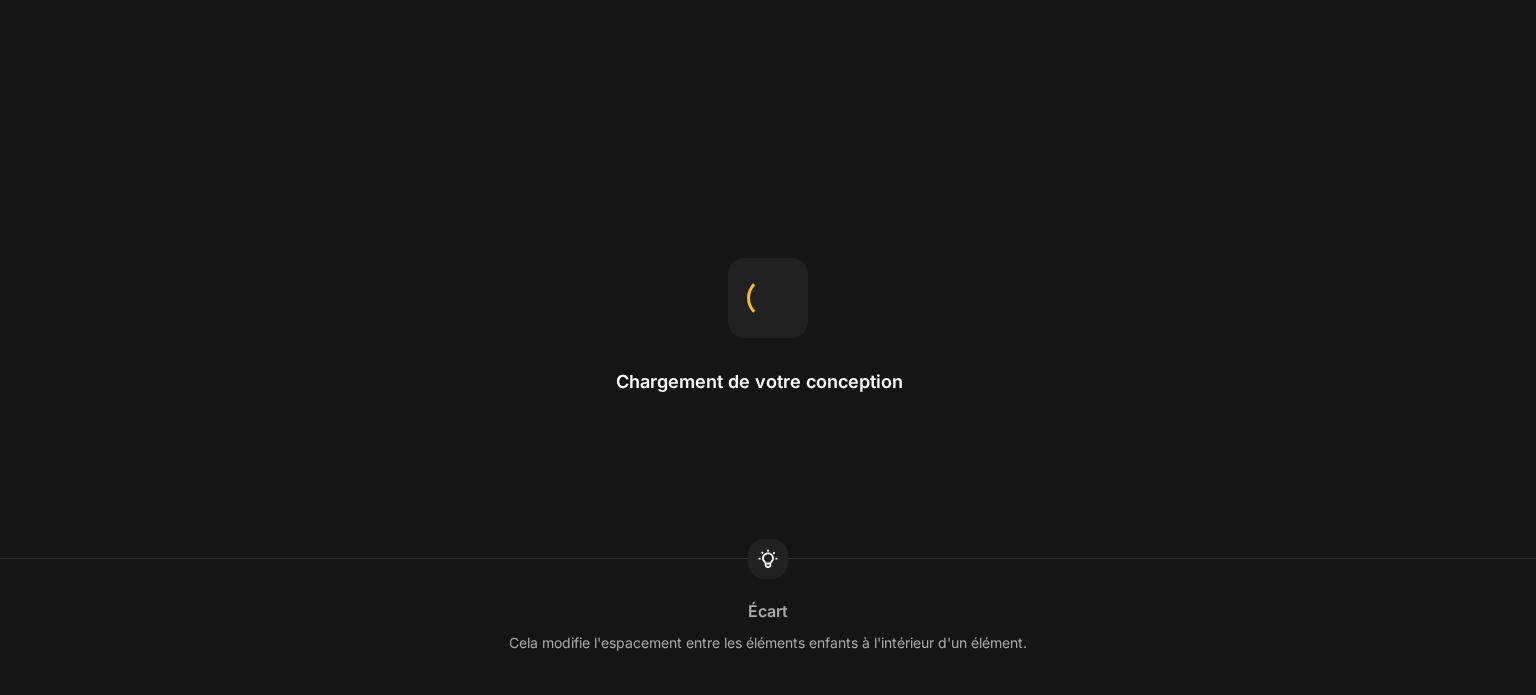 scroll, scrollTop: 0, scrollLeft: 0, axis: both 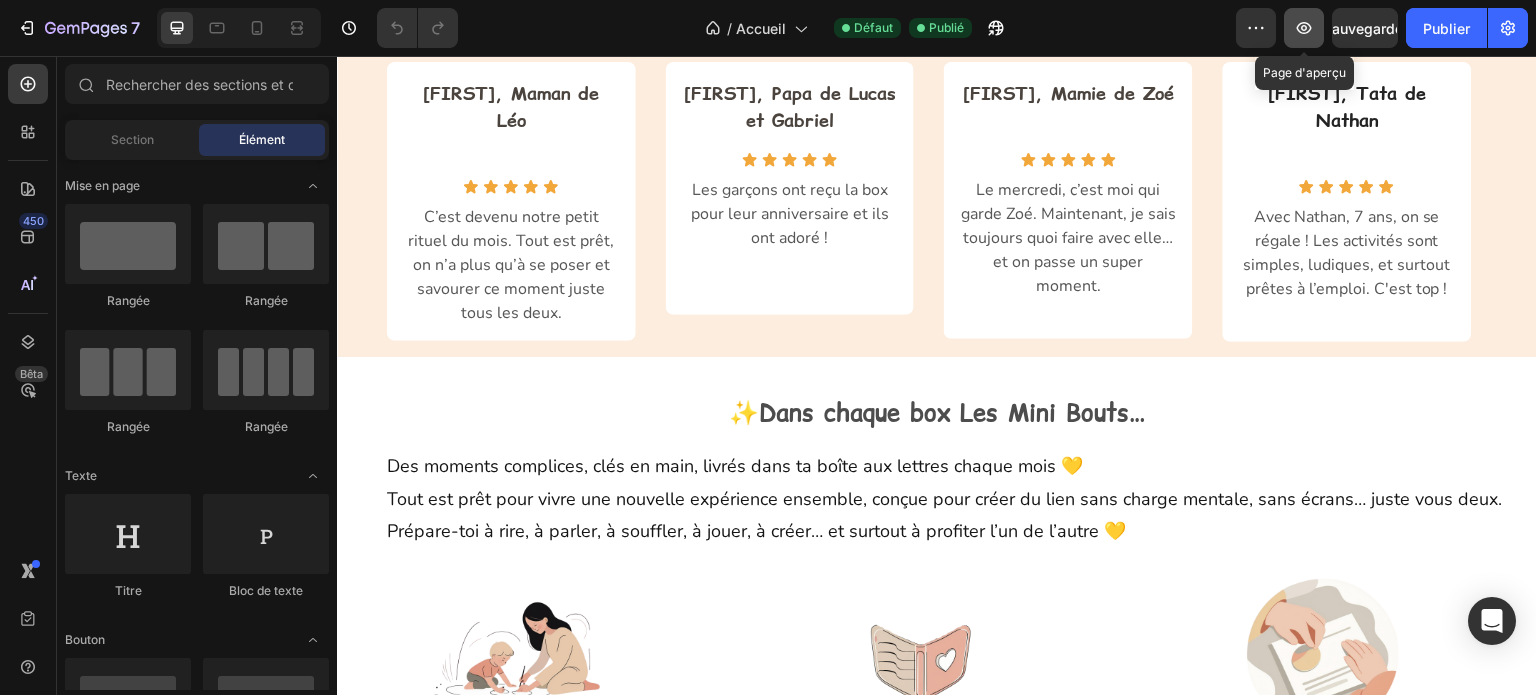 click 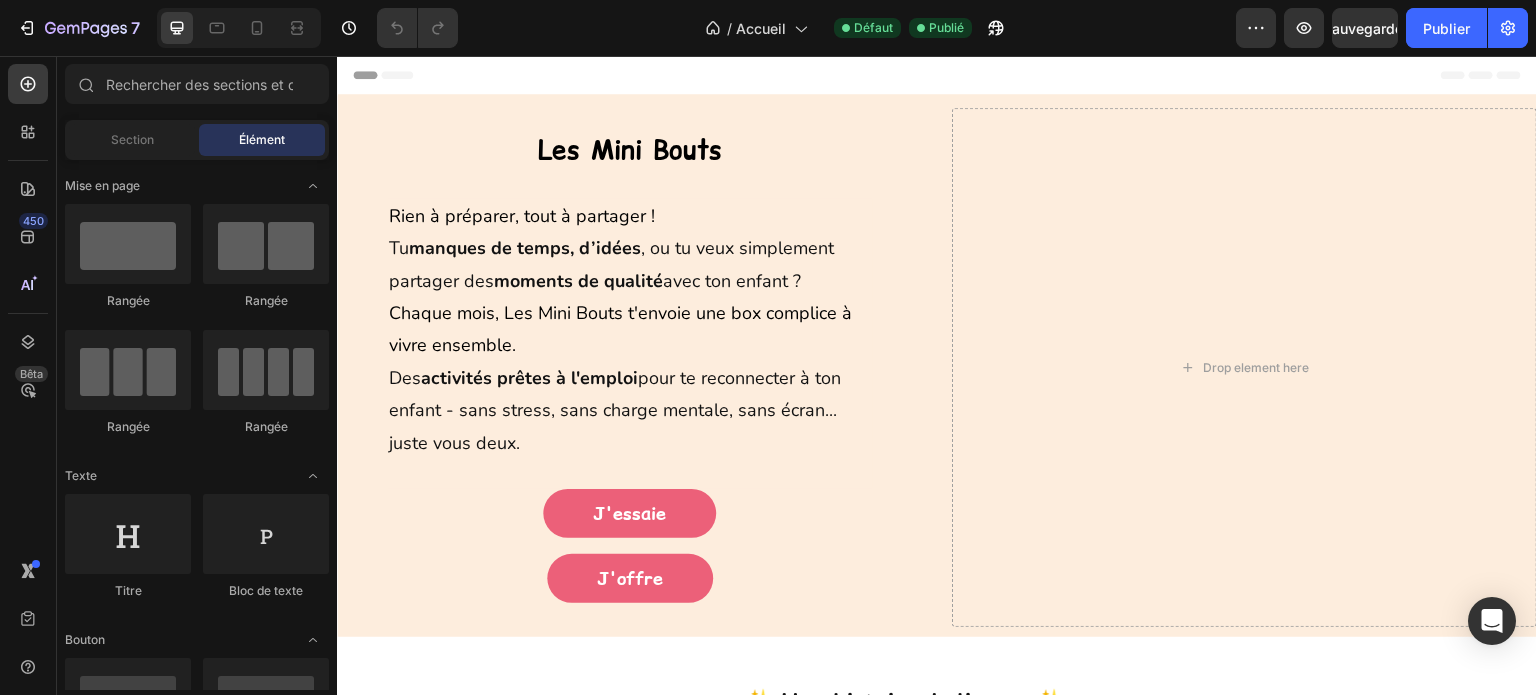 scroll, scrollTop: 0, scrollLeft: 0, axis: both 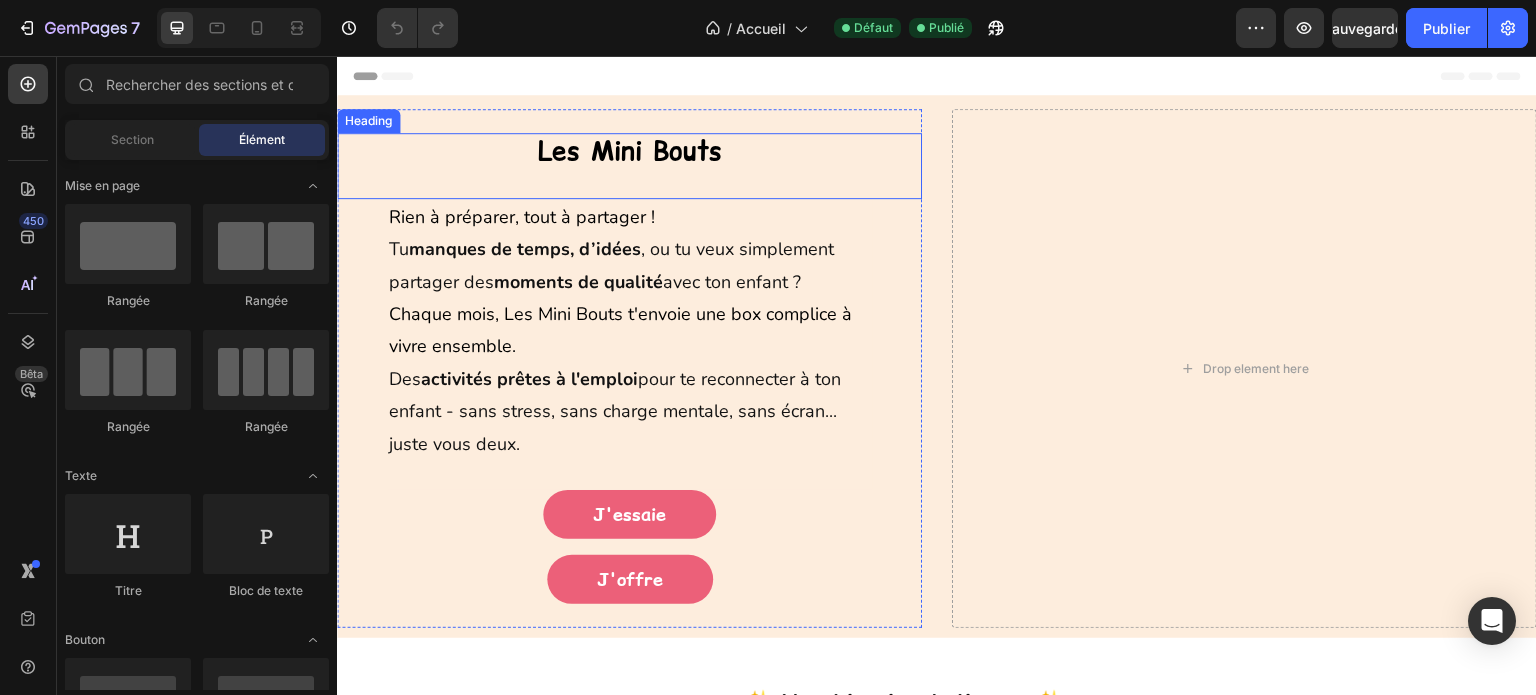 click on "Les Mini Bouts" at bounding box center [629, 166] 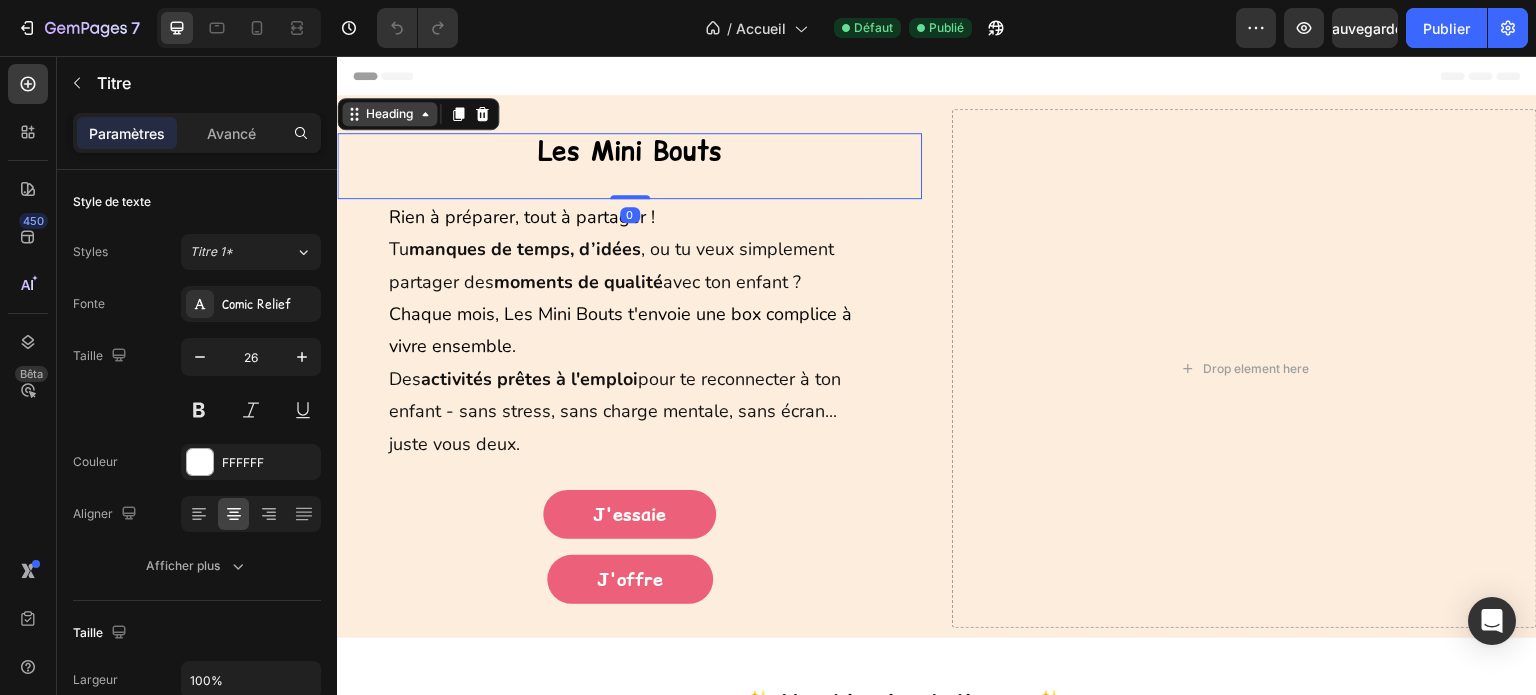 click on "Heading" at bounding box center (389, 114) 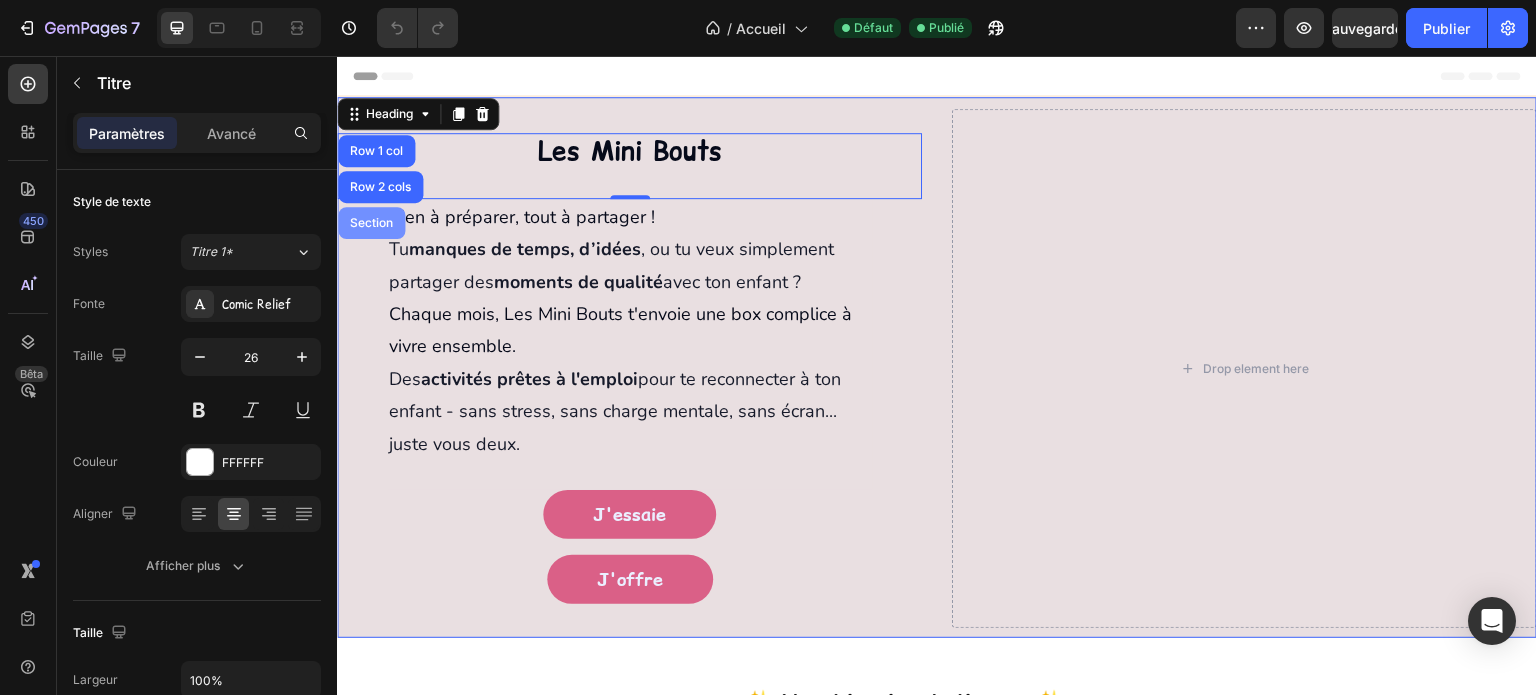 click on "Section" at bounding box center [371, 223] 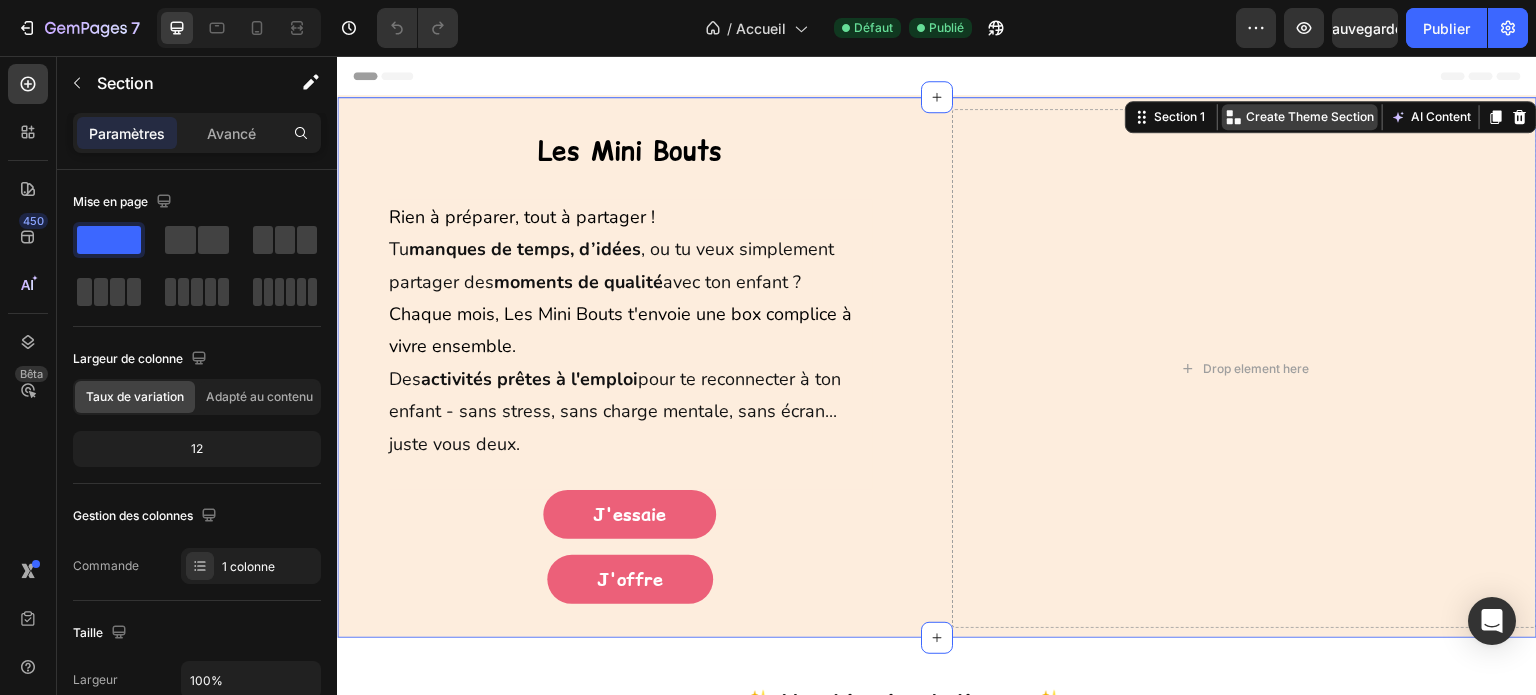 click on "Create Theme Section" at bounding box center [1310, 117] 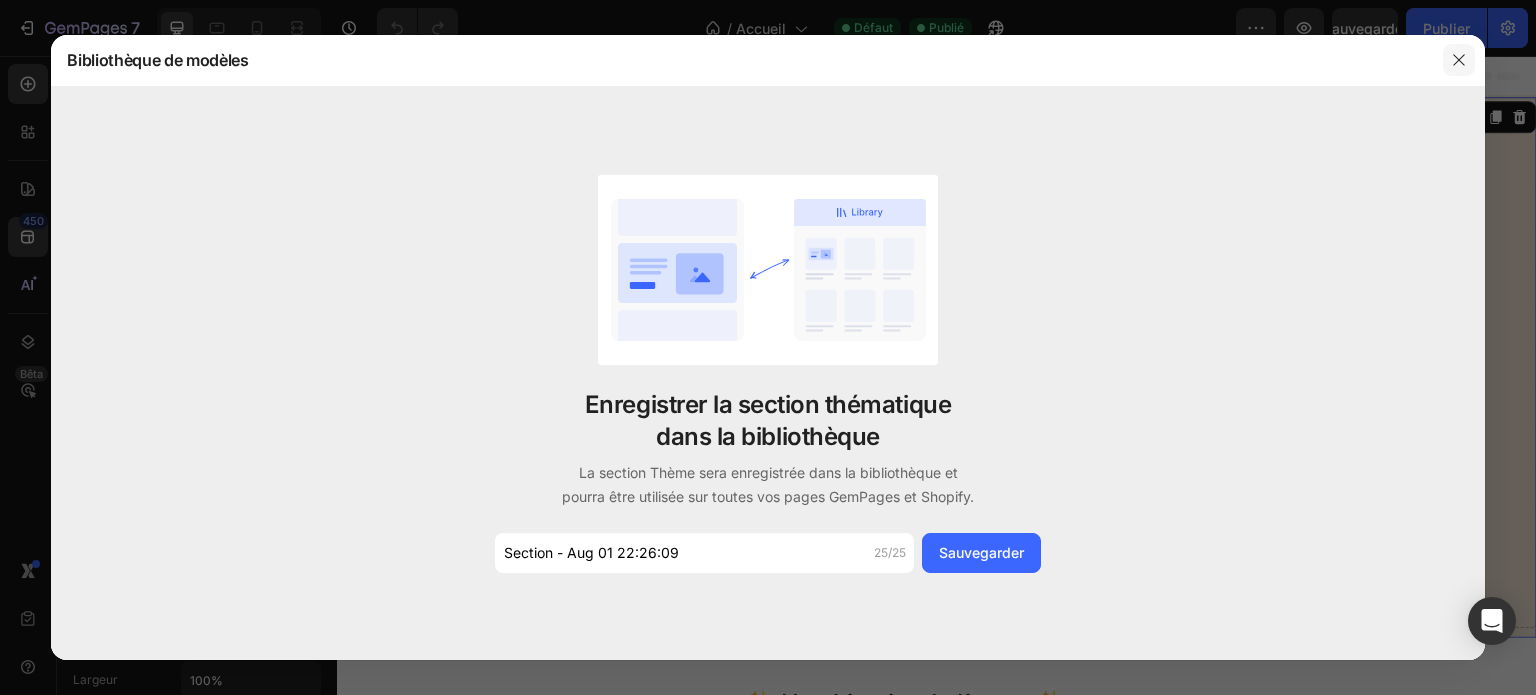 click at bounding box center [1459, 60] 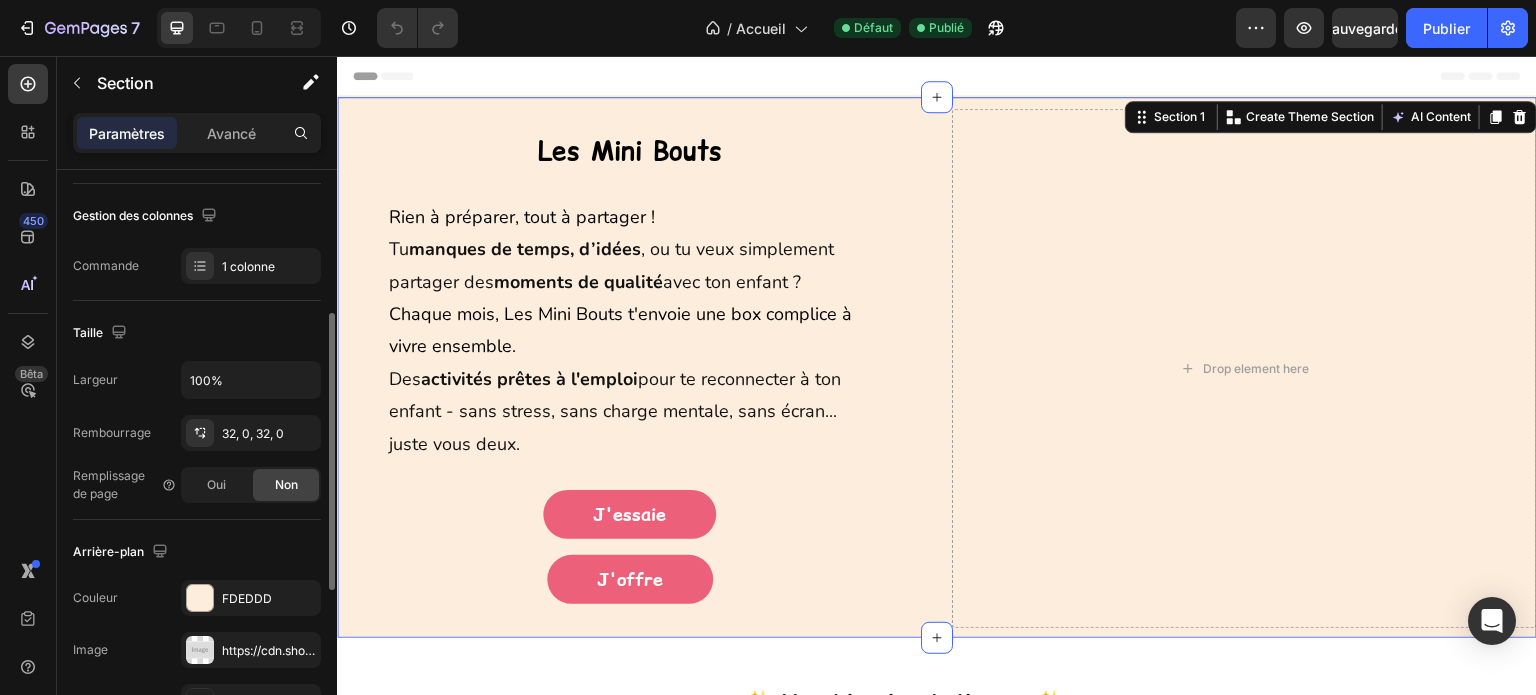 scroll, scrollTop: 500, scrollLeft: 0, axis: vertical 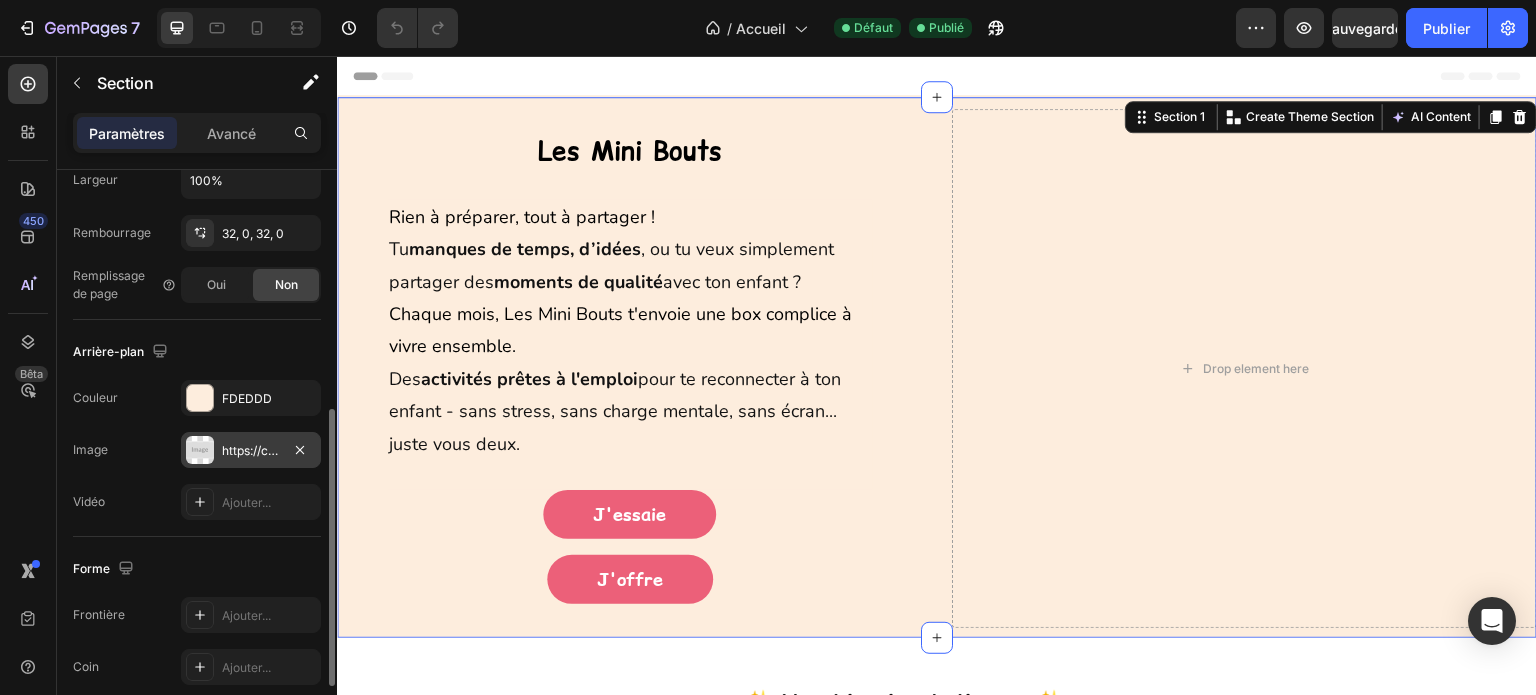 click on "https://cdn.shopify.com/s/files/1/0972/8897/8696/files/gempages_571899597614482656-bf7fb741-d435-4d70-86ad-73097e8d93dc.svg" at bounding box center [251, 450] 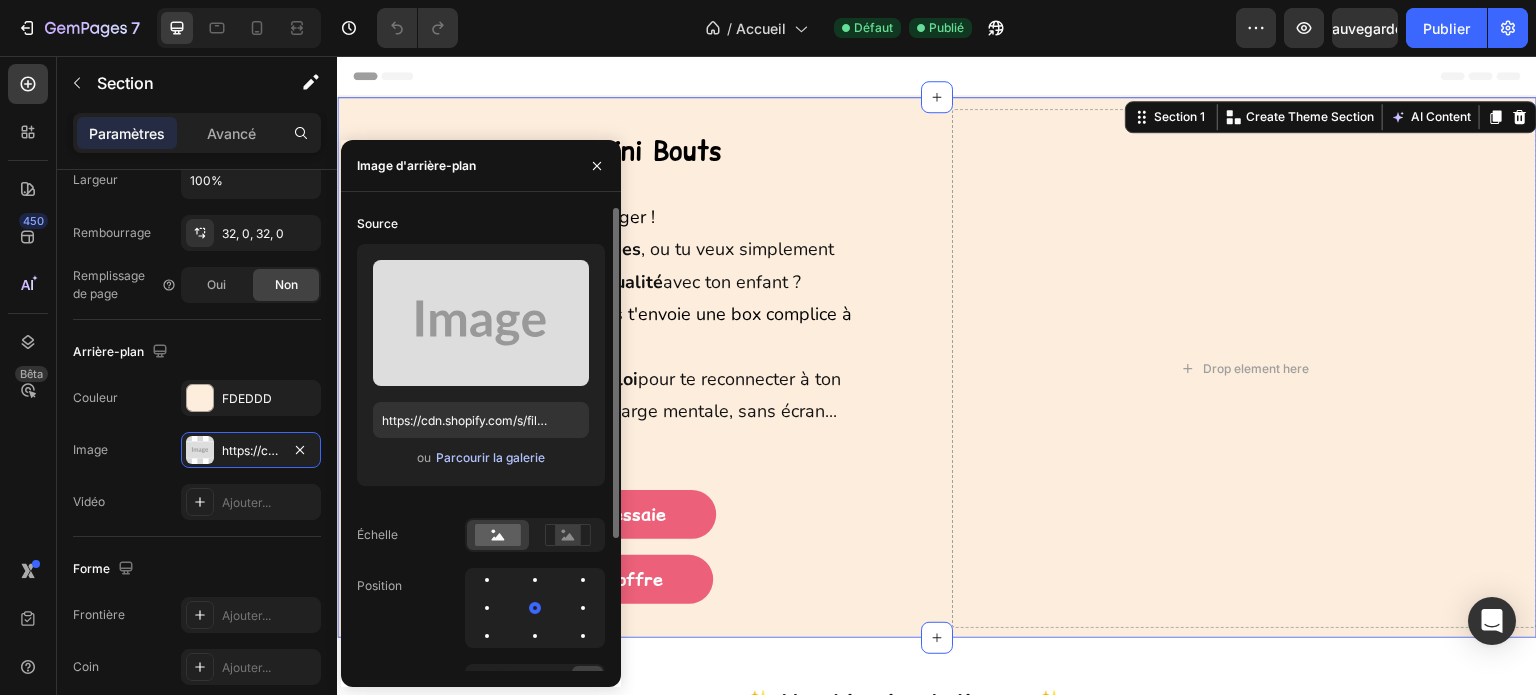 click on "Parcourir la galerie" at bounding box center (490, 457) 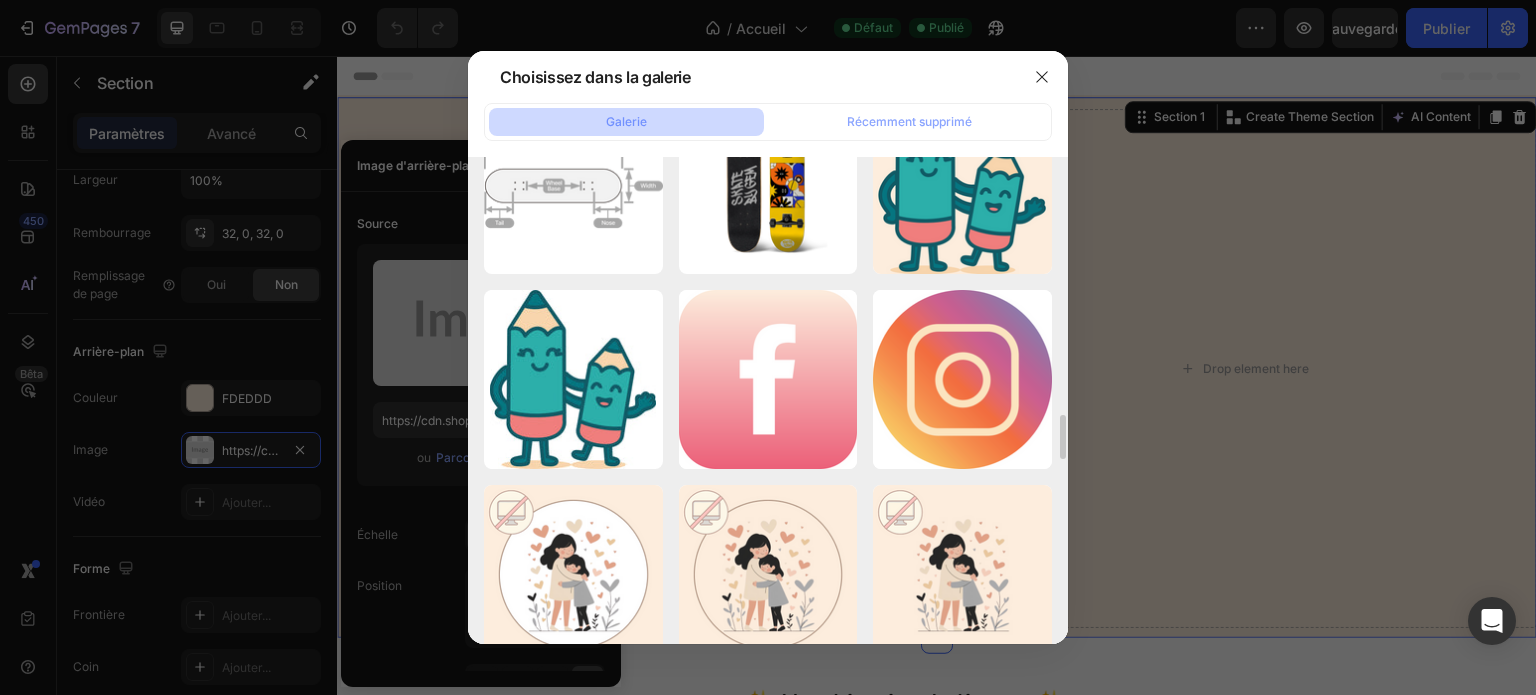 scroll, scrollTop: 3871, scrollLeft: 0, axis: vertical 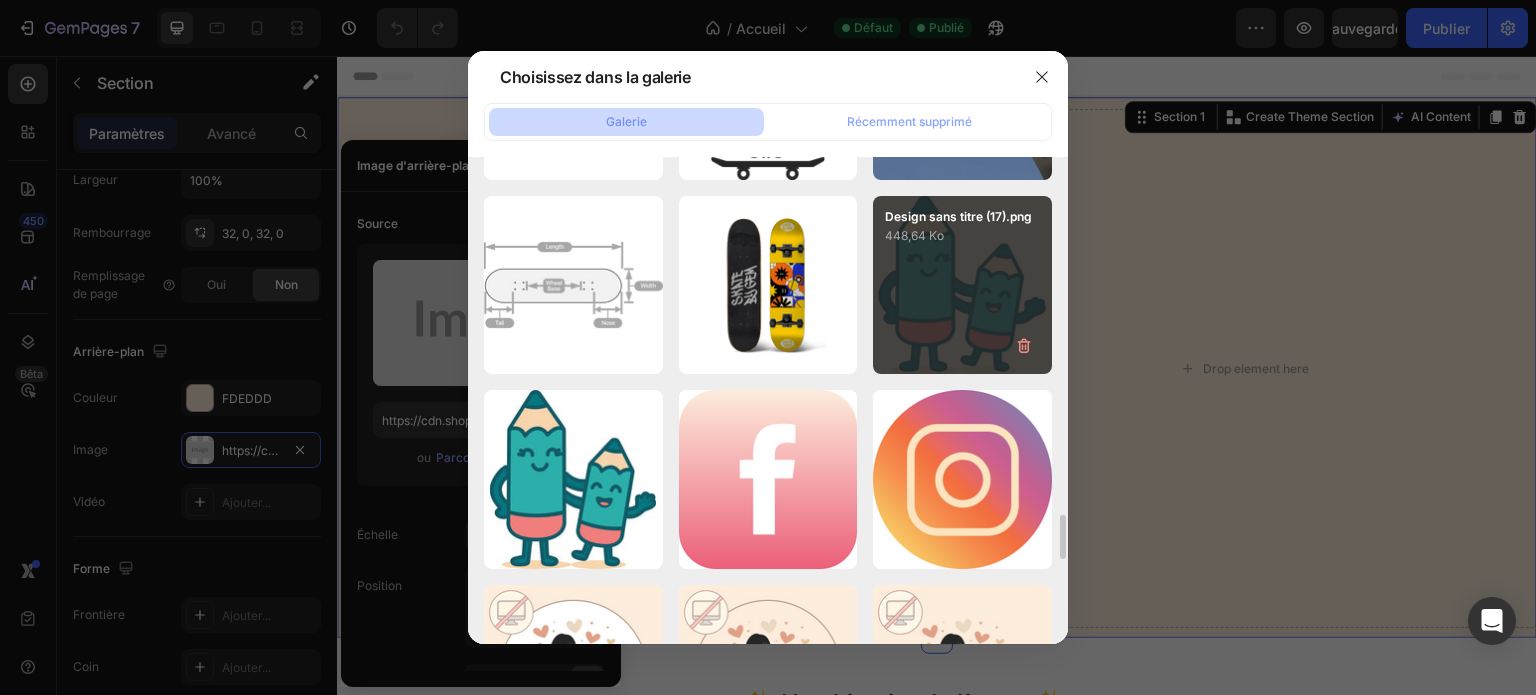 click on "Design sans titre (17).png 448,64 Ko" at bounding box center [962, 285] 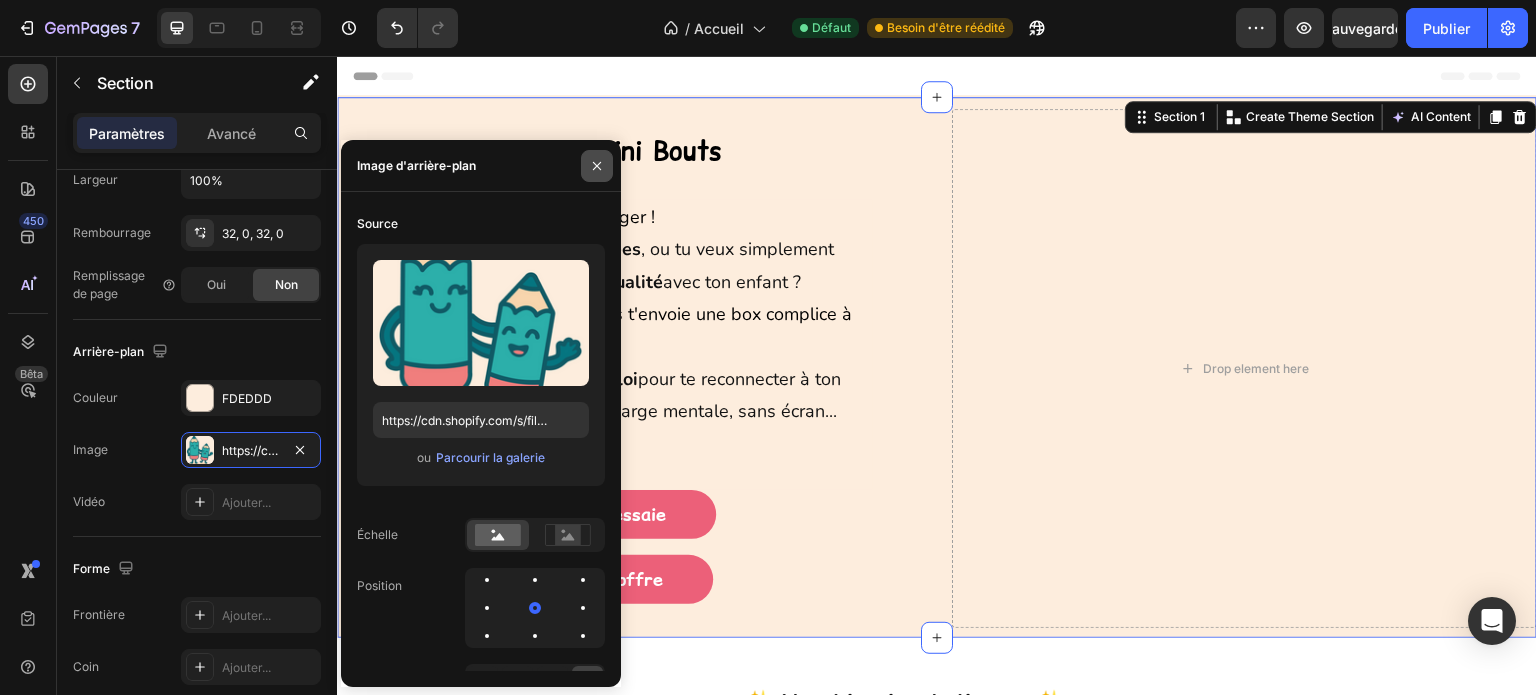 click 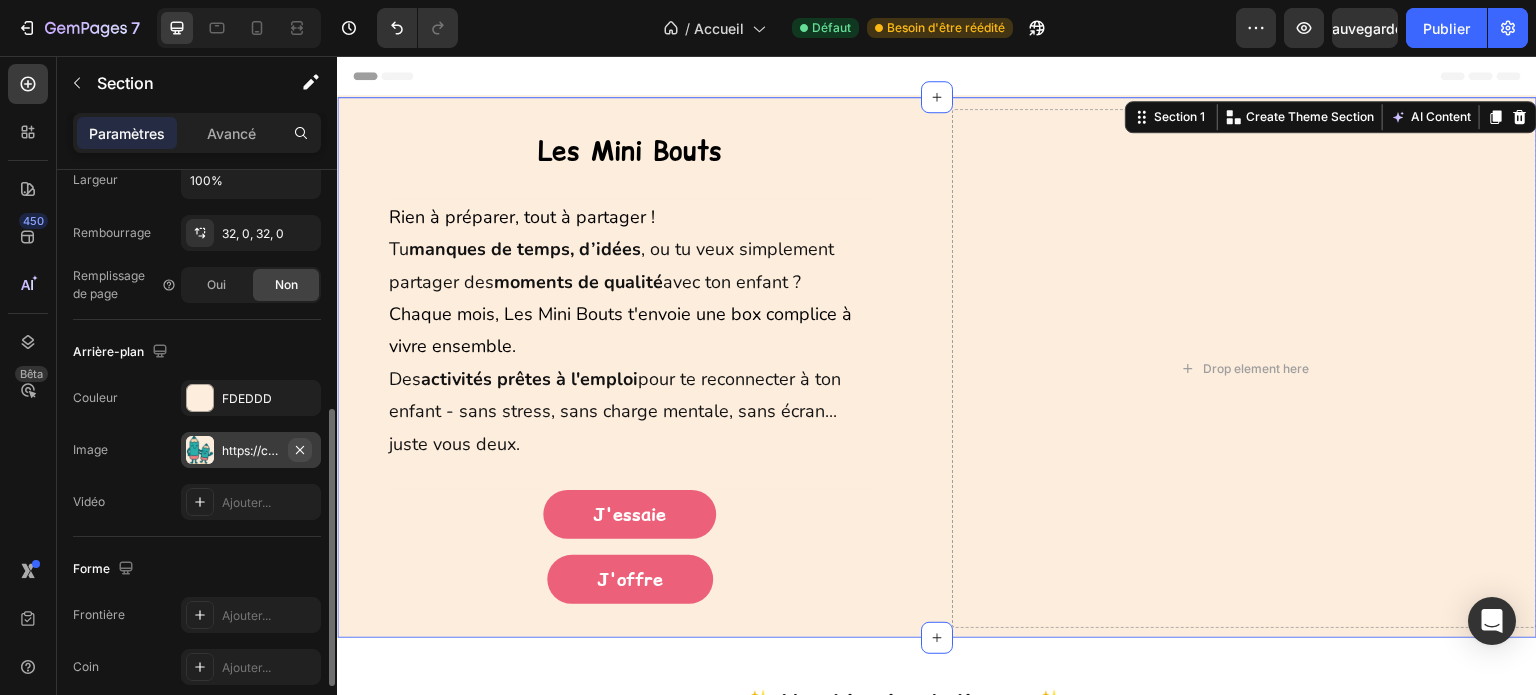 click 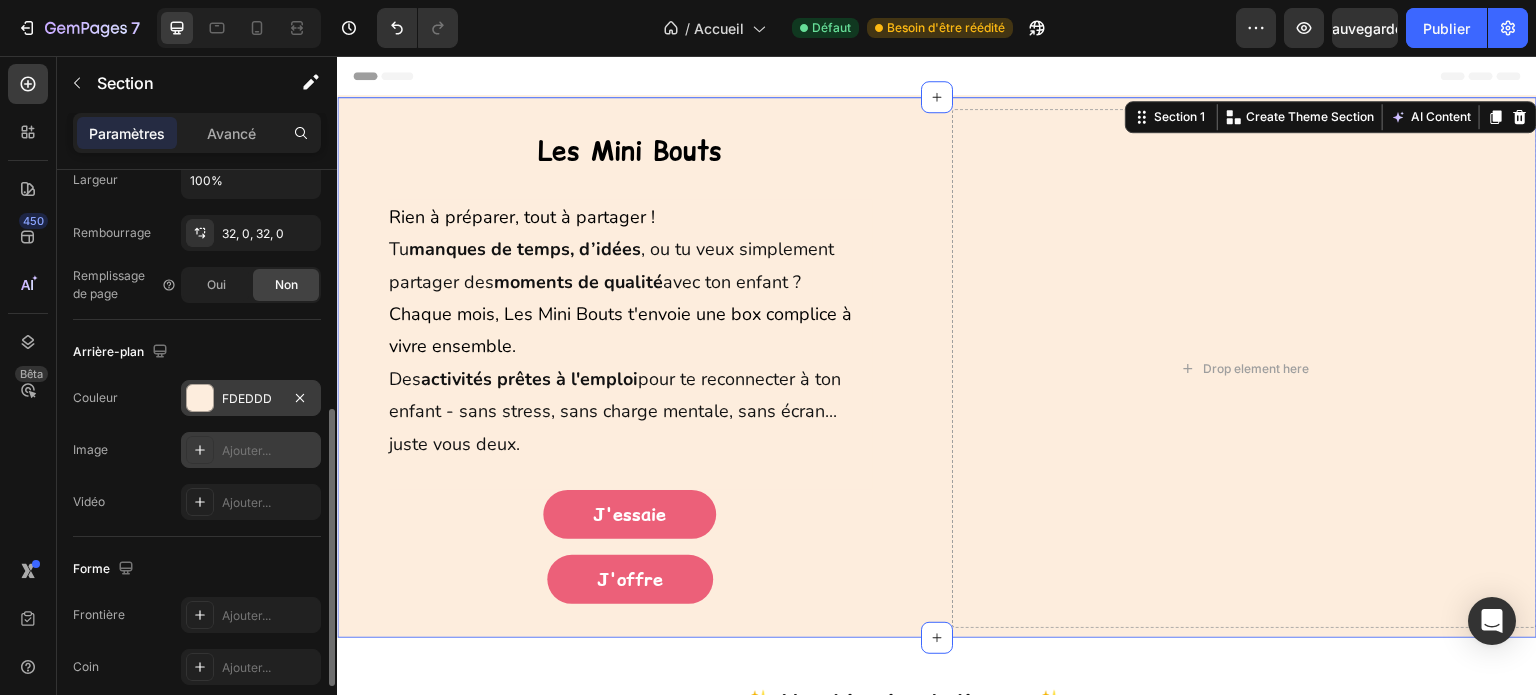 click on "FDEDDD" at bounding box center [251, 398] 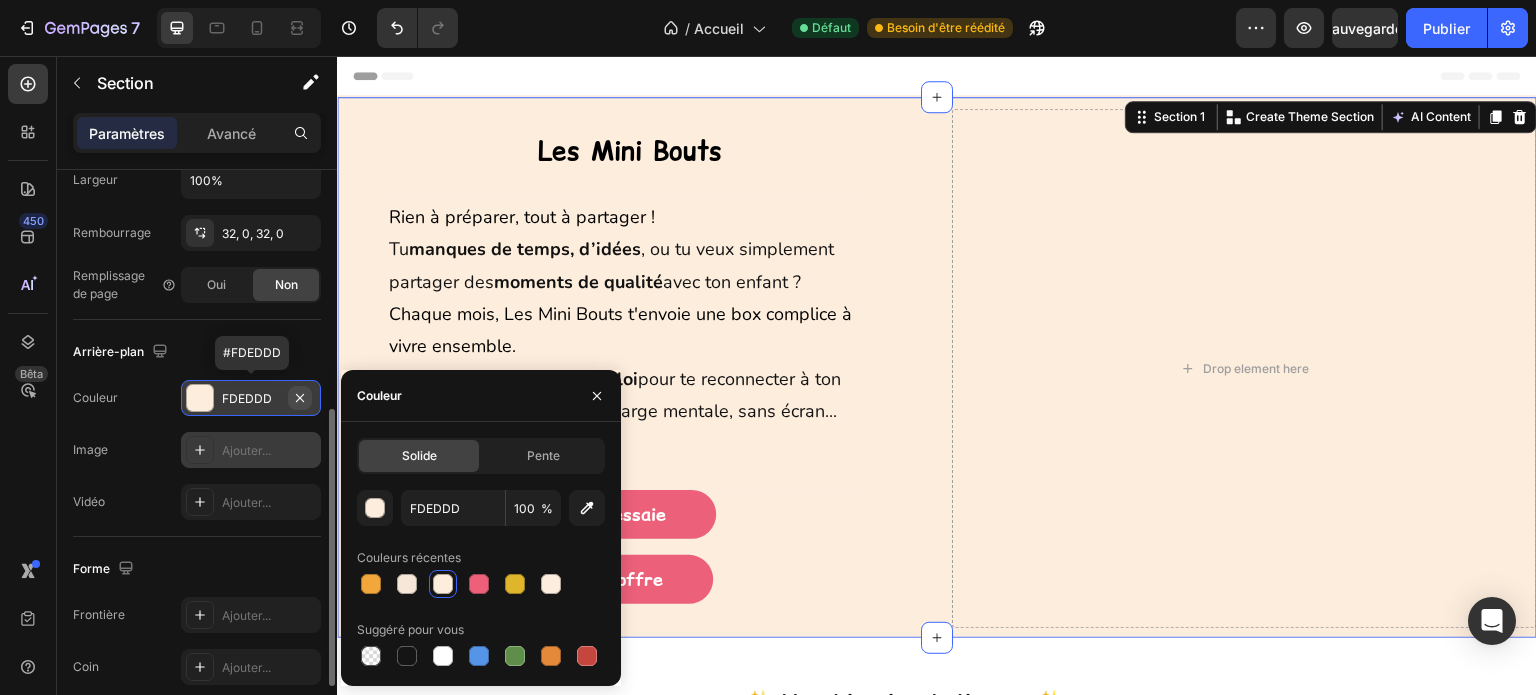click 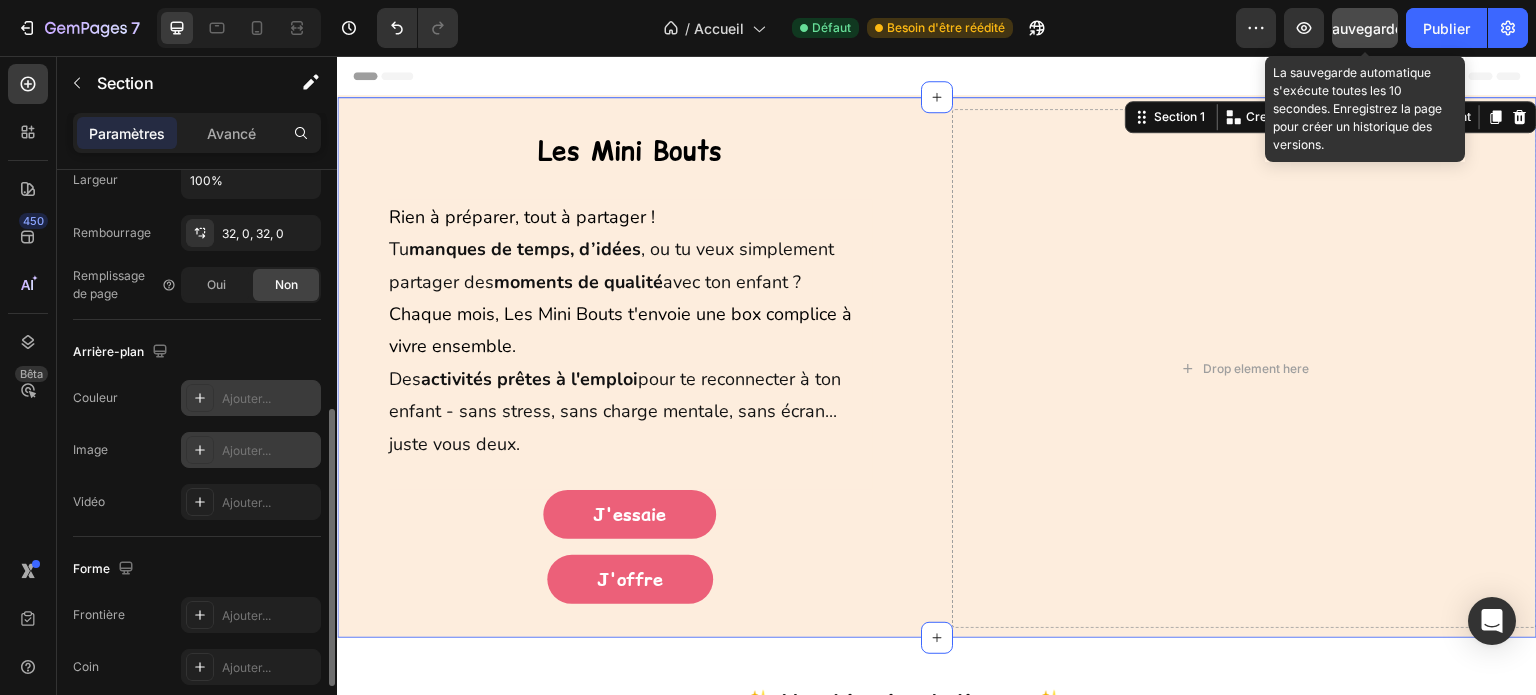 click on "Sauvegarder" at bounding box center (1365, 28) 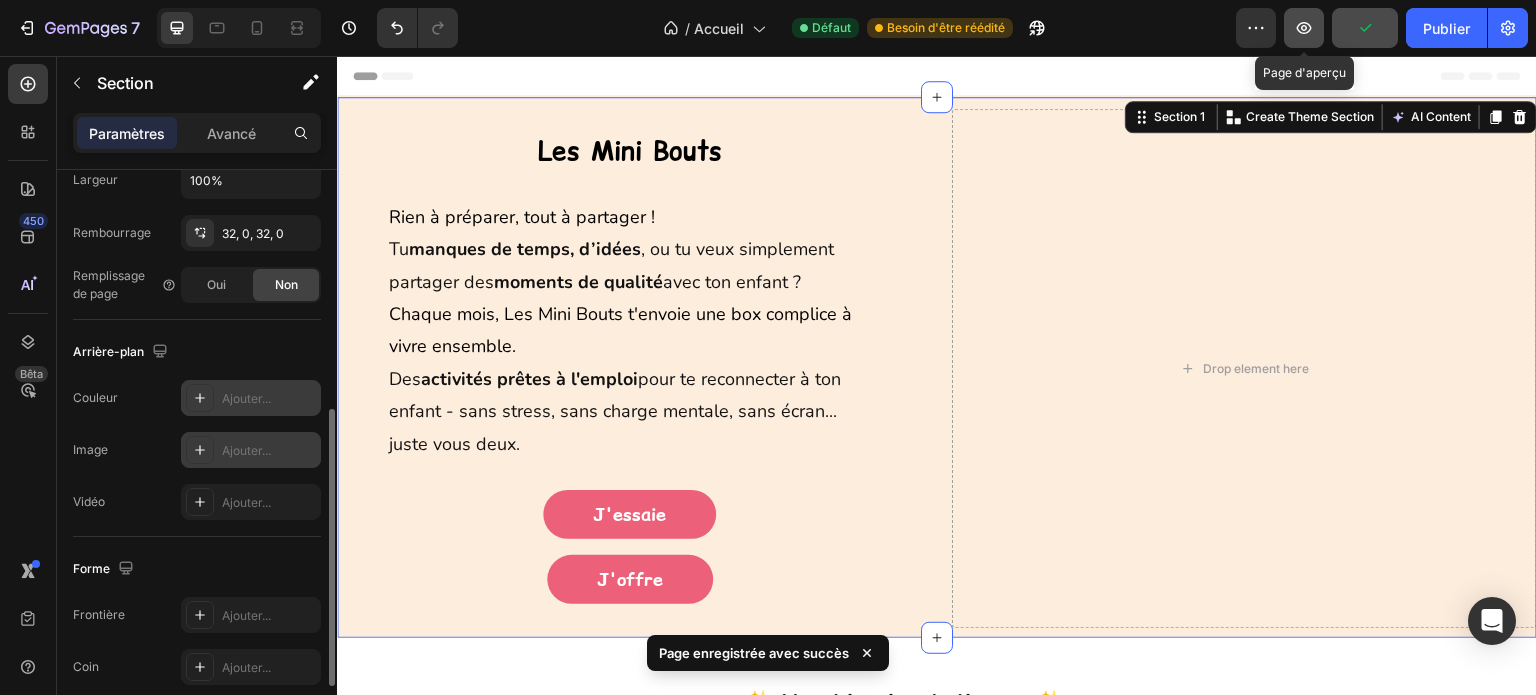 click 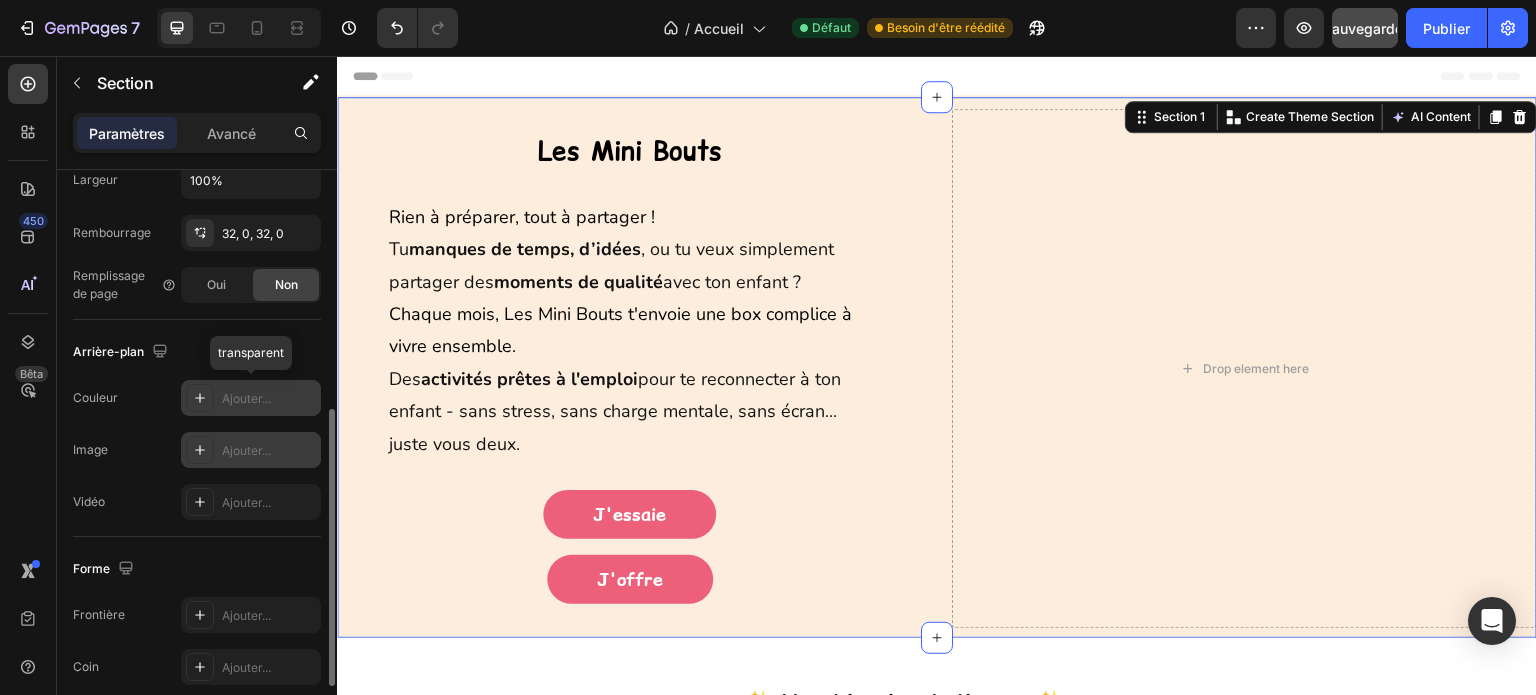 click on "Ajouter..." at bounding box center [246, 398] 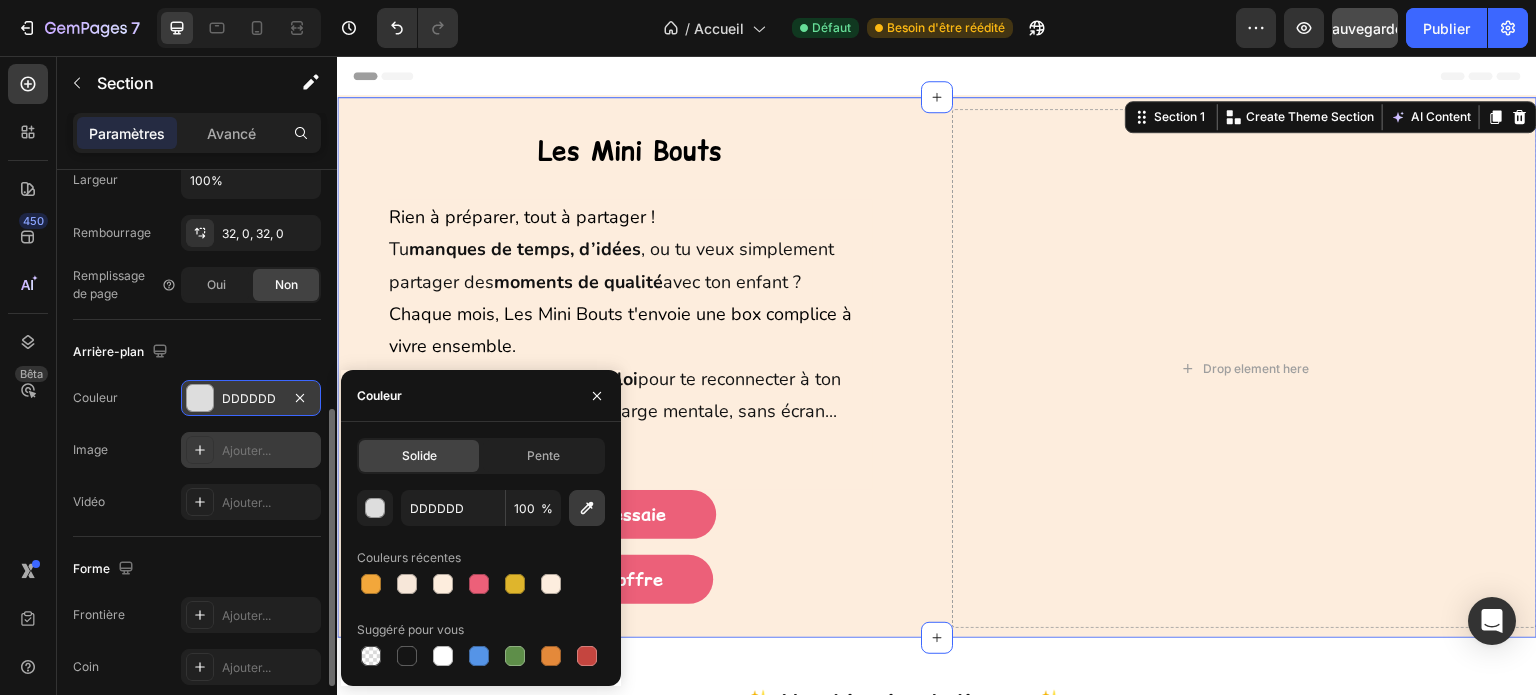 click 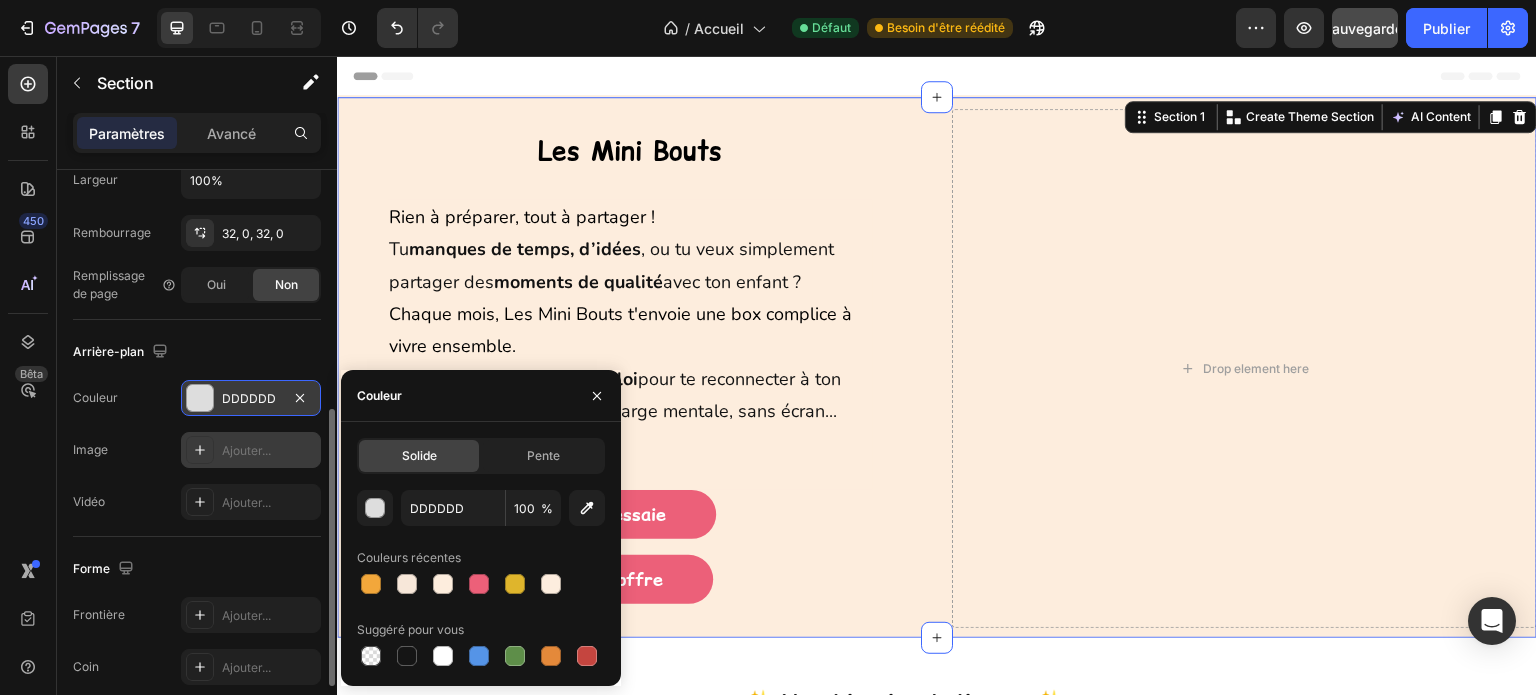type on "FDEDDD" 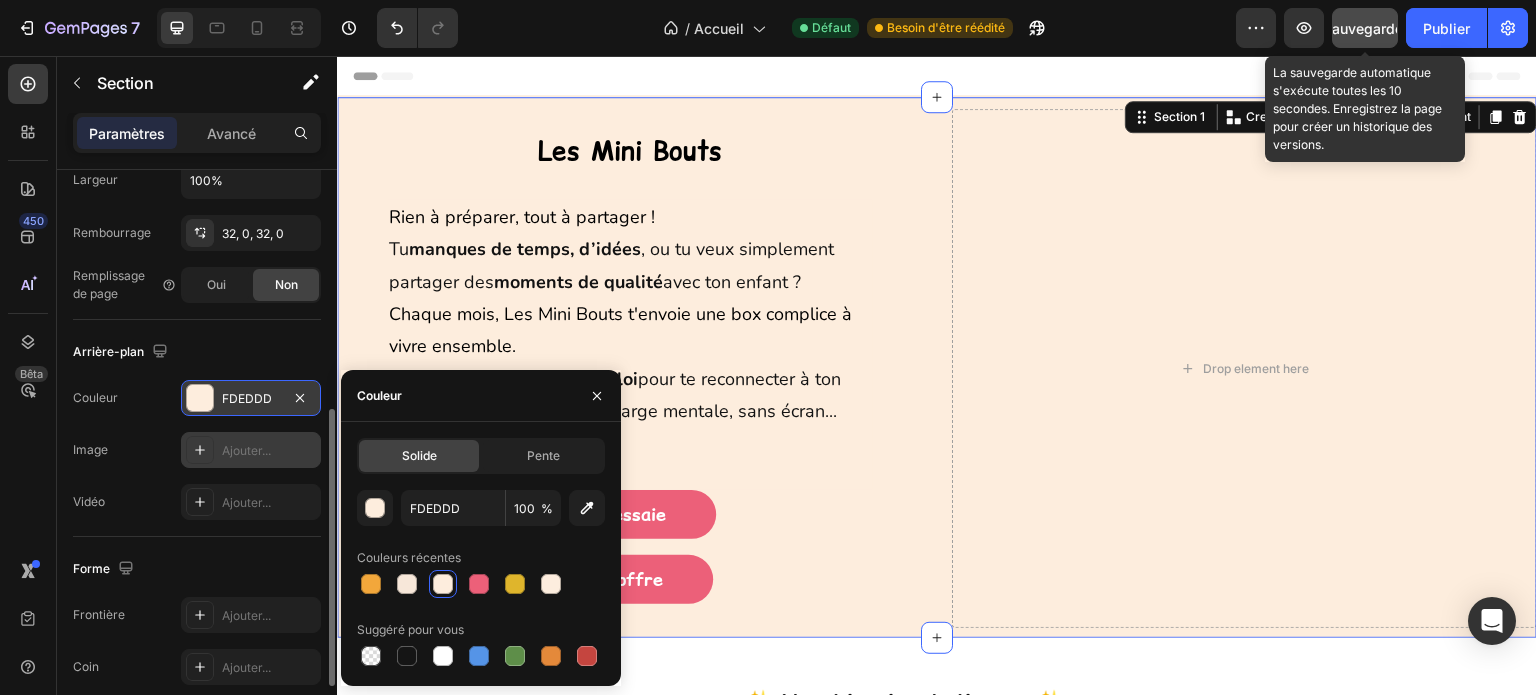 click on "Sauvegarder" 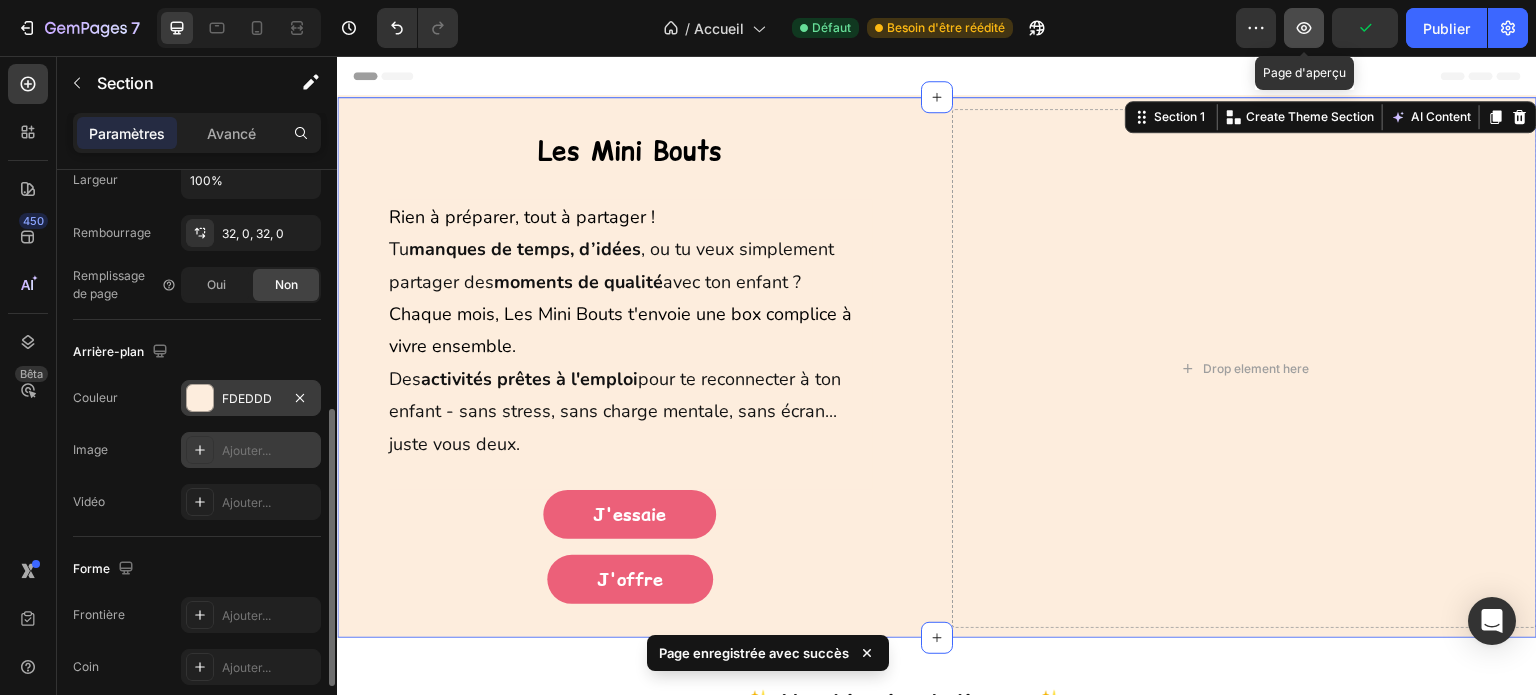 click 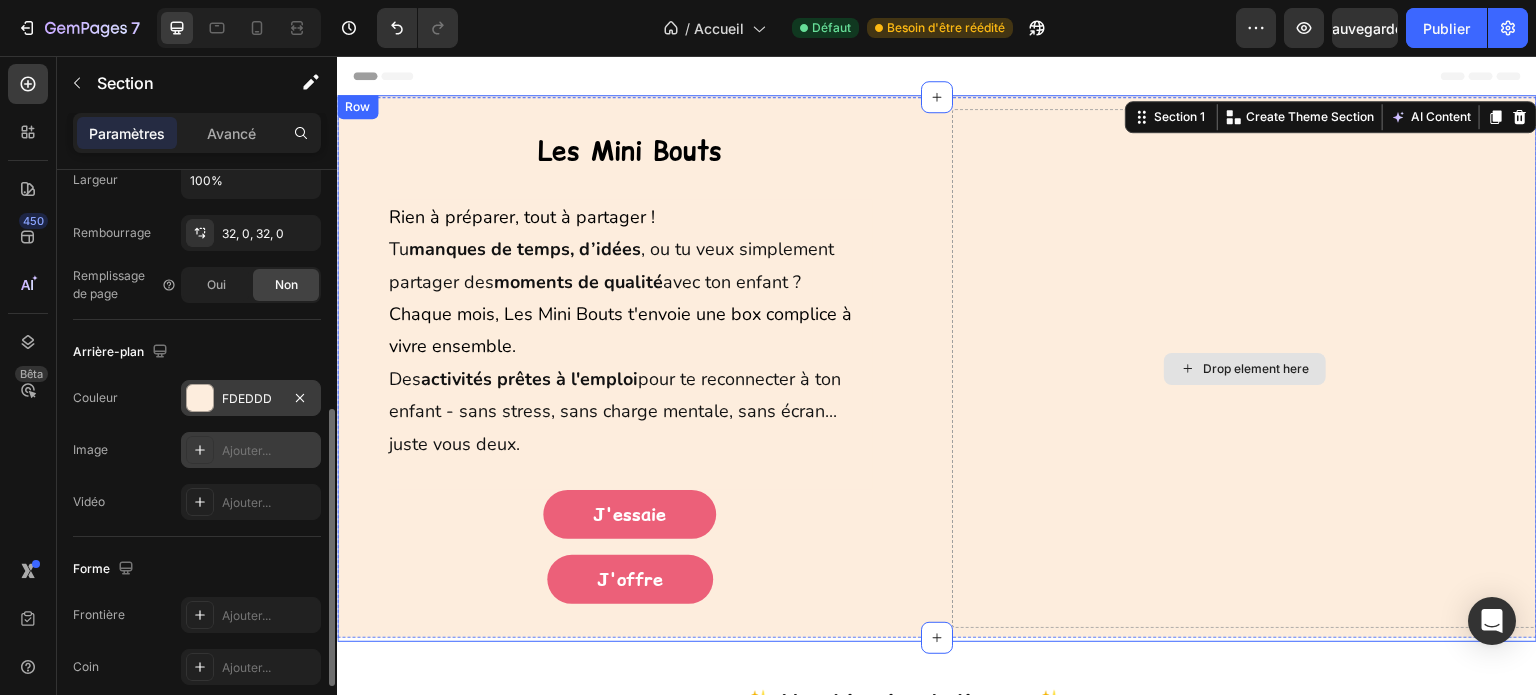 click on "Drop element here" at bounding box center [1244, 368] 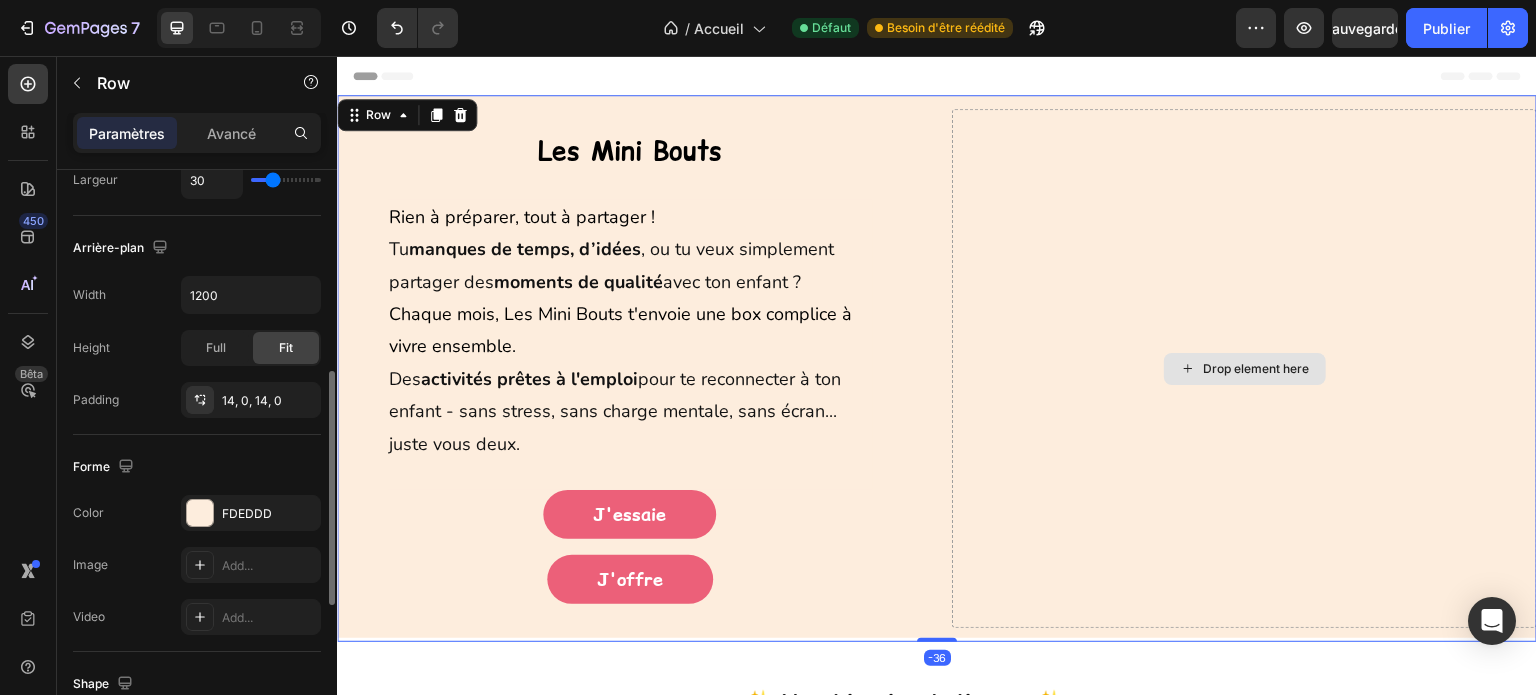 scroll, scrollTop: 0, scrollLeft: 0, axis: both 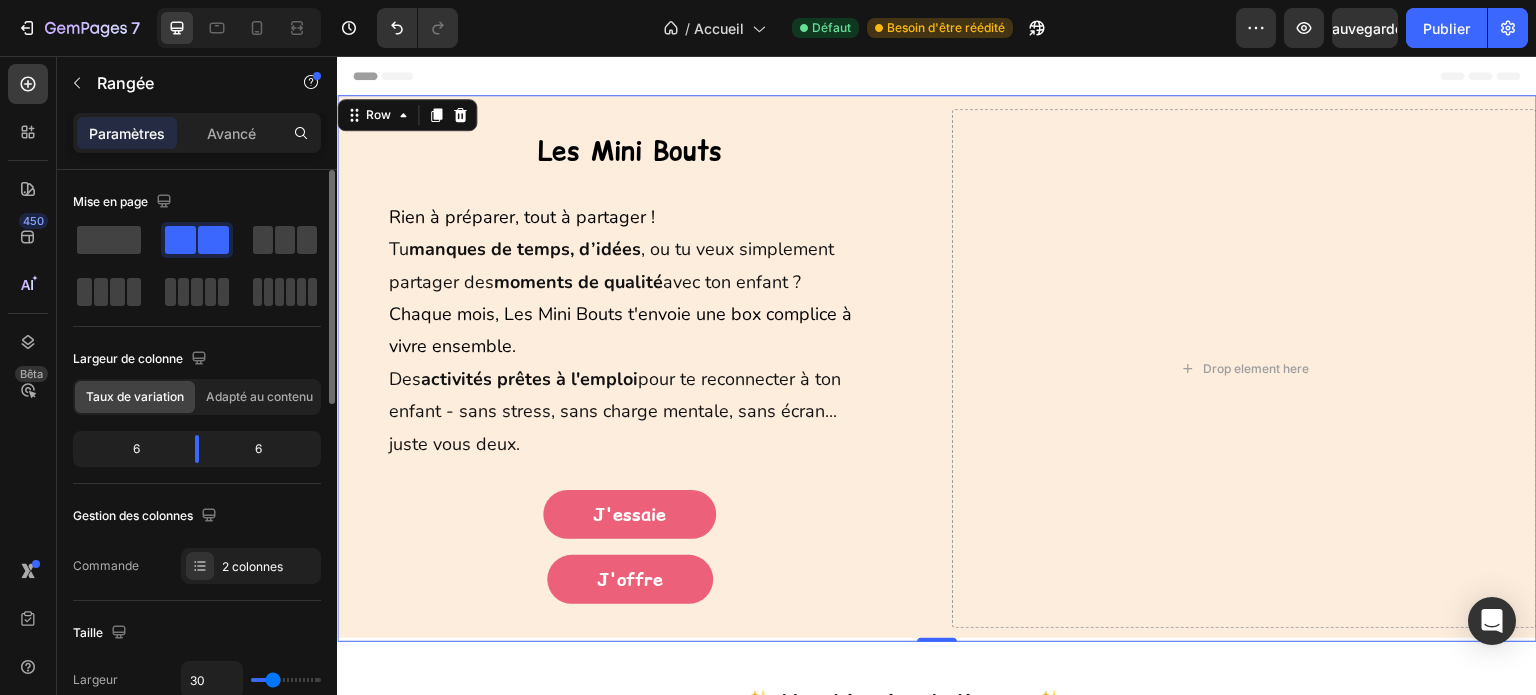 click on "Les Mini Bouts Heading Rien à préparer, tout à partager ! Tu  manques   de temps, d’idées , ou tu veux simplement partager des  moments de qualité  avec ton enfant ? Chaque mois, Les Mini Bouts t'envoie une box complice à vivre ensemble. Des  activités prêtes à l'emploi  pour te reconnecter à ton enfant - sans stress, sans charge mentale, sans écran... juste vous deux. Heading    J'essaie    Button J'offre Button Row
Drop element here Row   -36" at bounding box center [937, 368] 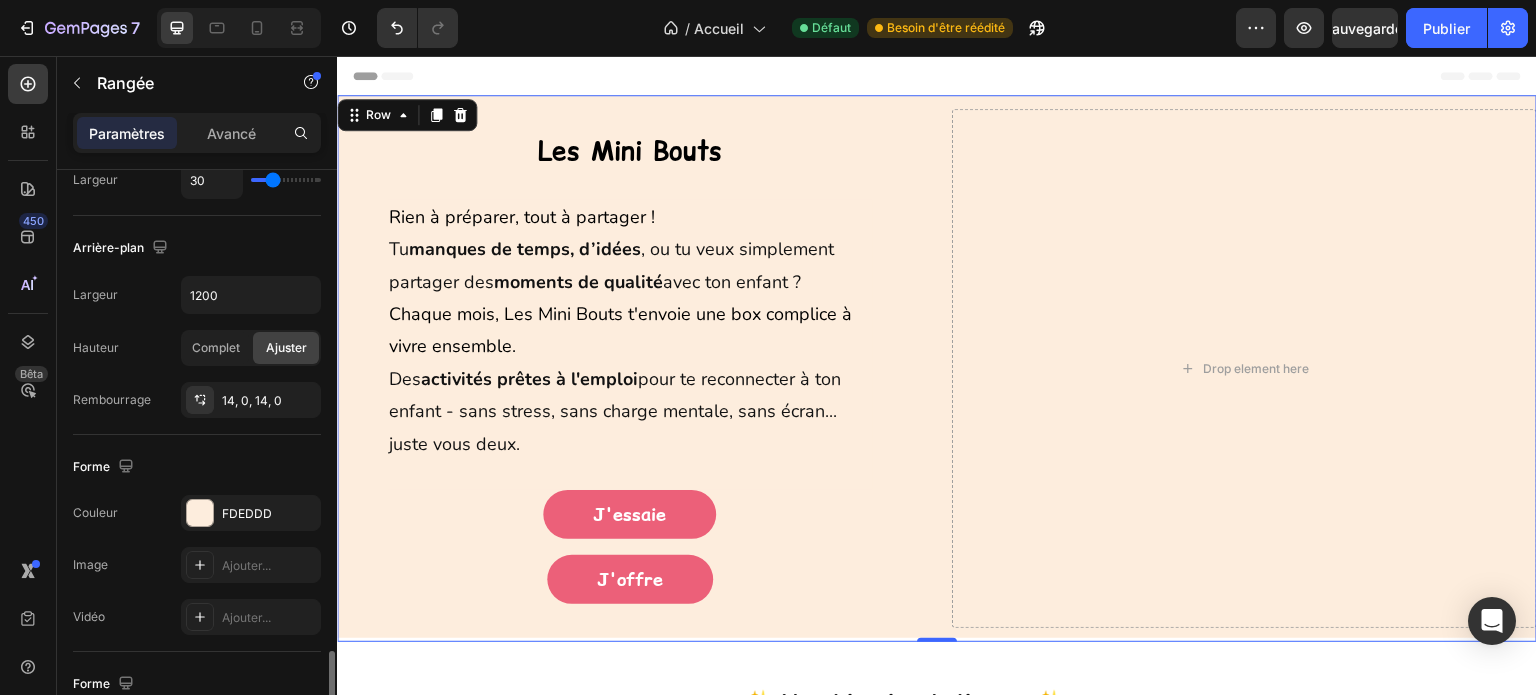 scroll, scrollTop: 700, scrollLeft: 0, axis: vertical 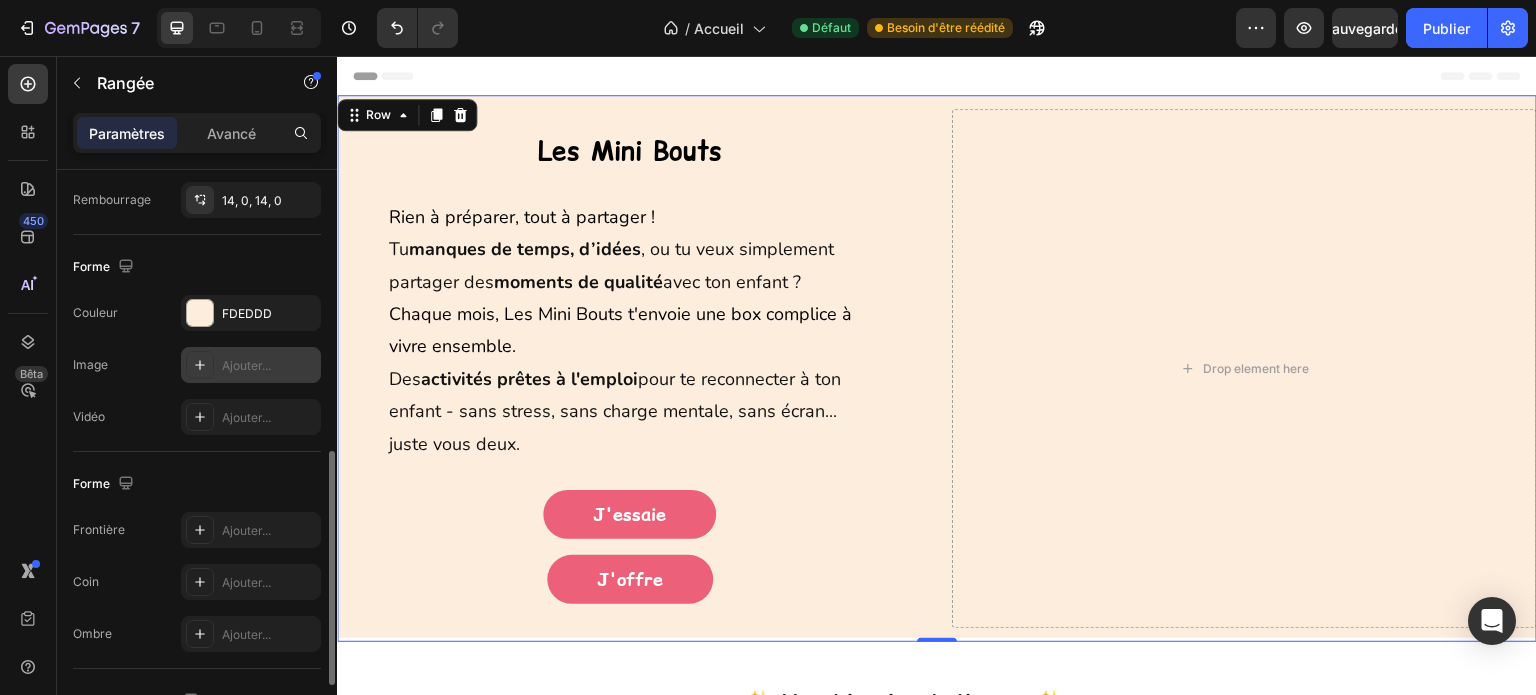 click 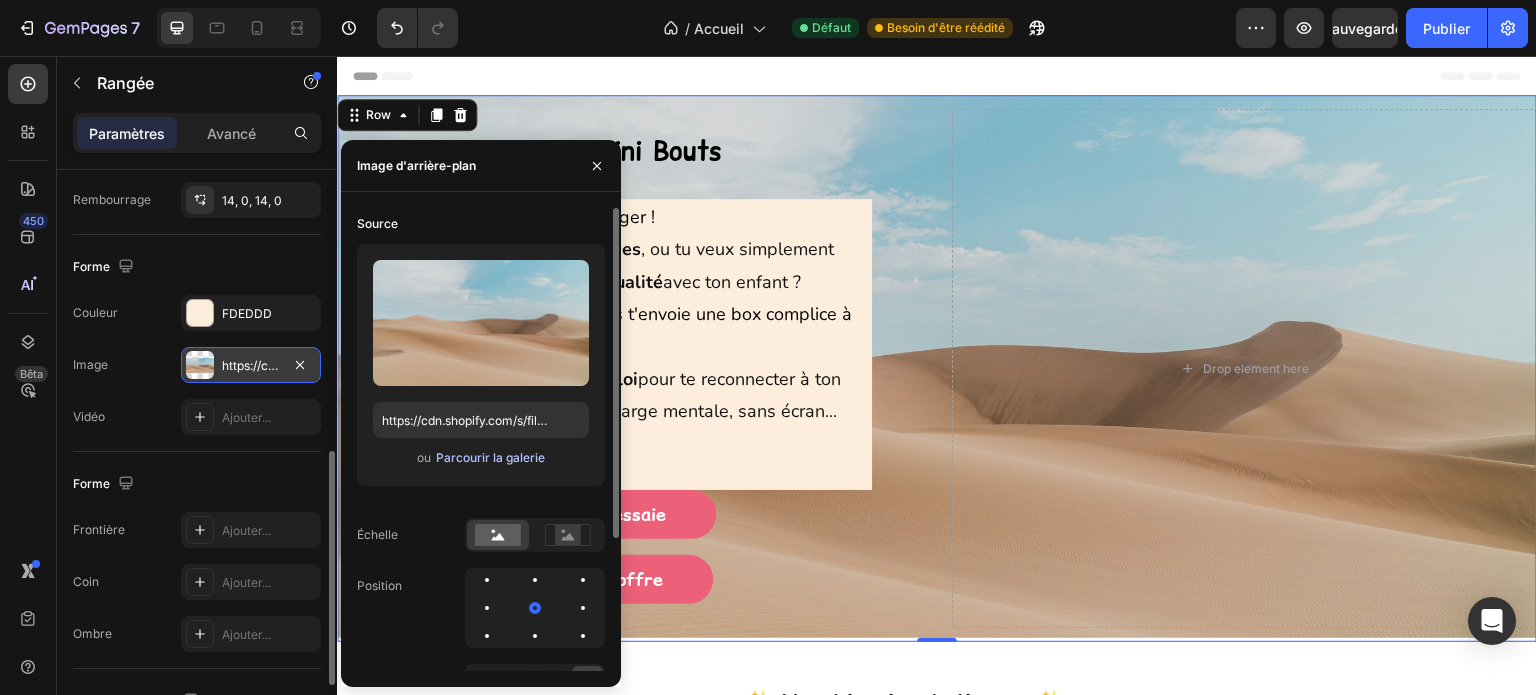 click on "Parcourir la galerie" at bounding box center (490, 457) 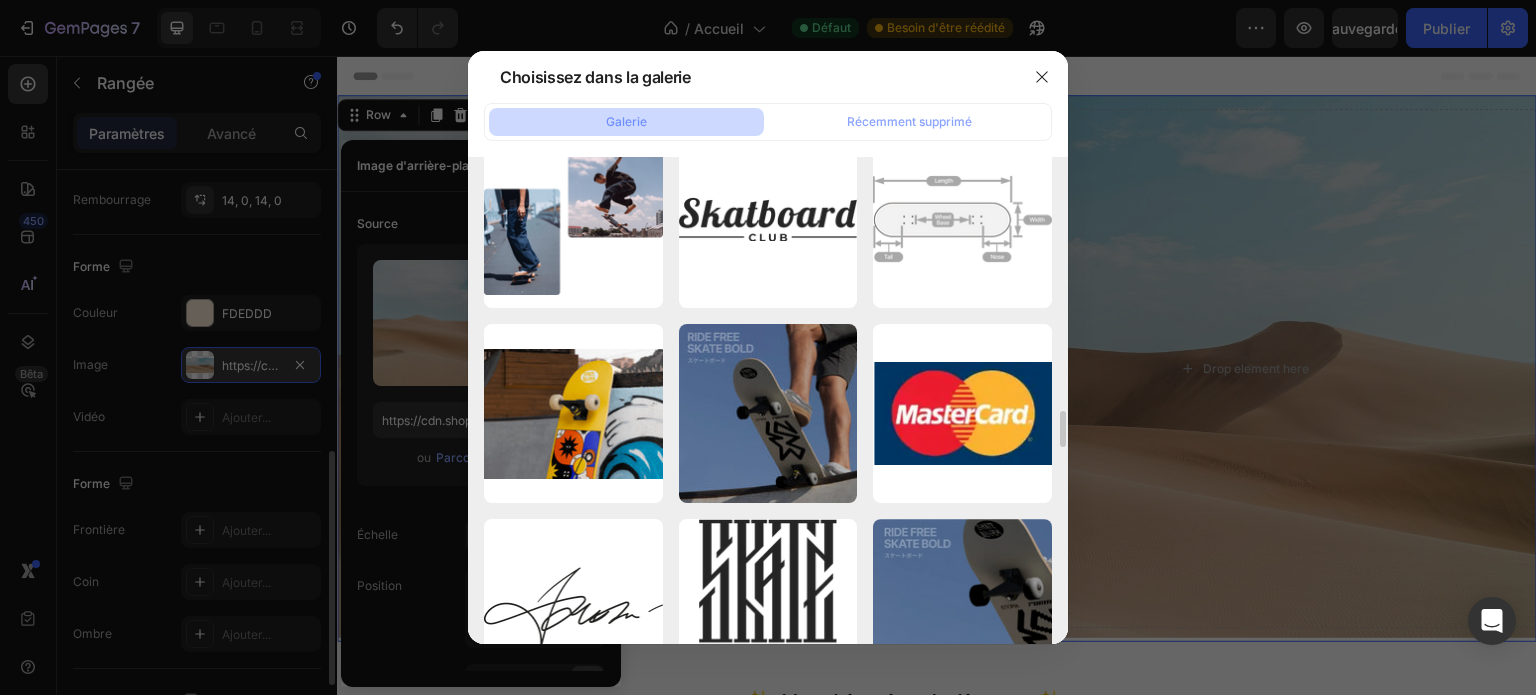 scroll, scrollTop: 3953, scrollLeft: 0, axis: vertical 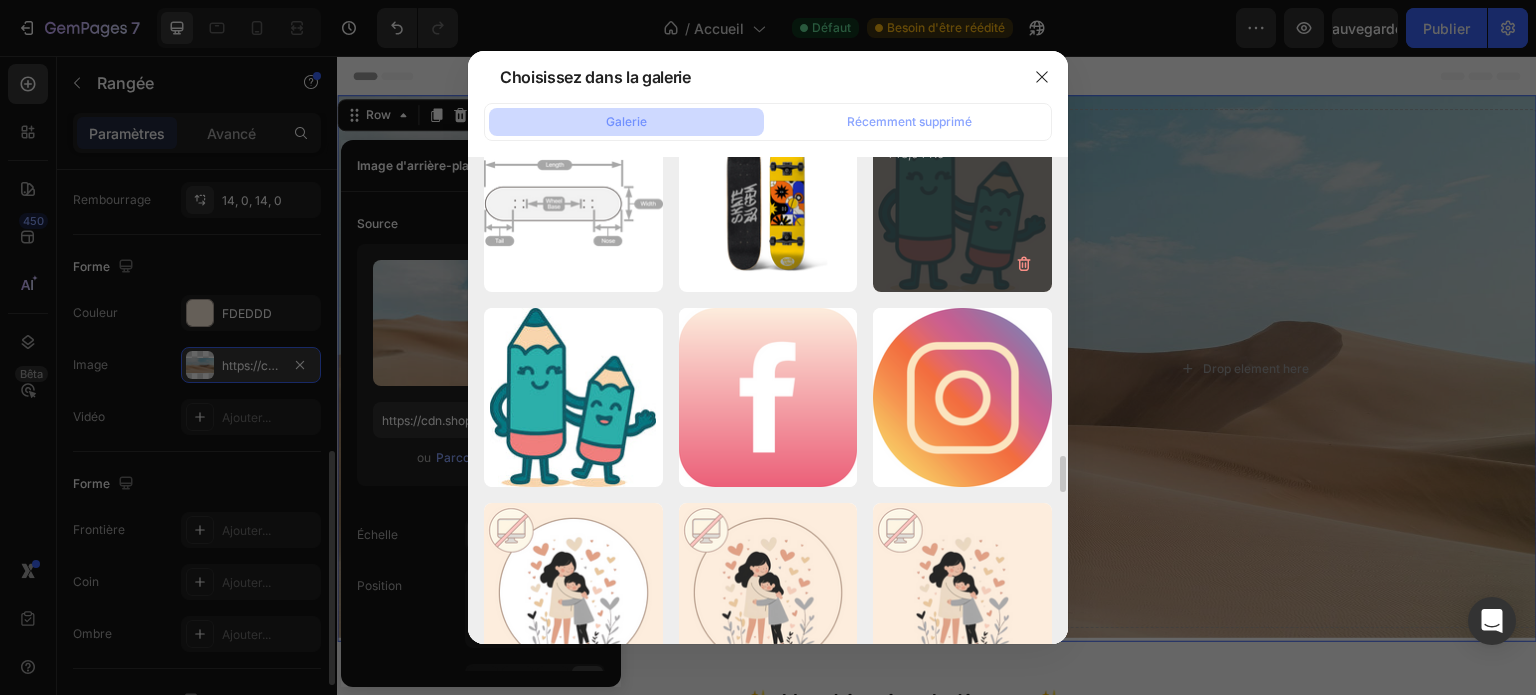 click on "Design sans titre (17).png 448,64 Ko" at bounding box center [962, 203] 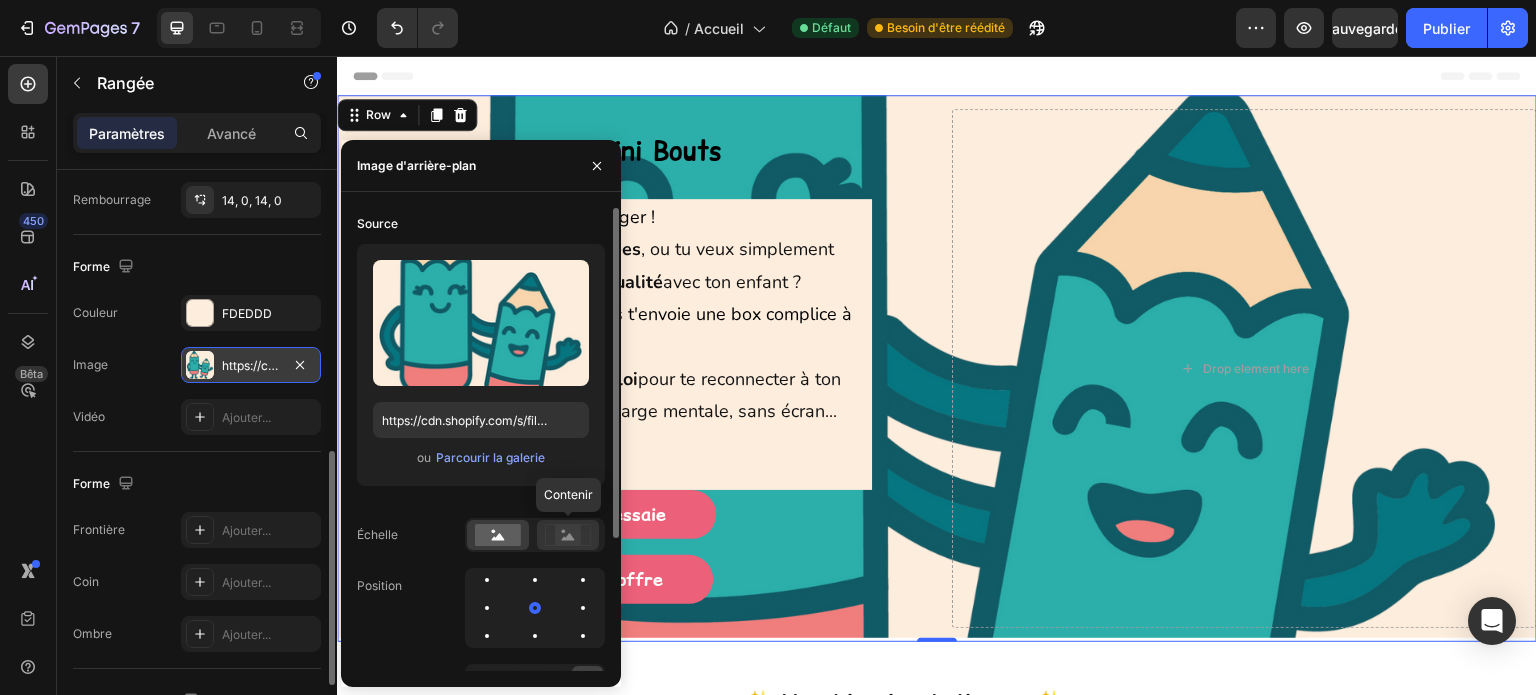 click 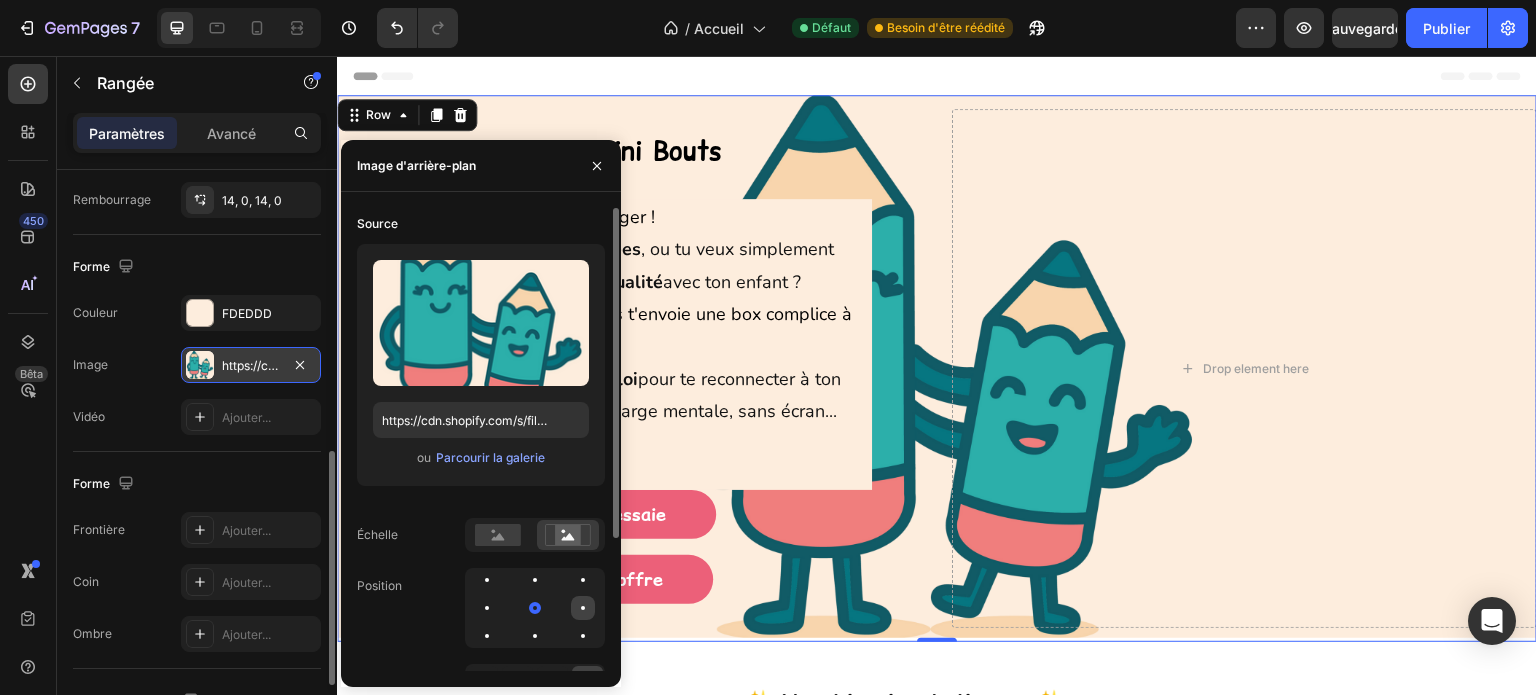 click 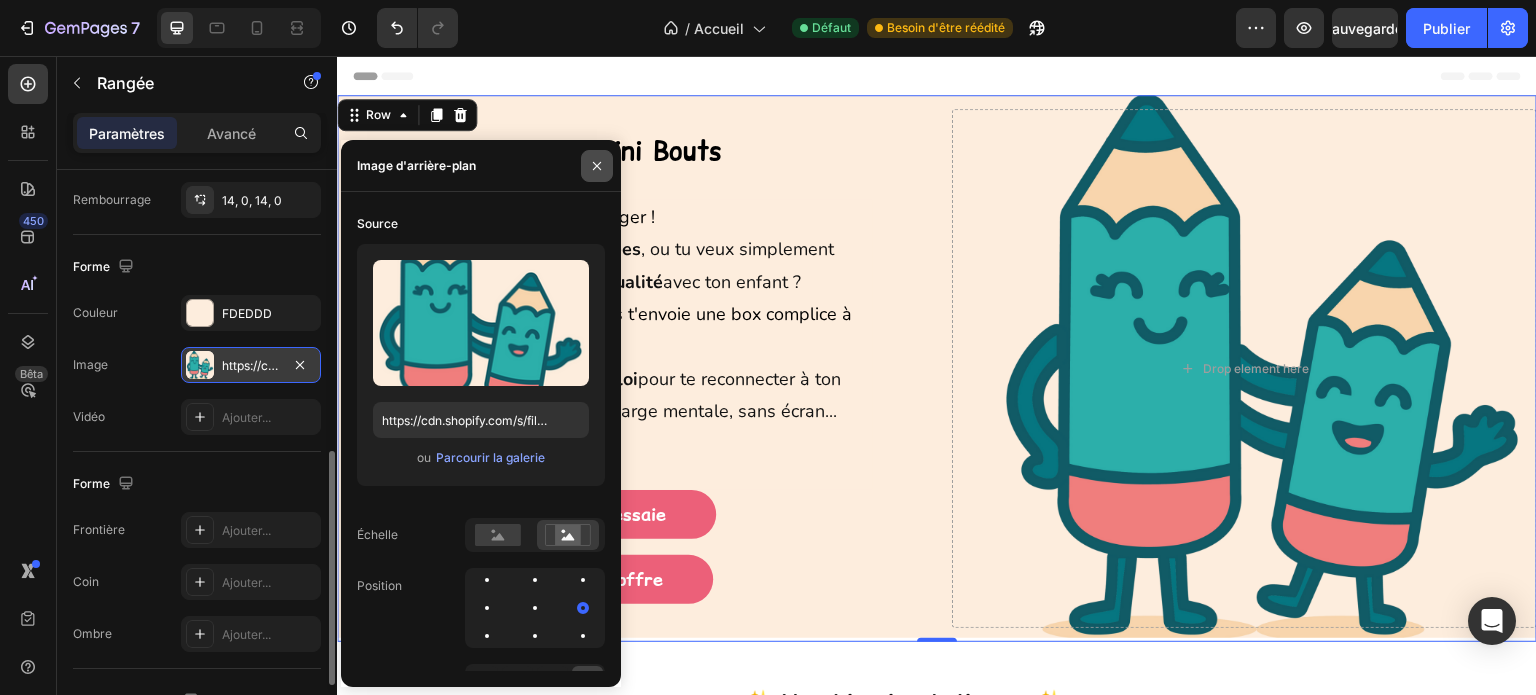 click 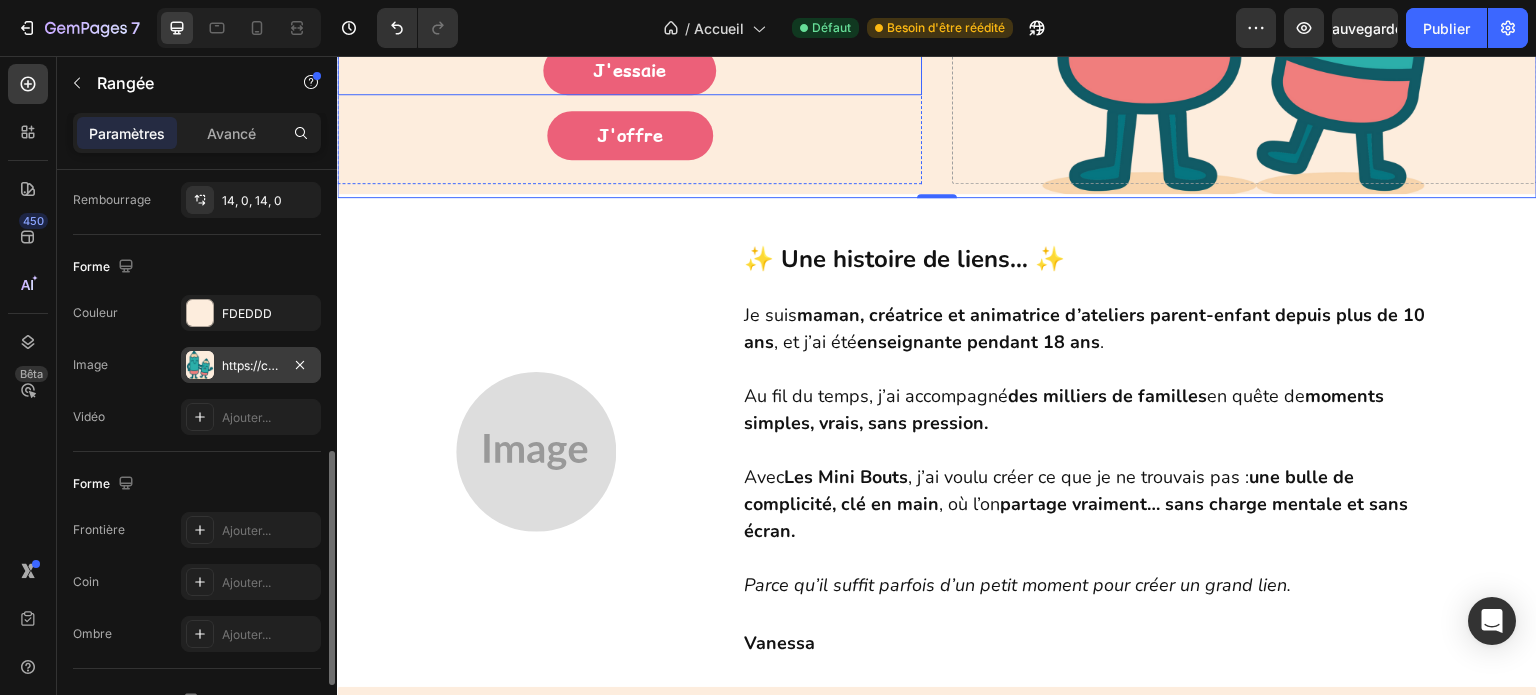 scroll, scrollTop: 500, scrollLeft: 0, axis: vertical 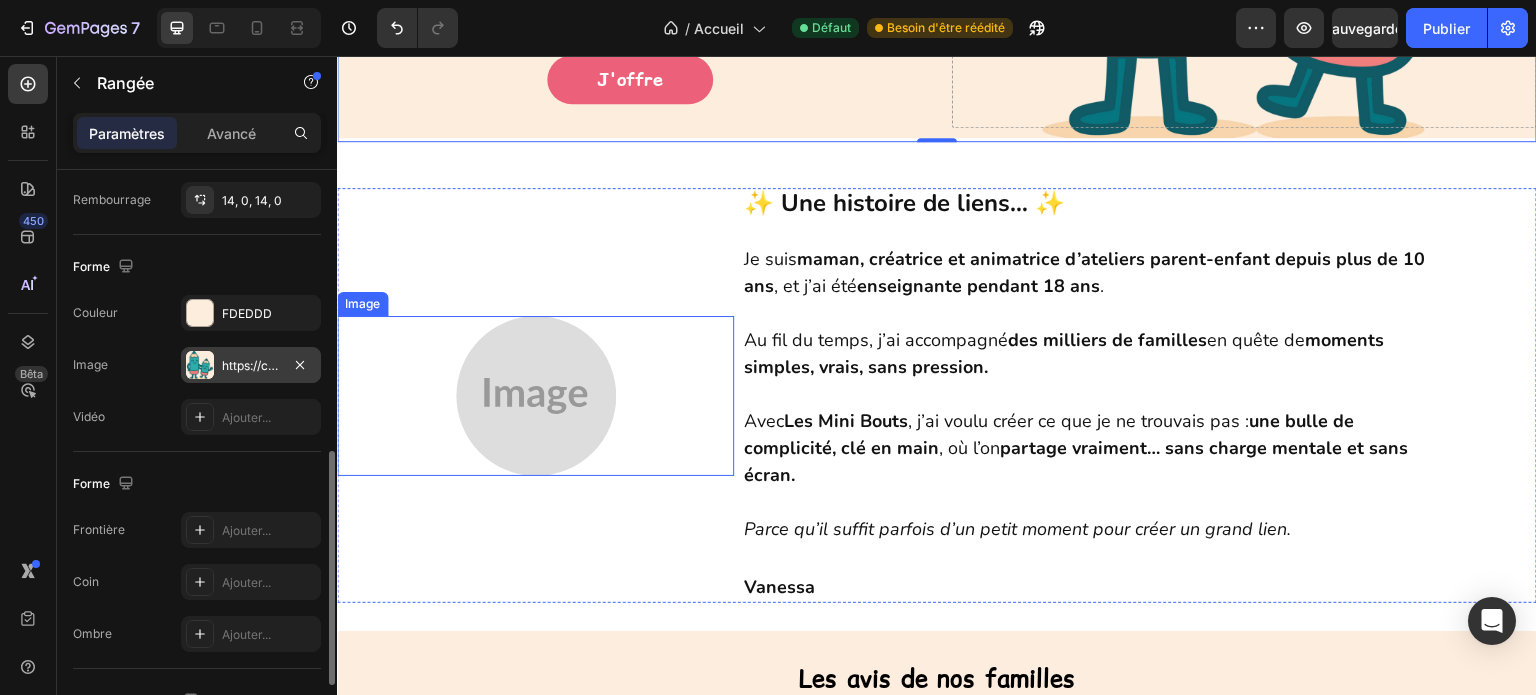 click at bounding box center (536, 396) 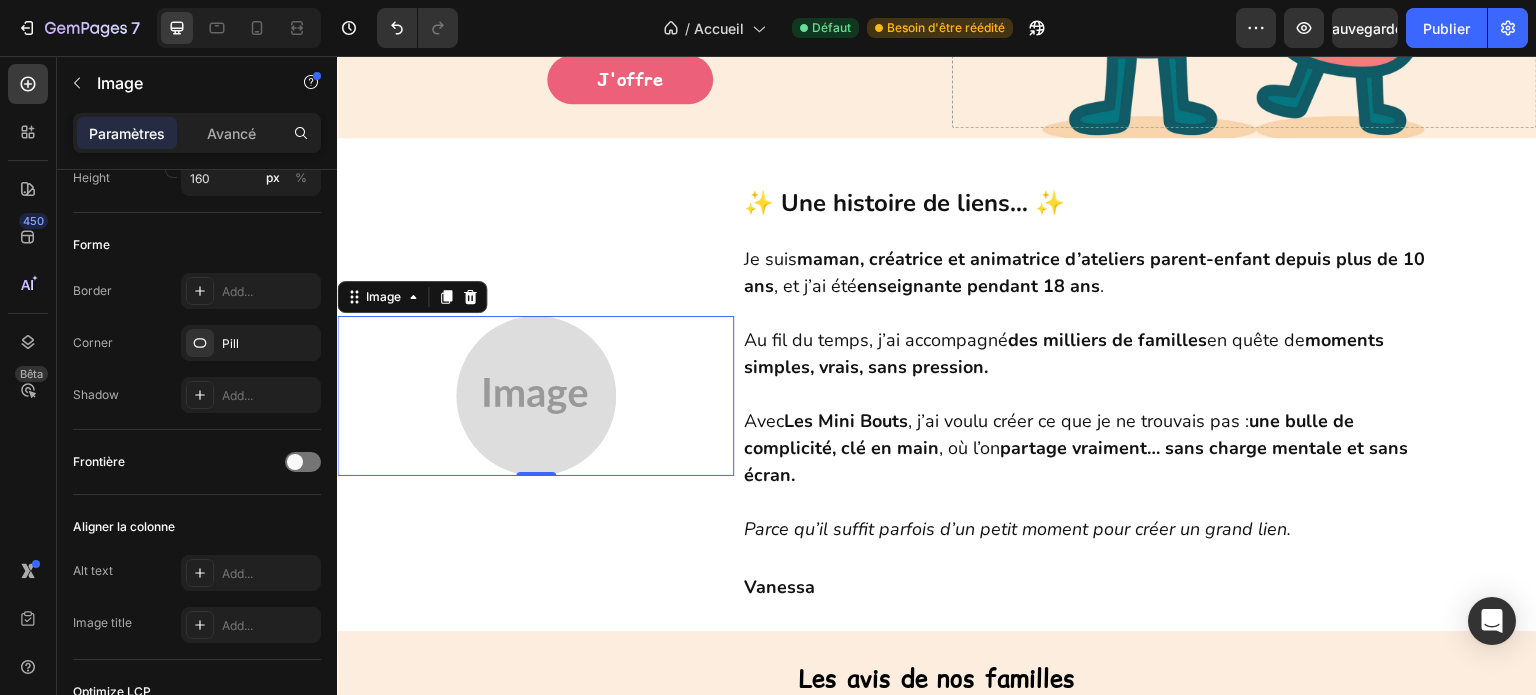 scroll, scrollTop: 0, scrollLeft: 0, axis: both 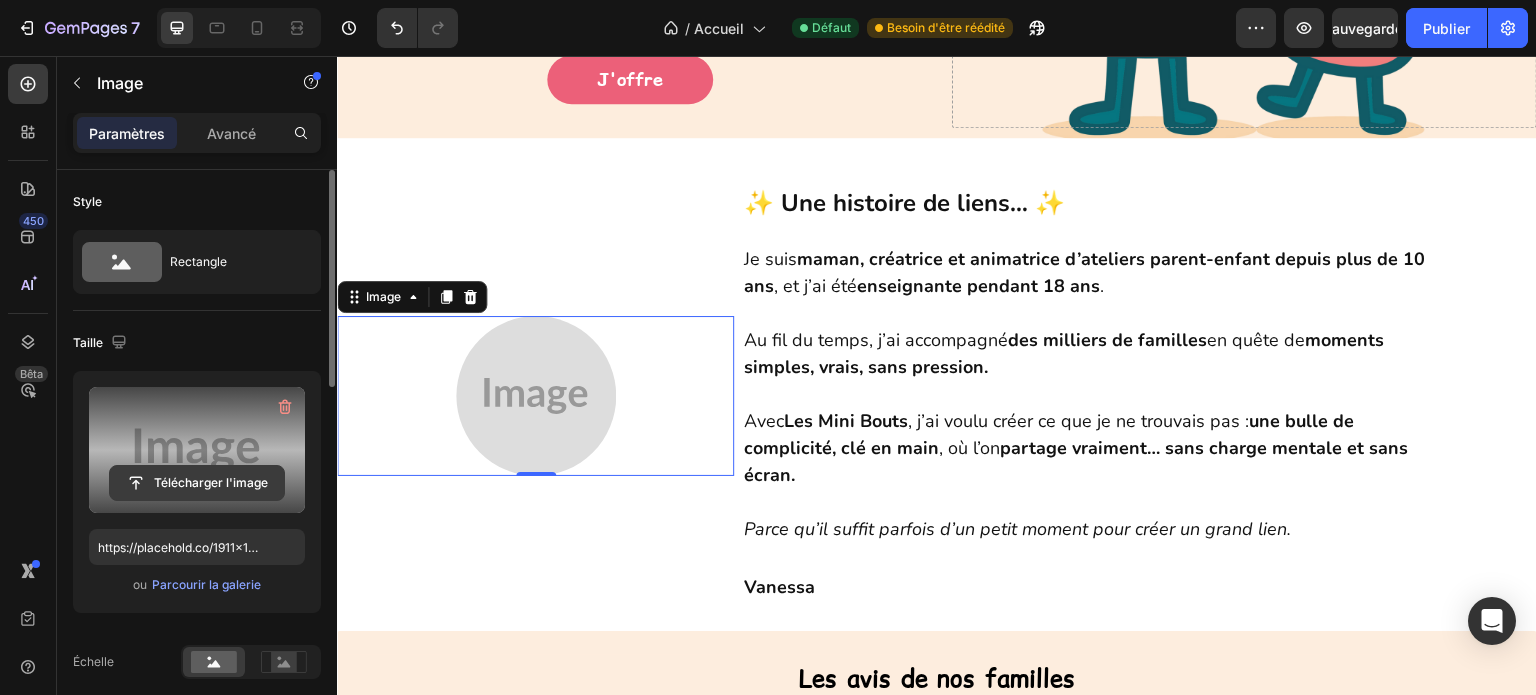 click 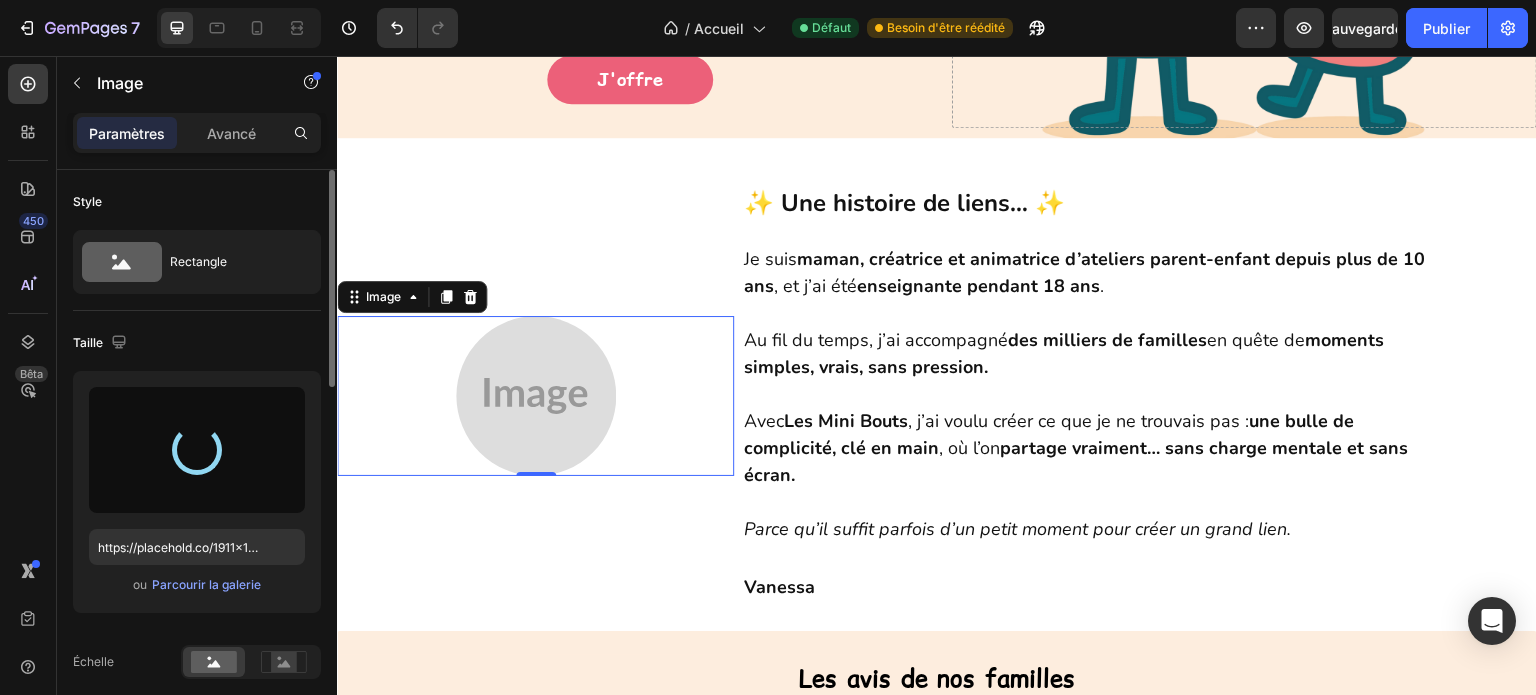 type on "https://cdn.shopify.com/s/files/1/0972/8897/8696/files/gempages_571899597614482656-35aeb5e7-9f00-48b7-9534-fab622916833.png" 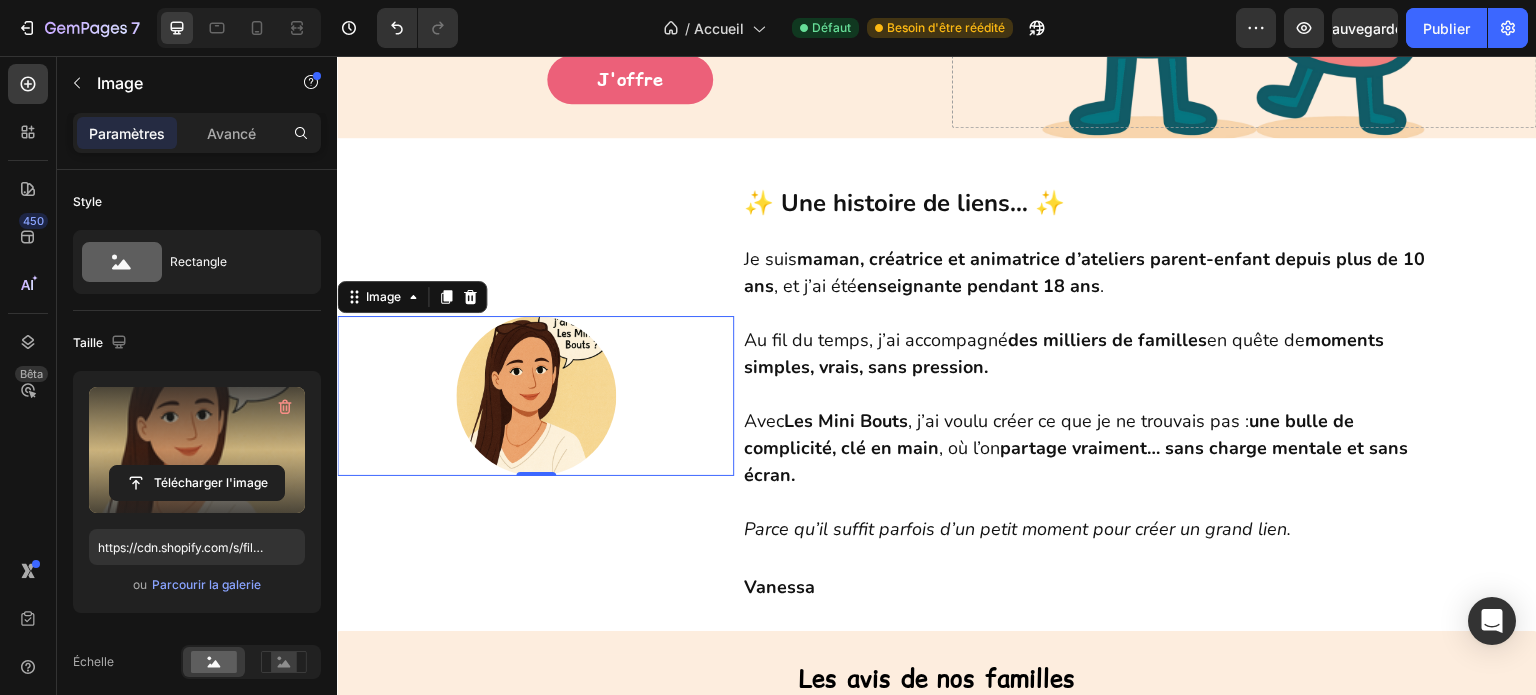click at bounding box center [536, 396] 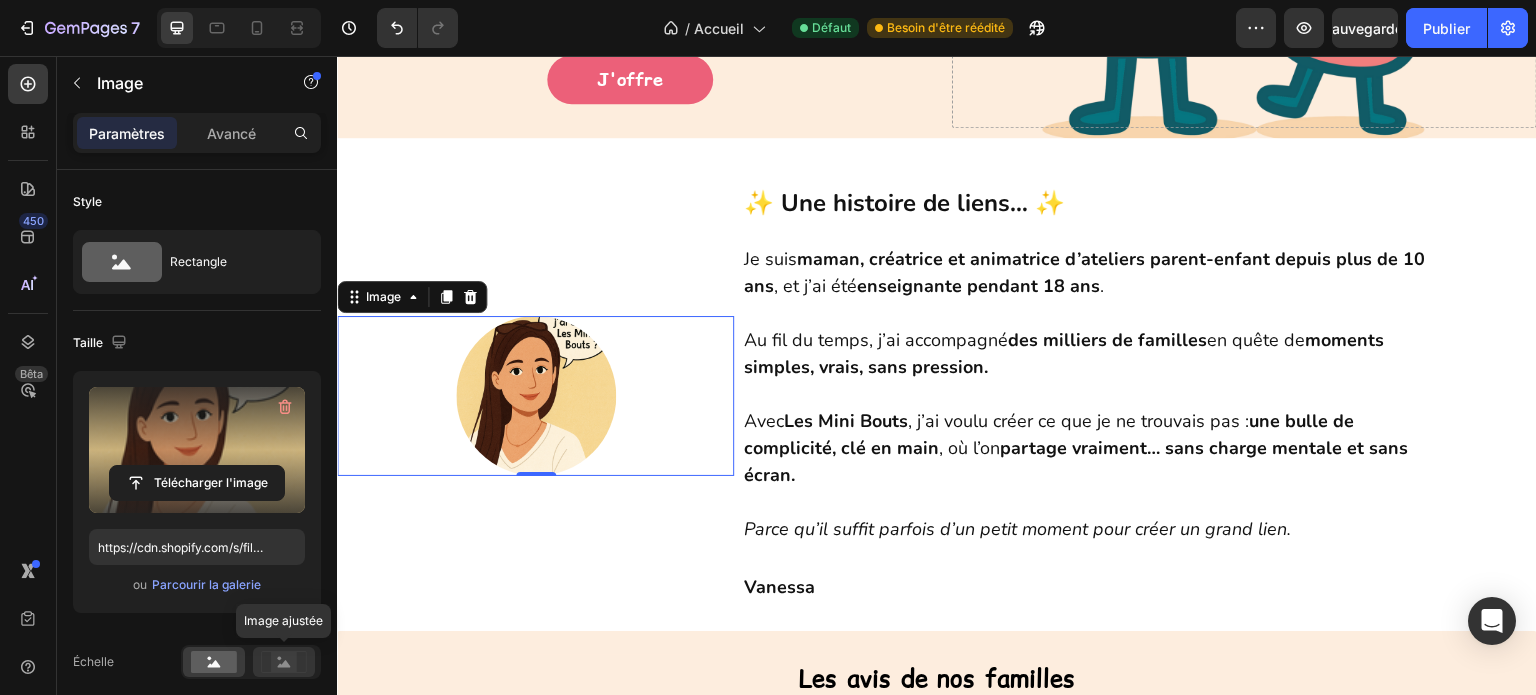 click 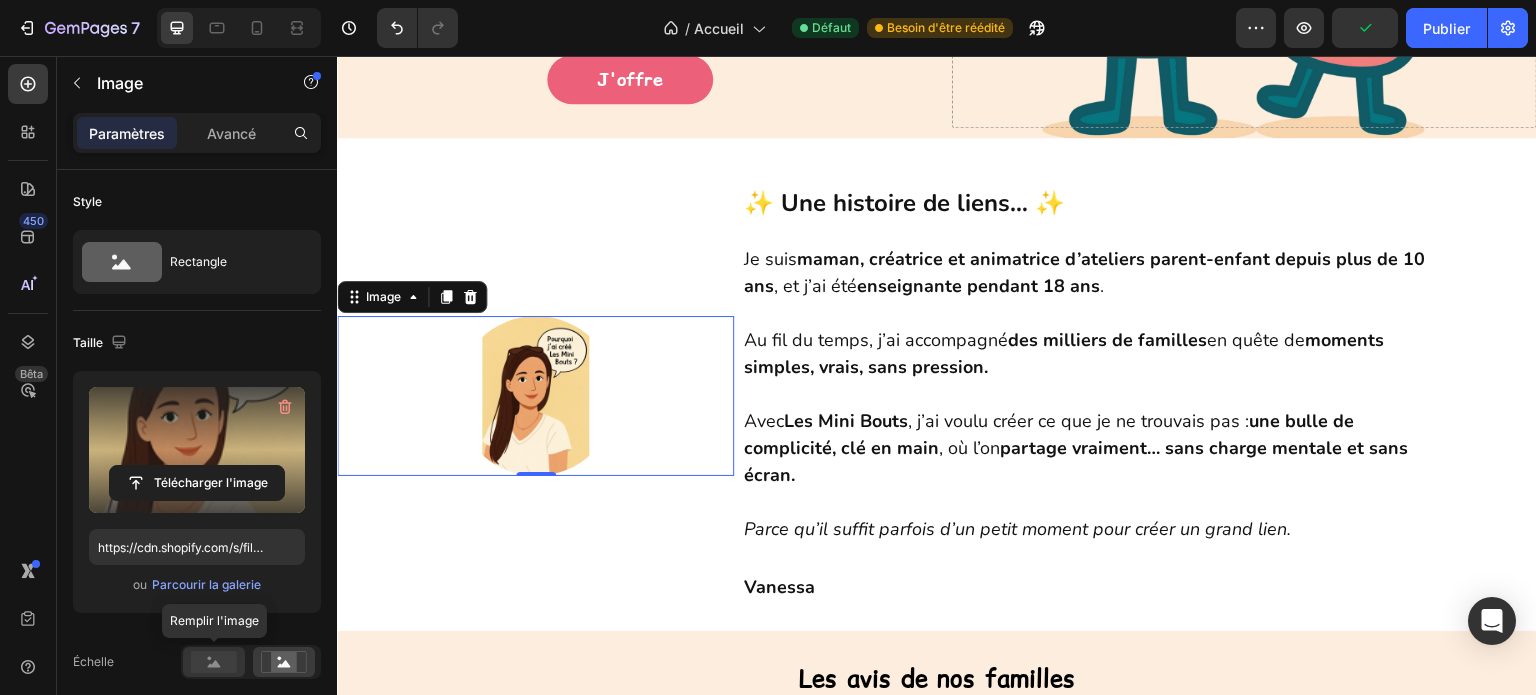 click 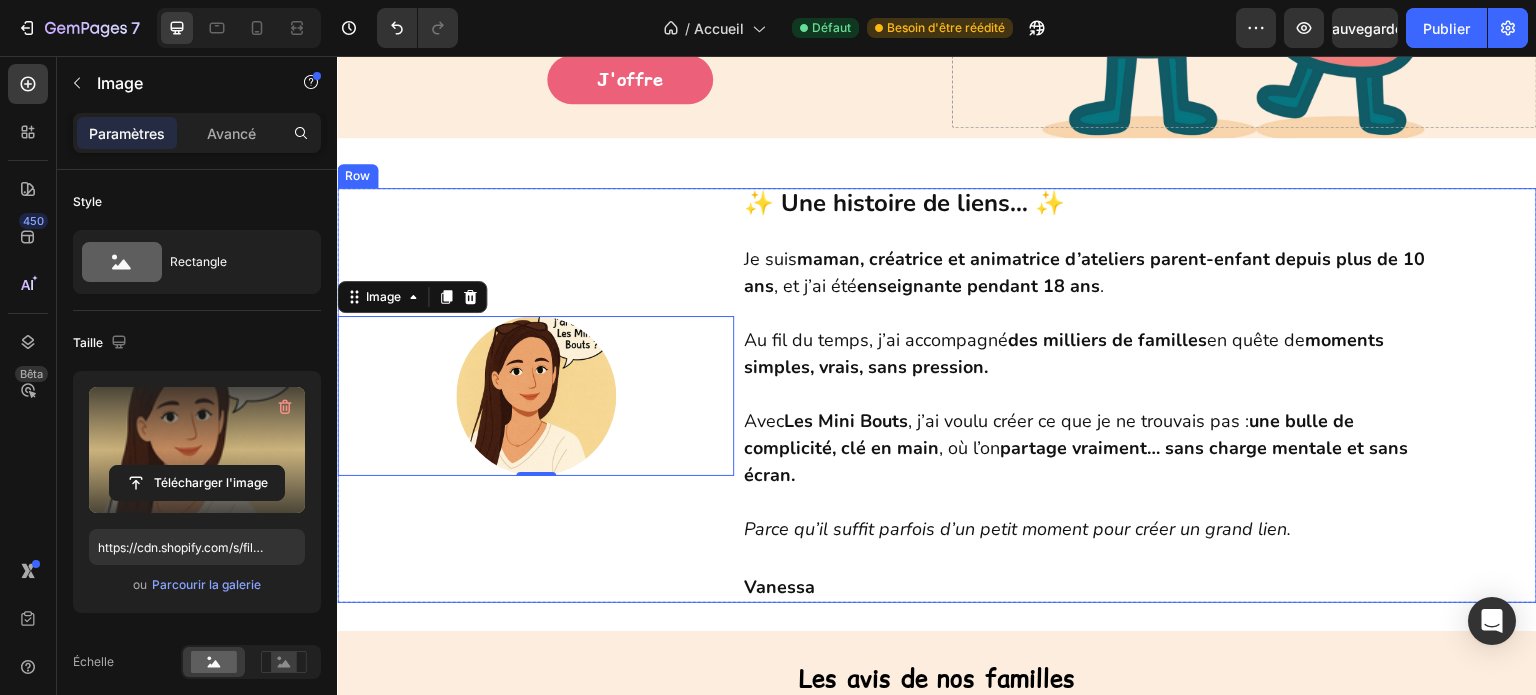 click on "Image   0" at bounding box center (535, 395) 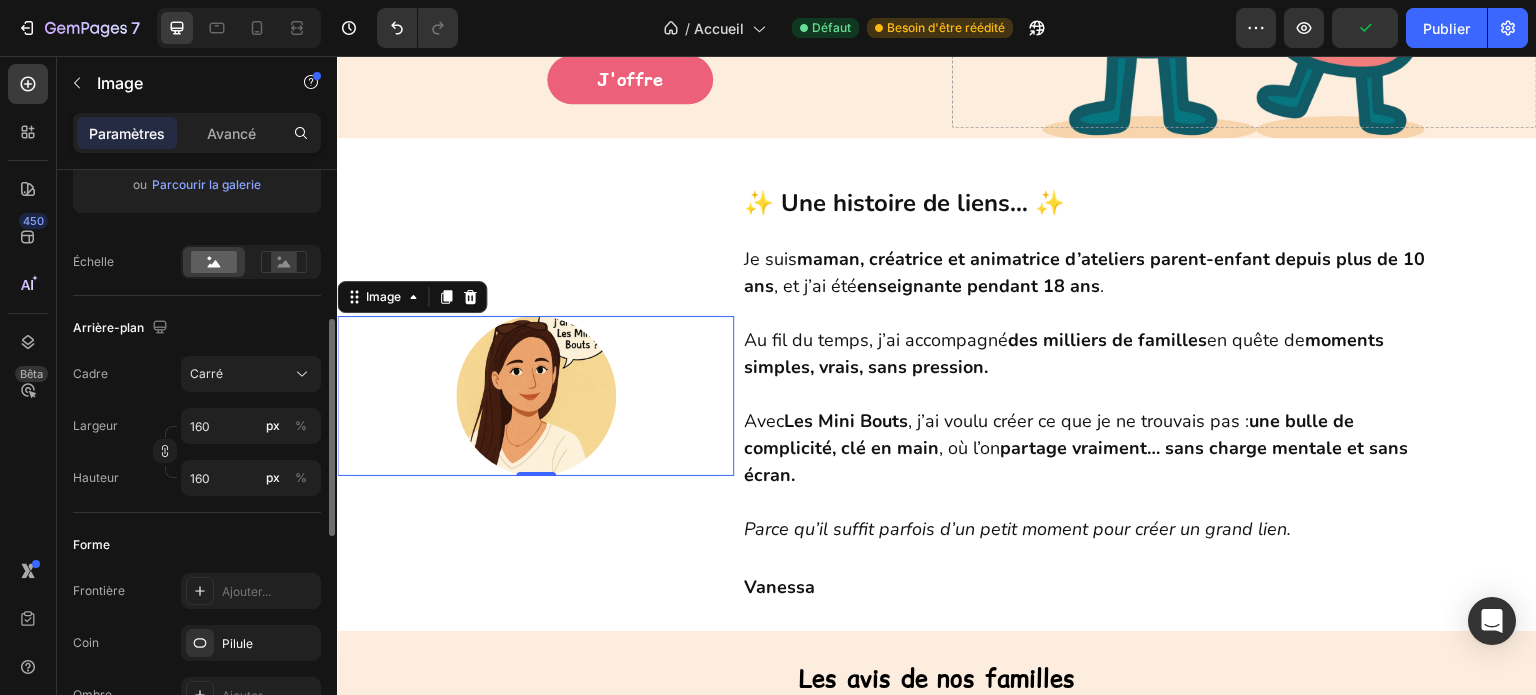 scroll, scrollTop: 500, scrollLeft: 0, axis: vertical 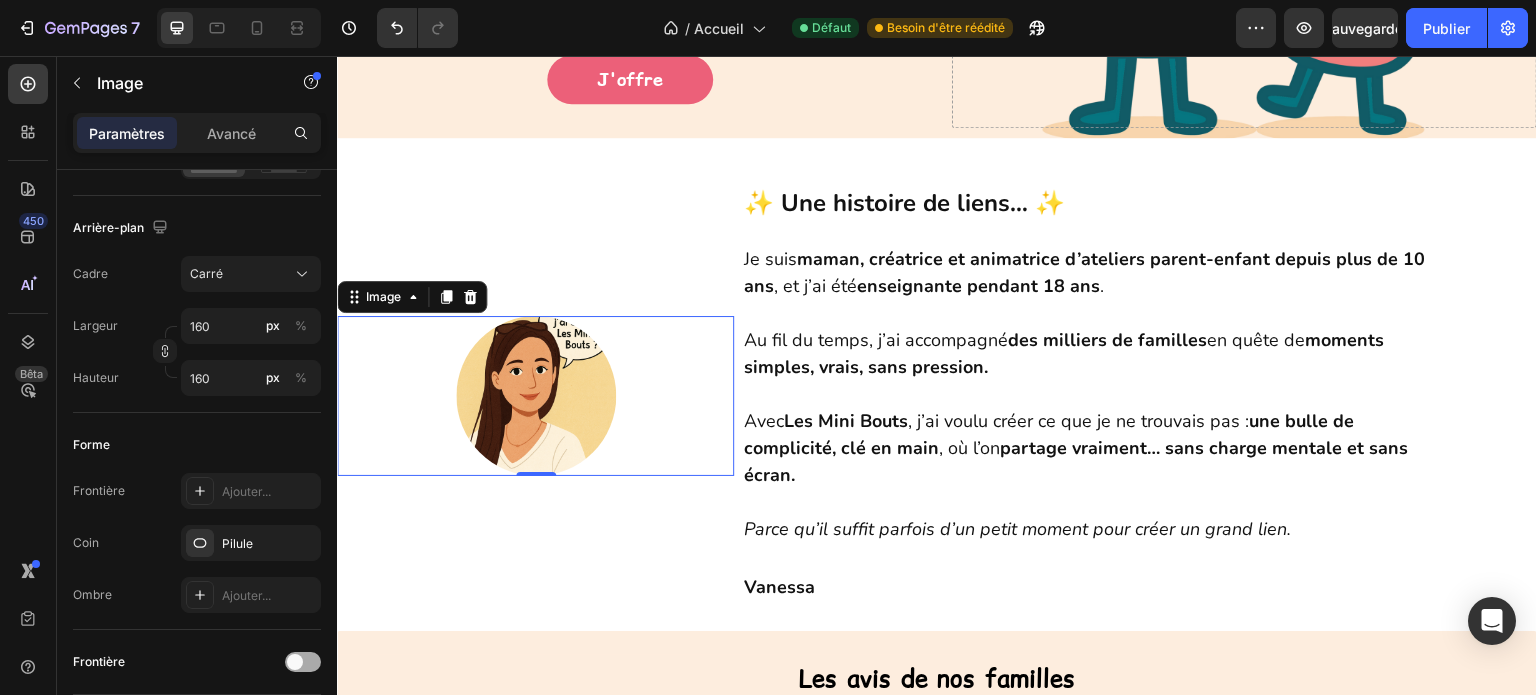 click at bounding box center [295, 662] 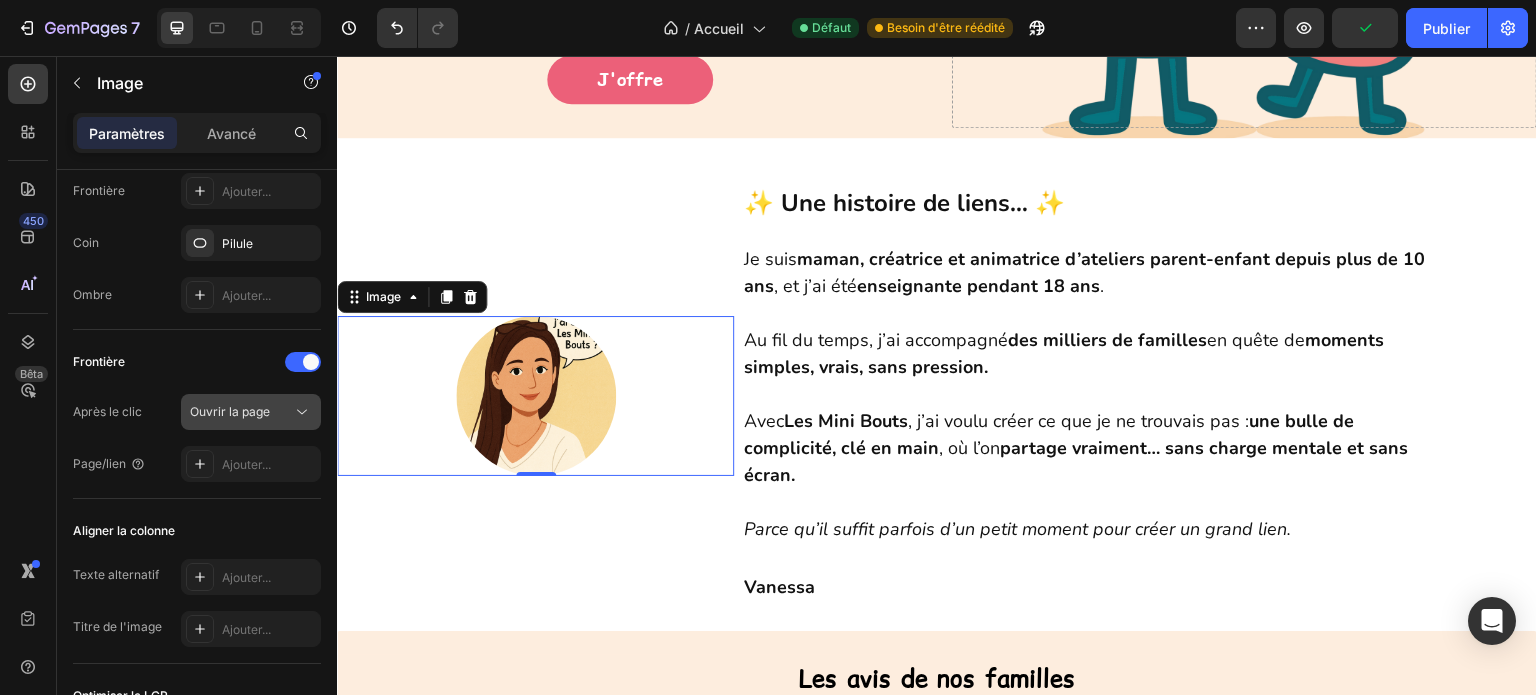 scroll, scrollTop: 700, scrollLeft: 0, axis: vertical 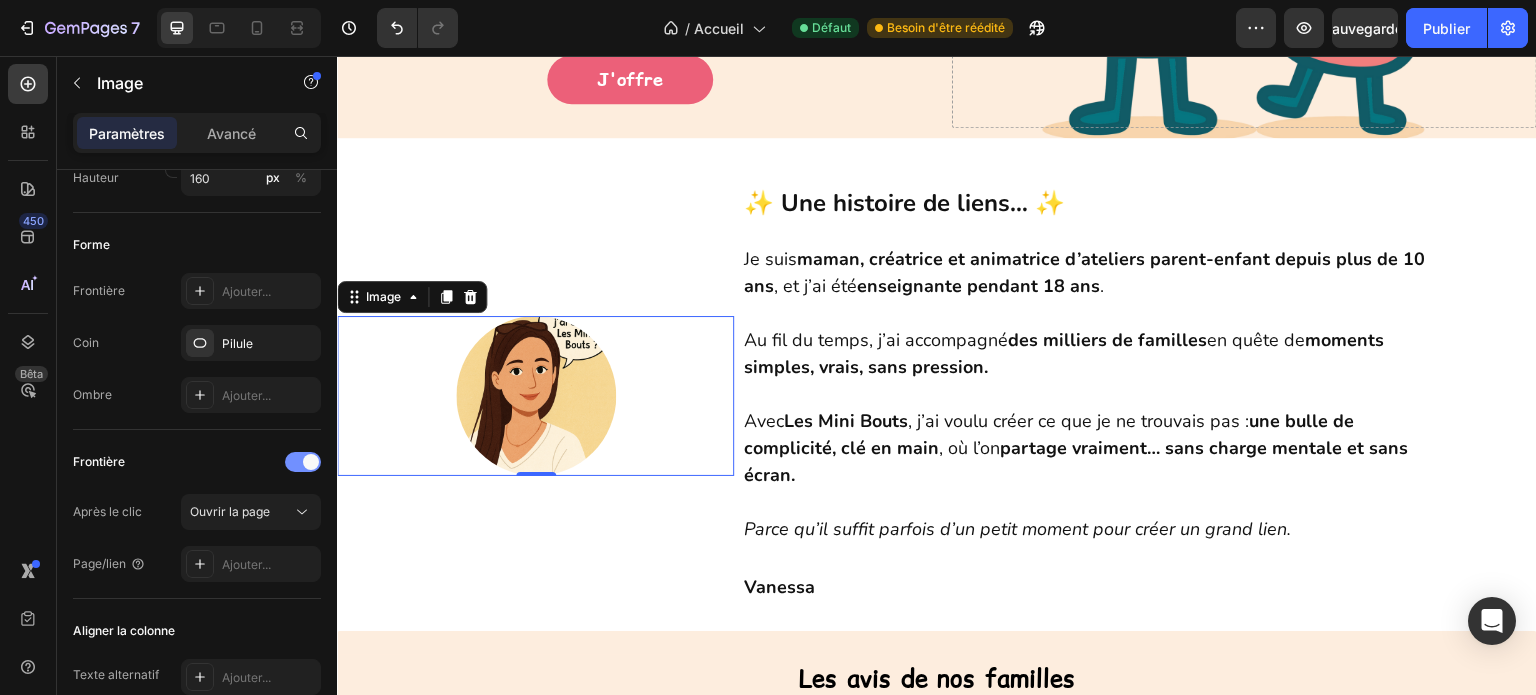 click at bounding box center [311, 462] 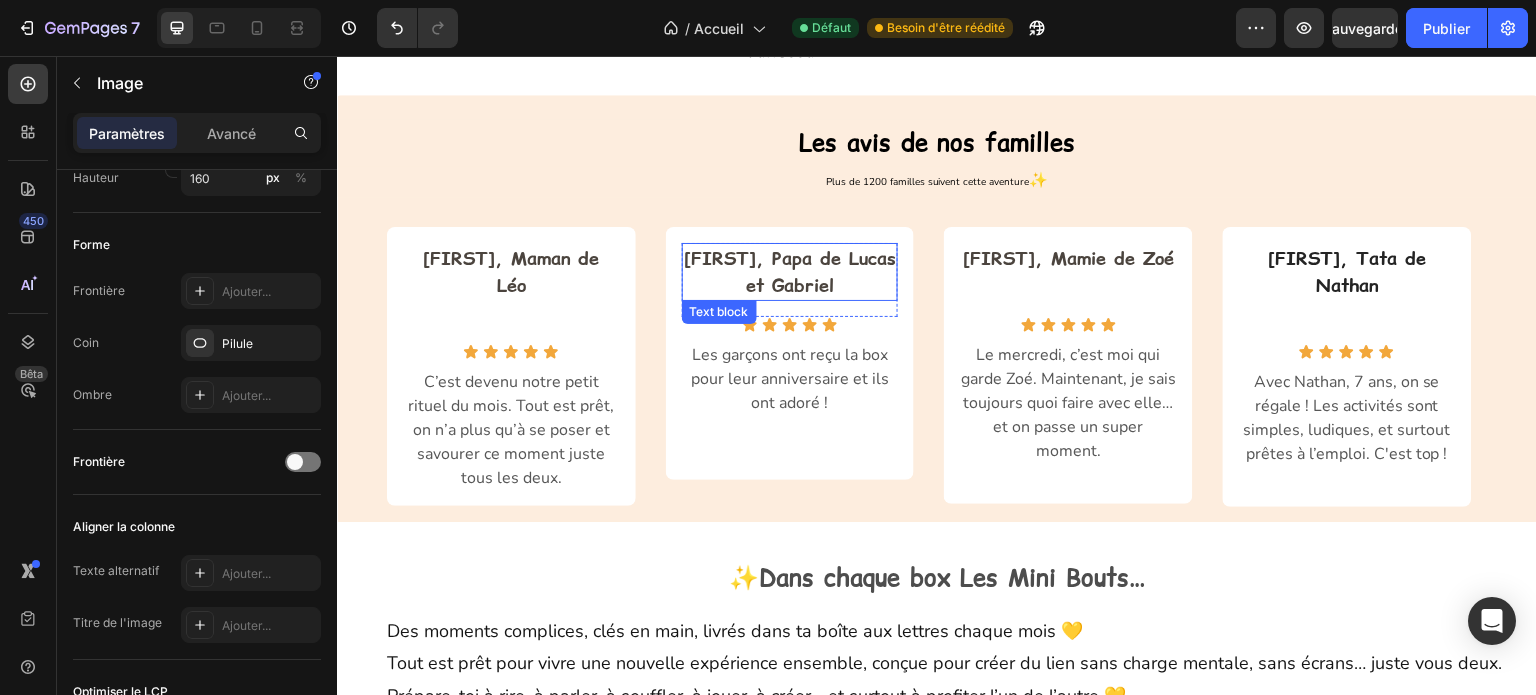 scroll, scrollTop: 1100, scrollLeft: 0, axis: vertical 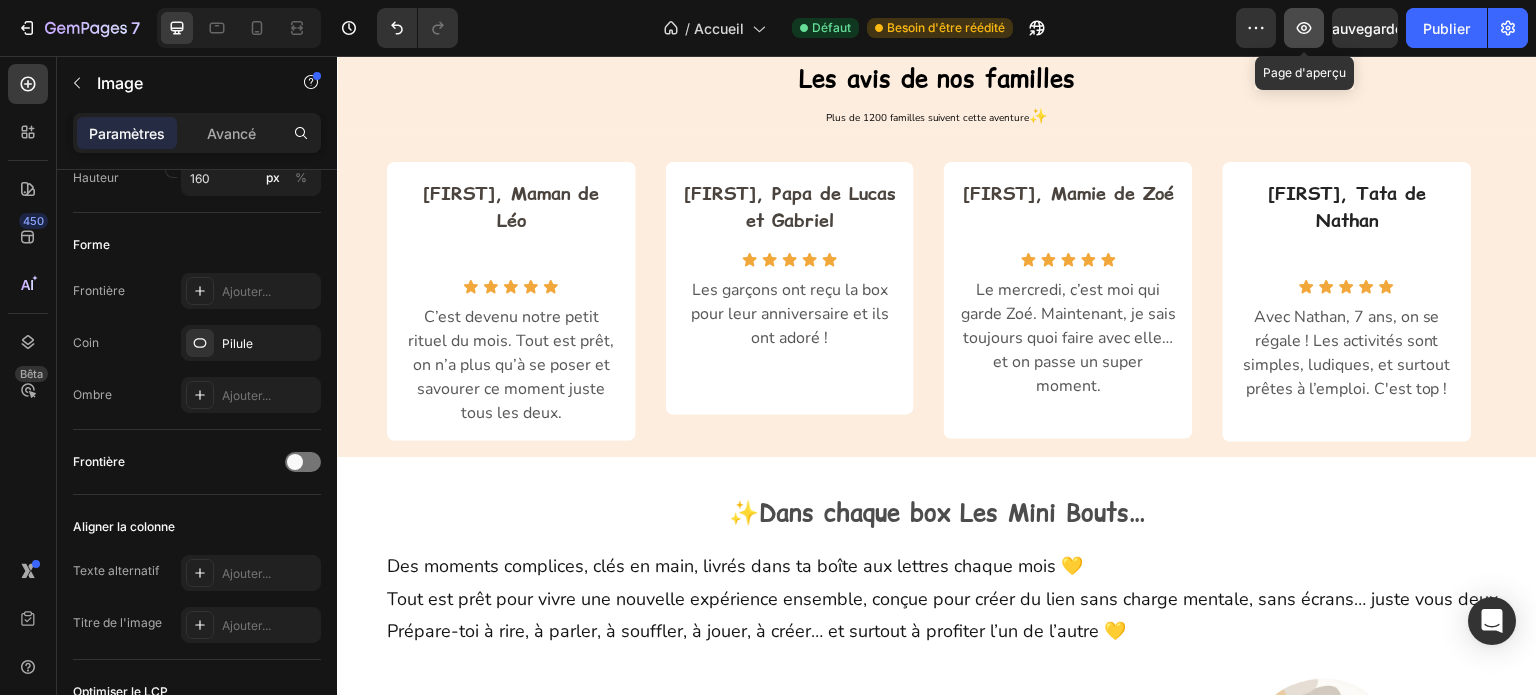 click 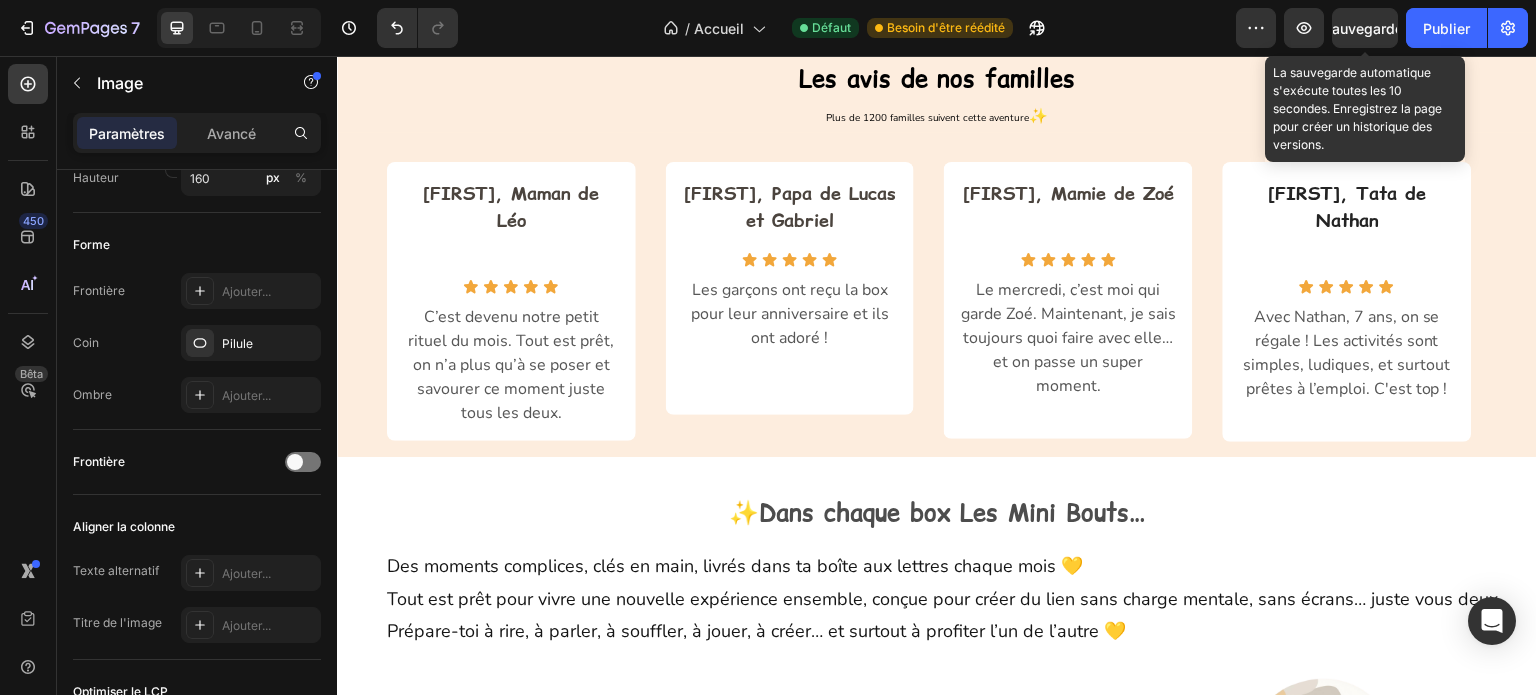 click on "Sauvegarder" at bounding box center (1365, 28) 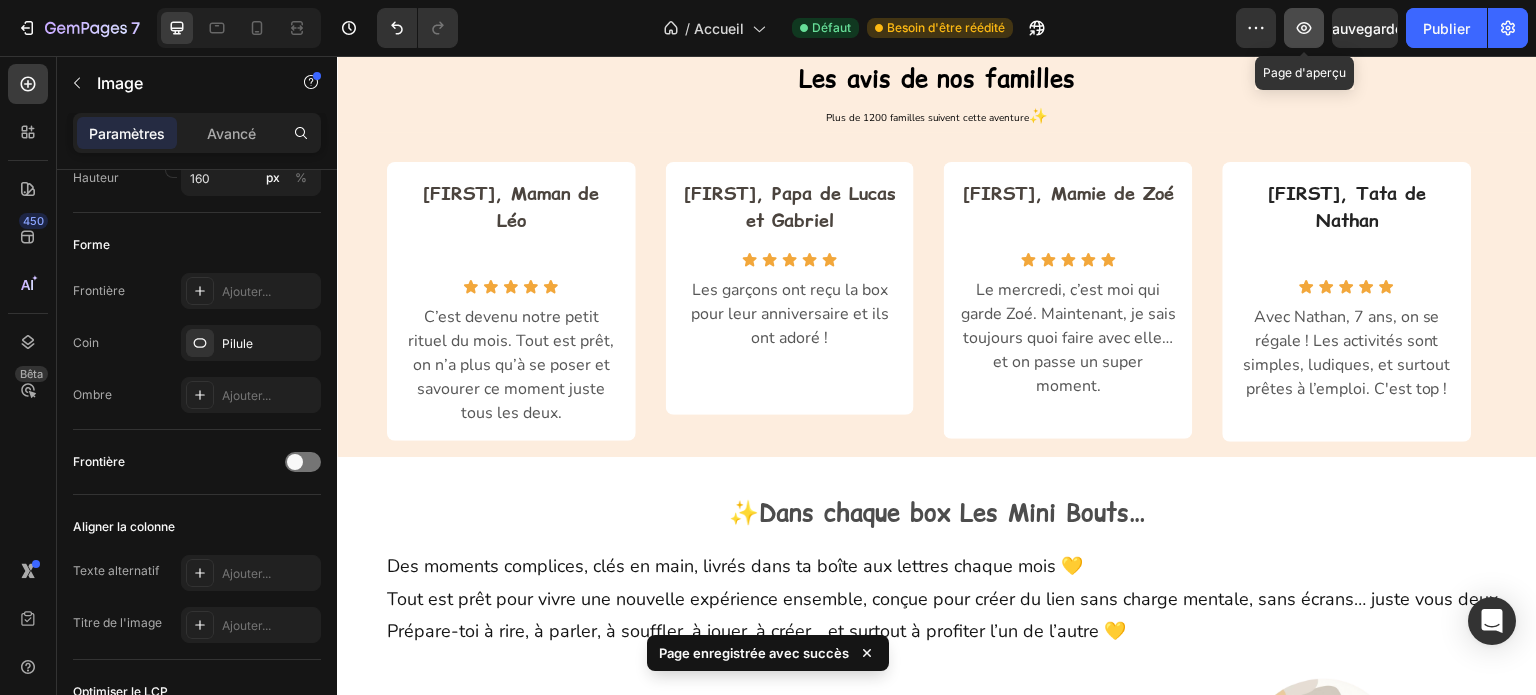click 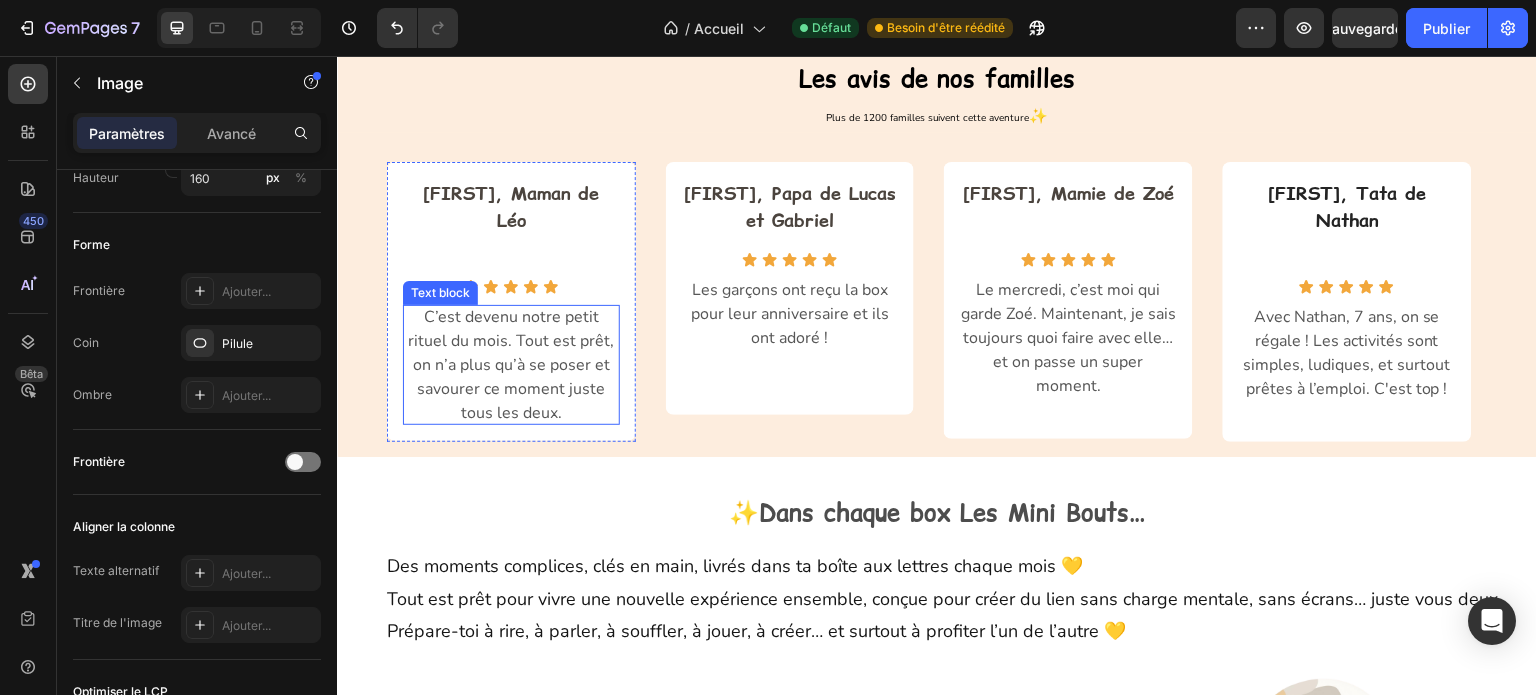 click on "C’est devenu notre petit rituel du mois. Tout est prêt, on n’a plus qu’à se poser et savourer ce moment juste tous les deux." at bounding box center [511, 365] 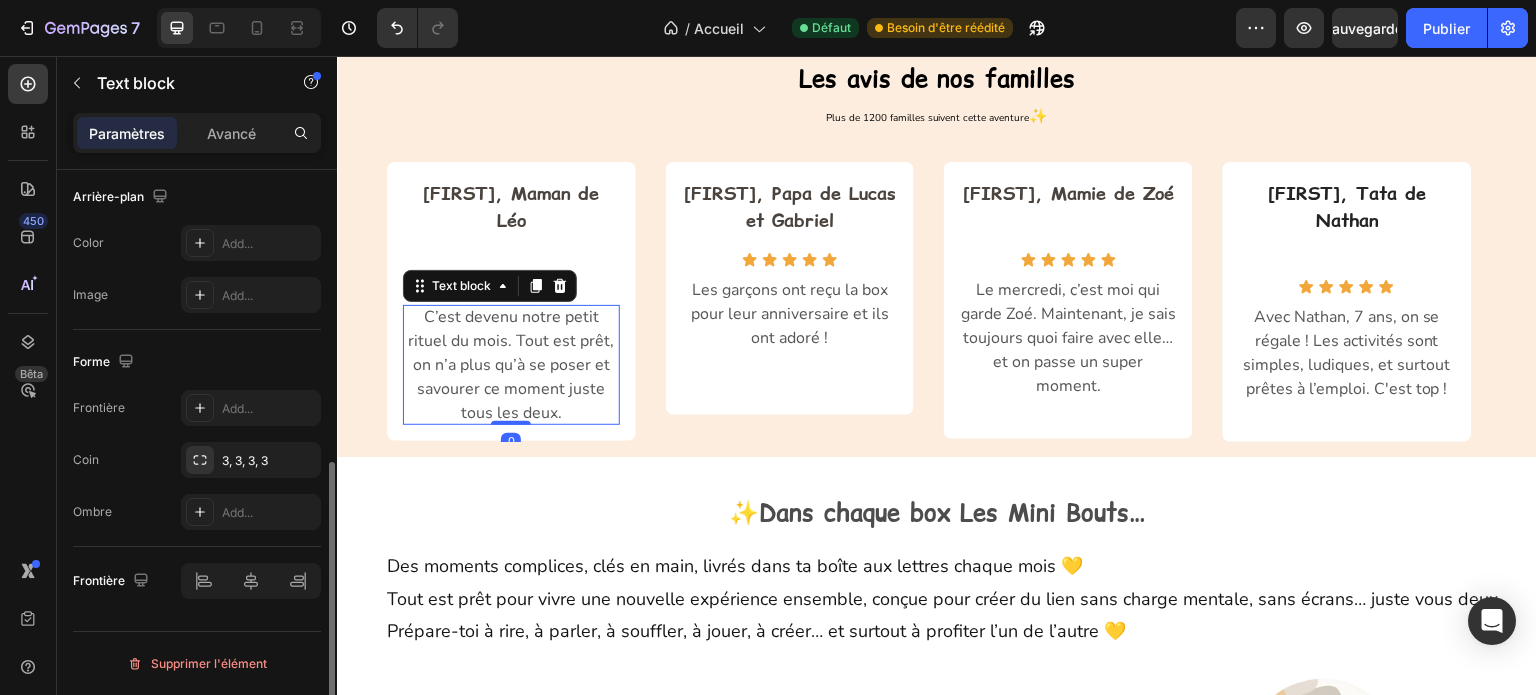 scroll, scrollTop: 0, scrollLeft: 0, axis: both 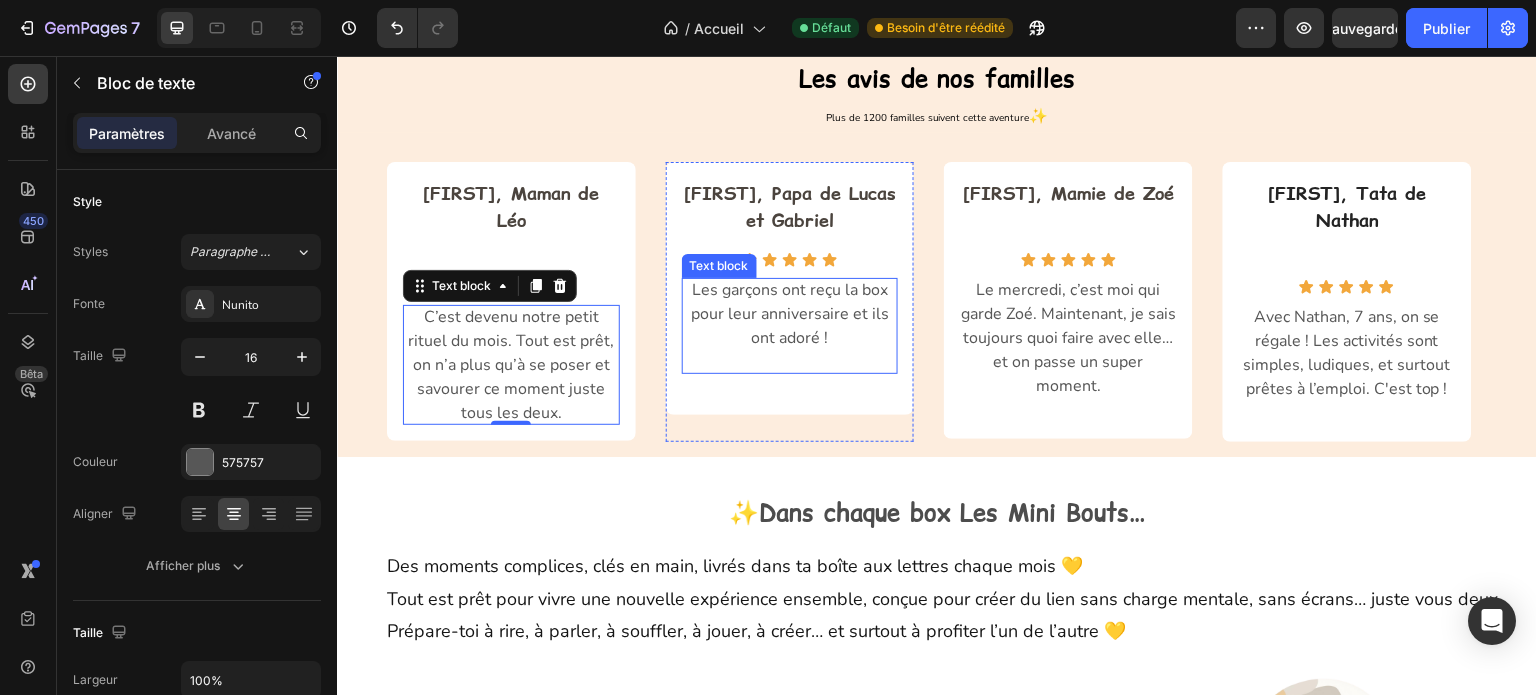 click at bounding box center [790, 362] 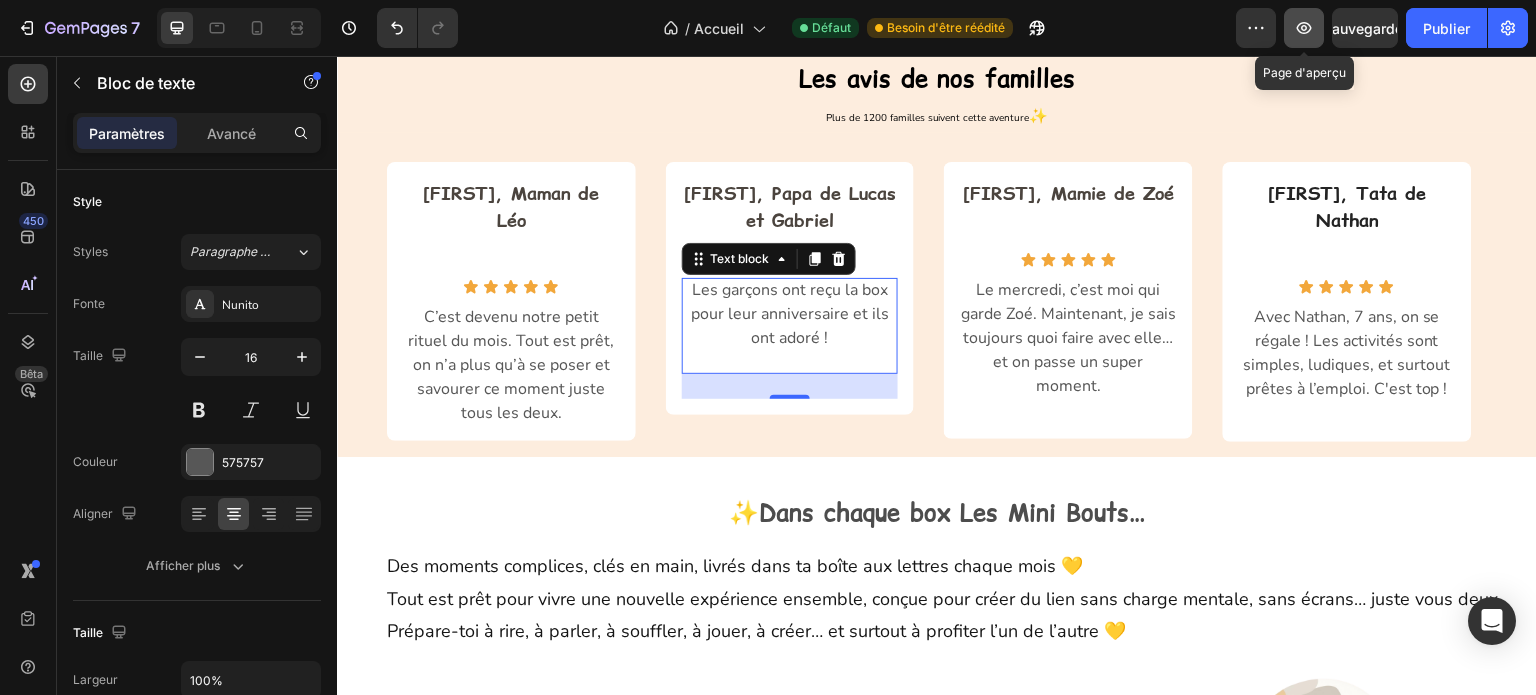 click 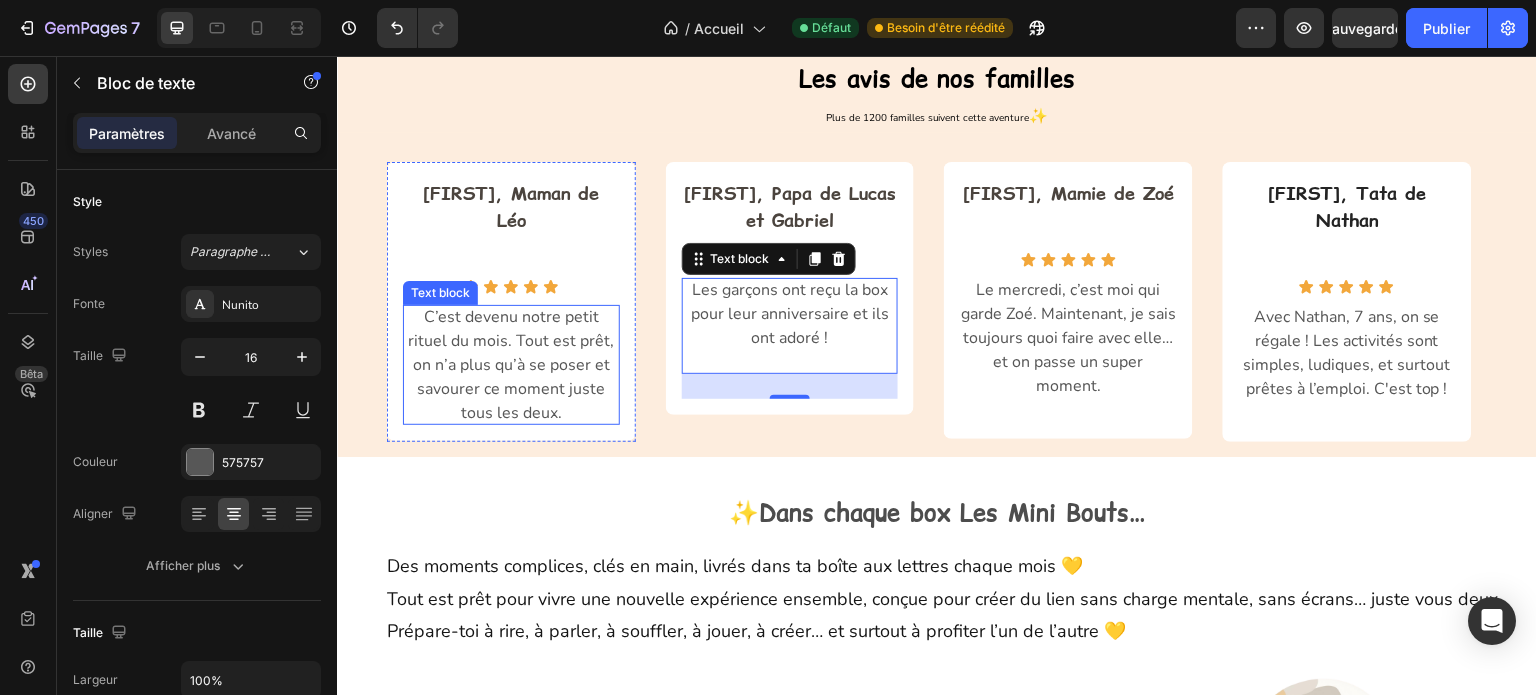click on "C’est devenu notre petit rituel du mois. Tout est prêt, on n’a plus qu’à se poser et savourer ce moment juste tous les deux." at bounding box center (511, 365) 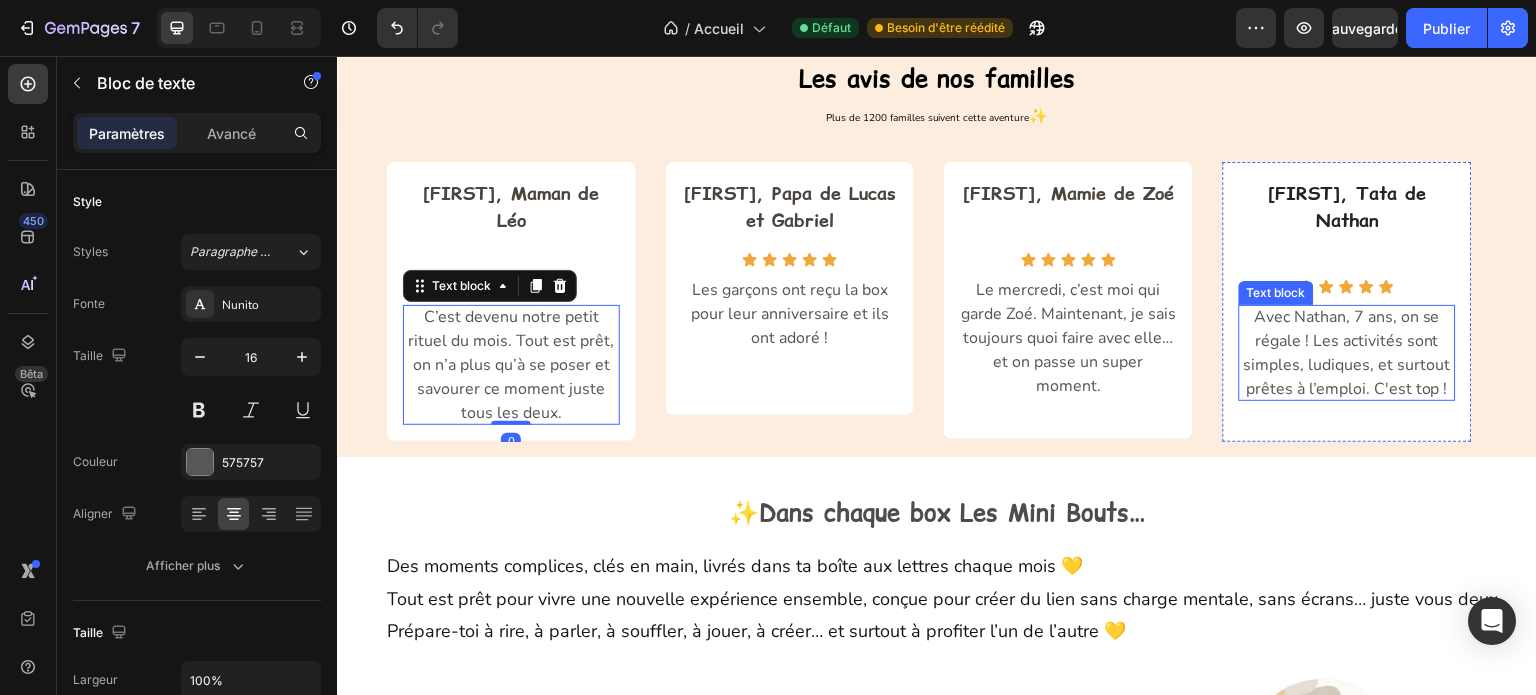 click on "Avec [NAME], 7 ans, on se régale ! Les activités sont simples, ludiques, et surtout prêtes à l’emploi. C'est top !" at bounding box center [1347, 353] 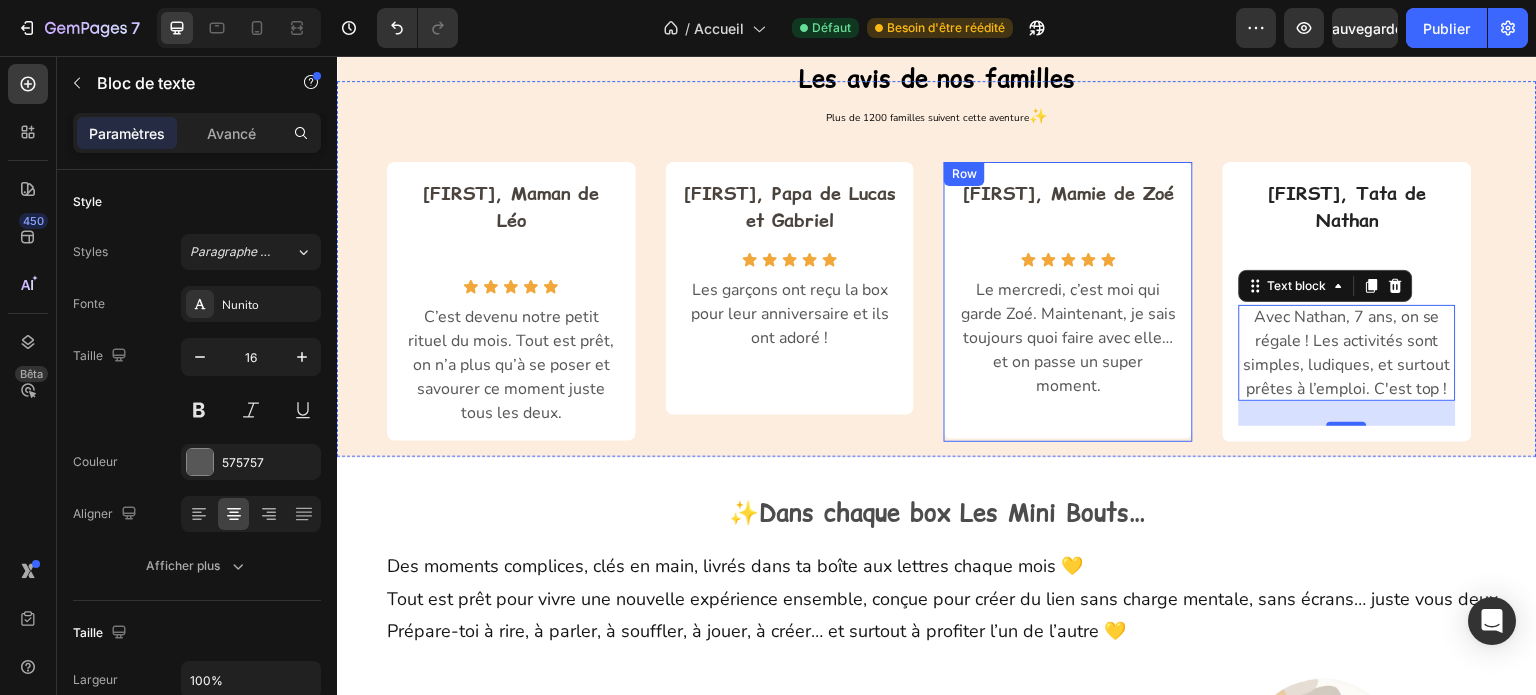 click on "Marie, Mamie de Zoé   Text block Row Icon Icon Icon Icon
Icon Icon List Le mercredi, c’est moi qui garde Zoé. Maintenant, je sais toujours quoi faire avec elle… et on passe un super moment. Text block Row" at bounding box center [1068, 300] 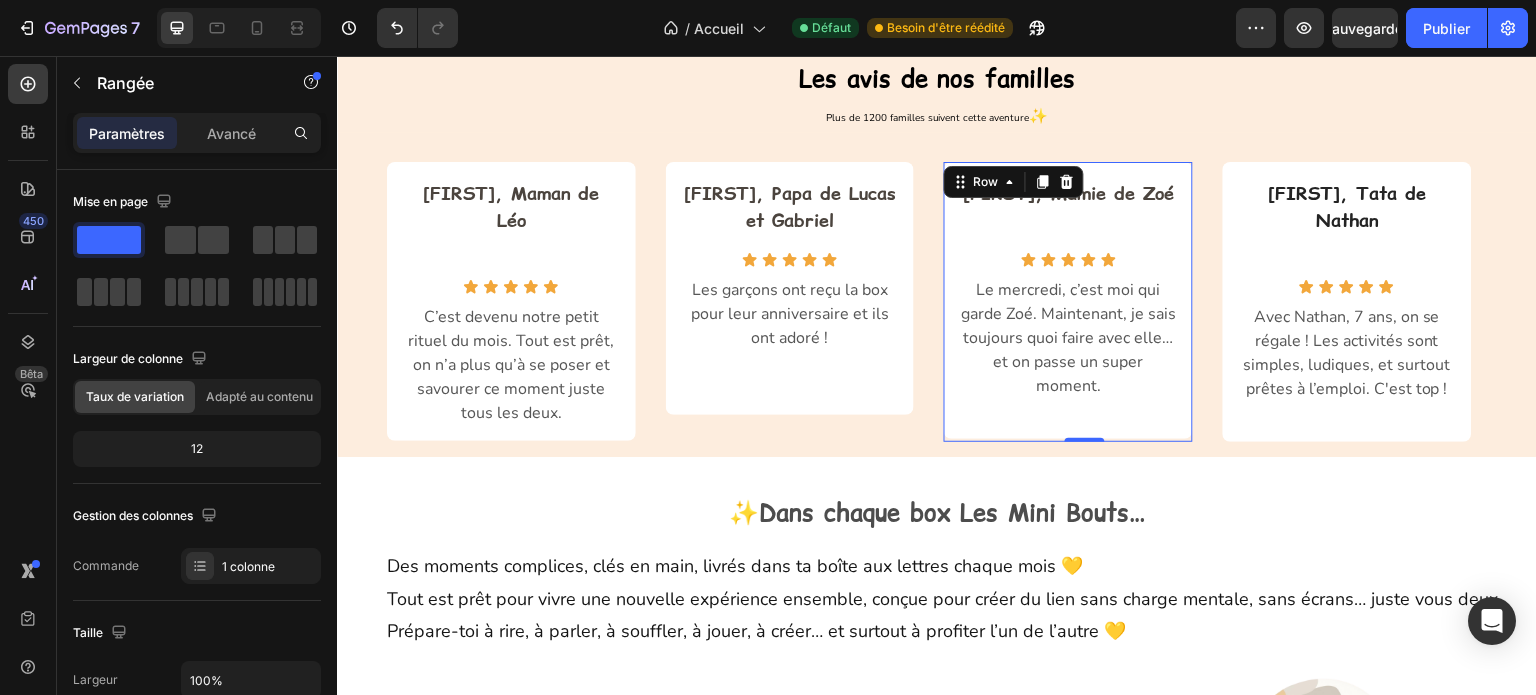 drag, startPoint x: 1087, startPoint y: 412, endPoint x: 1085, endPoint y: 397, distance: 15.132746 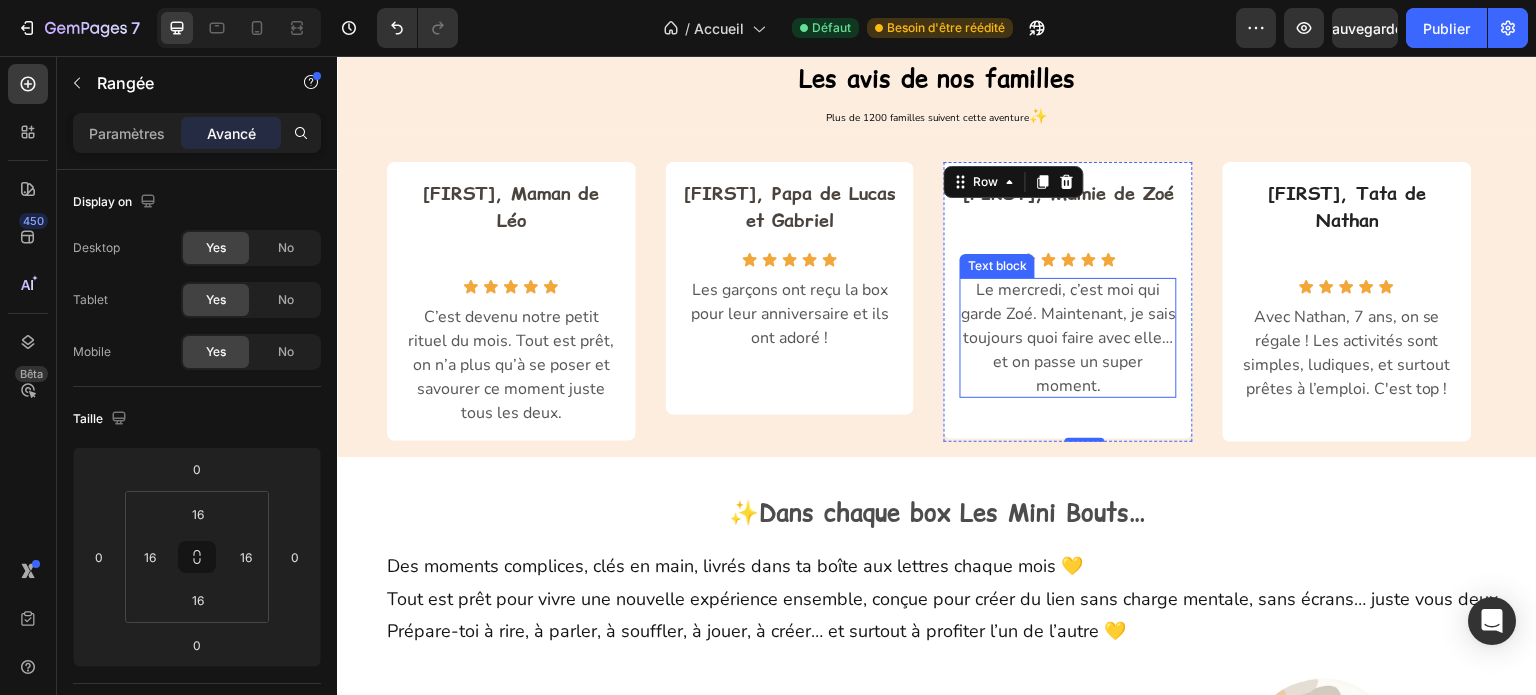 click on "Le mercredi, c’est moi qui garde [NAME]. Maintenant, je sais toujours quoi faire avec elle… et on passe un super moment." at bounding box center [1068, 338] 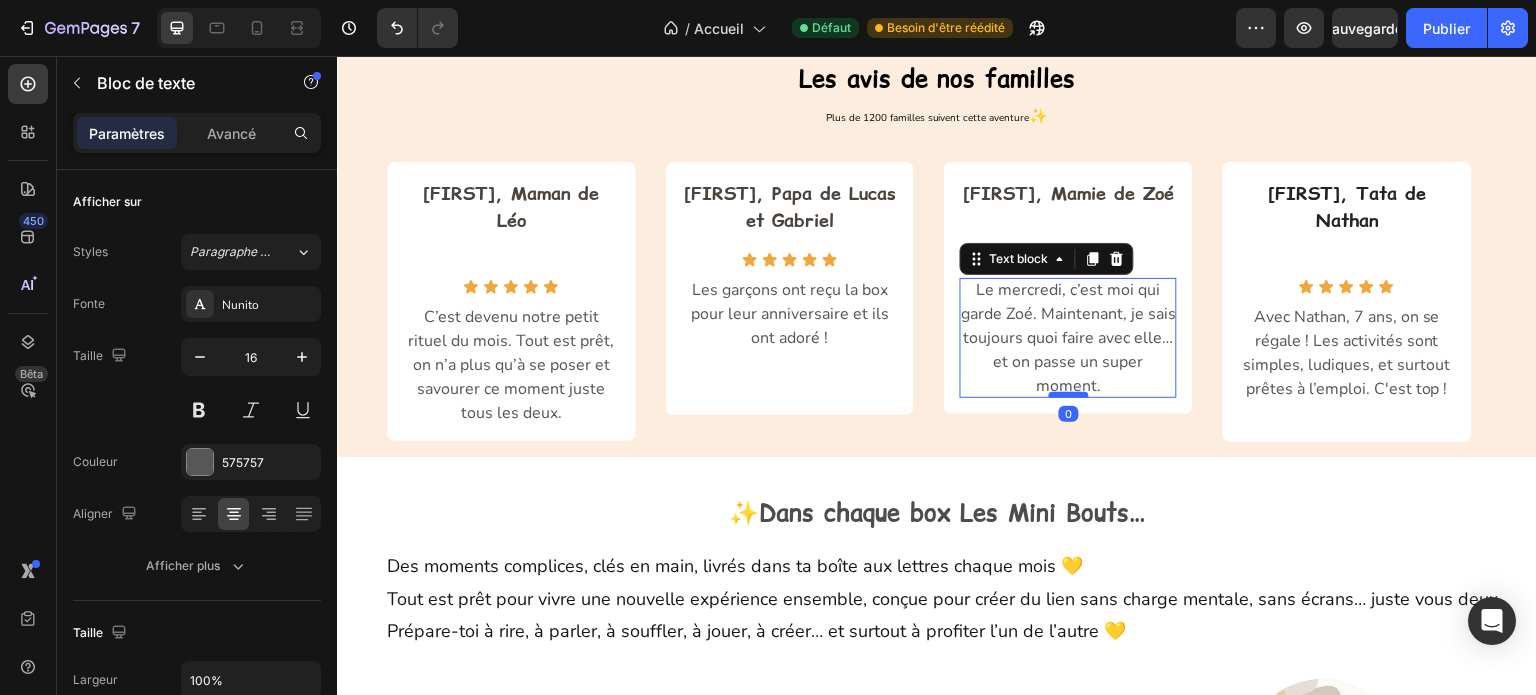 drag, startPoint x: 1077, startPoint y: 393, endPoint x: 1070, endPoint y: 367, distance: 26.925823 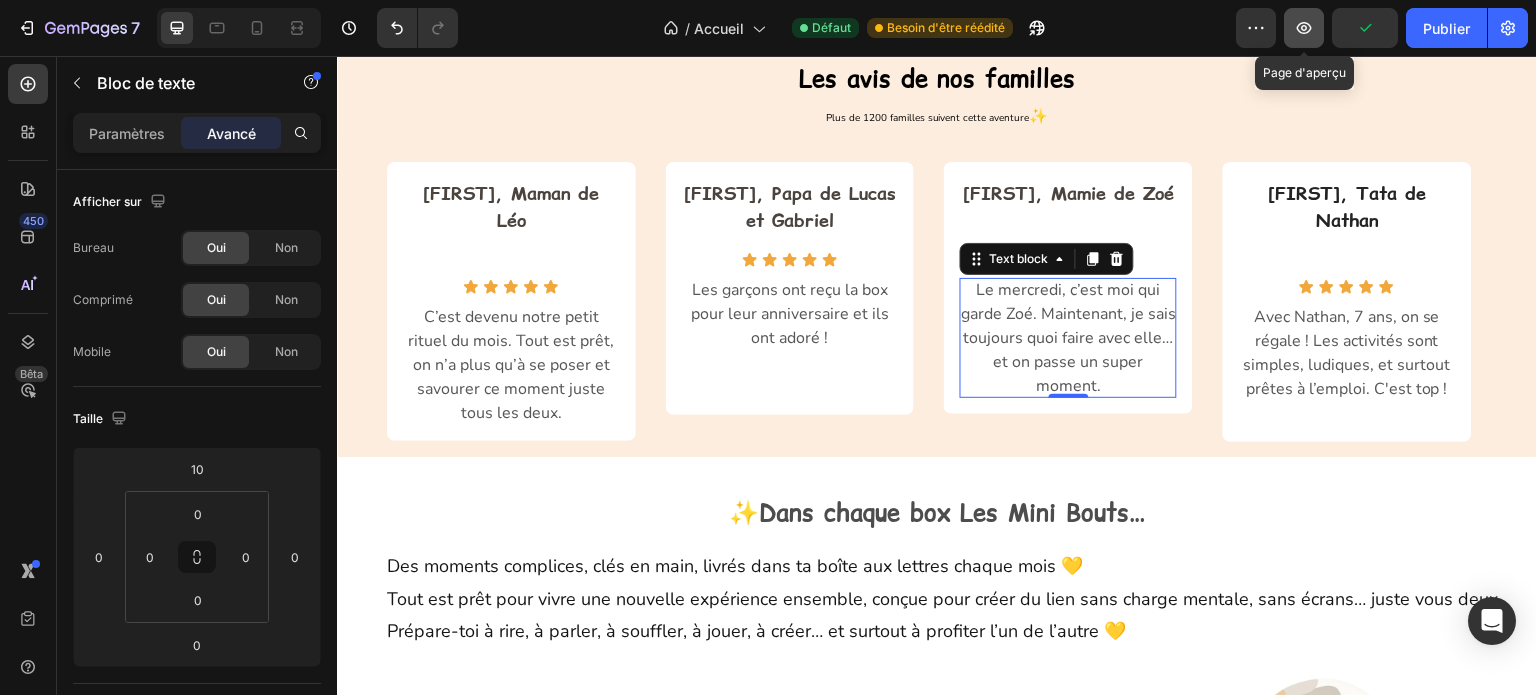 click 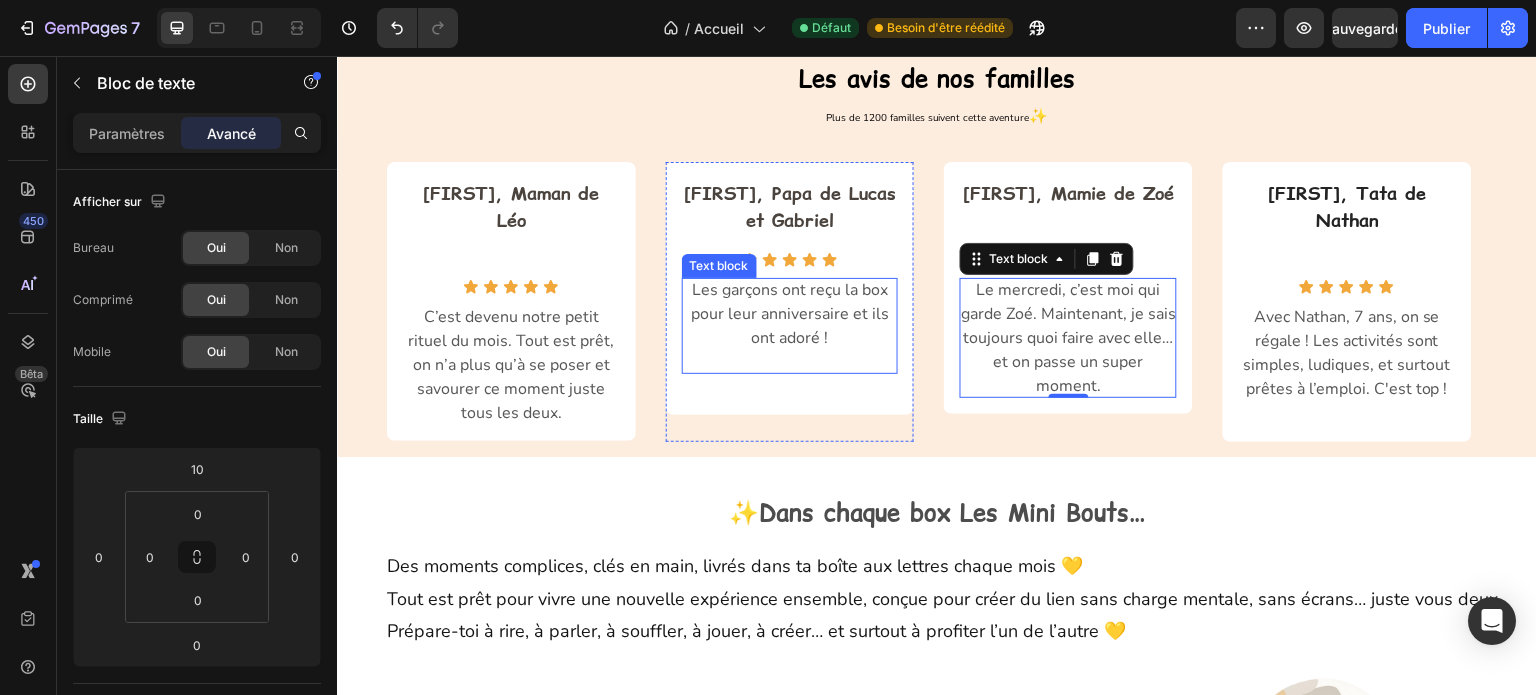 click at bounding box center (790, 362) 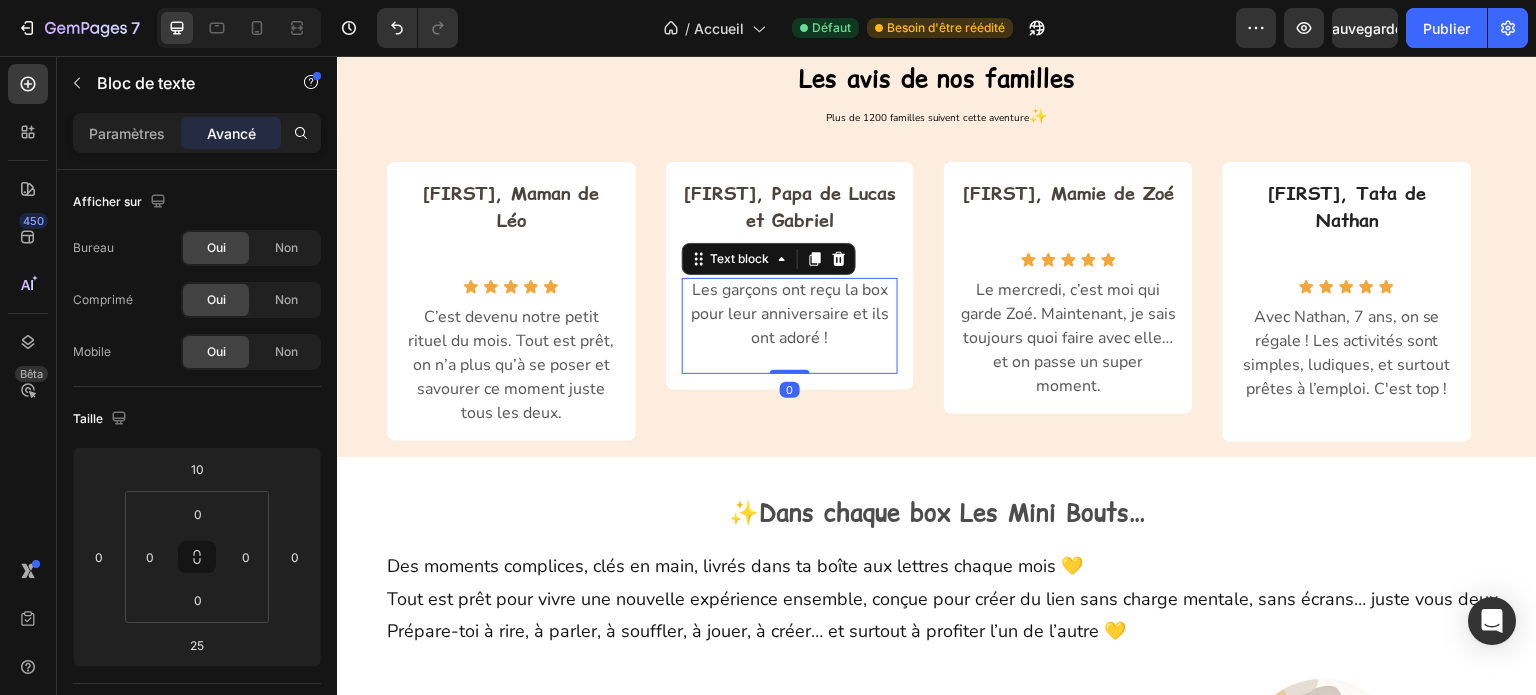 drag, startPoint x: 792, startPoint y: 395, endPoint x: 800, endPoint y: 360, distance: 35.902645 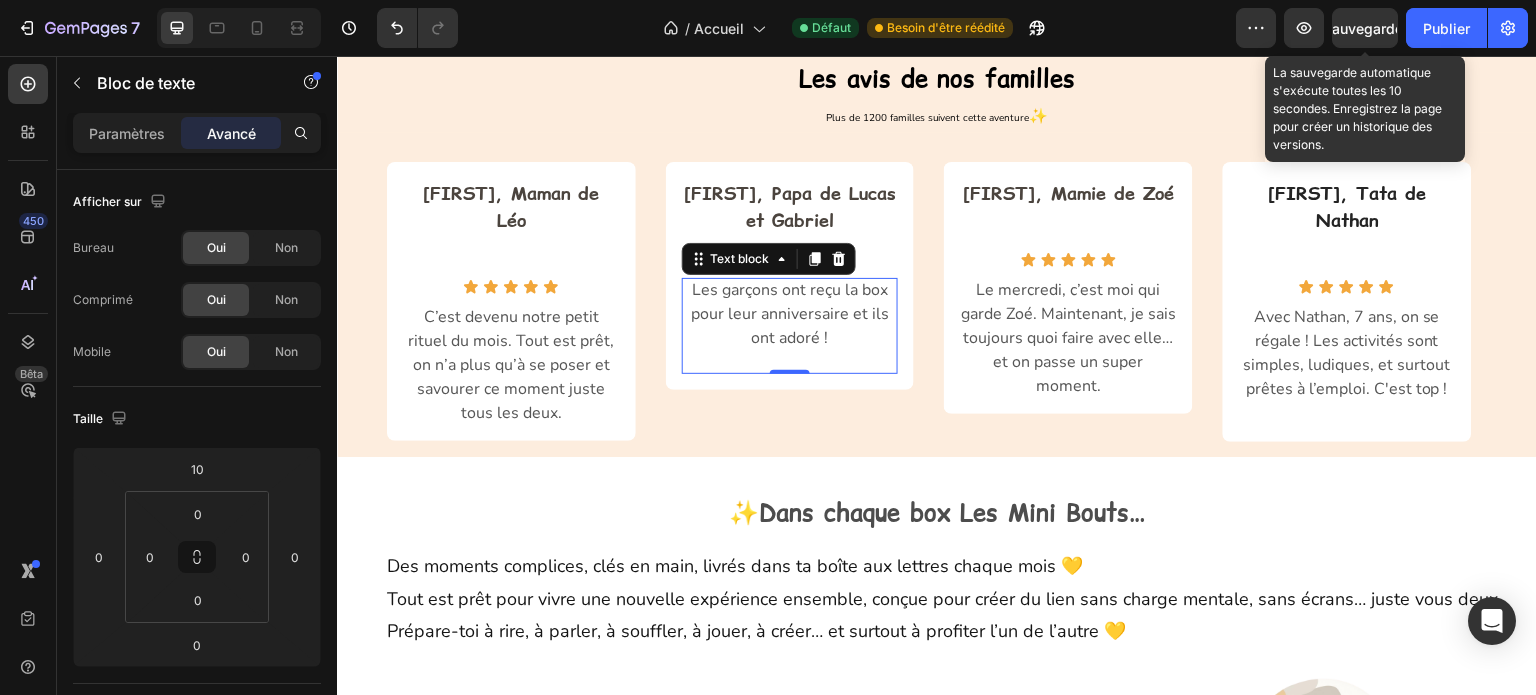 click on "Sauvegarder" at bounding box center (1365, 28) 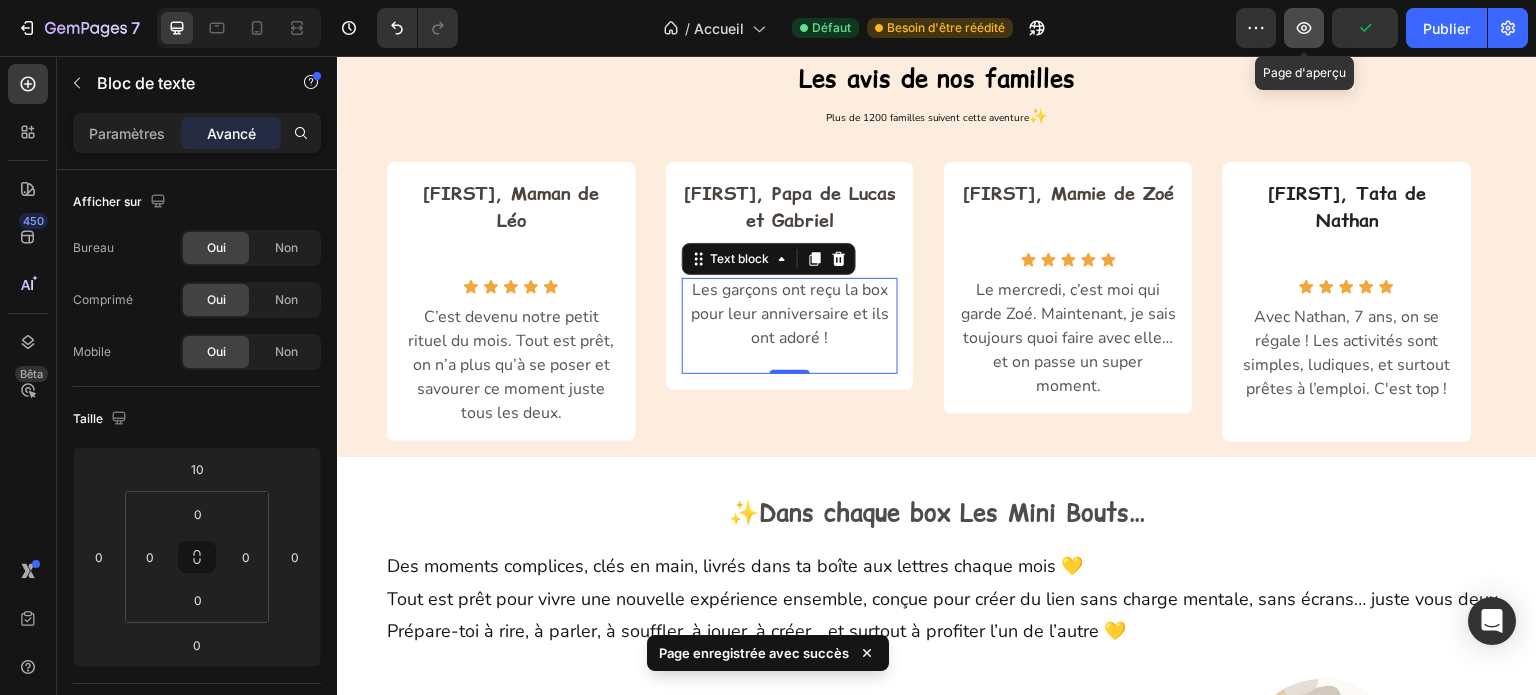 click 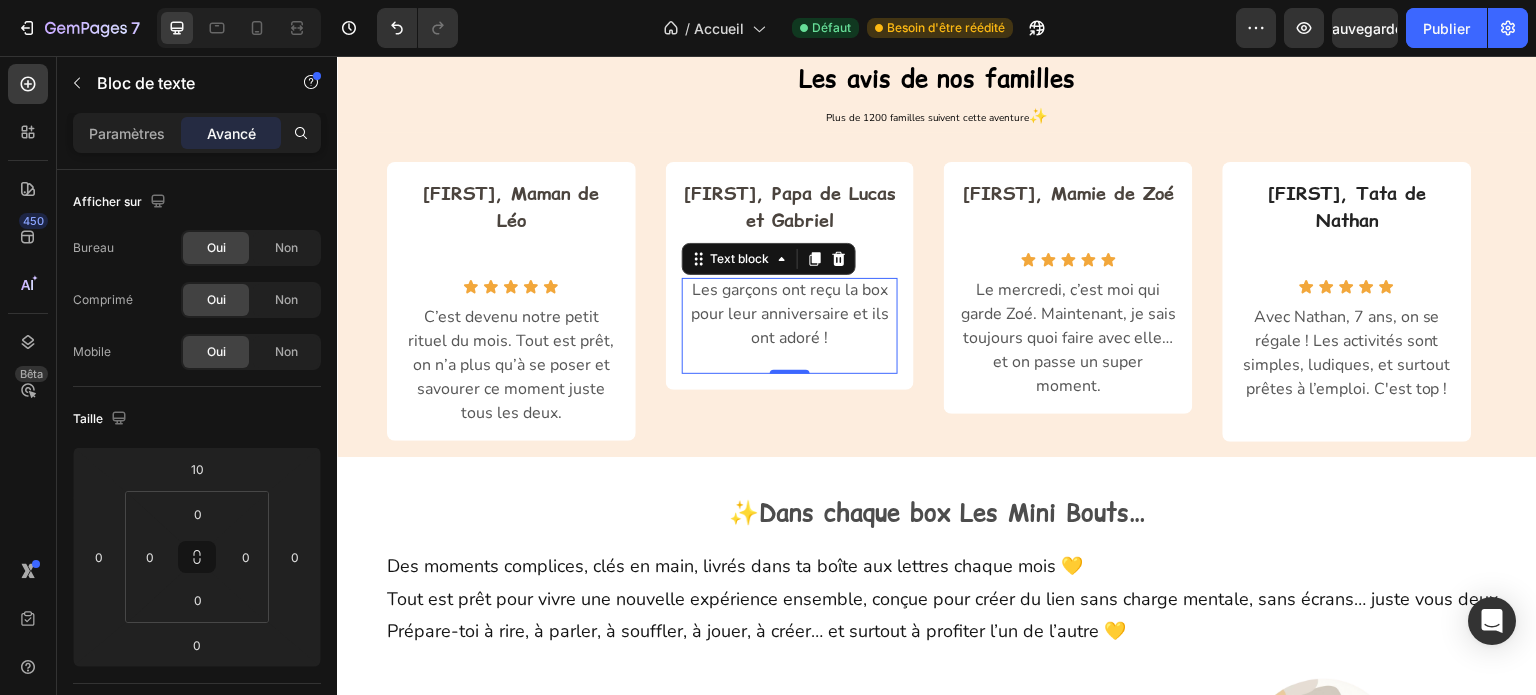 click on "Les garçons ont reçu la box pour leur anniversaire et ils ont adoré !" at bounding box center [790, 314] 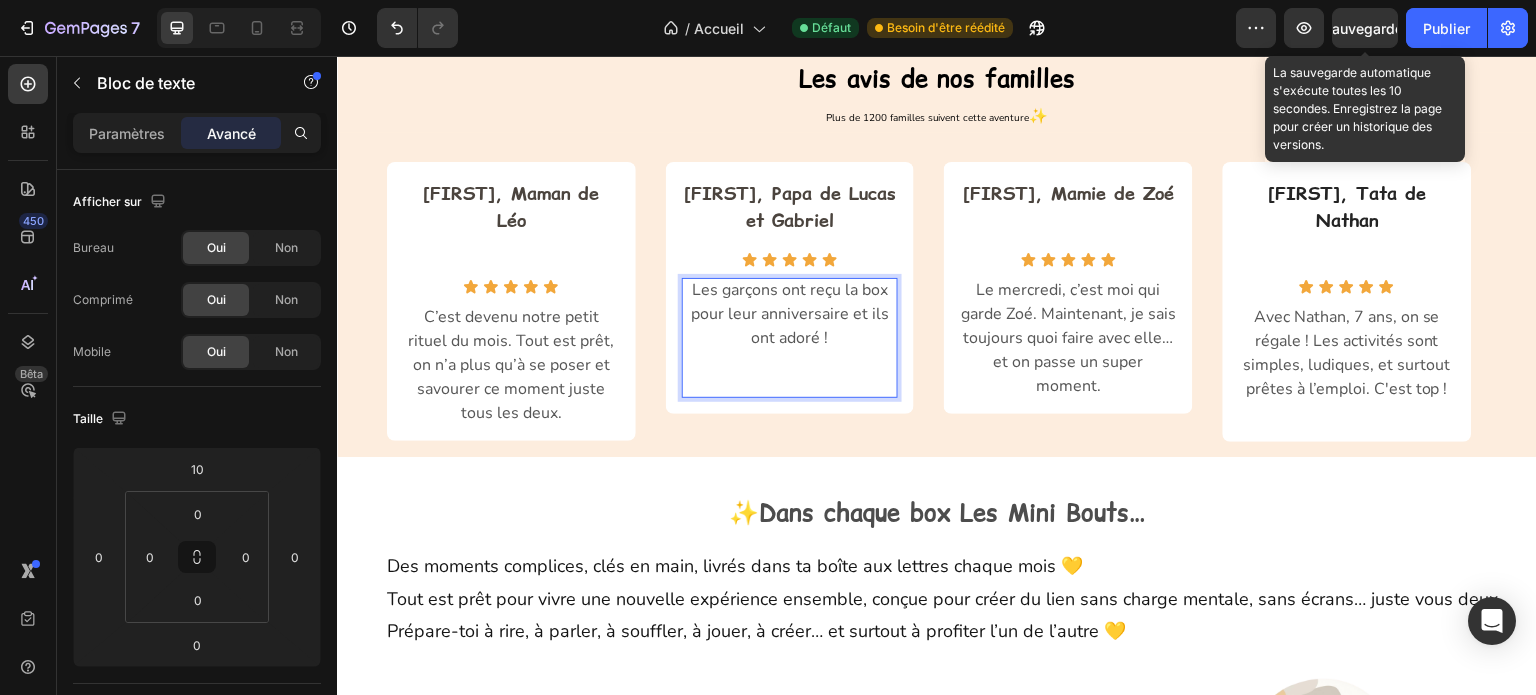 click on "Sauvegarder" at bounding box center [1365, 28] 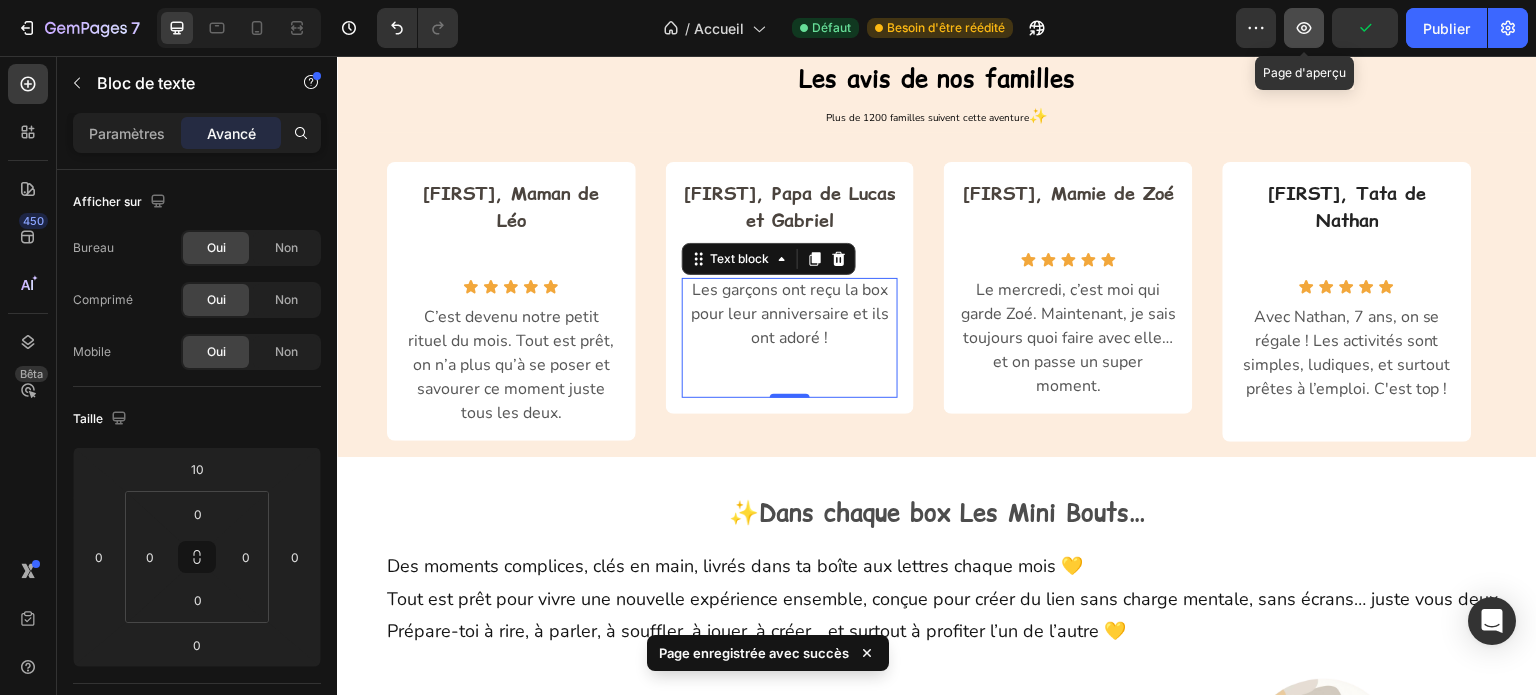 click 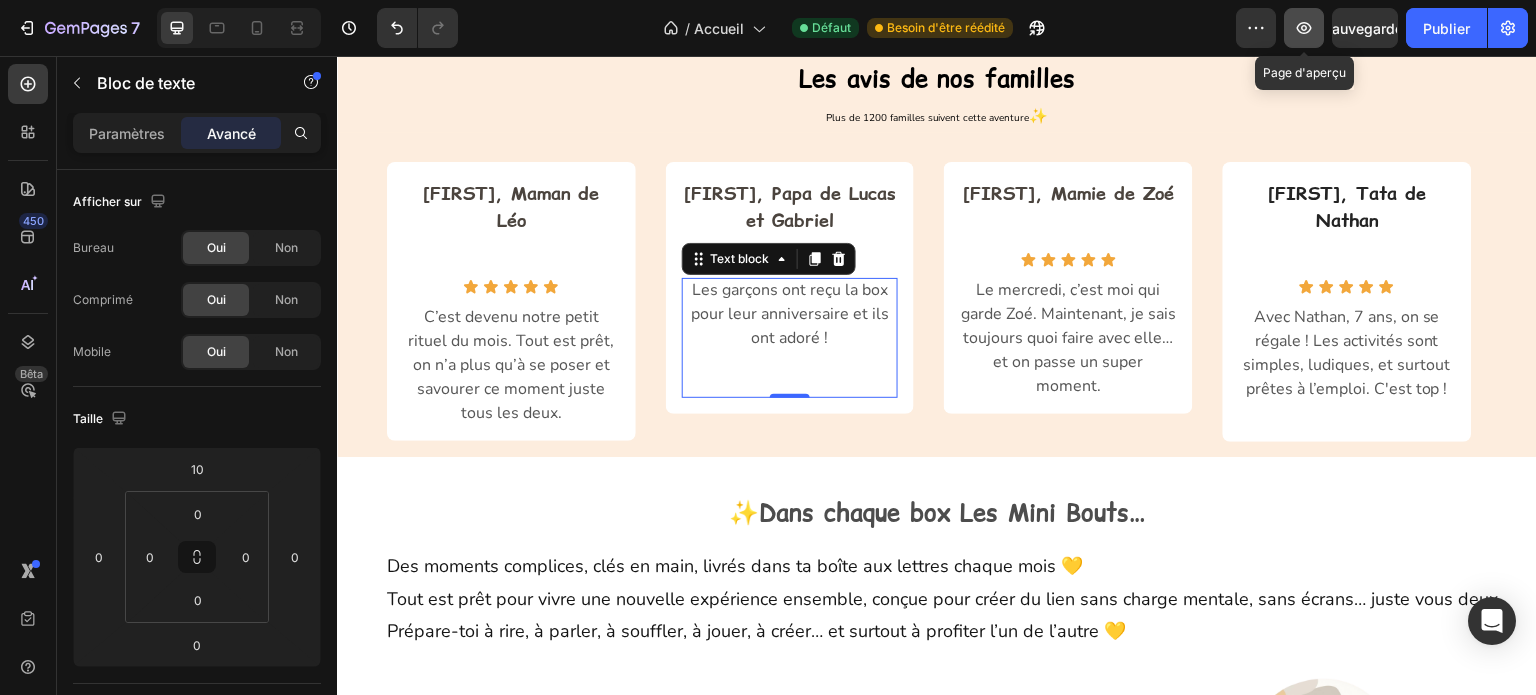 click 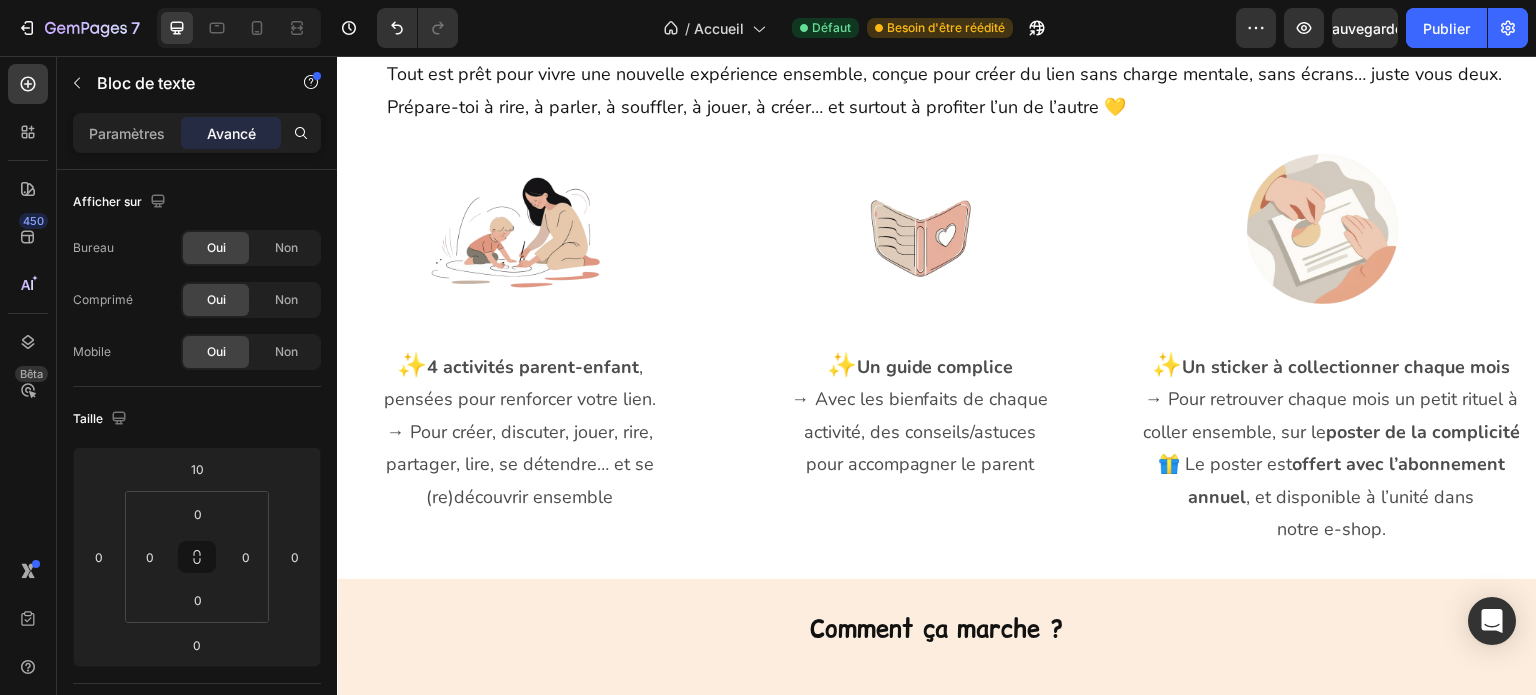 scroll, scrollTop: 1500, scrollLeft: 0, axis: vertical 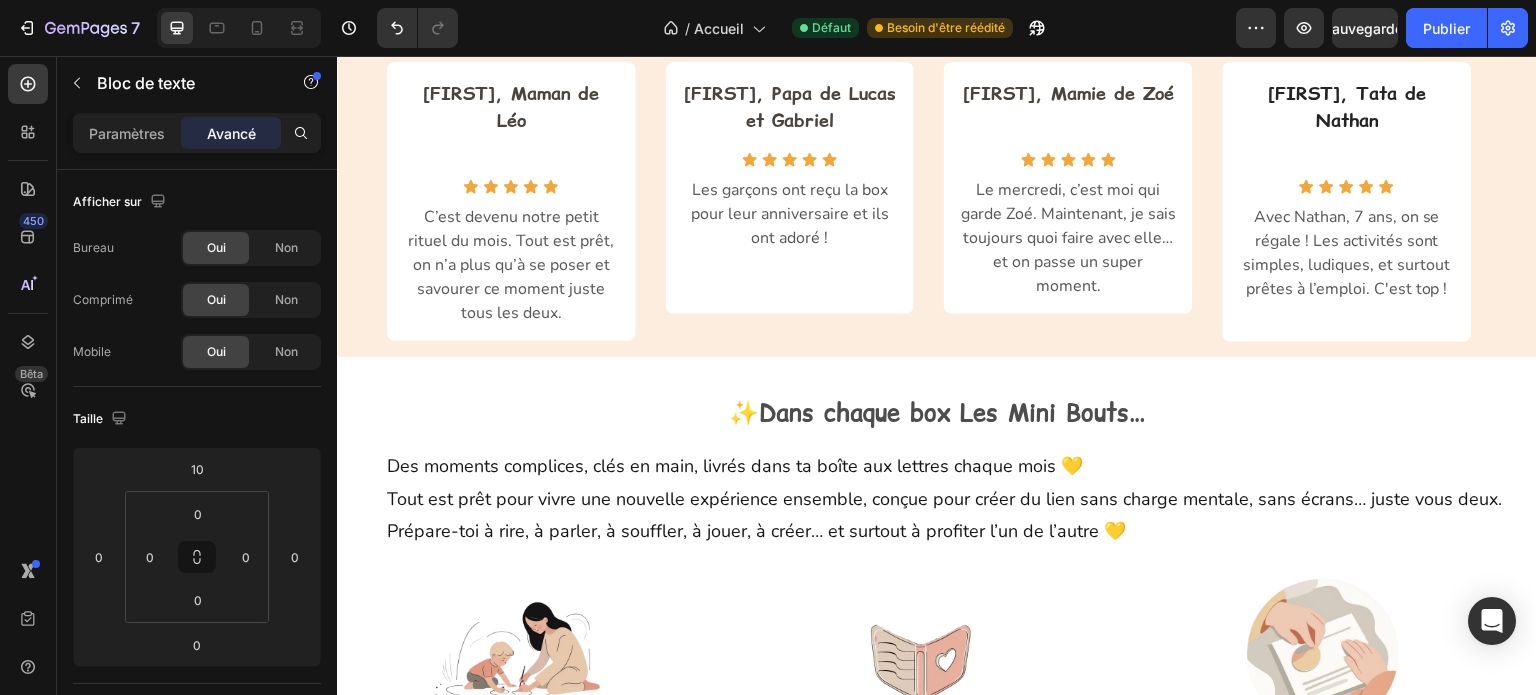 click on "Les garçons ont reçu la box pour leur anniversaire et ils ont adoré !" at bounding box center [790, 214] 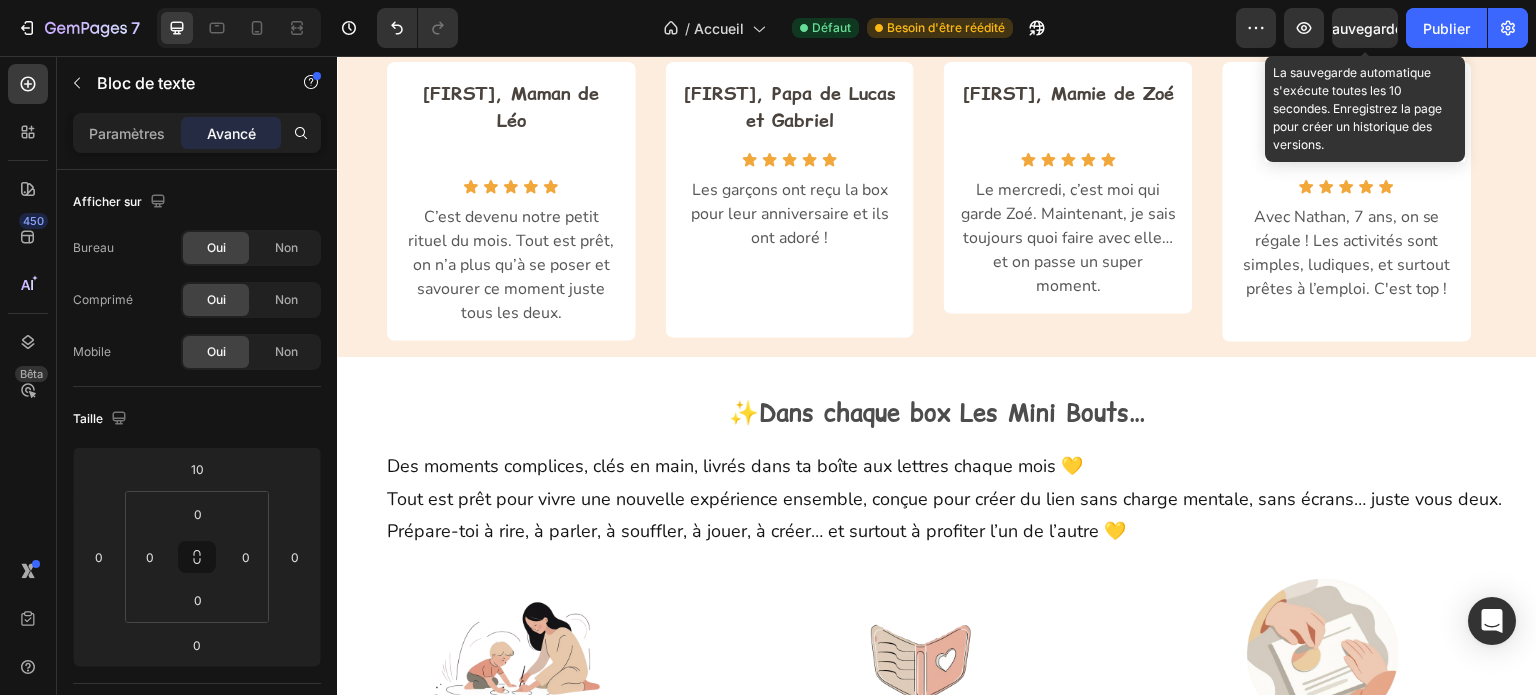 click on "Sauvegarder" at bounding box center (1365, 28) 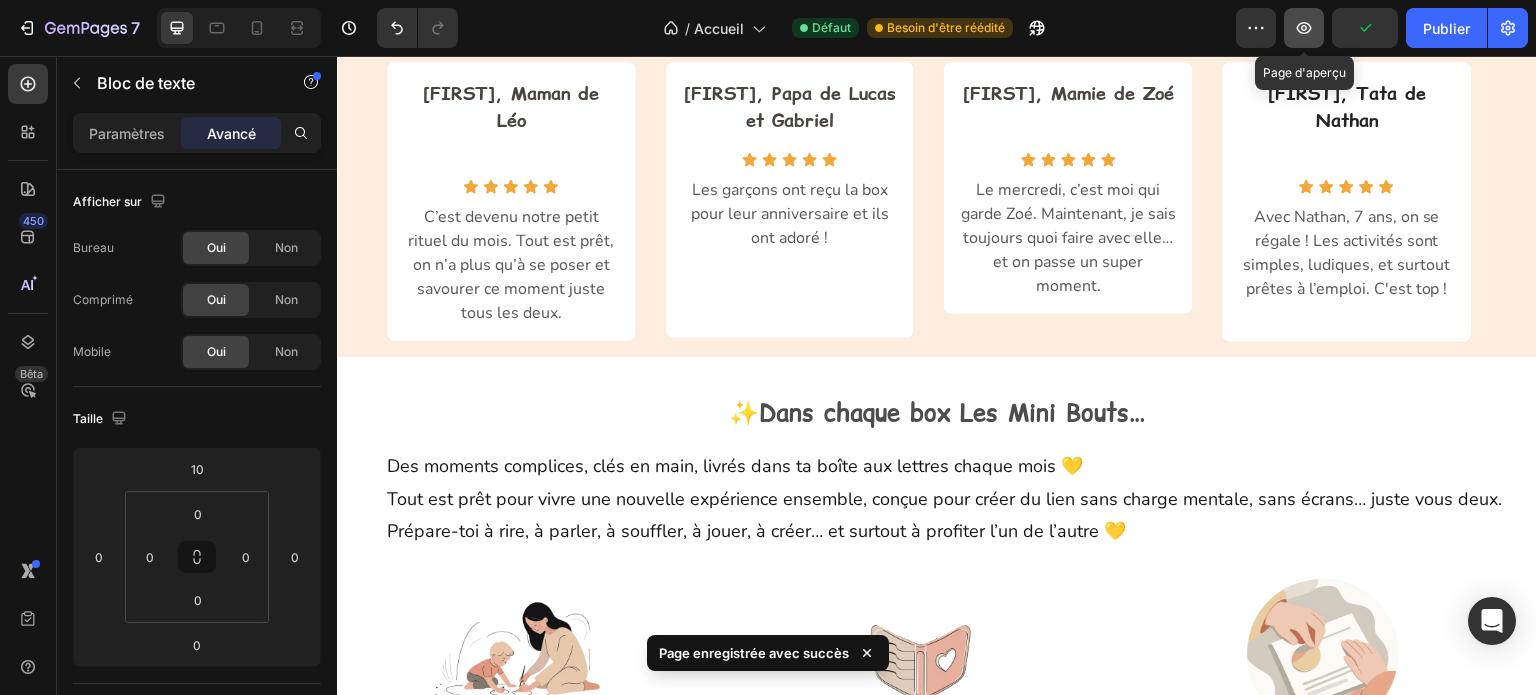 click 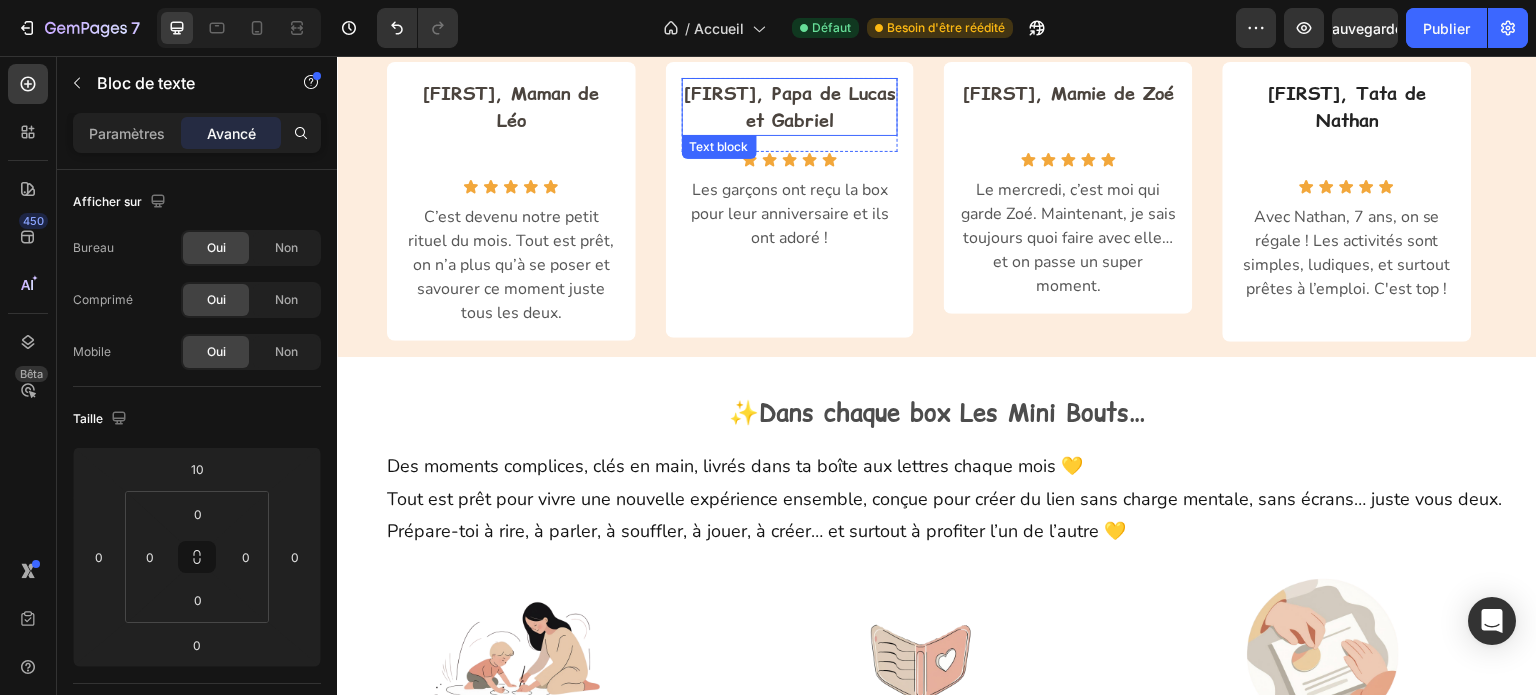 click on "[NAME], Papa de [NAME] et [NAME]" at bounding box center (790, 107) 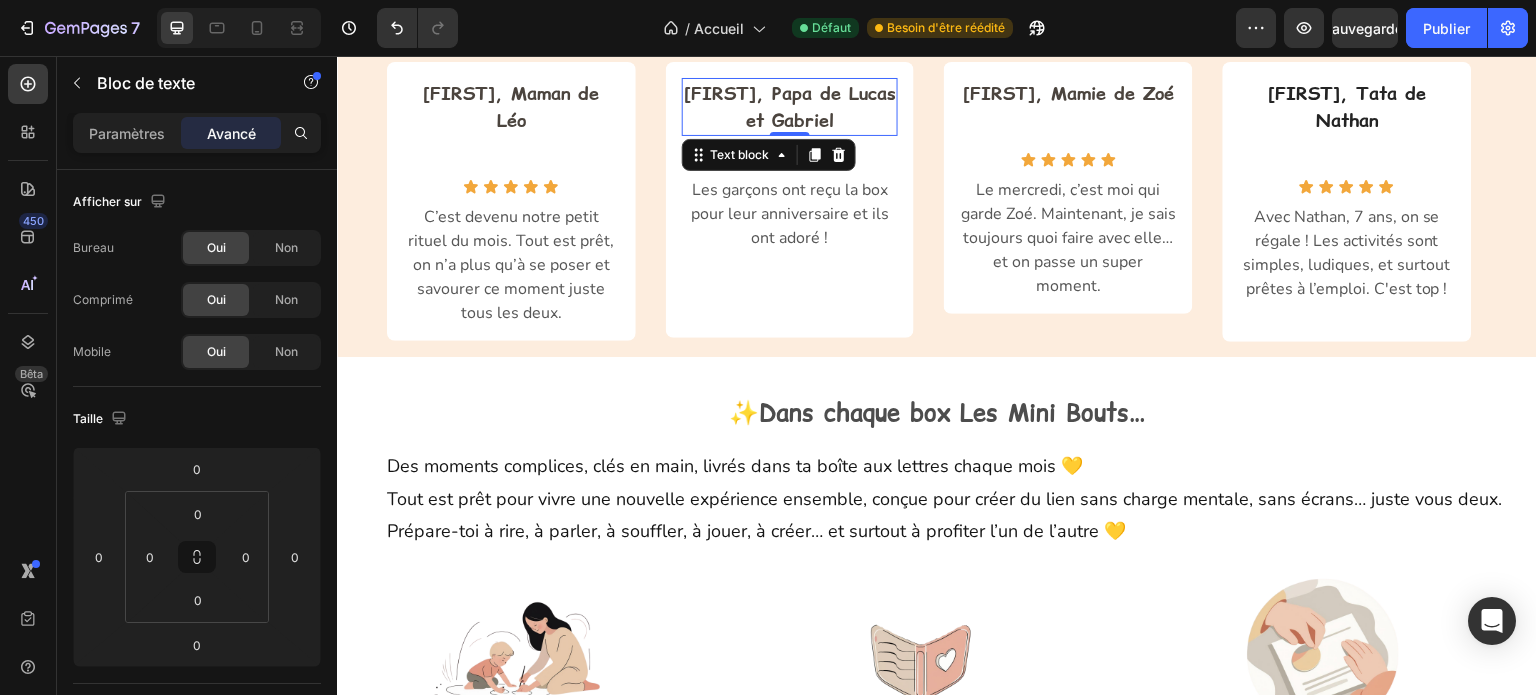 click on "[NAME], Papa de [NAME] et [NAME]" at bounding box center [790, 107] 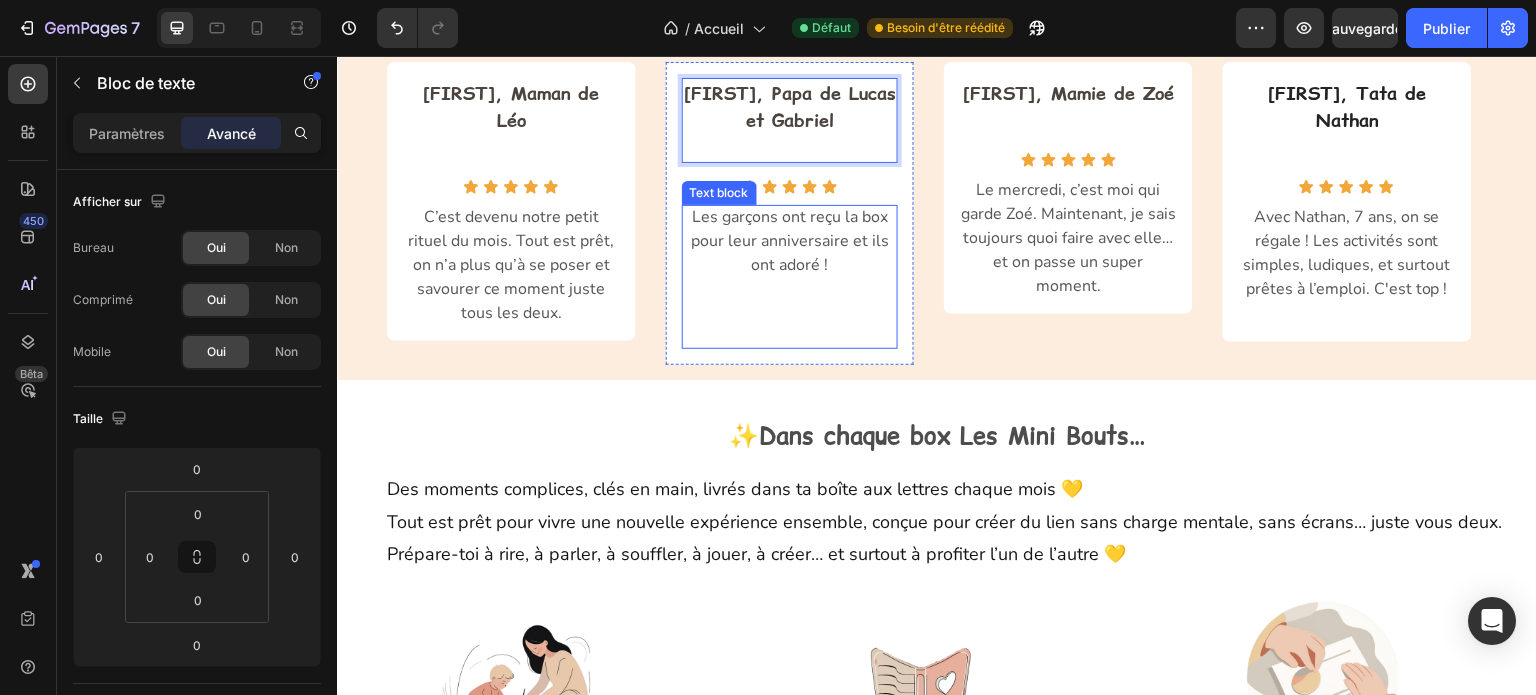 click at bounding box center [790, 313] 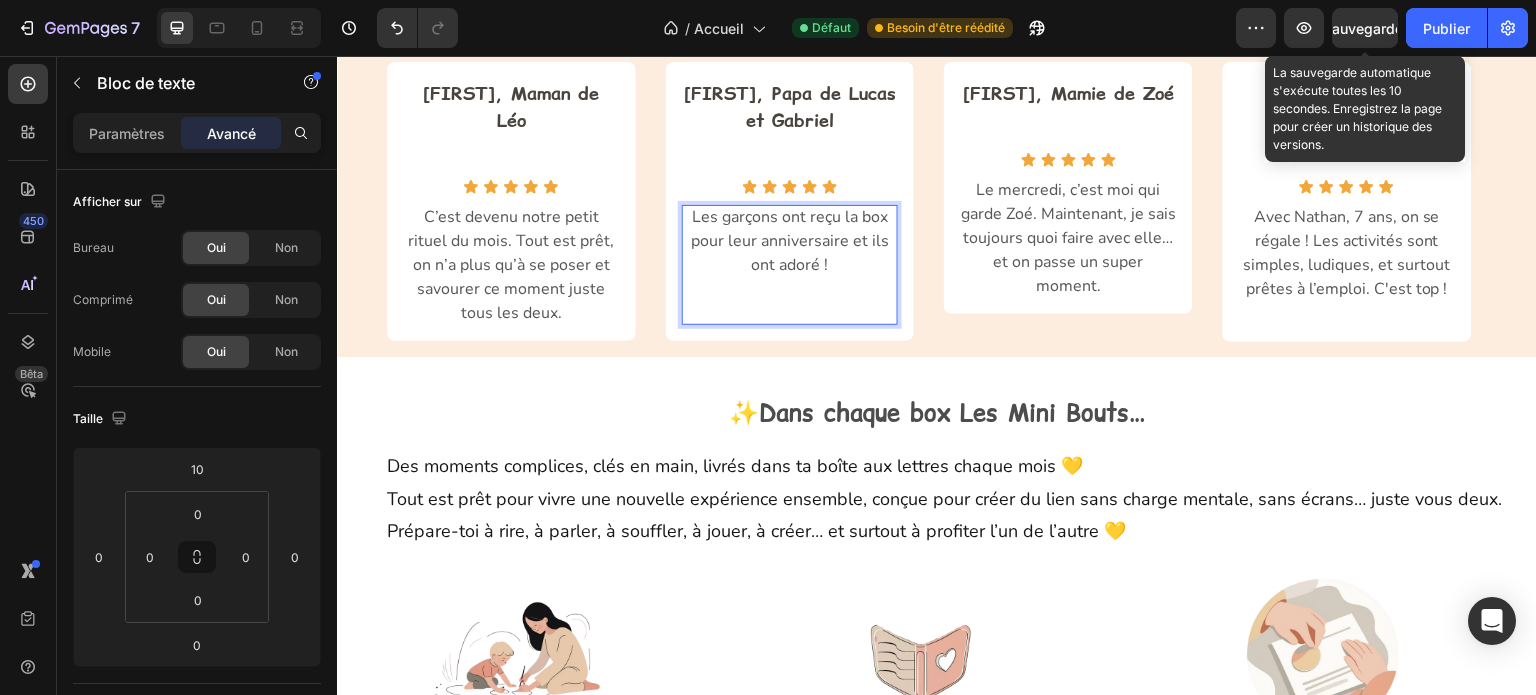 drag, startPoint x: 1376, startPoint y: 26, endPoint x: 829, endPoint y: 7, distance: 547.3299 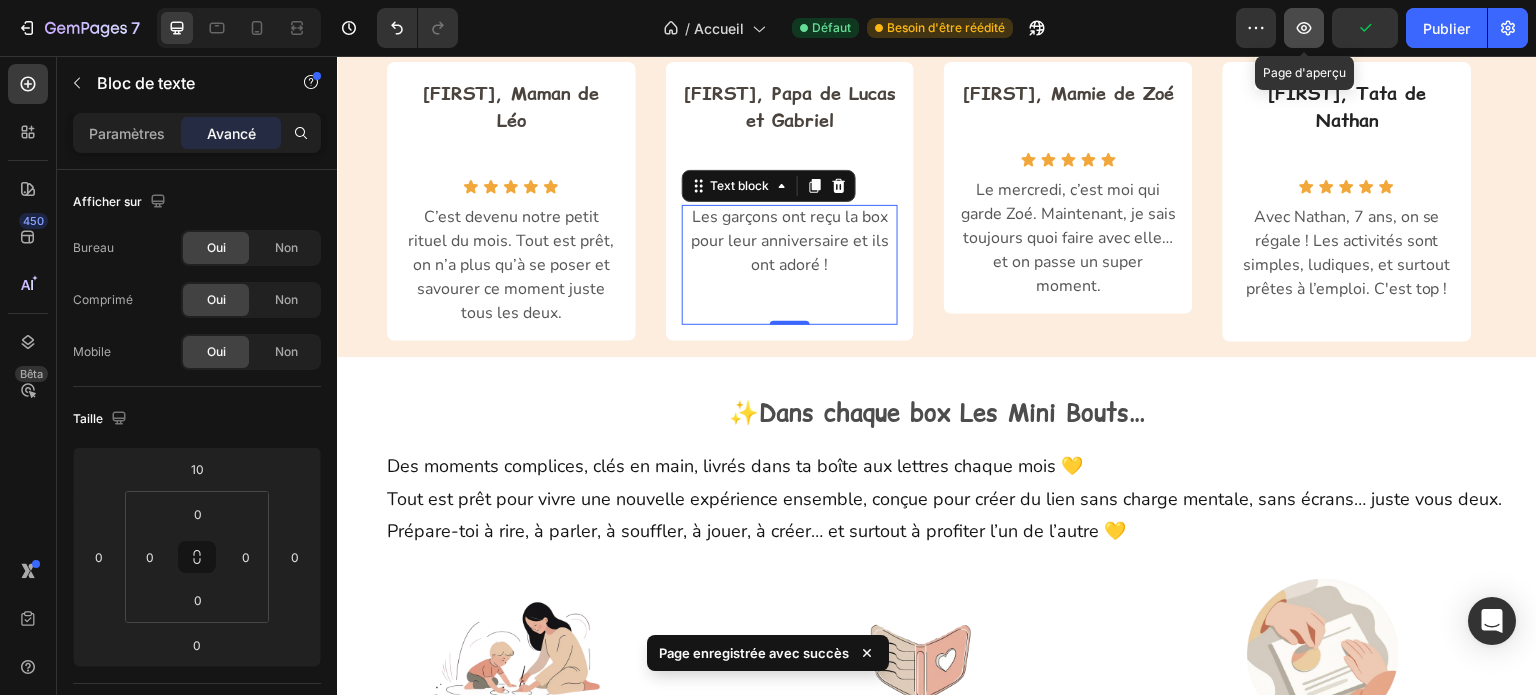 click 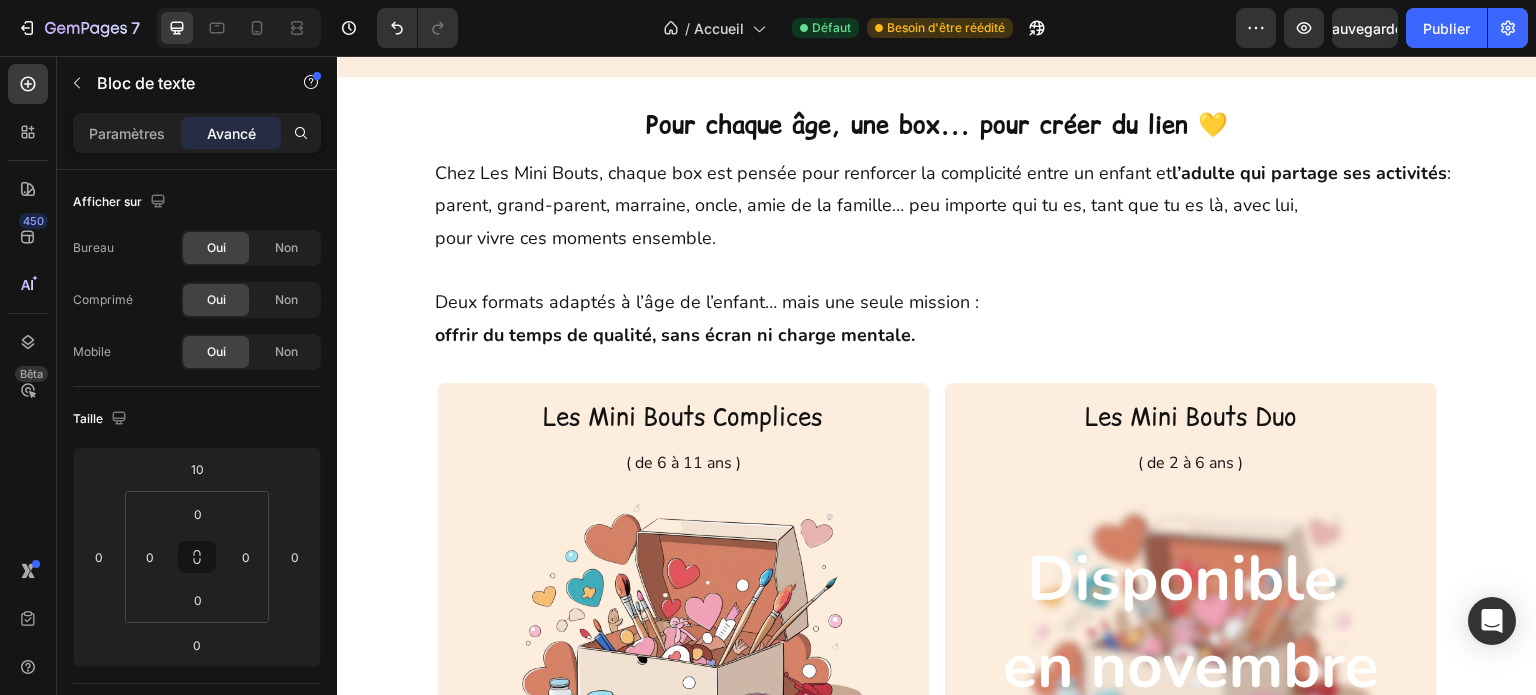 scroll, scrollTop: 2500, scrollLeft: 0, axis: vertical 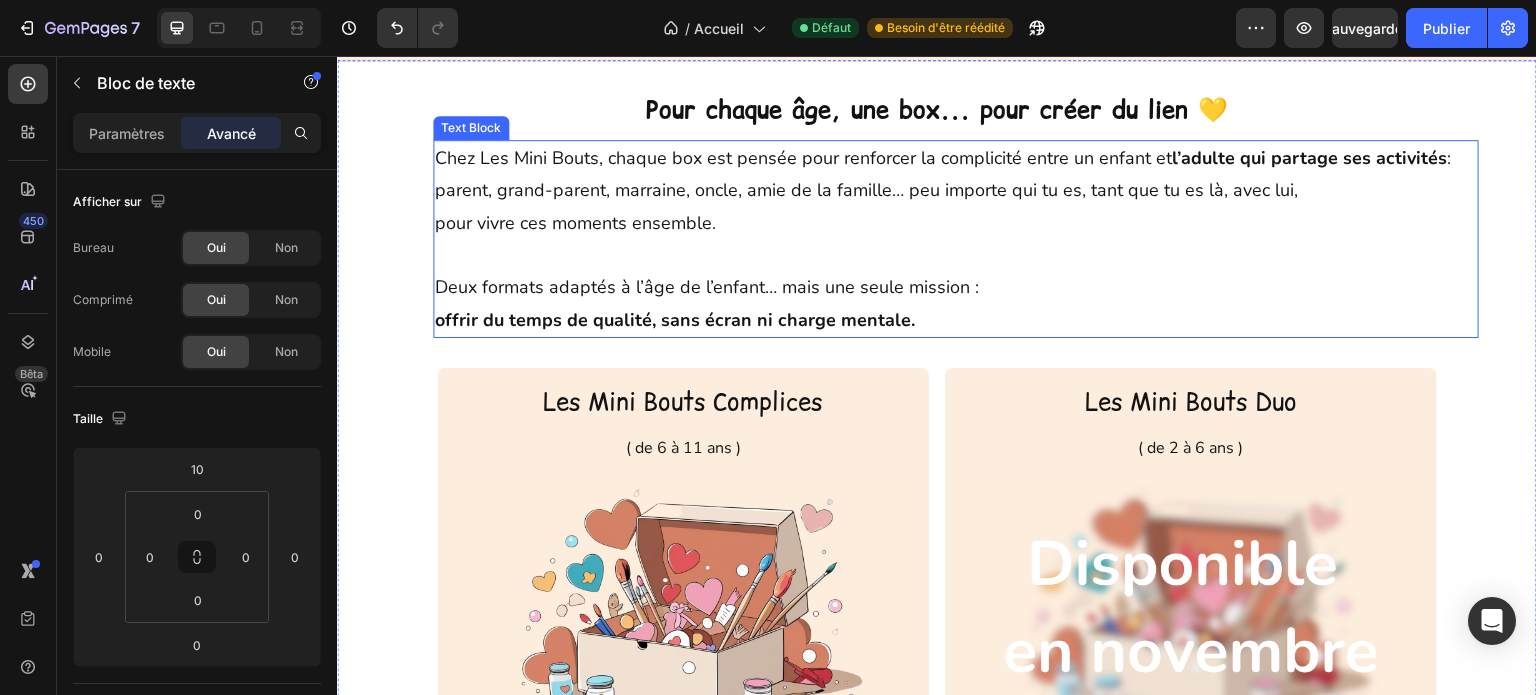 click on "offrir du temps de qualité, sans écran ni charge mentale." at bounding box center (675, 320) 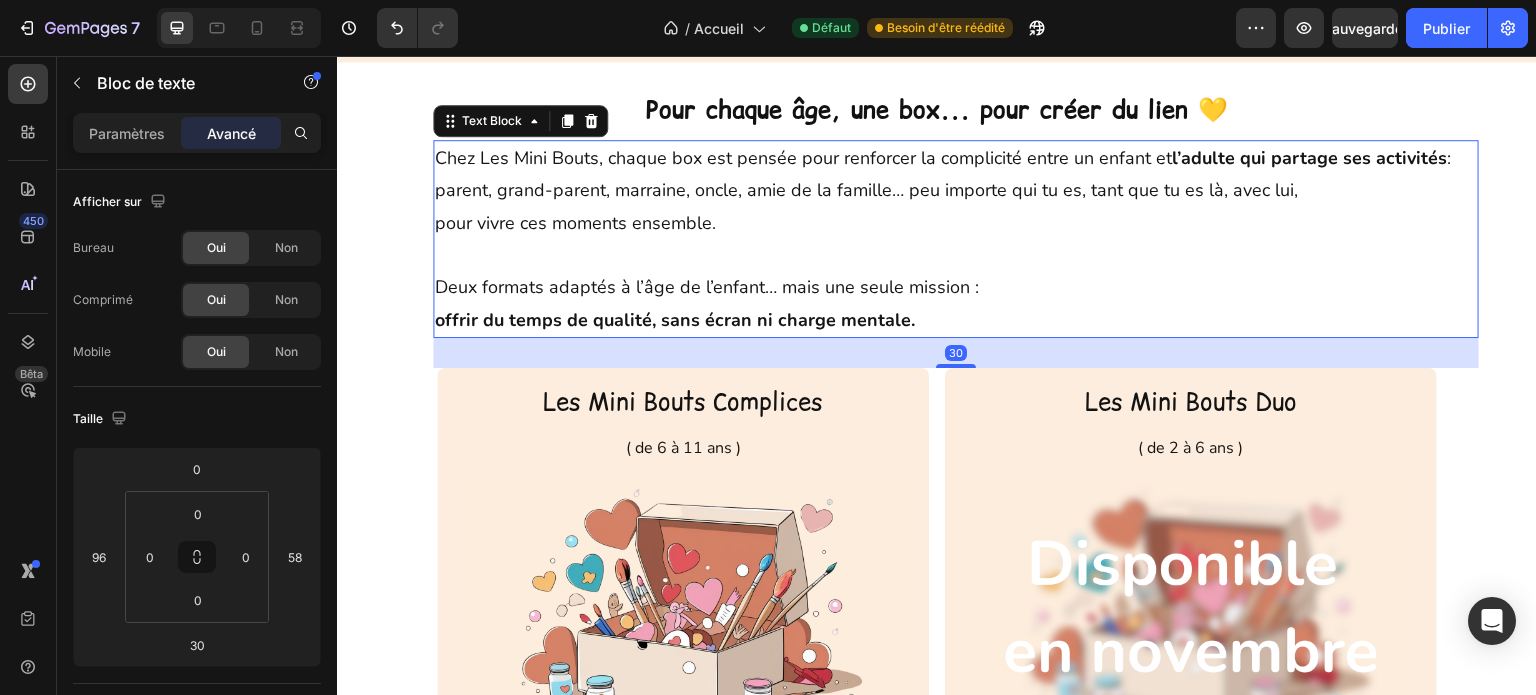 click on "offrir du temps de qualité, sans écran ni charge mentale." at bounding box center (675, 320) 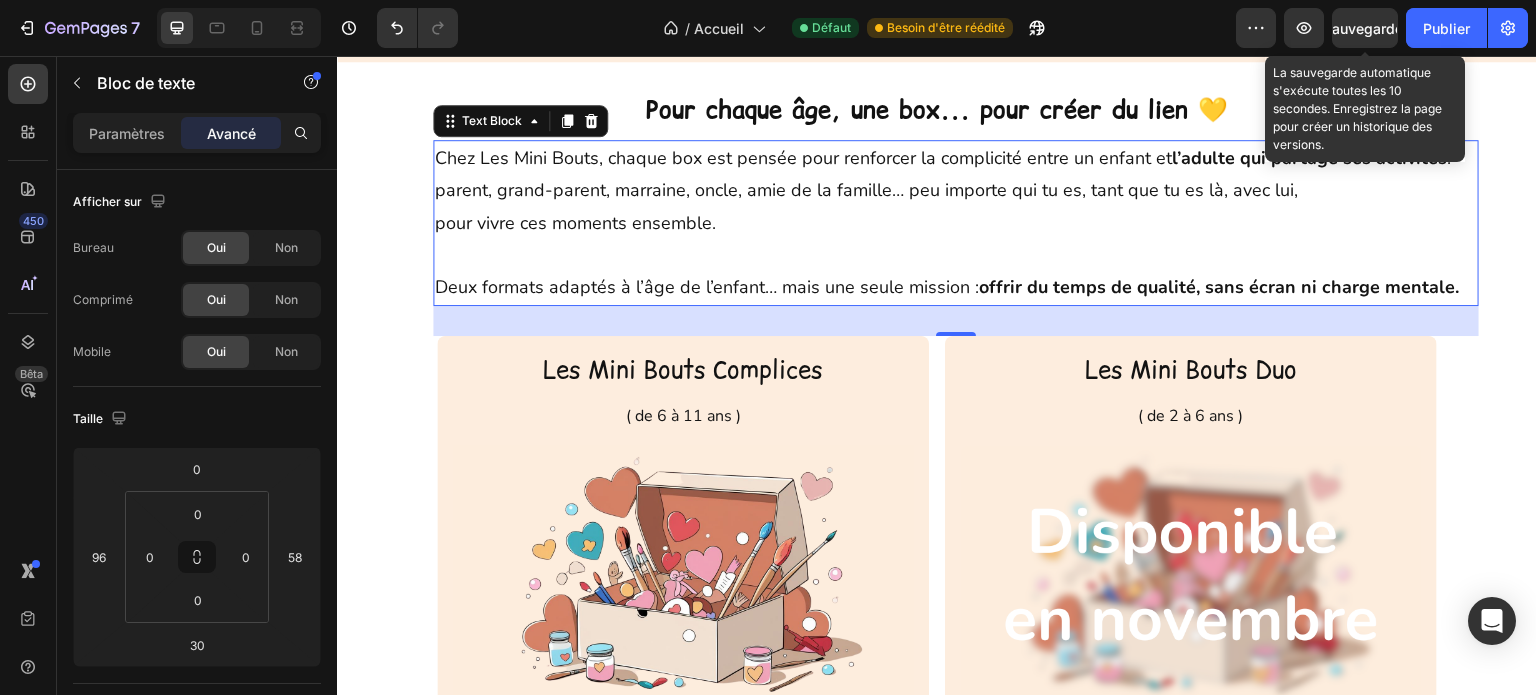 click on "Sauvegarder" at bounding box center (1365, 28) 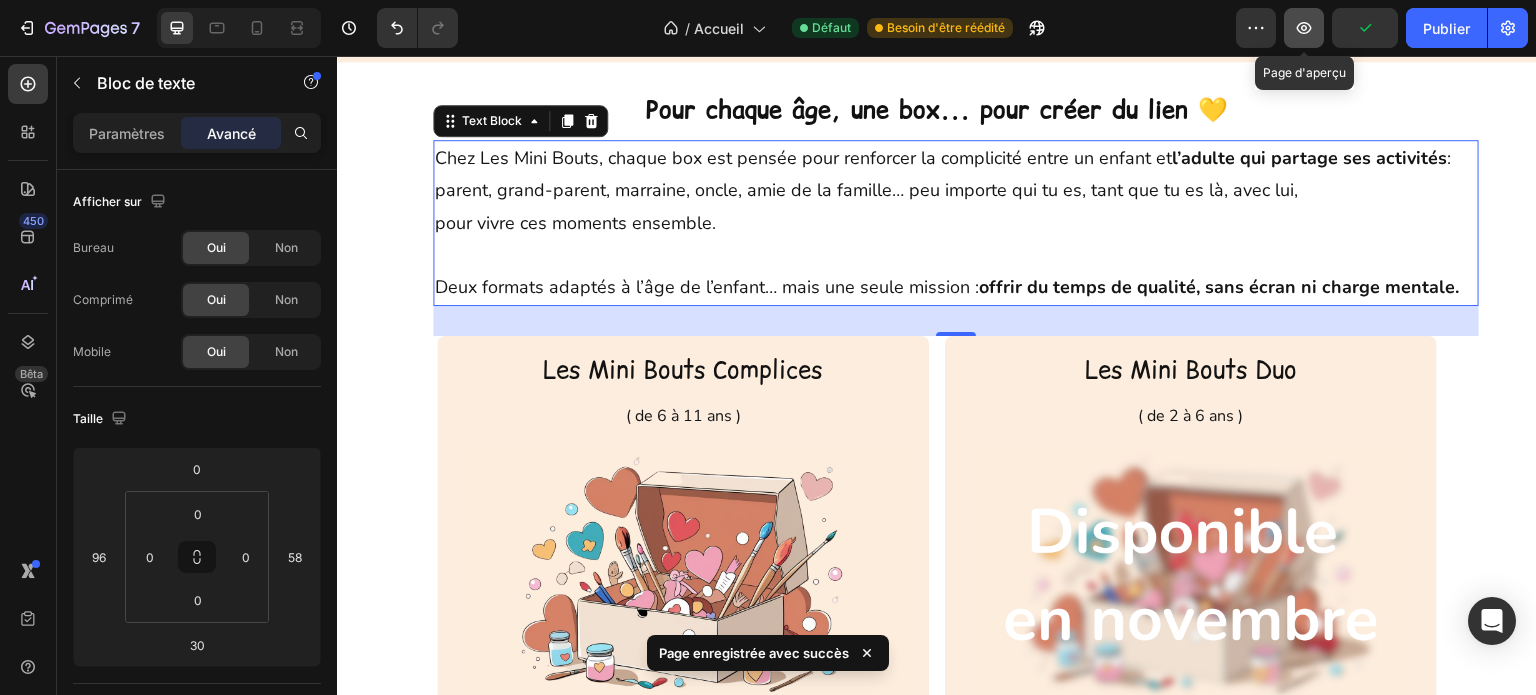 click 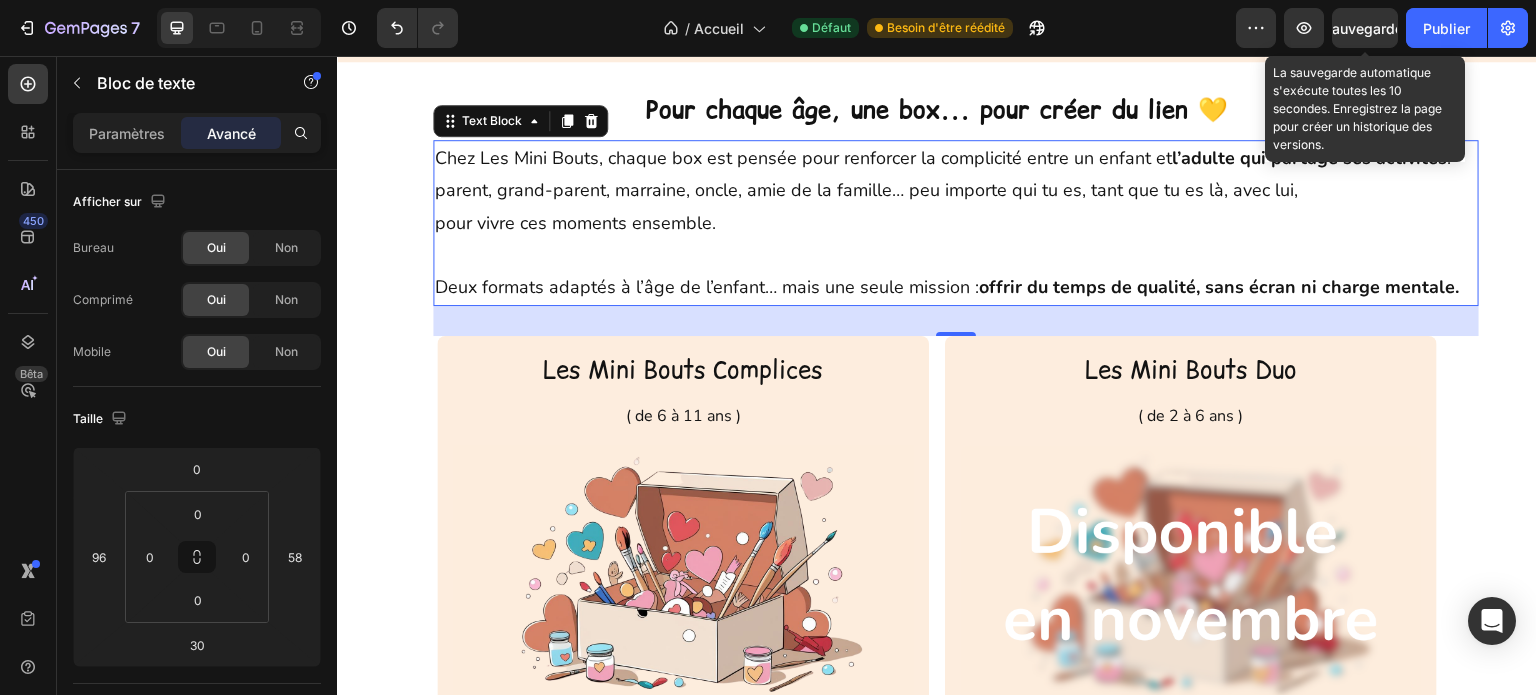 click on "Sauvegarder" at bounding box center (1365, 28) 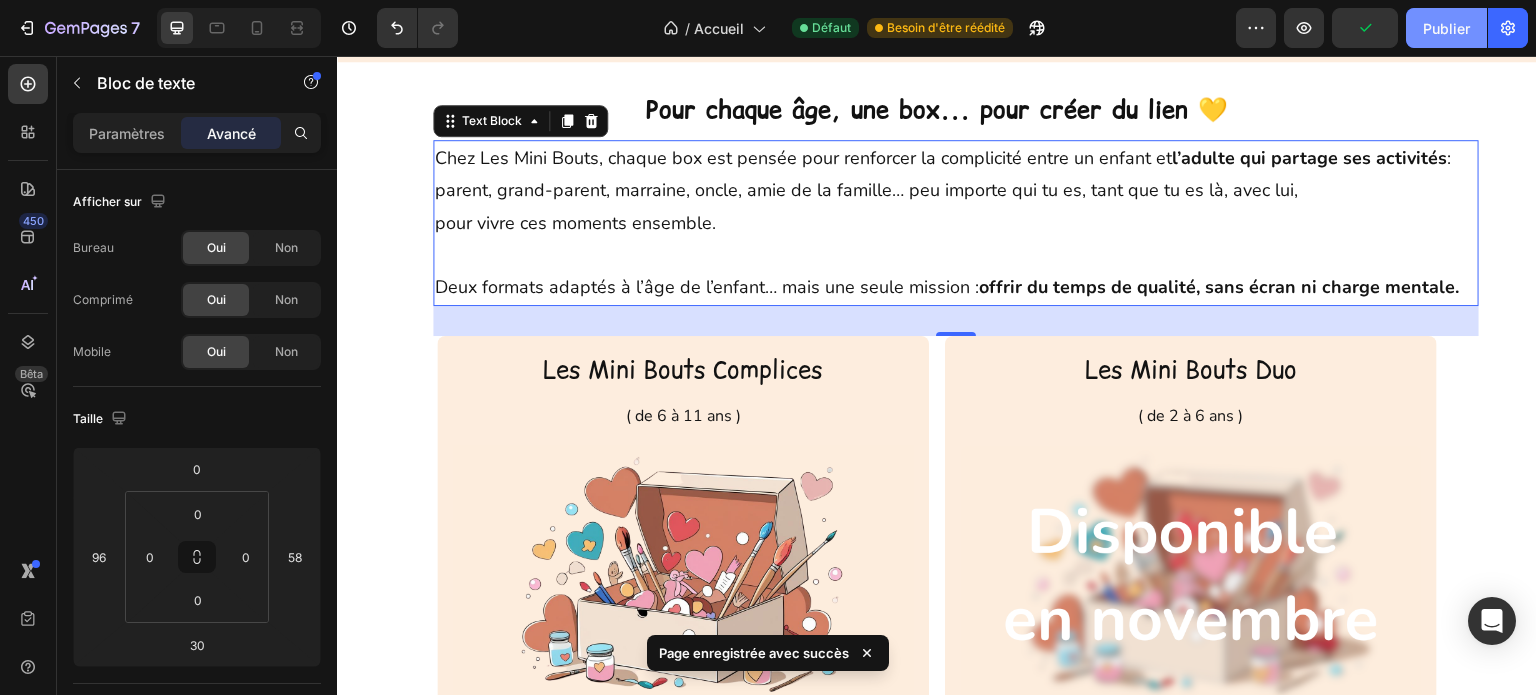 click on "Publier" 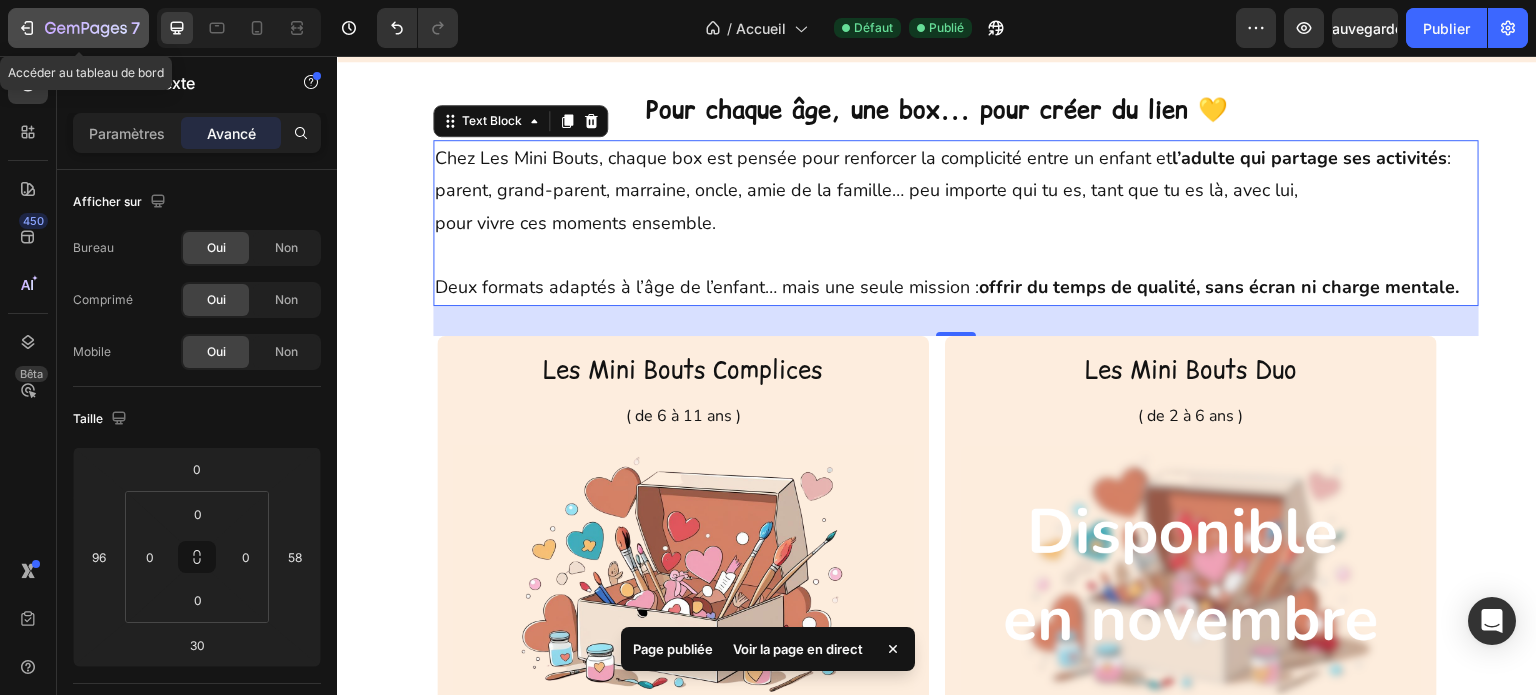 click 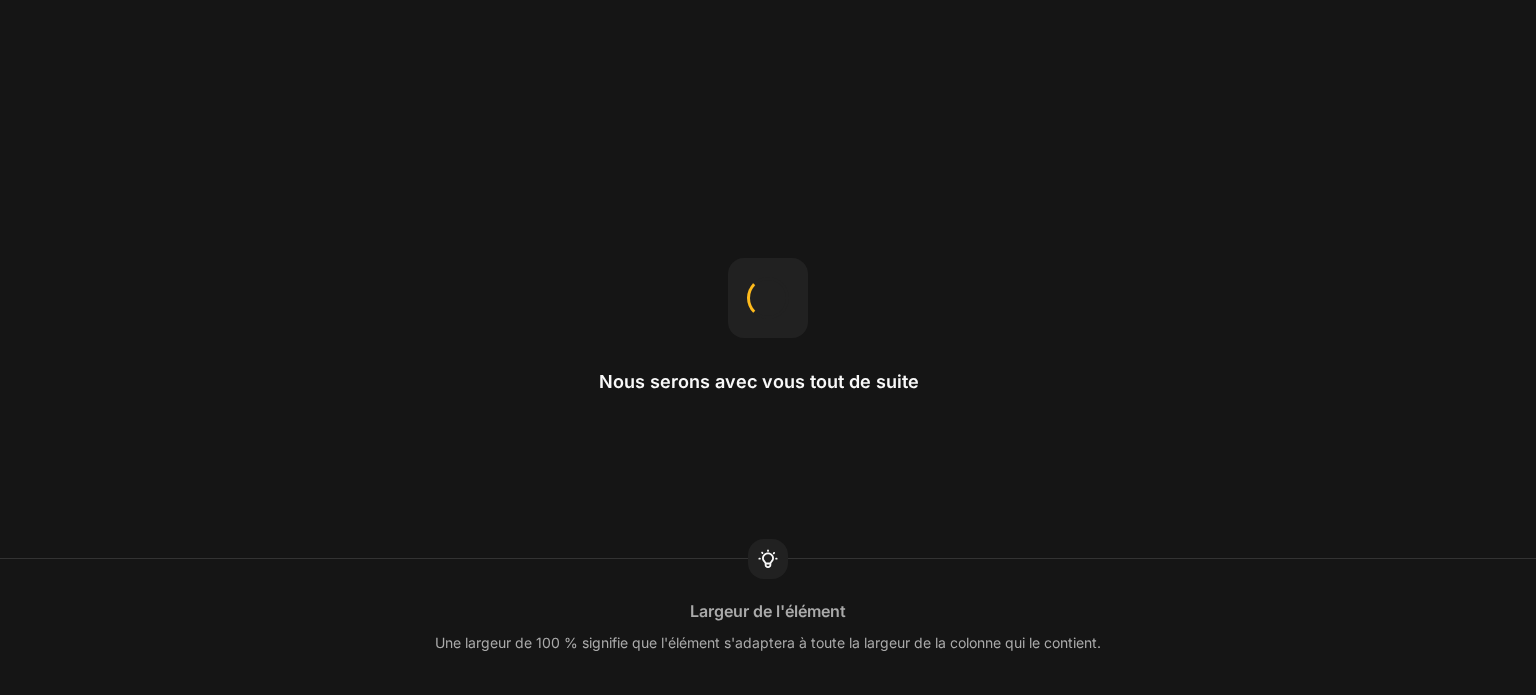 scroll, scrollTop: 0, scrollLeft: 0, axis: both 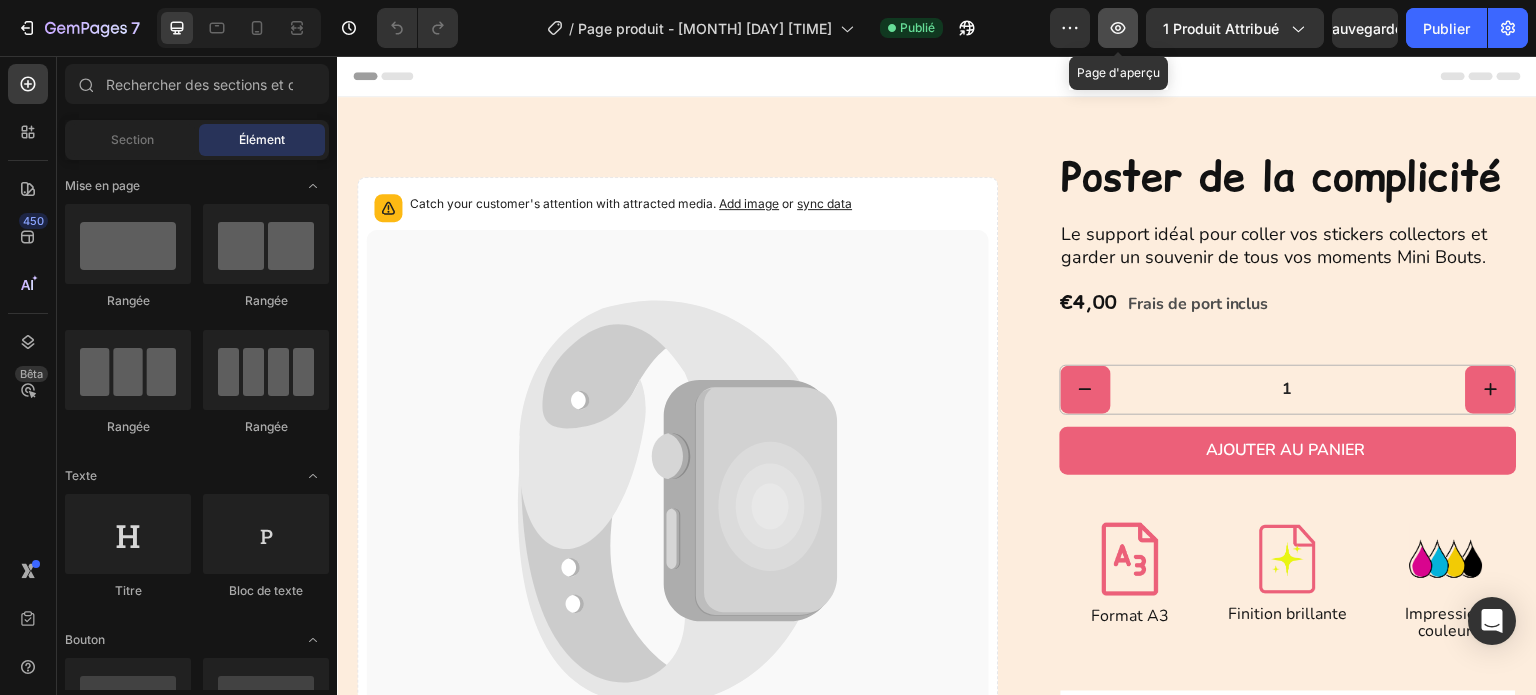 click 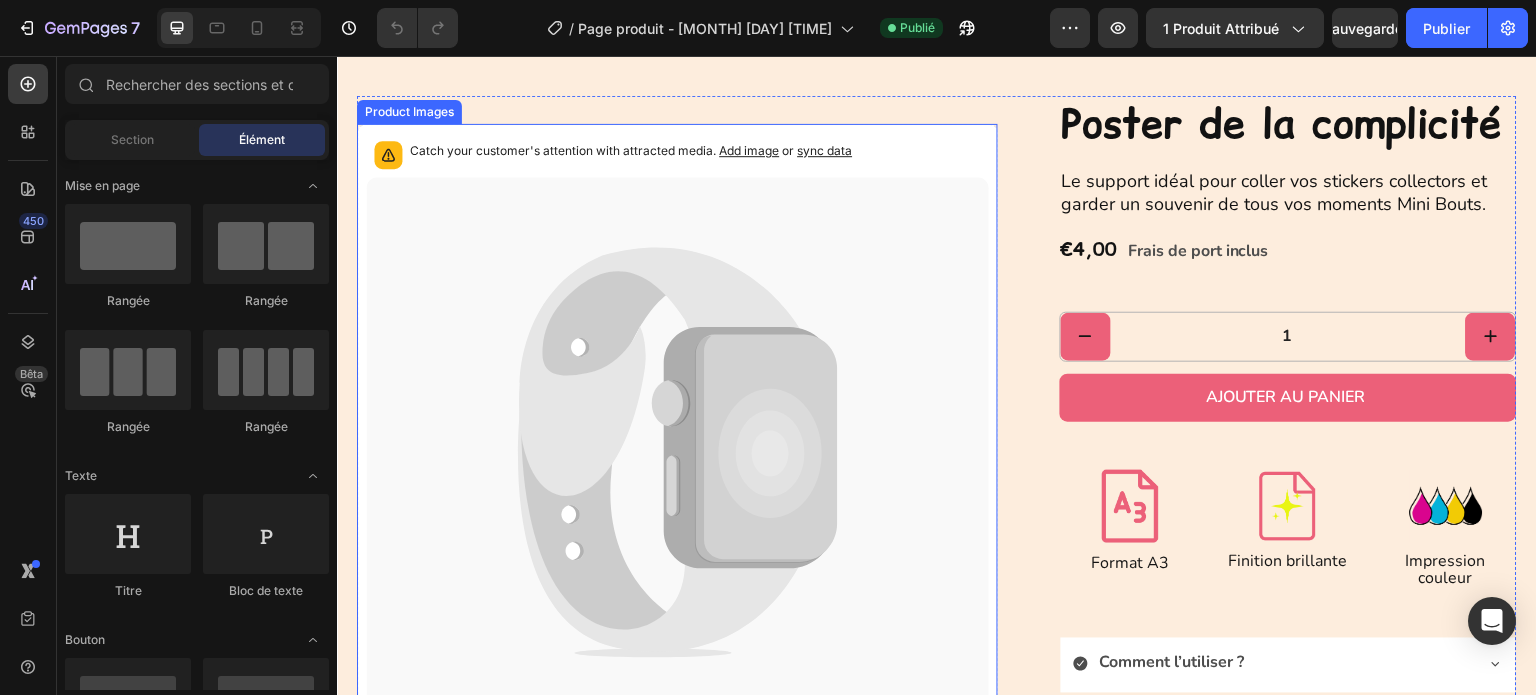 scroll, scrollTop: 100, scrollLeft: 0, axis: vertical 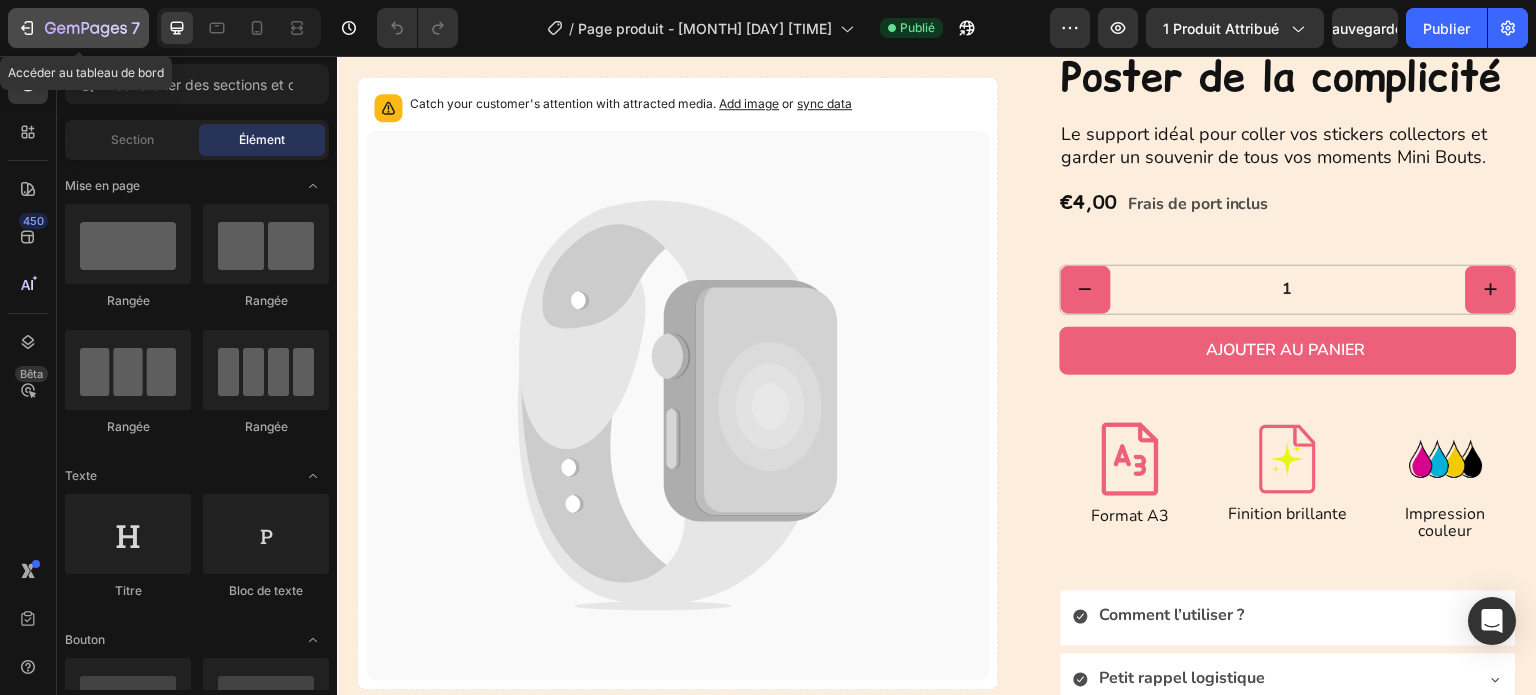 click on "7" at bounding box center [78, 28] 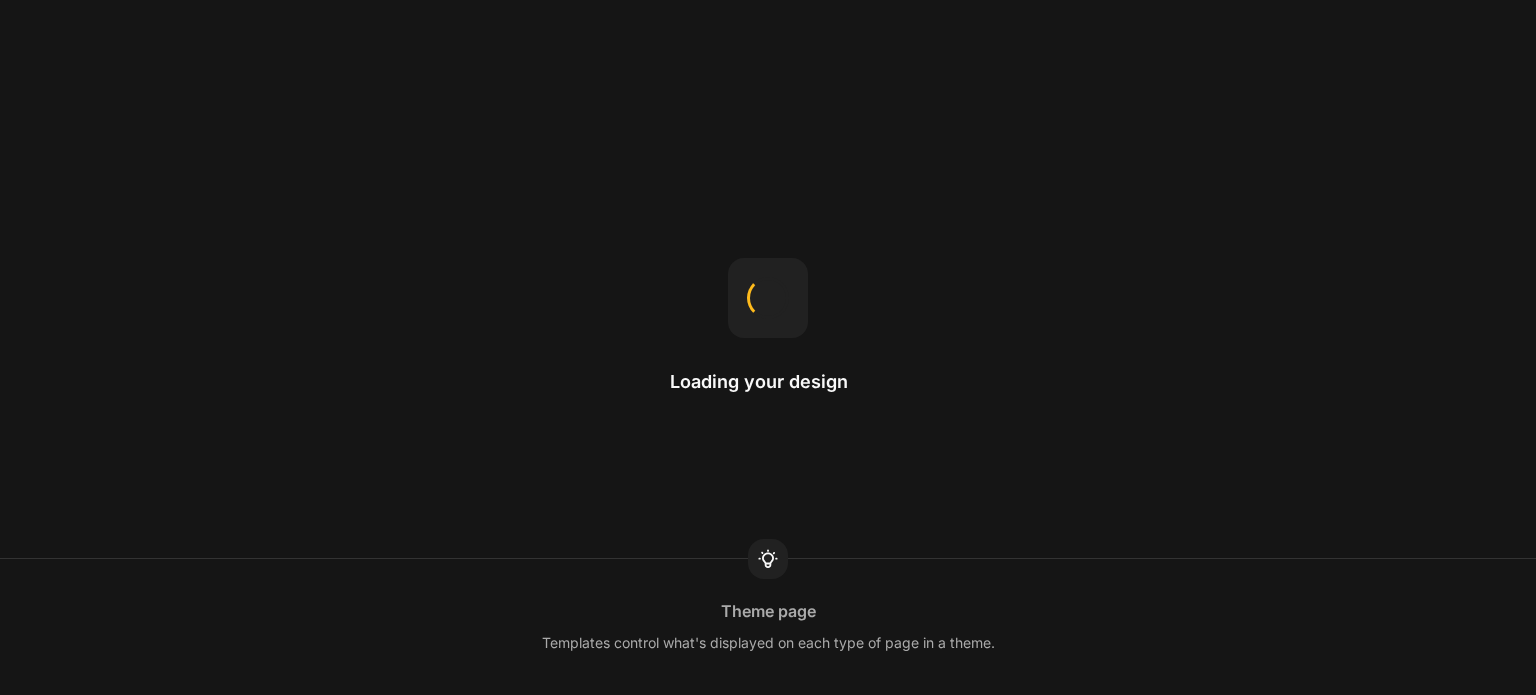 scroll, scrollTop: 0, scrollLeft: 0, axis: both 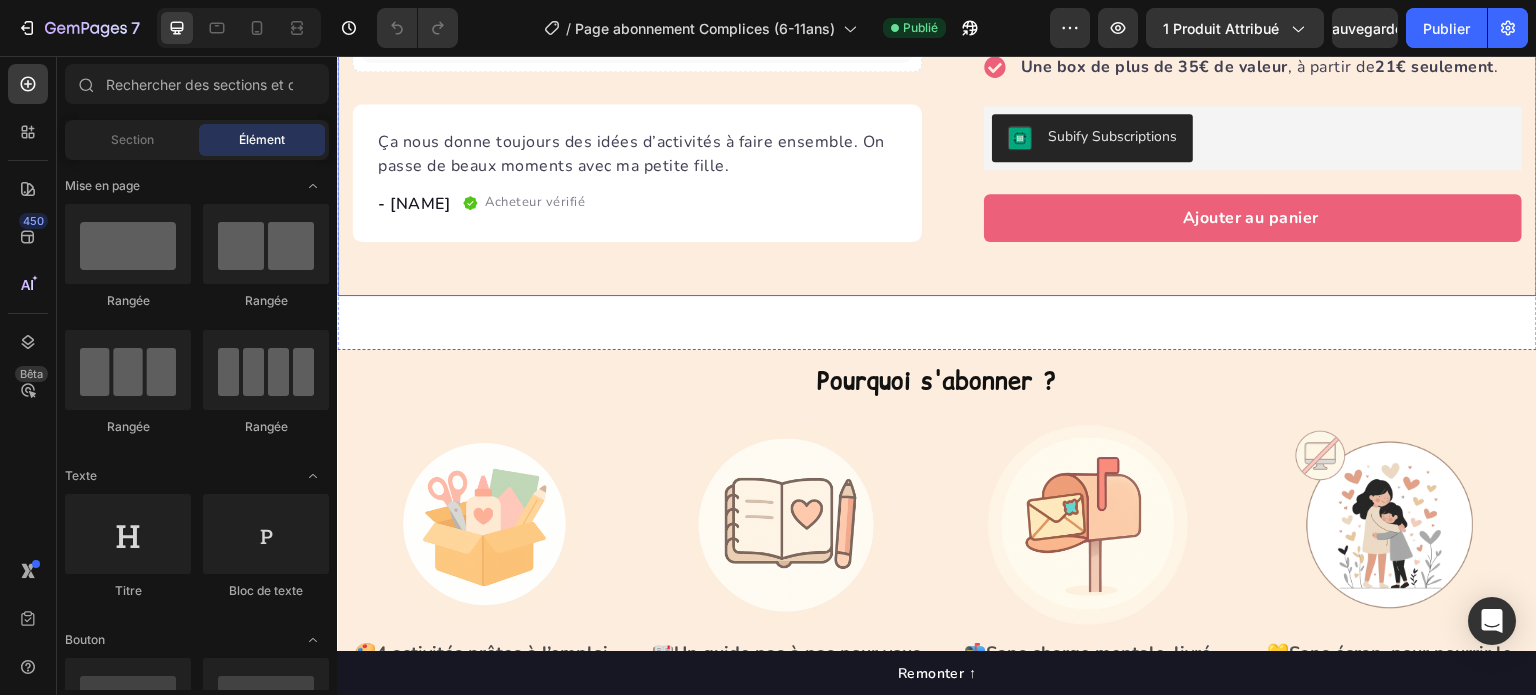 click on "Catch your customer's attention with attracted media.       Add image   or   sync data
Product Images Ça nous donne toujours des idées d’activités à faire ensemble. On passe de beaux moments avec ma petite fille. Text block - [NAME] Text block
Acheteur vérifié Item list Row Row "My dog absolutely loves this food! It's clear that the taste and quality are top-notch."  -Daisy Text block Row Row   0 ✨ L’abonnement Les Mini Bouts Complices (6 à 11 ans) Product Title L'abonnement de la box Les Mini Bouts, c'est: Text block 4 activités parent-enfant  prêtes à l’emploi → Pour créer, rire, discuter, se détendre… et se (re)découvrir ensemble 💛 Un guide complice Une formule au choix Un sticker collector  à coller ensemble sur le  , à partir de  . Row" at bounding box center [937, -92] 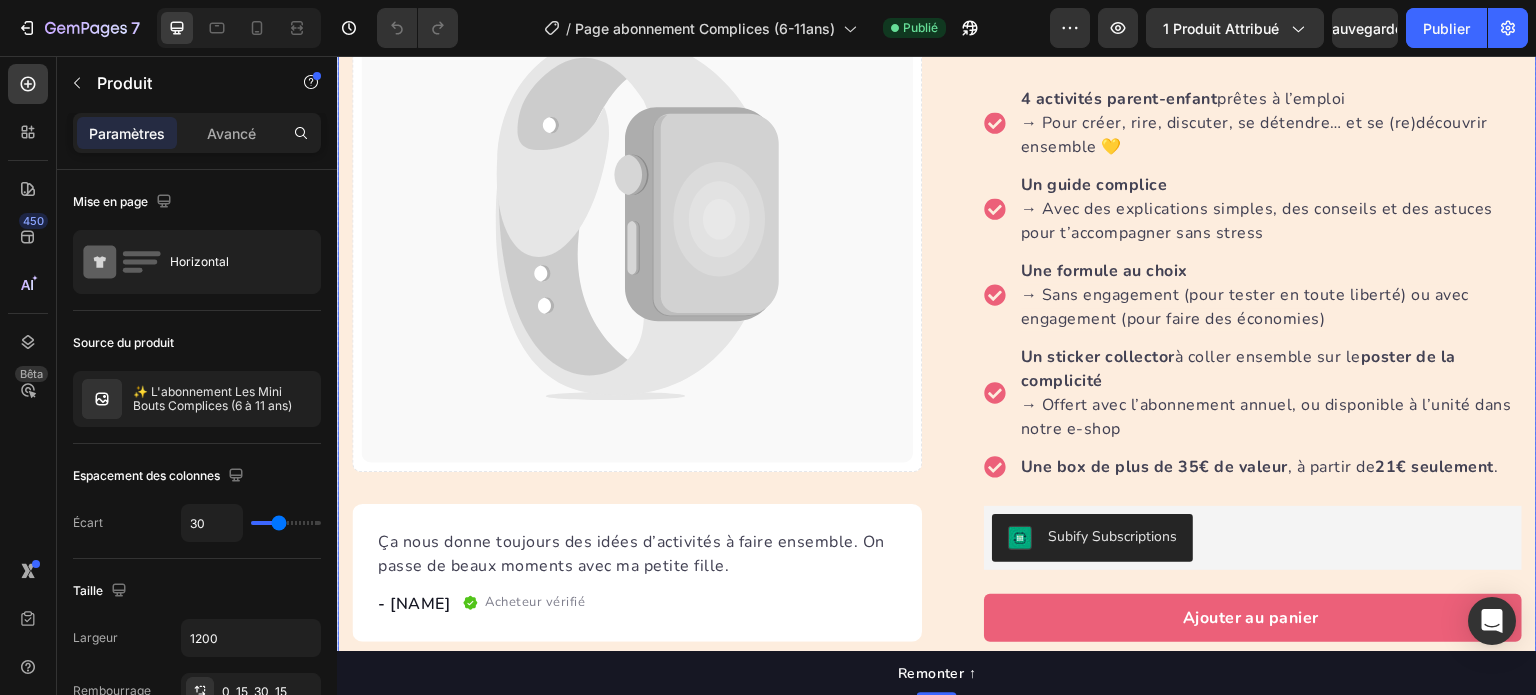 scroll, scrollTop: 0, scrollLeft: 0, axis: both 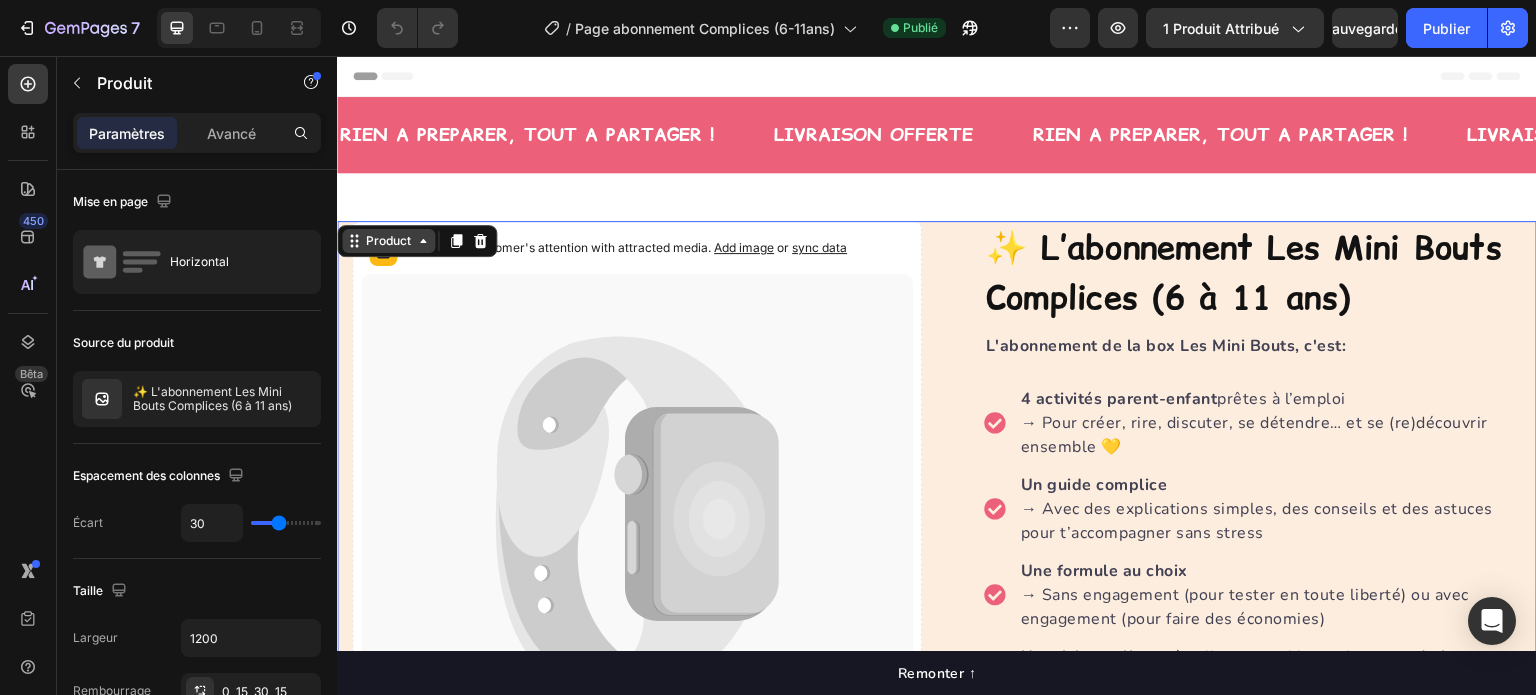 click 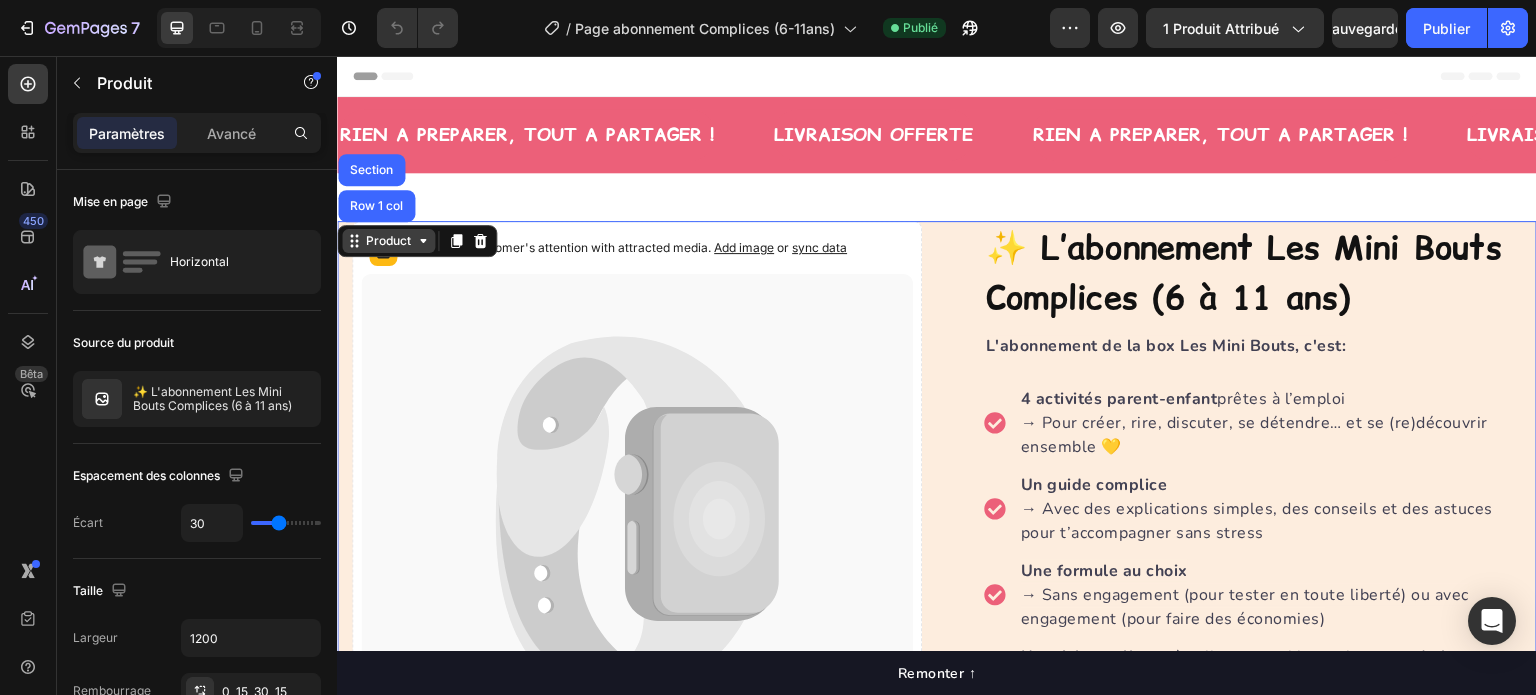 click on "Product" at bounding box center [388, 241] 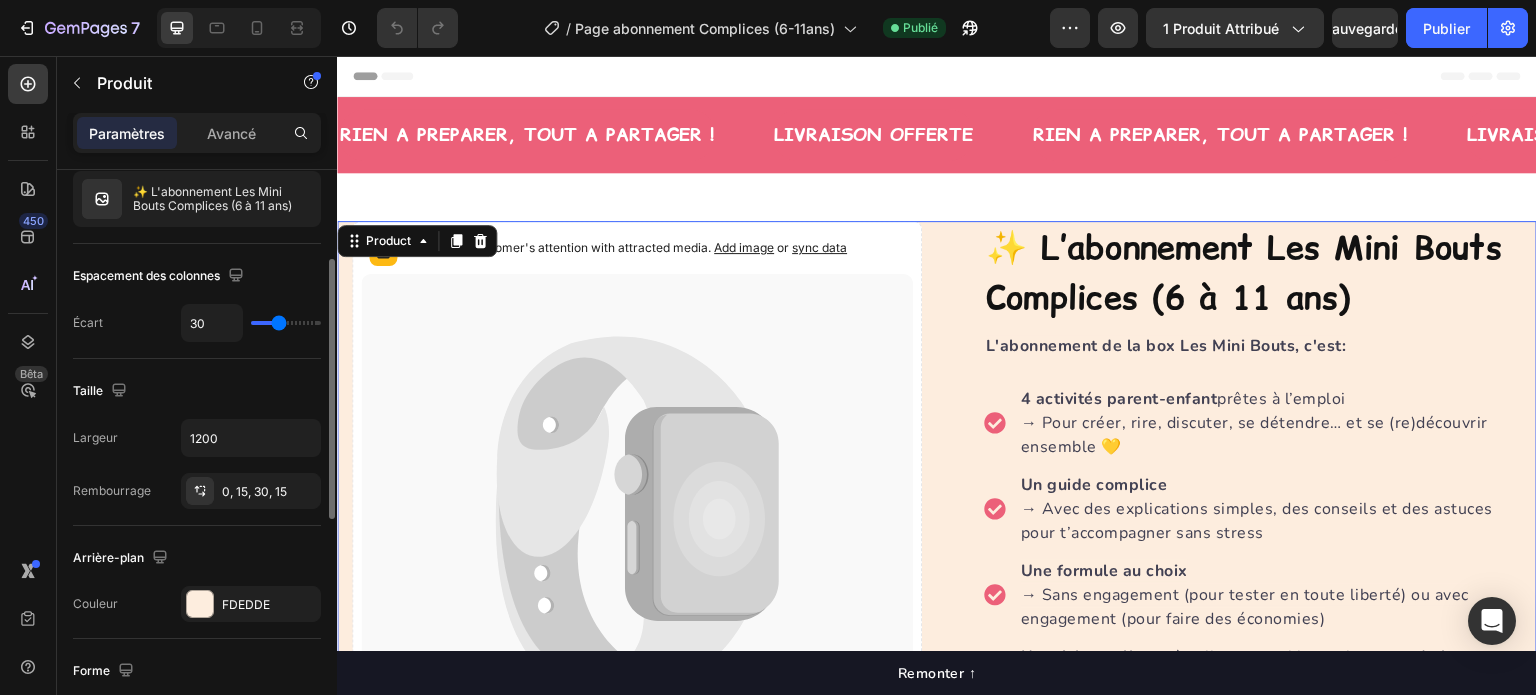scroll, scrollTop: 400, scrollLeft: 0, axis: vertical 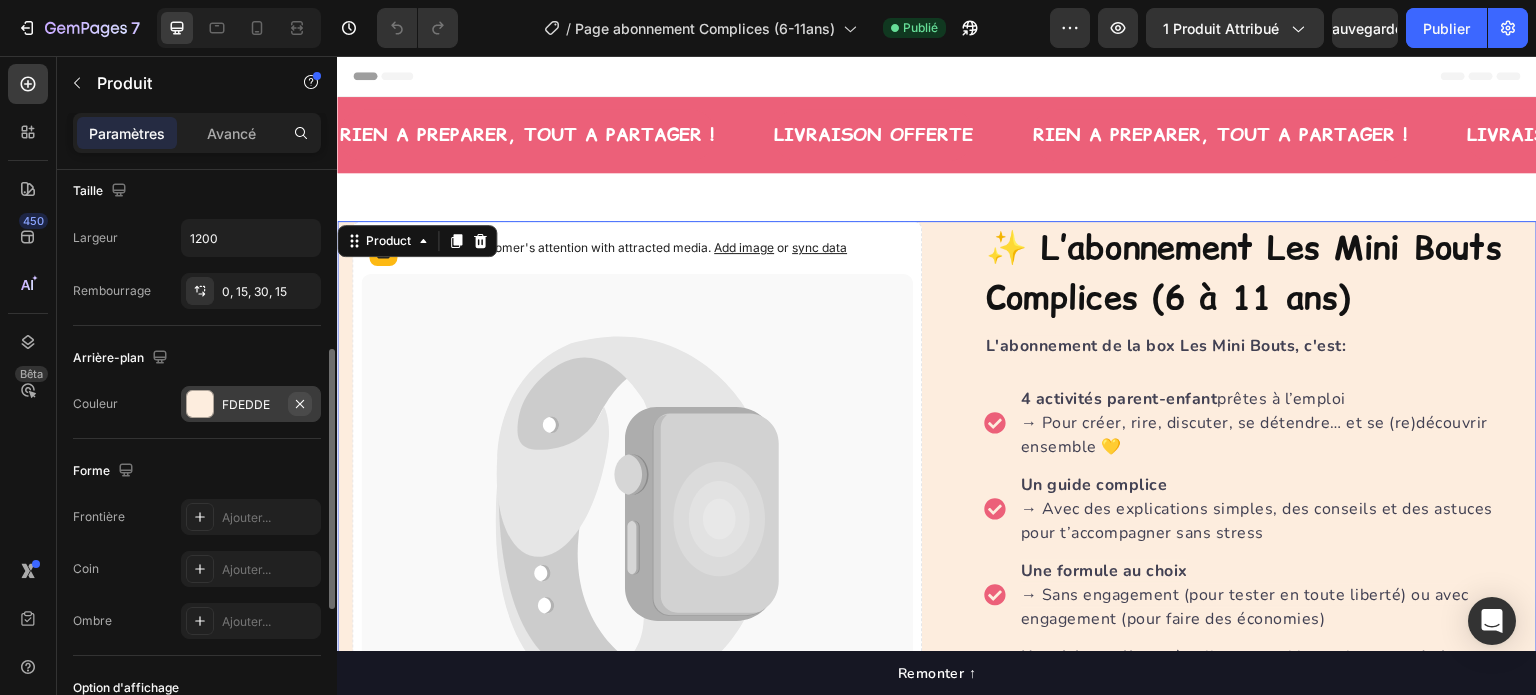 click 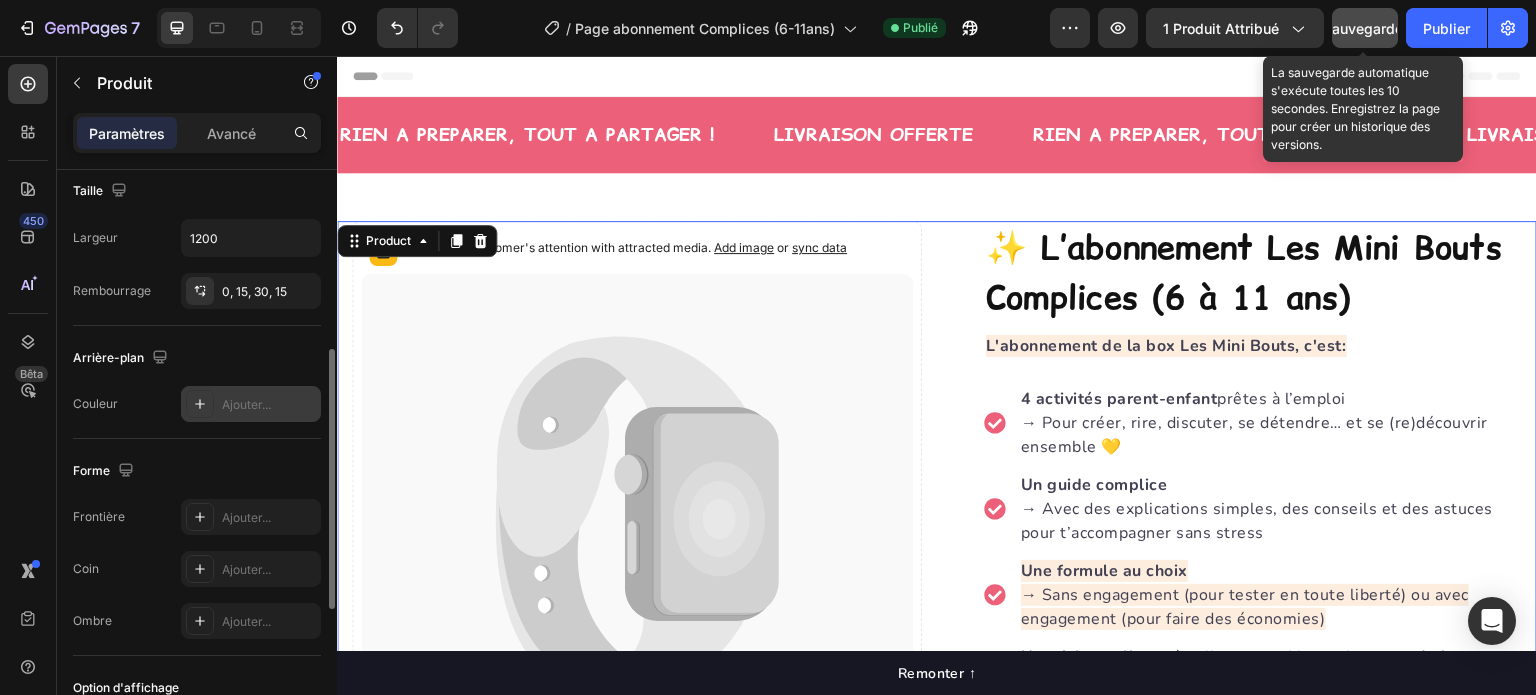 click on "Sauvegarder" 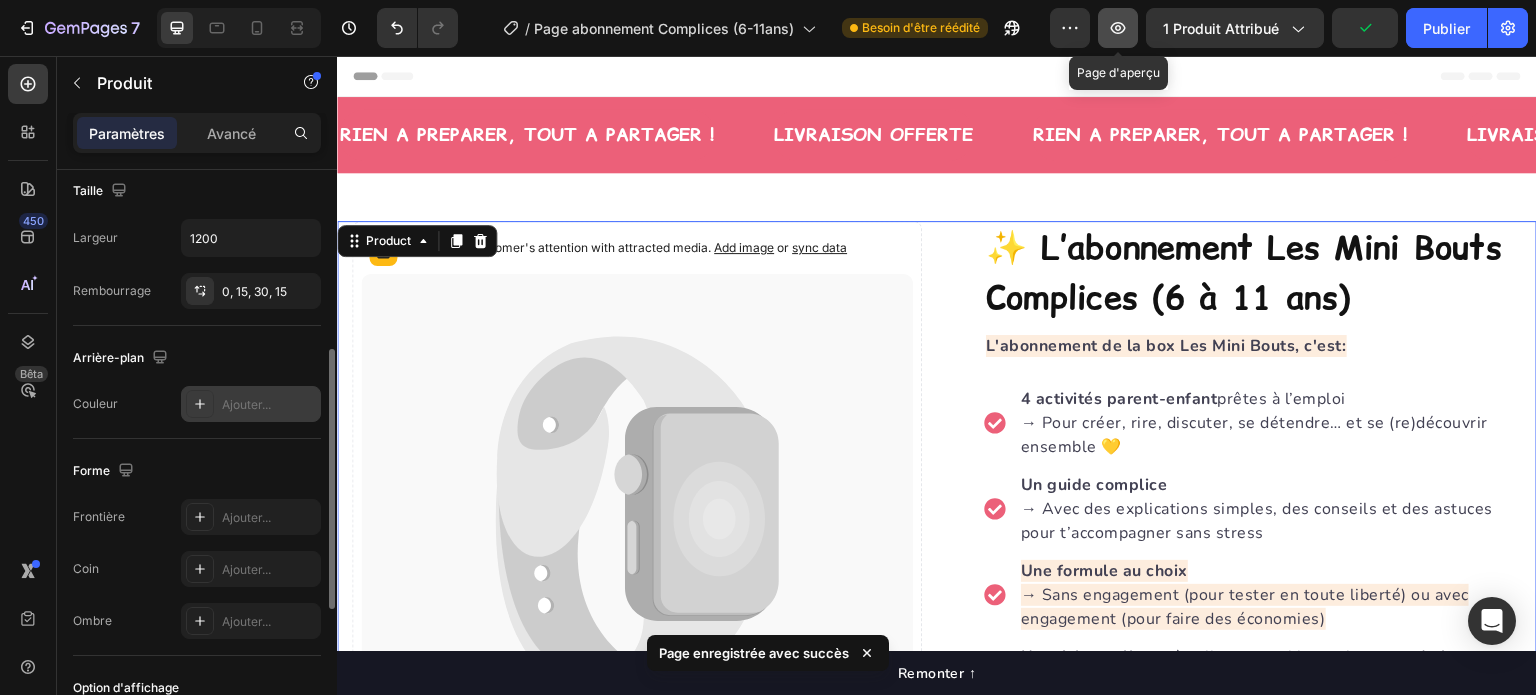 click 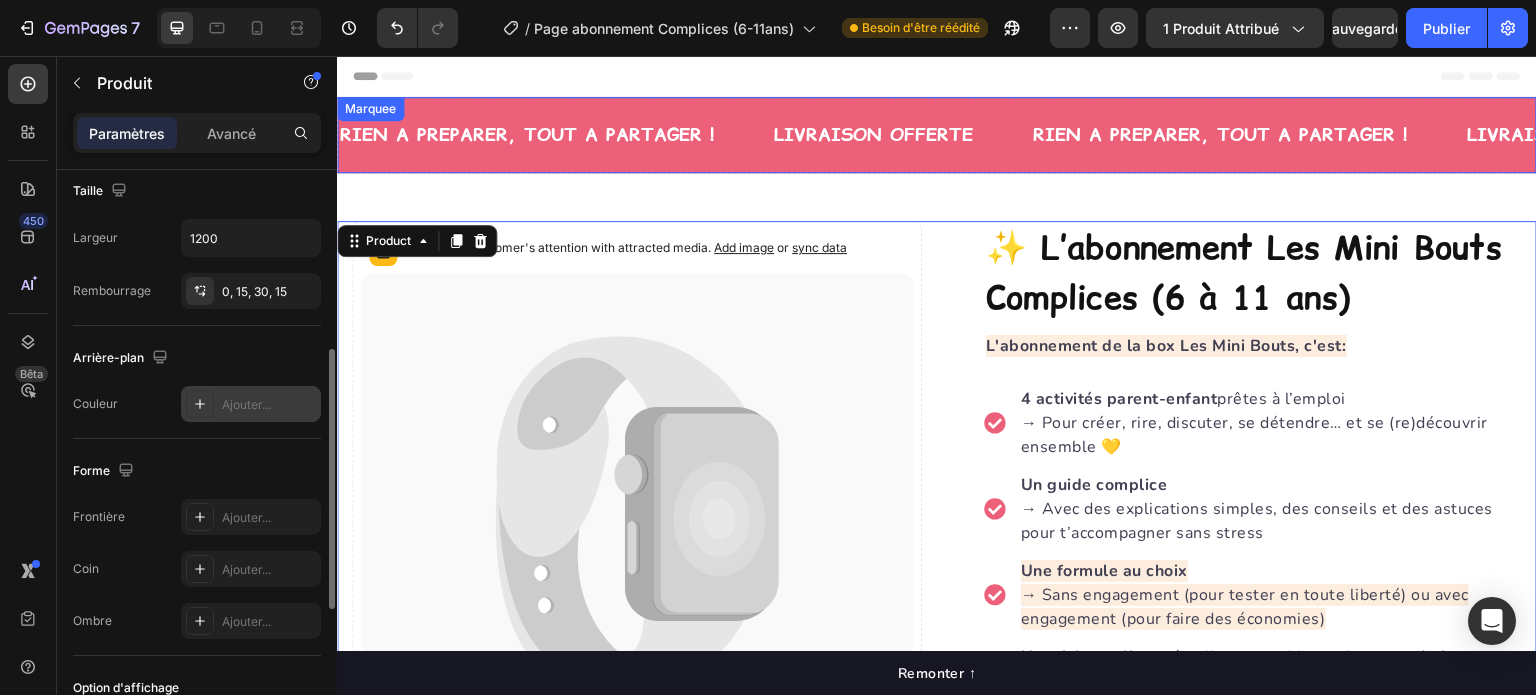 click on "RIEN A PREPARER, TOUT A PARTAGER !  Text LIVRAISON OFFERTE Text RIEN A PREPARER, TOUT A PARTAGER !  Text LIVRAISON OFFERTE Text RIEN A PREPARER, TOUT A PARTAGER !  Text LIVRAISON OFFERTE Text RIEN A PREPARER, TOUT A PARTAGER !  Text LIVRAISON OFFERTE Text RIEN A PREPARER, TOUT A PARTAGER !  Text LIVRAISON OFFERTE Text RIEN A PREPARER, TOUT A PARTAGER !  Text LIVRAISON OFFERTE Text Marquee" at bounding box center (937, 135) 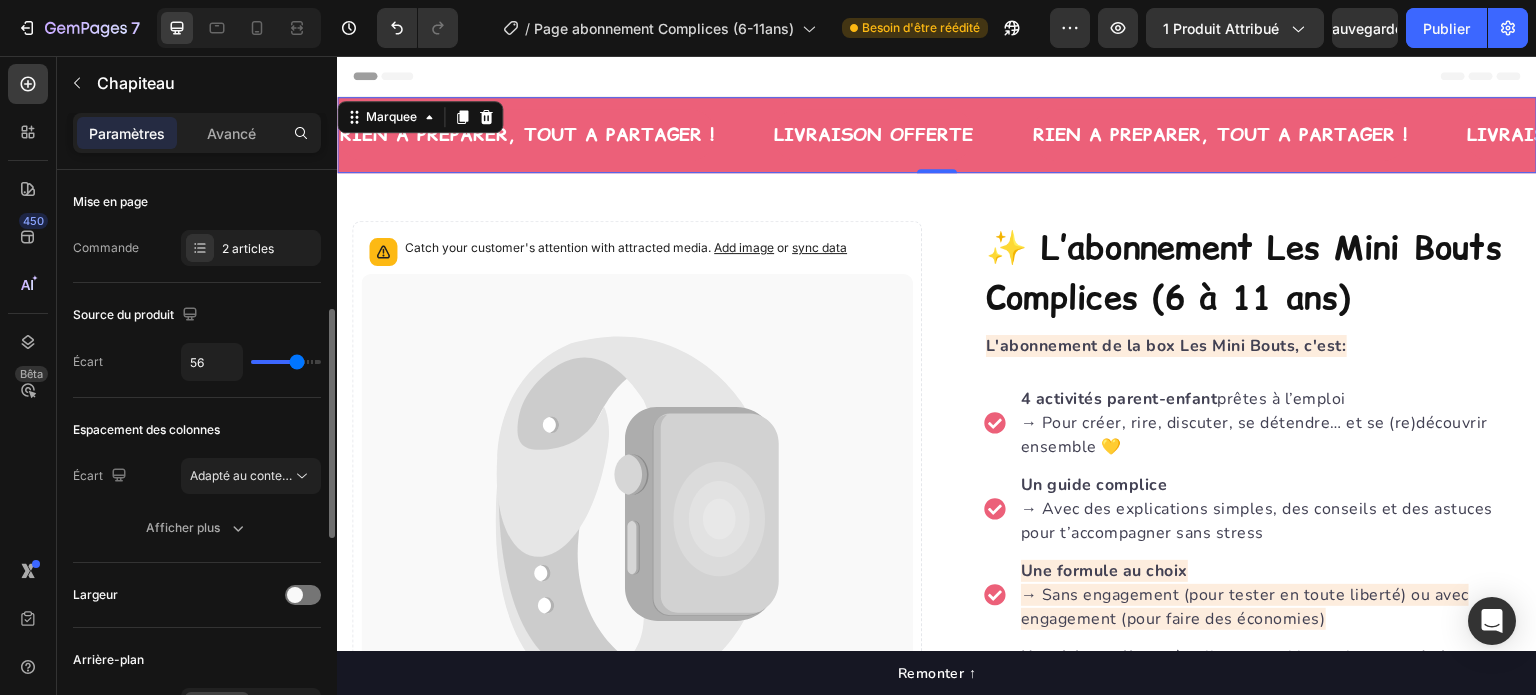 scroll, scrollTop: 100, scrollLeft: 0, axis: vertical 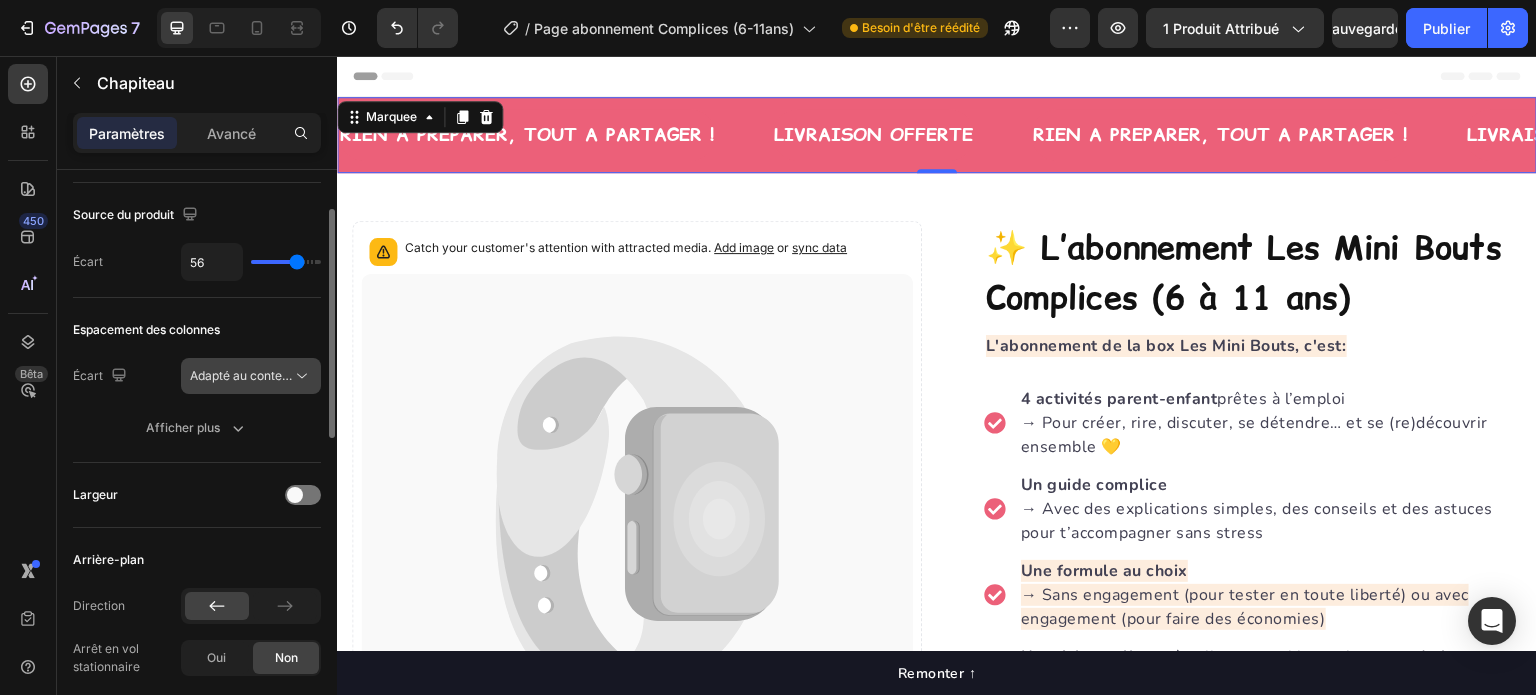 click 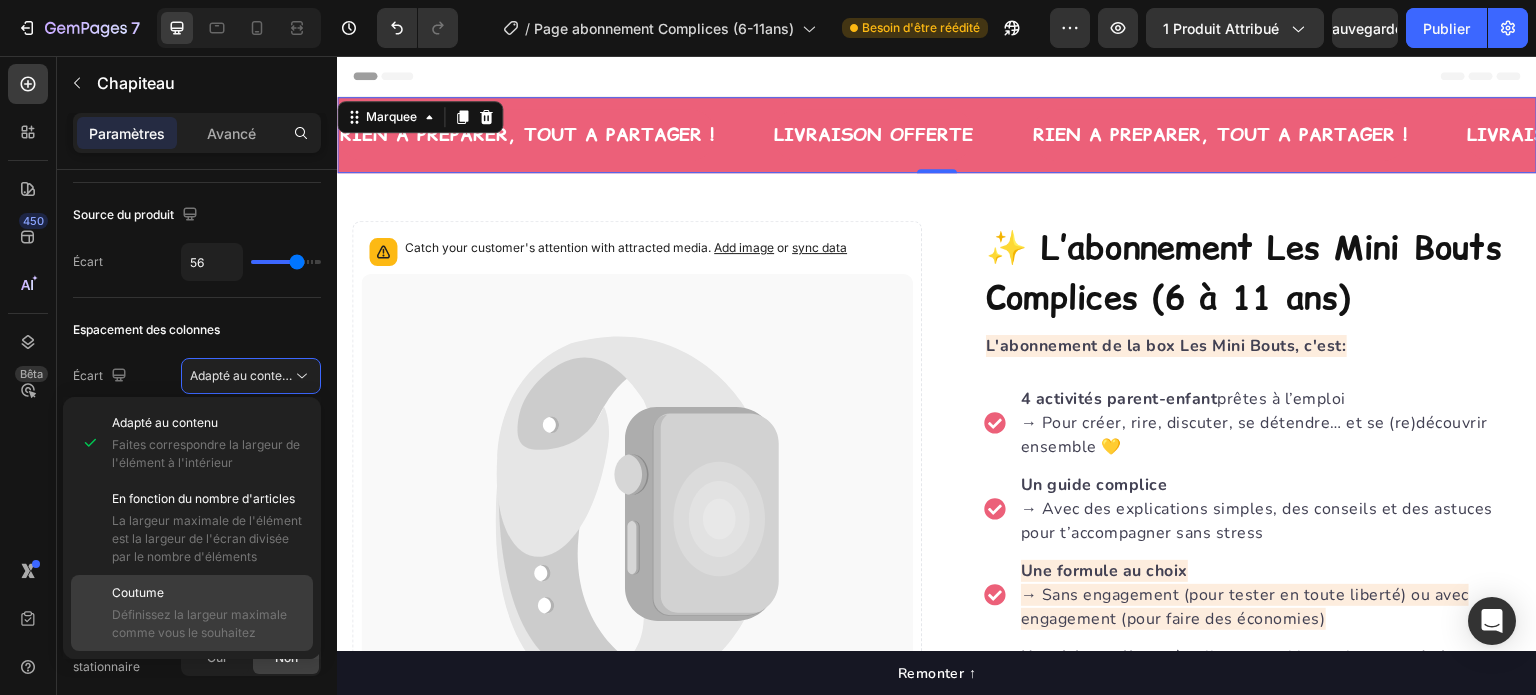 click on "Définissez la largeur maximale comme vous le souhaitez" at bounding box center (199, 623) 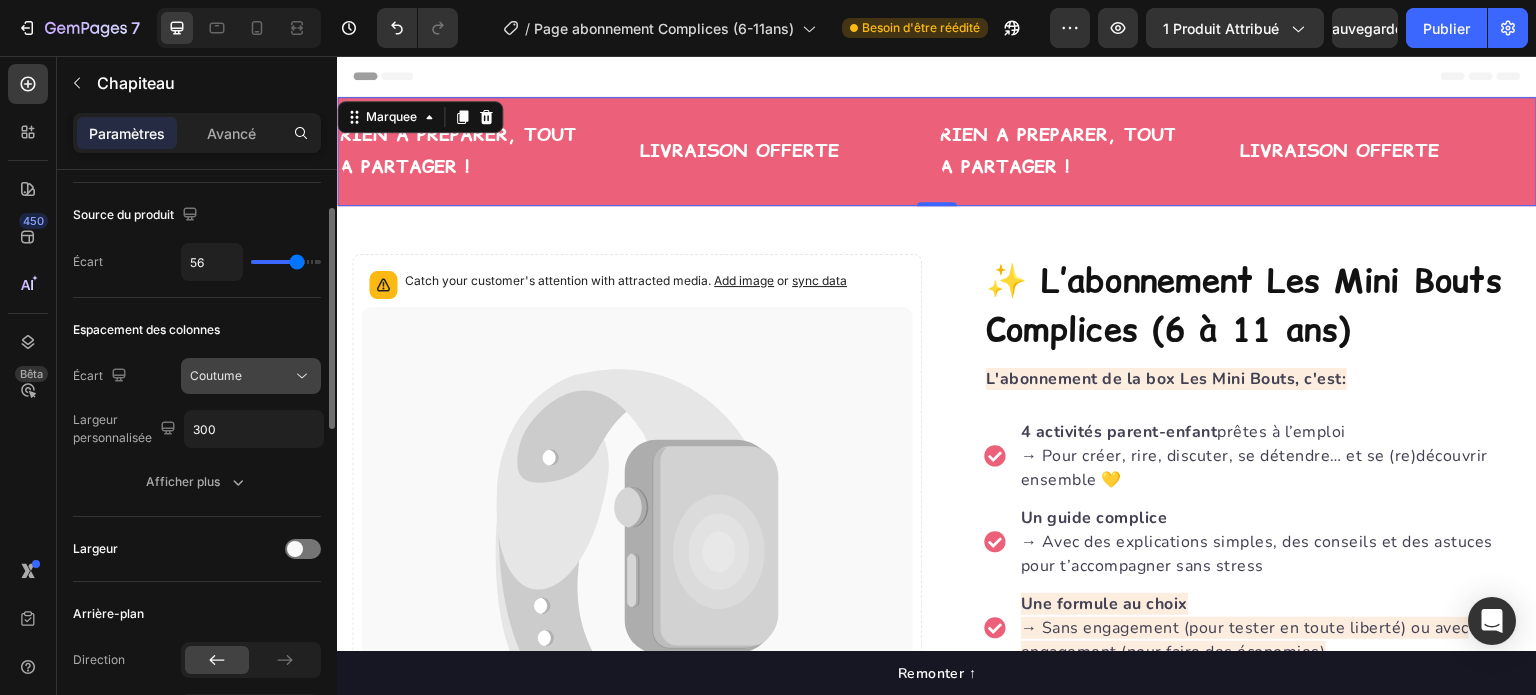 click 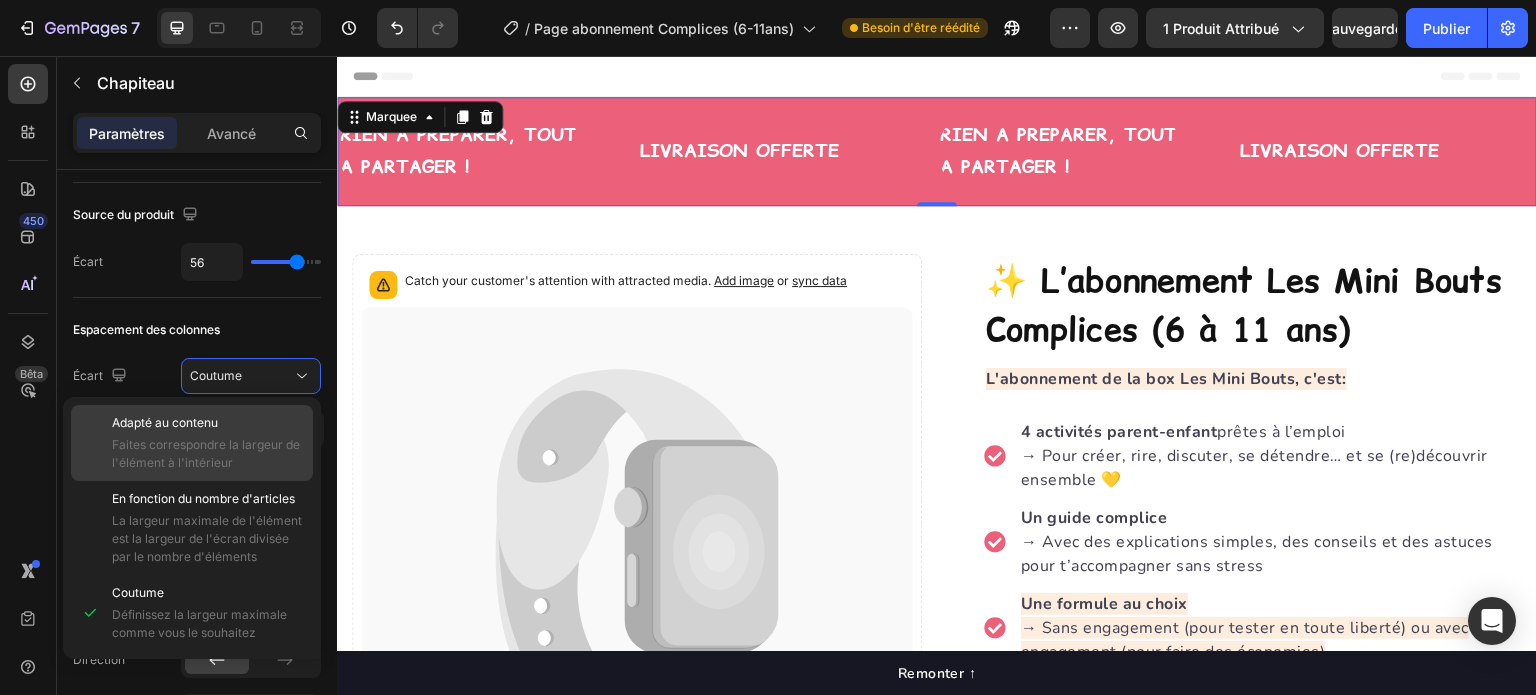 click on "Adapté au contenu Faites correspondre la largeur de l'élément à l'intérieur" 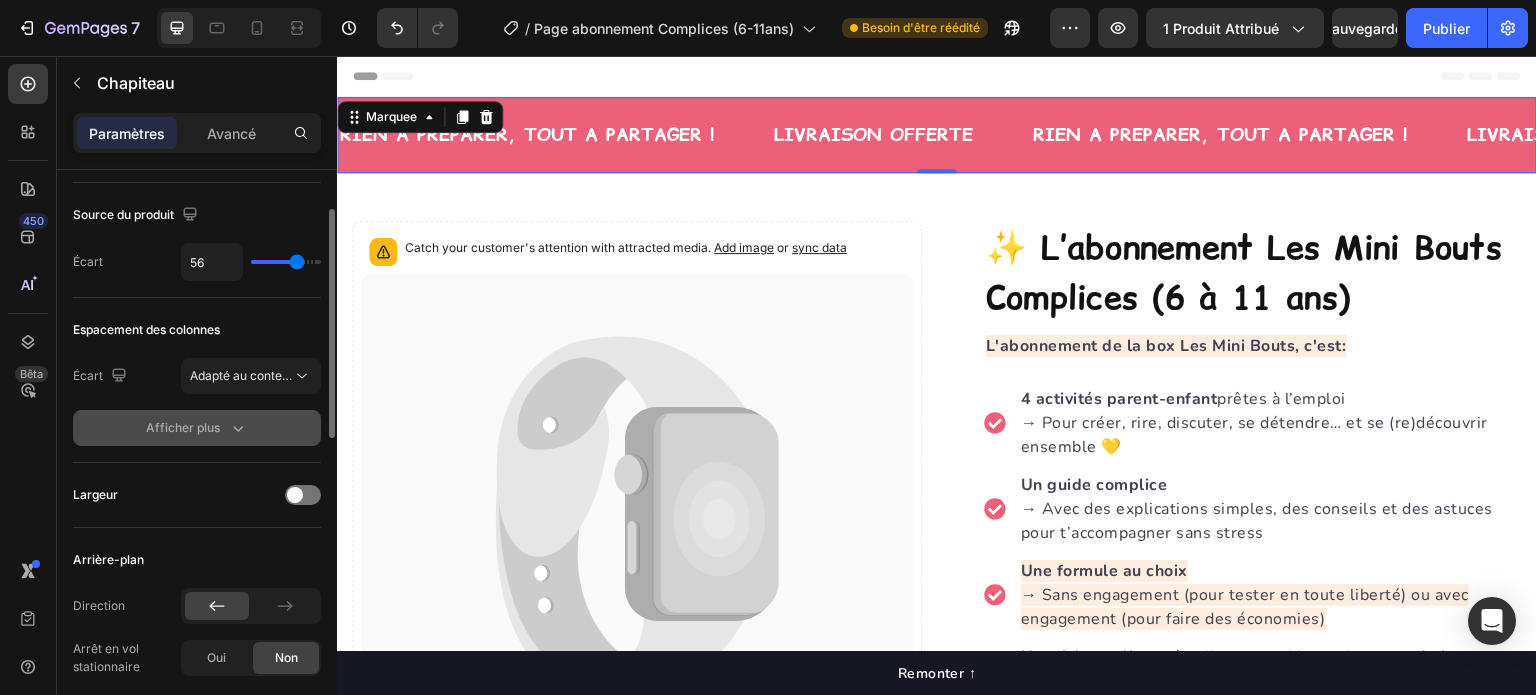click 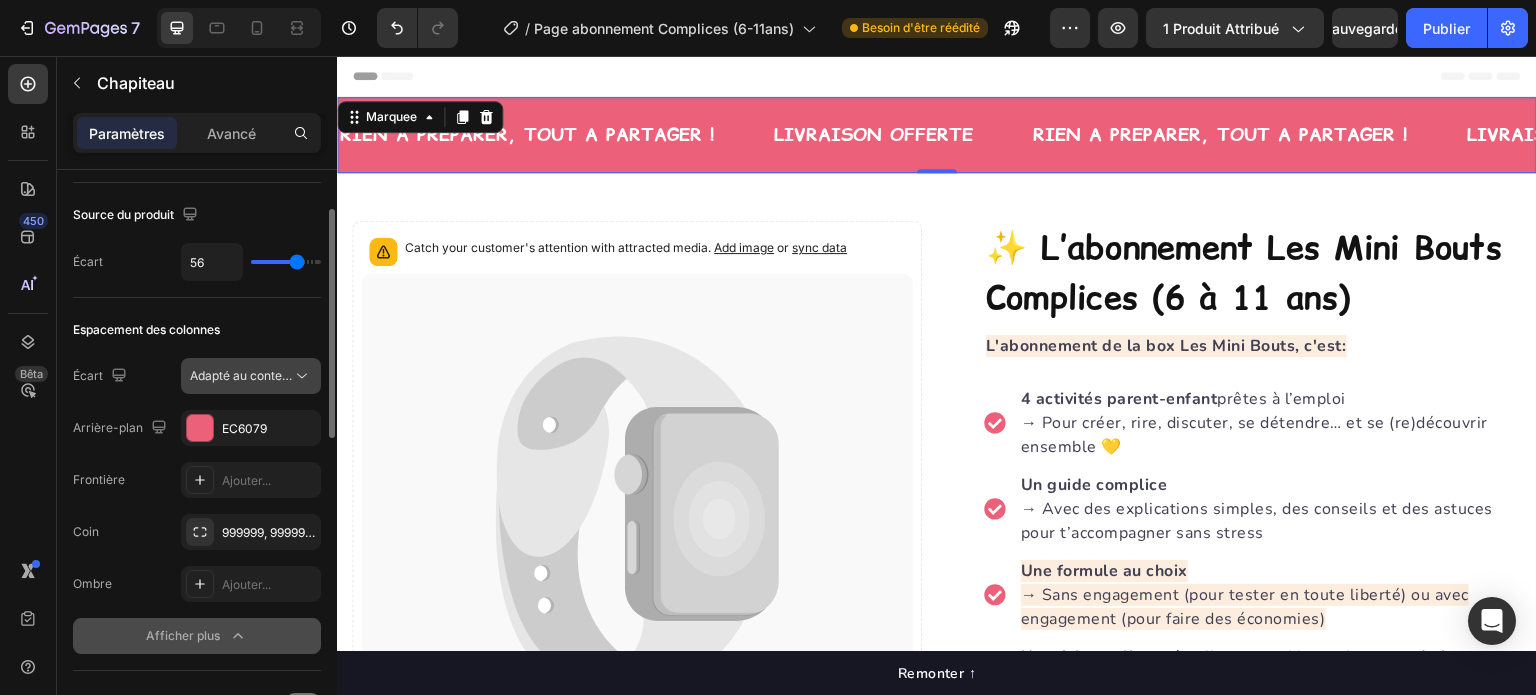 scroll, scrollTop: 200, scrollLeft: 0, axis: vertical 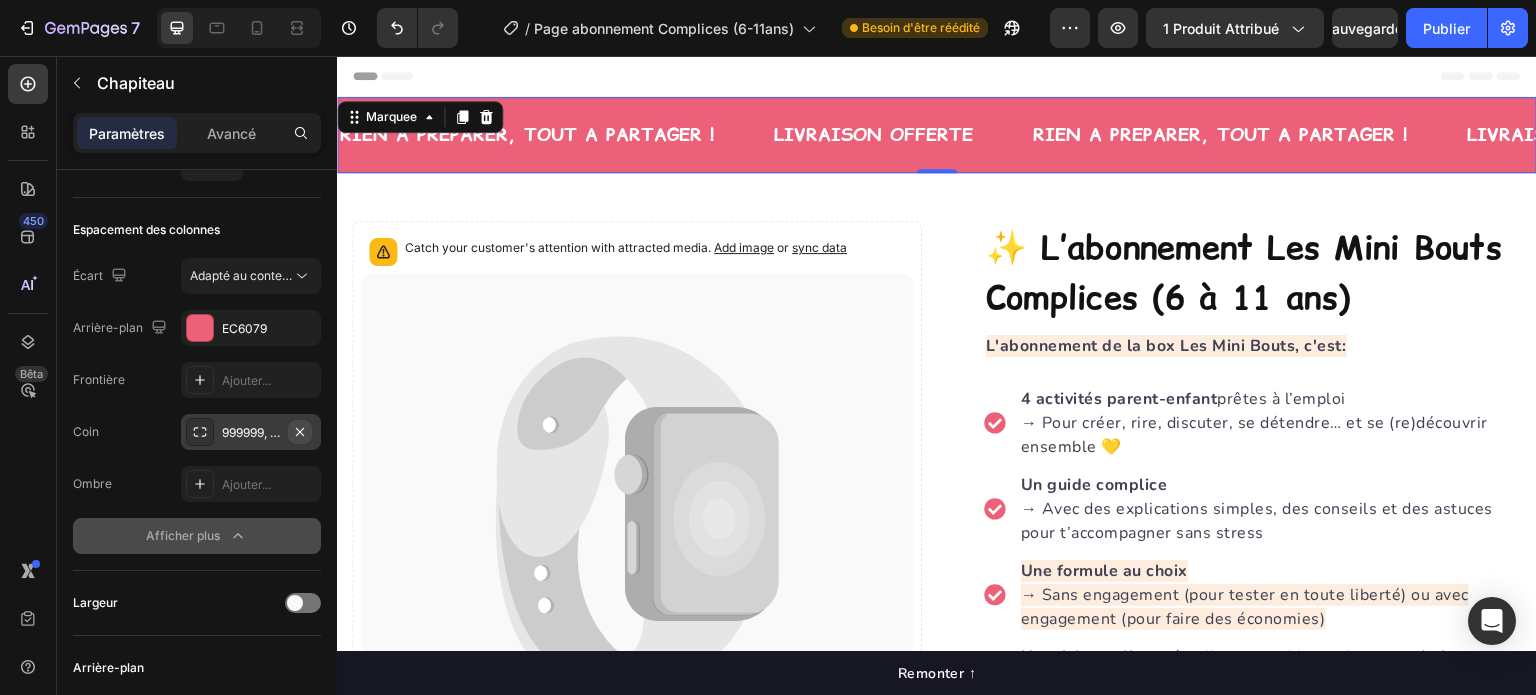 click 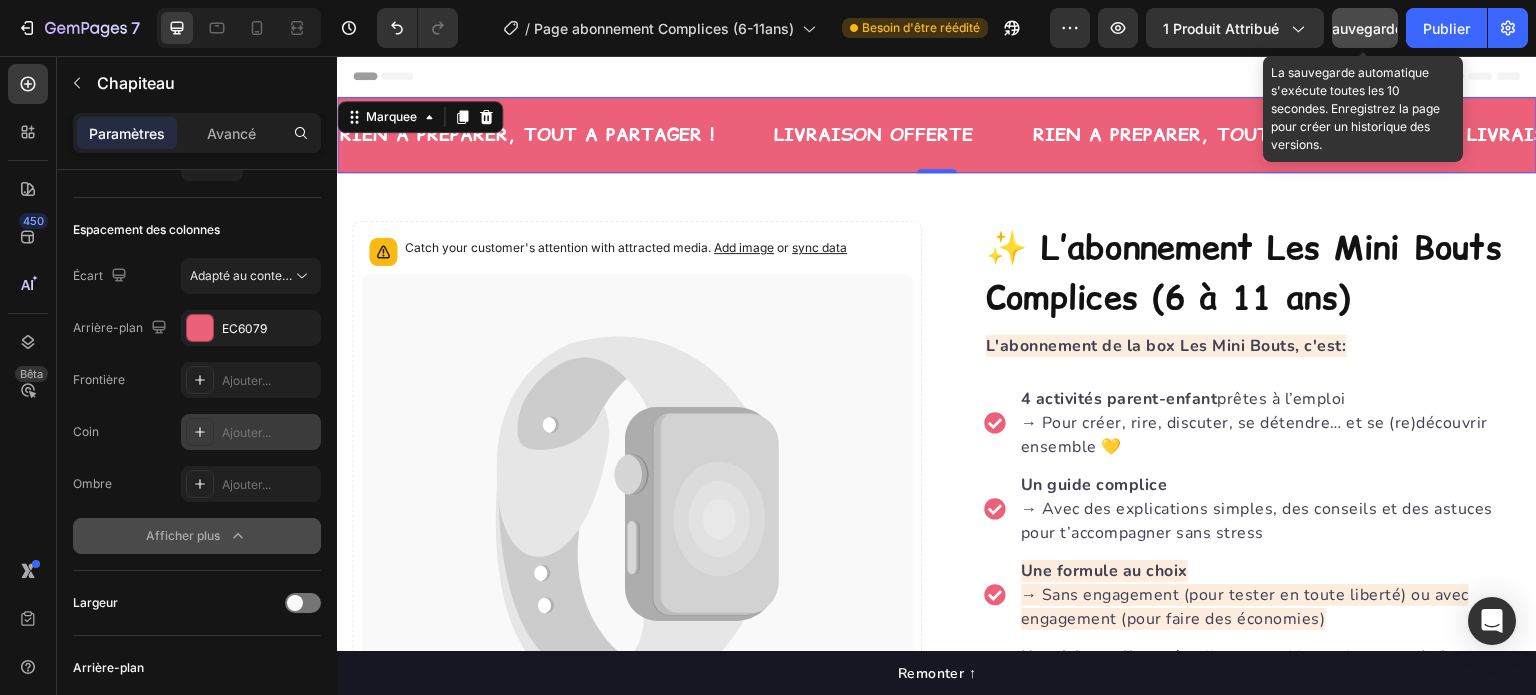 click on "Sauvegarder" at bounding box center (1365, 28) 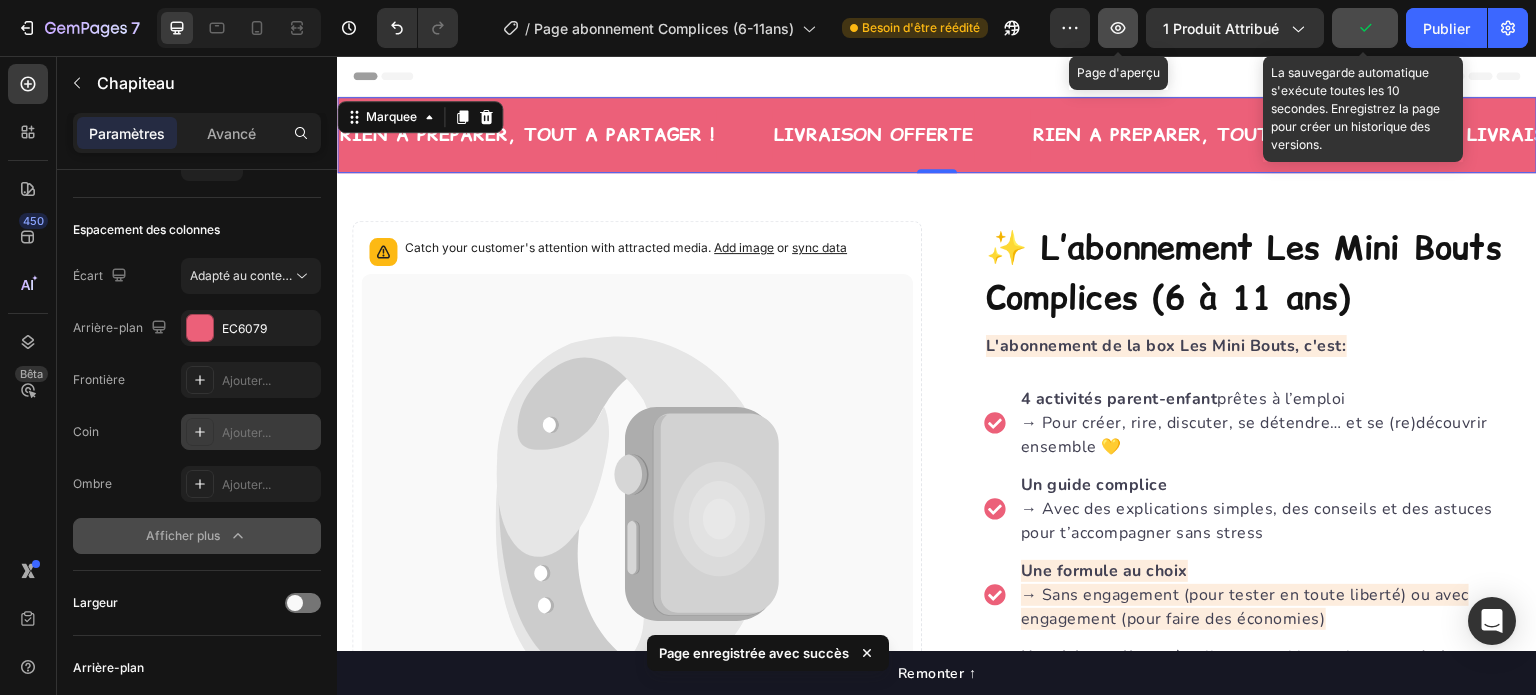 click 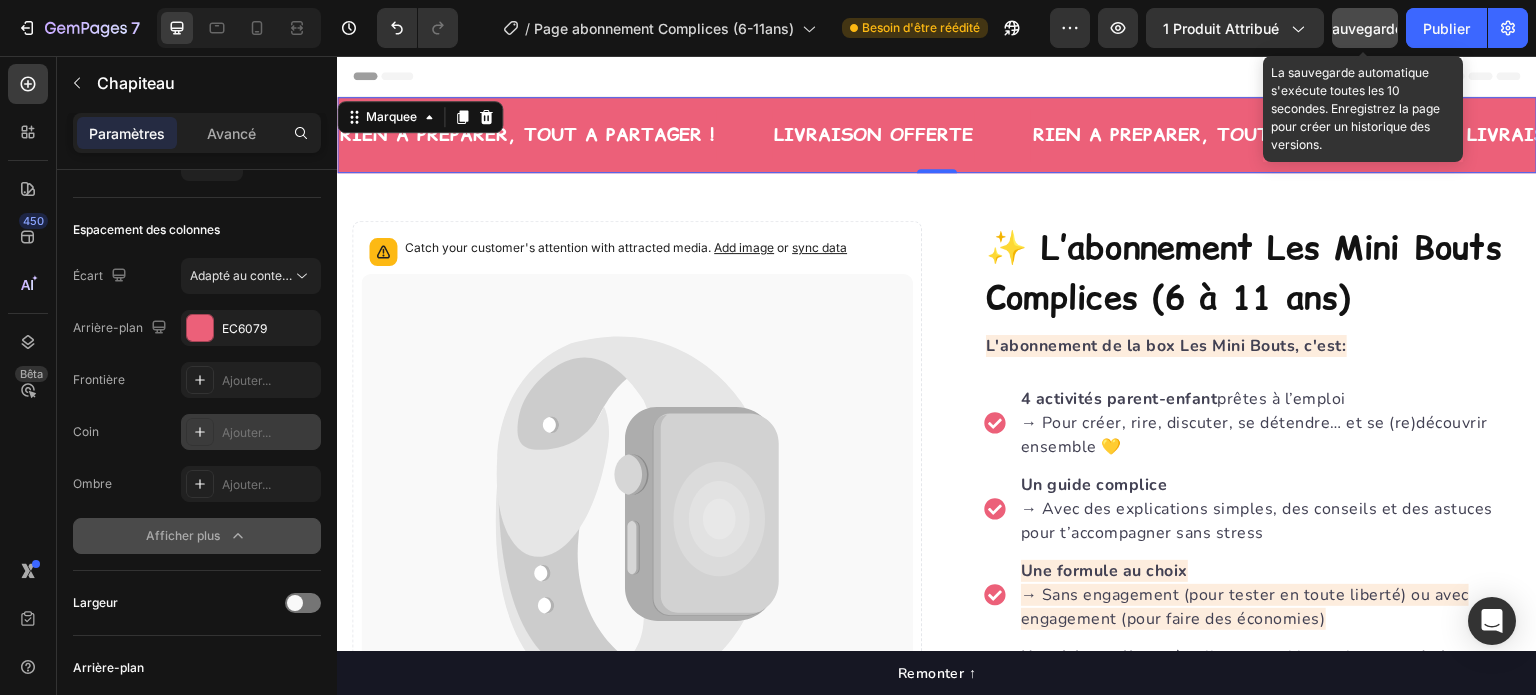 click 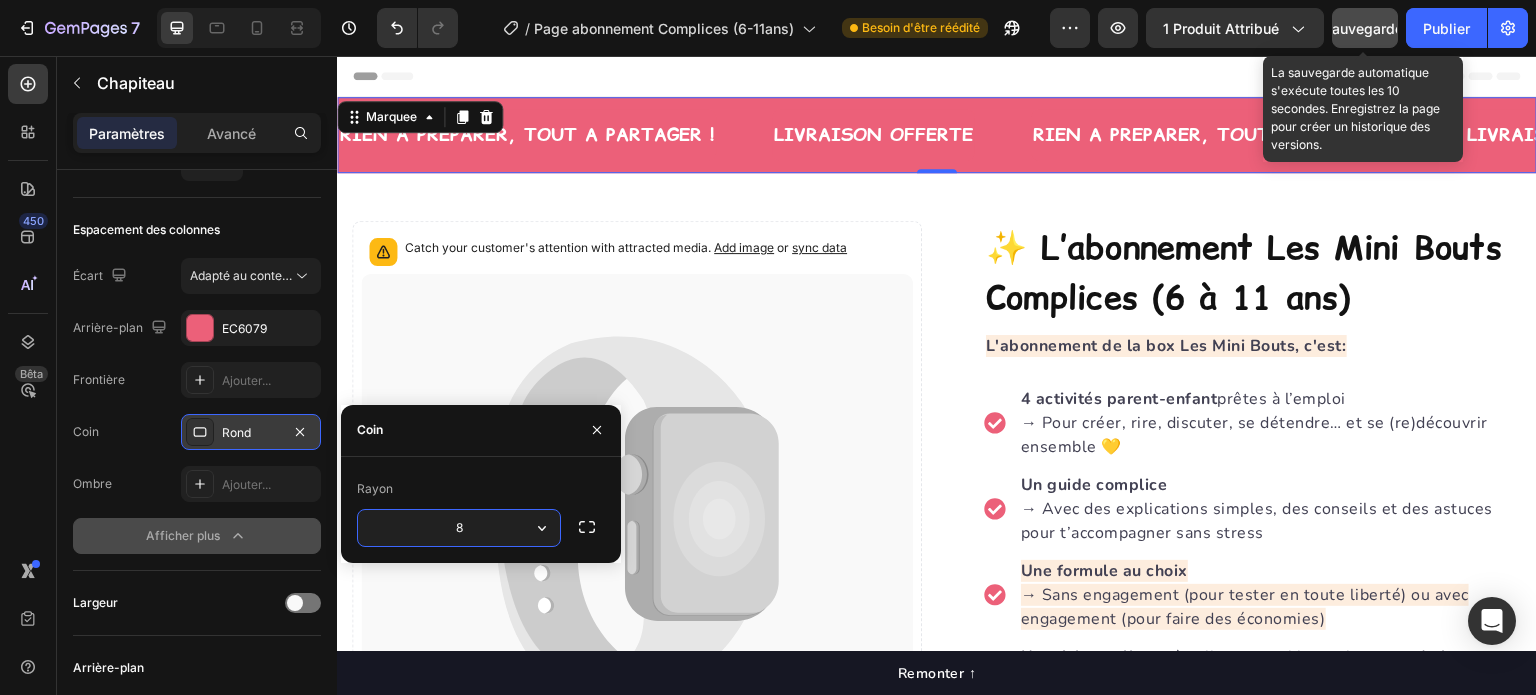 click on "8" at bounding box center [459, 528] 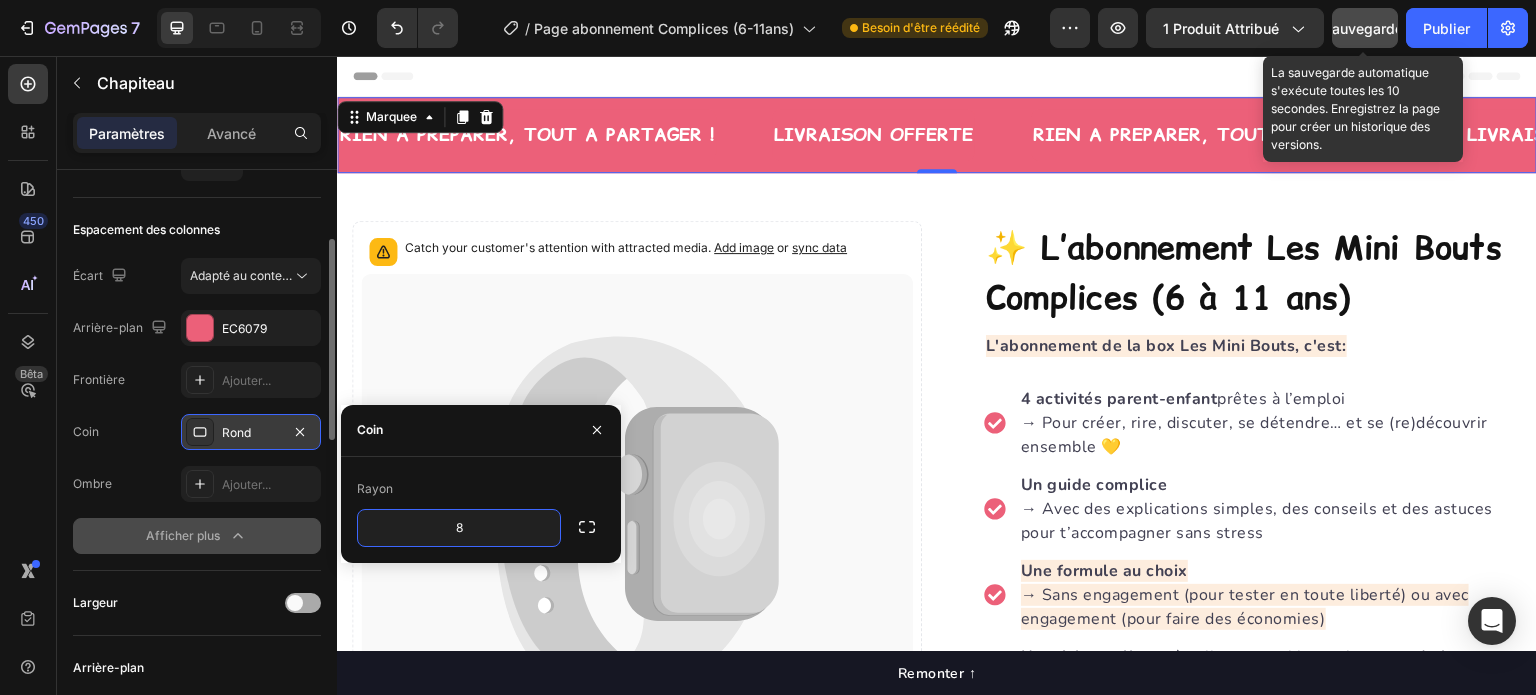 click at bounding box center [295, 603] 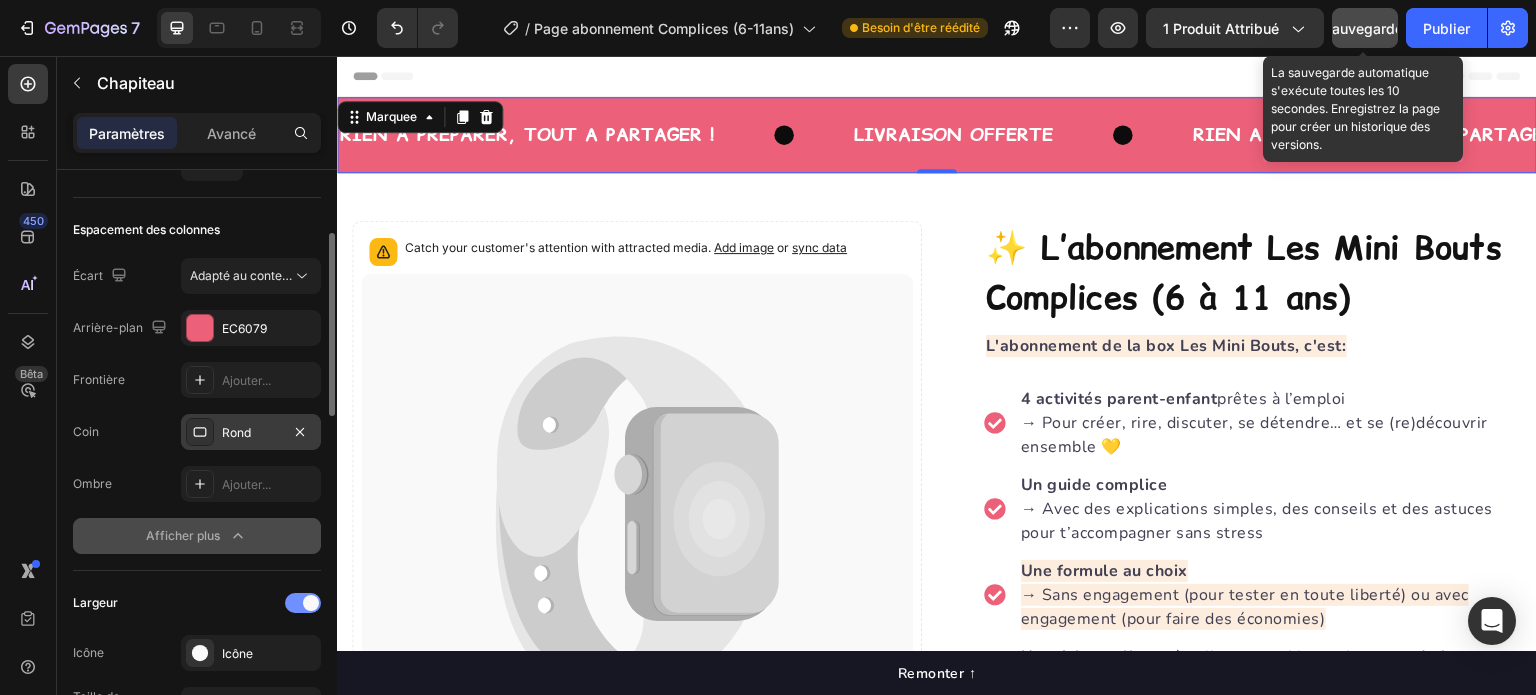 click at bounding box center (311, 603) 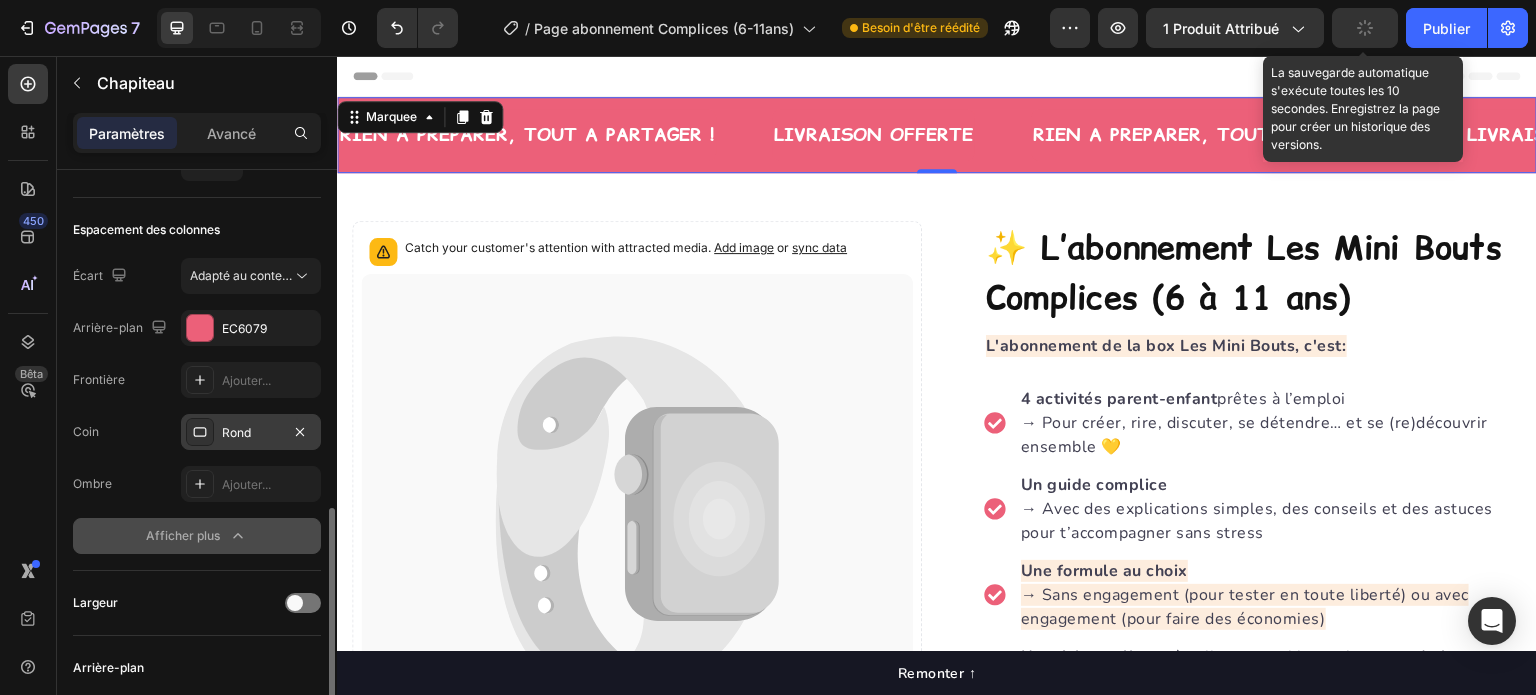 scroll, scrollTop: 400, scrollLeft: 0, axis: vertical 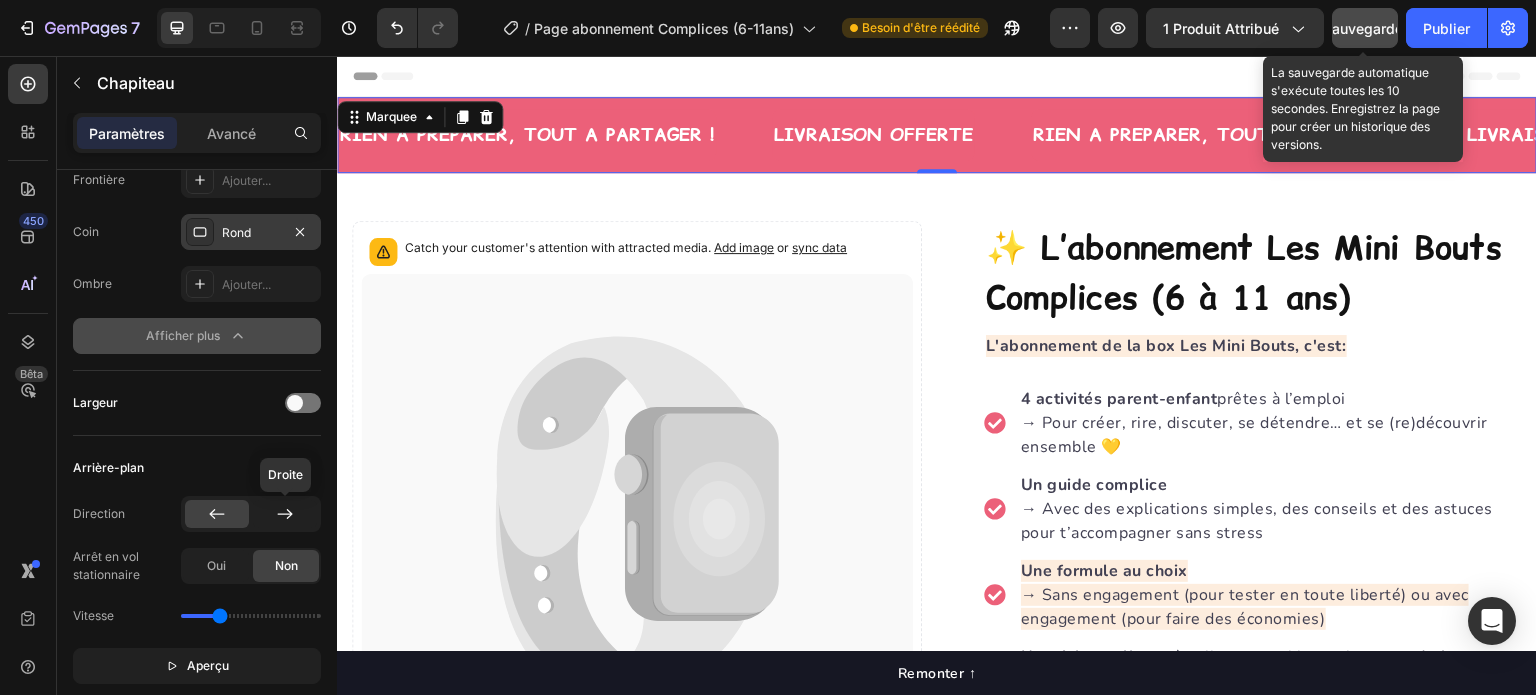 click 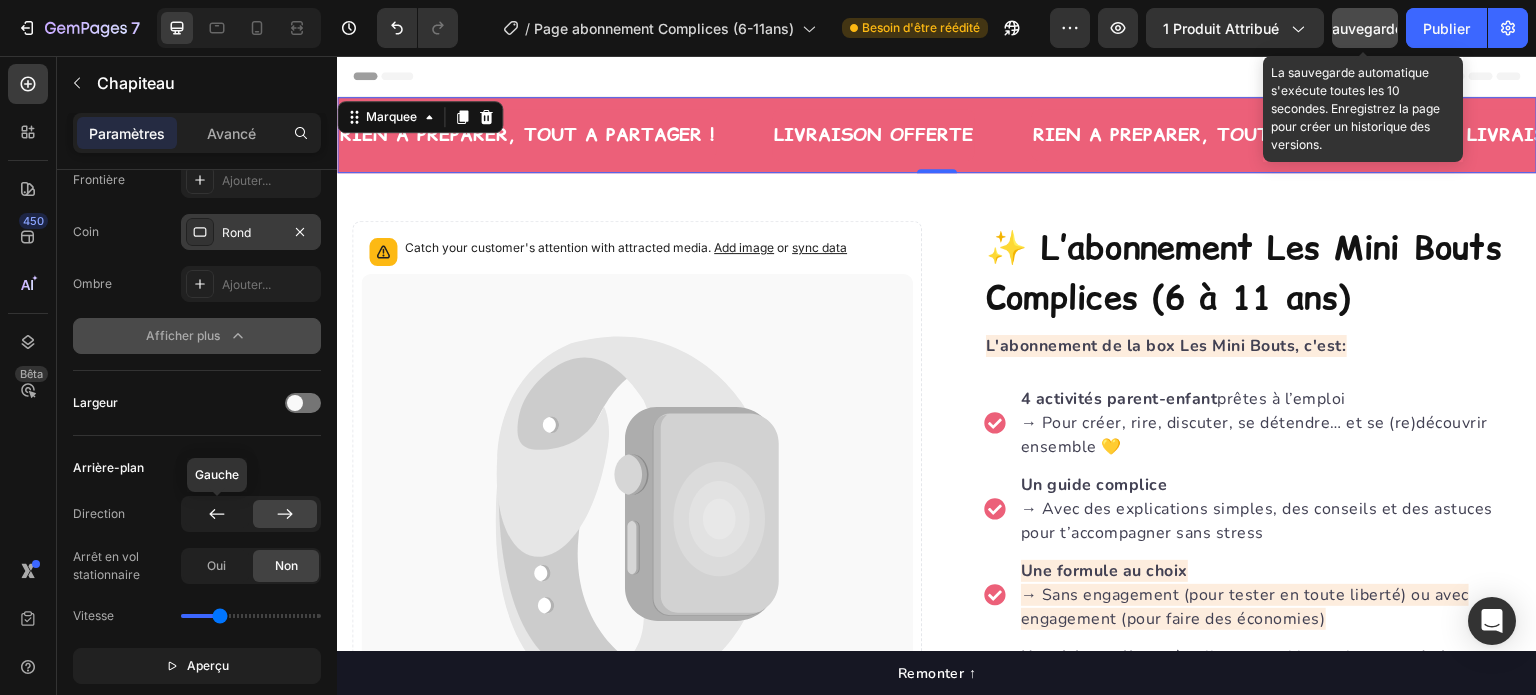 click 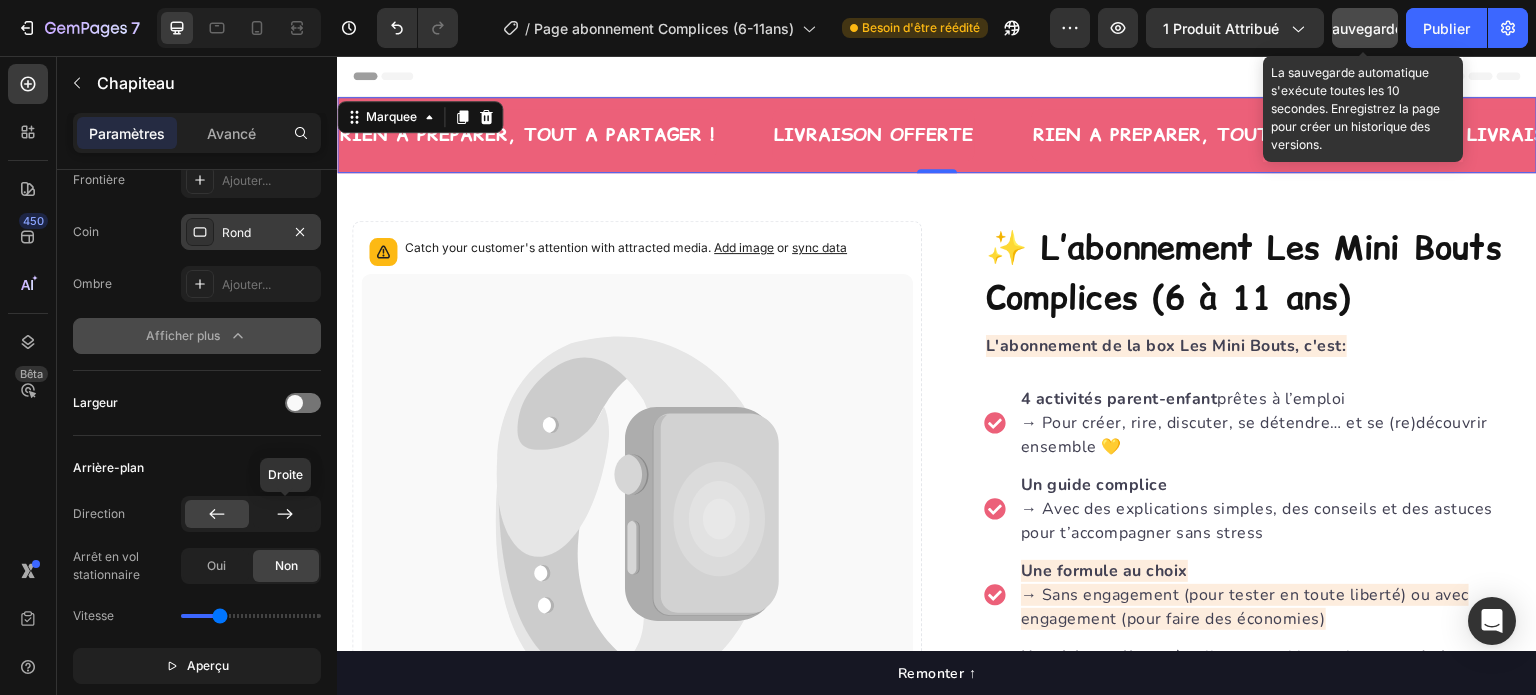 click 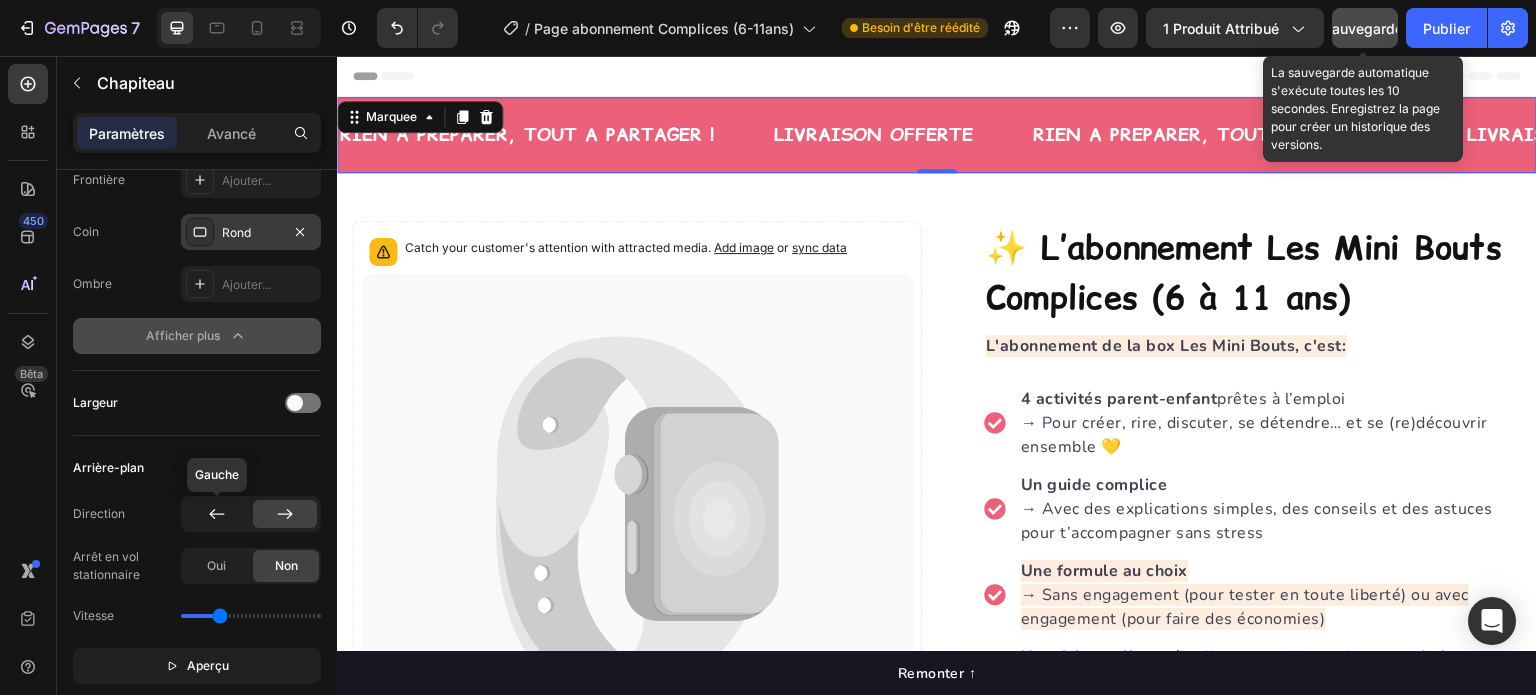 click 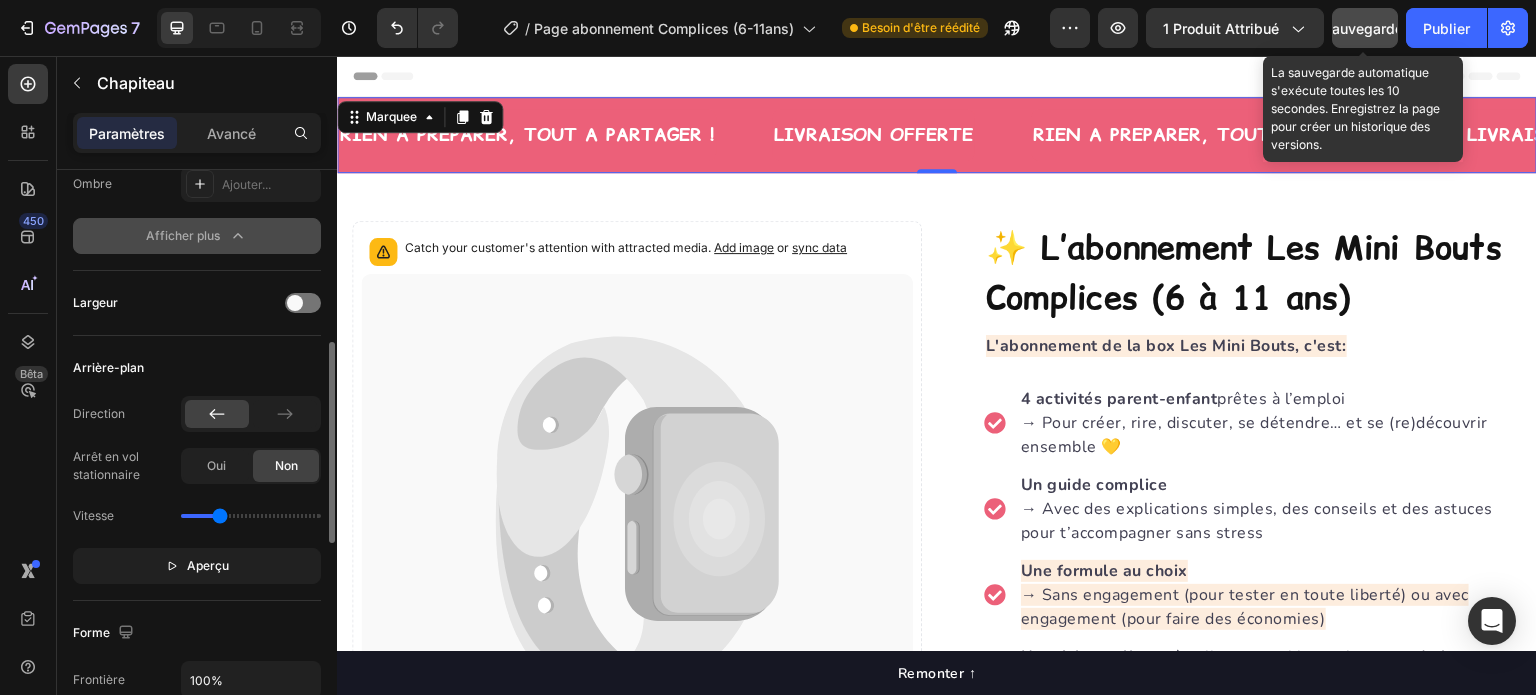 scroll, scrollTop: 700, scrollLeft: 0, axis: vertical 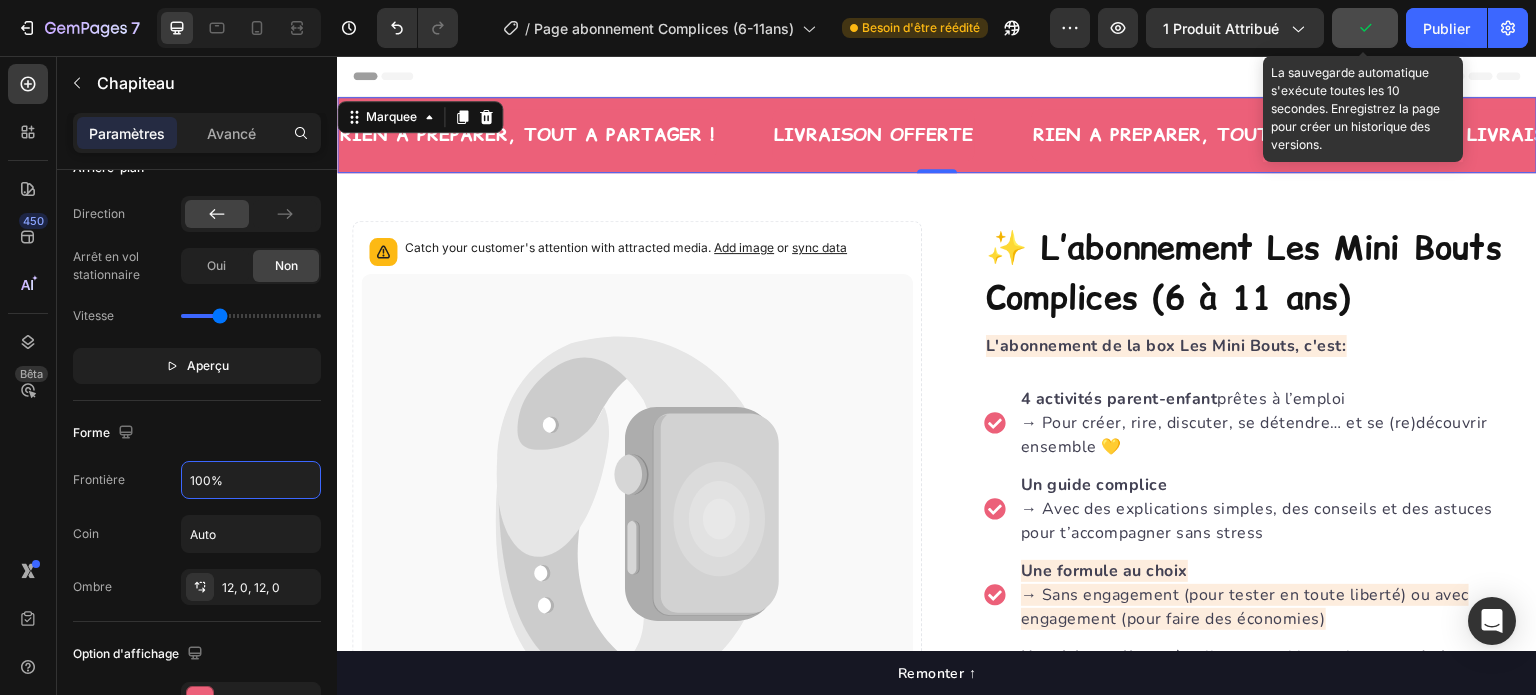 click on "100%" at bounding box center (251, 480) 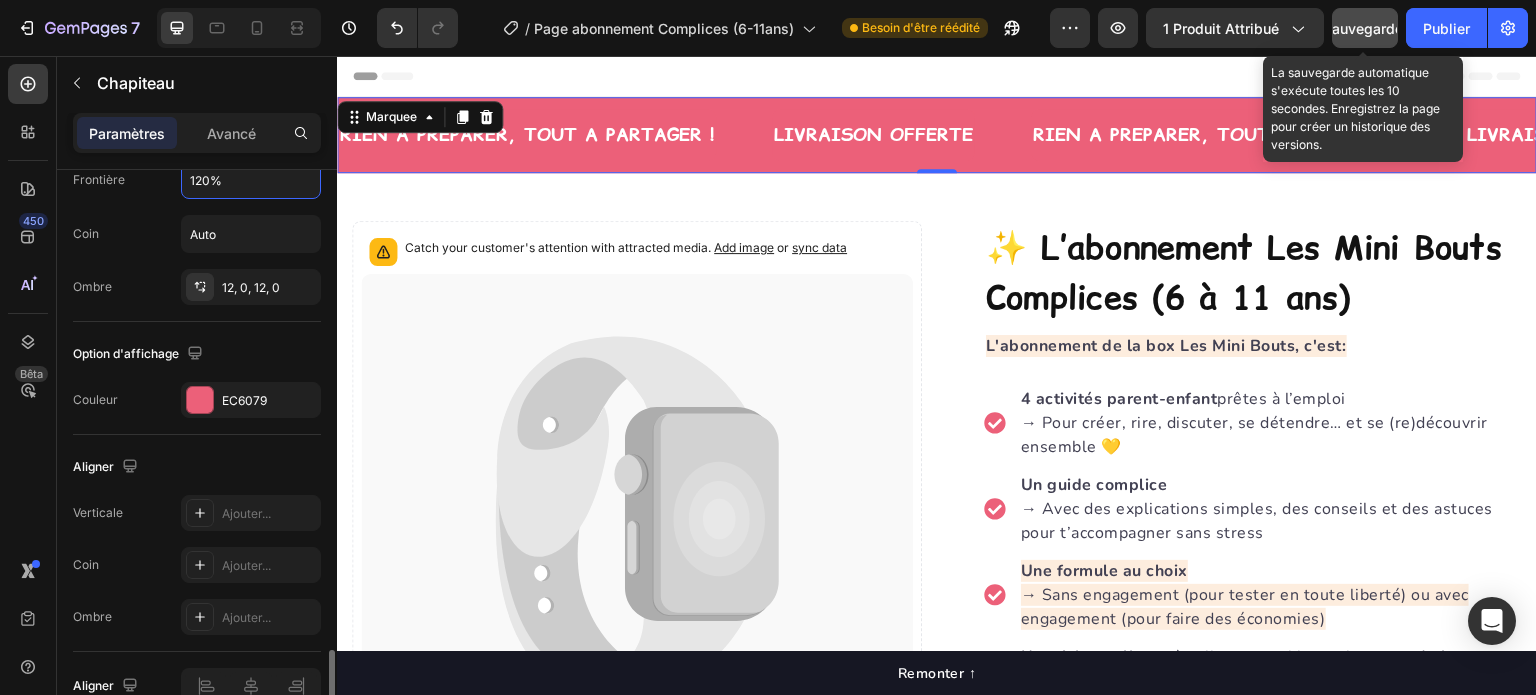 scroll, scrollTop: 1100, scrollLeft: 0, axis: vertical 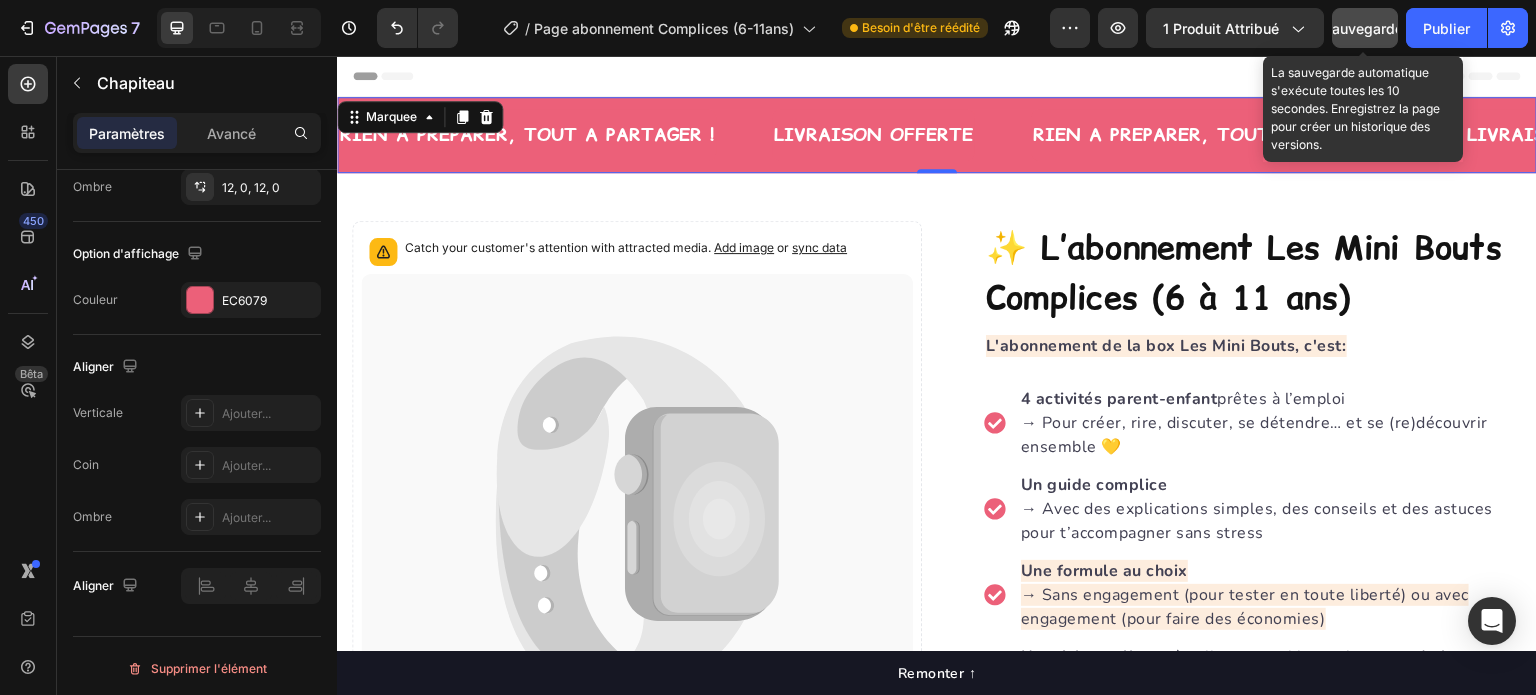 click on "Sauvegarder" 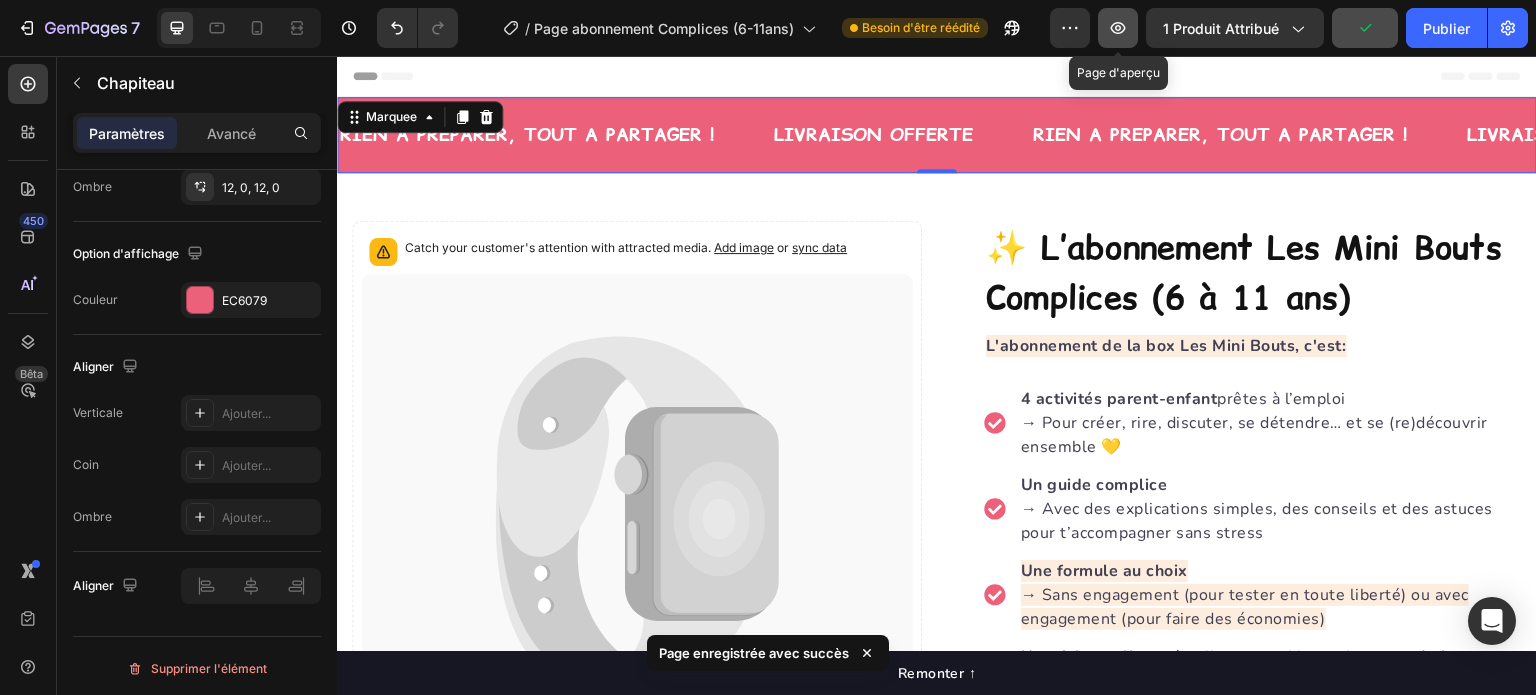 click 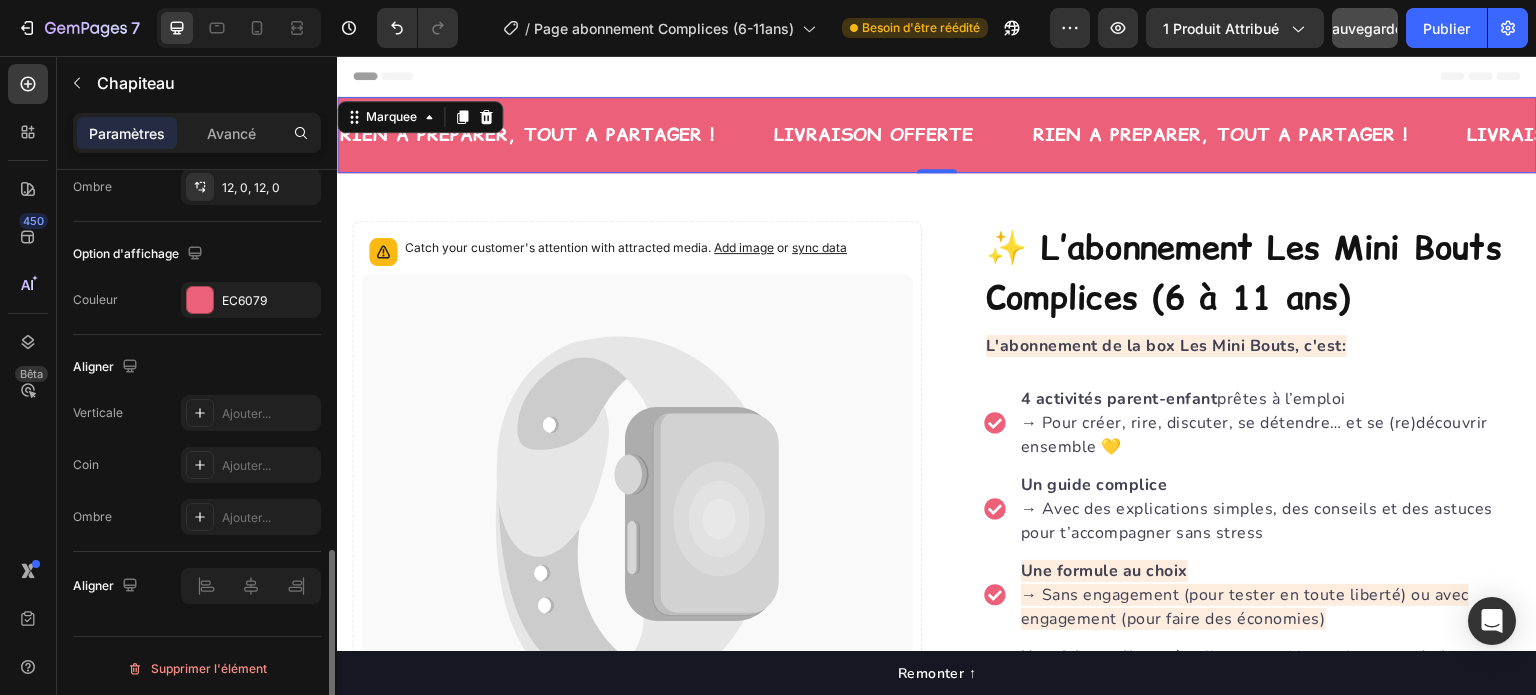 scroll, scrollTop: 1000, scrollLeft: 0, axis: vertical 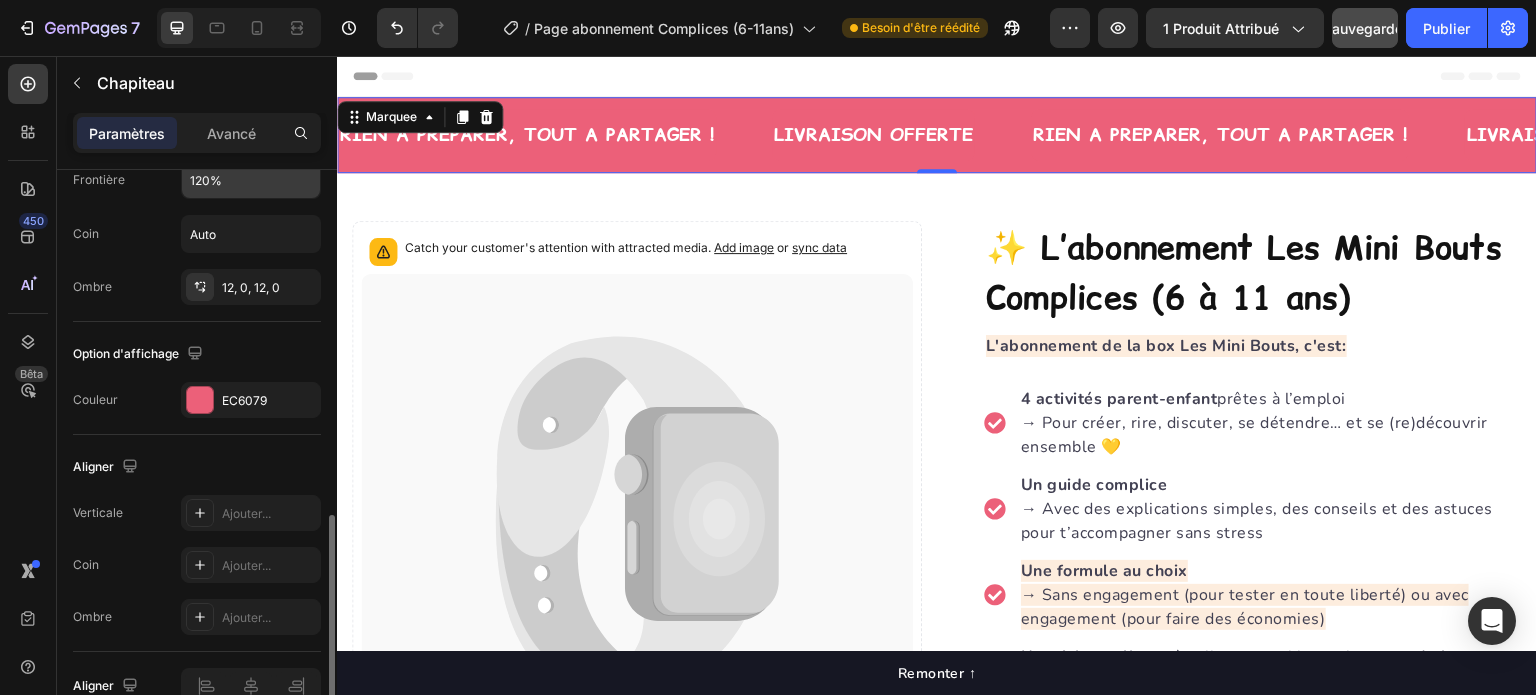 click on "120%" at bounding box center [251, 180] 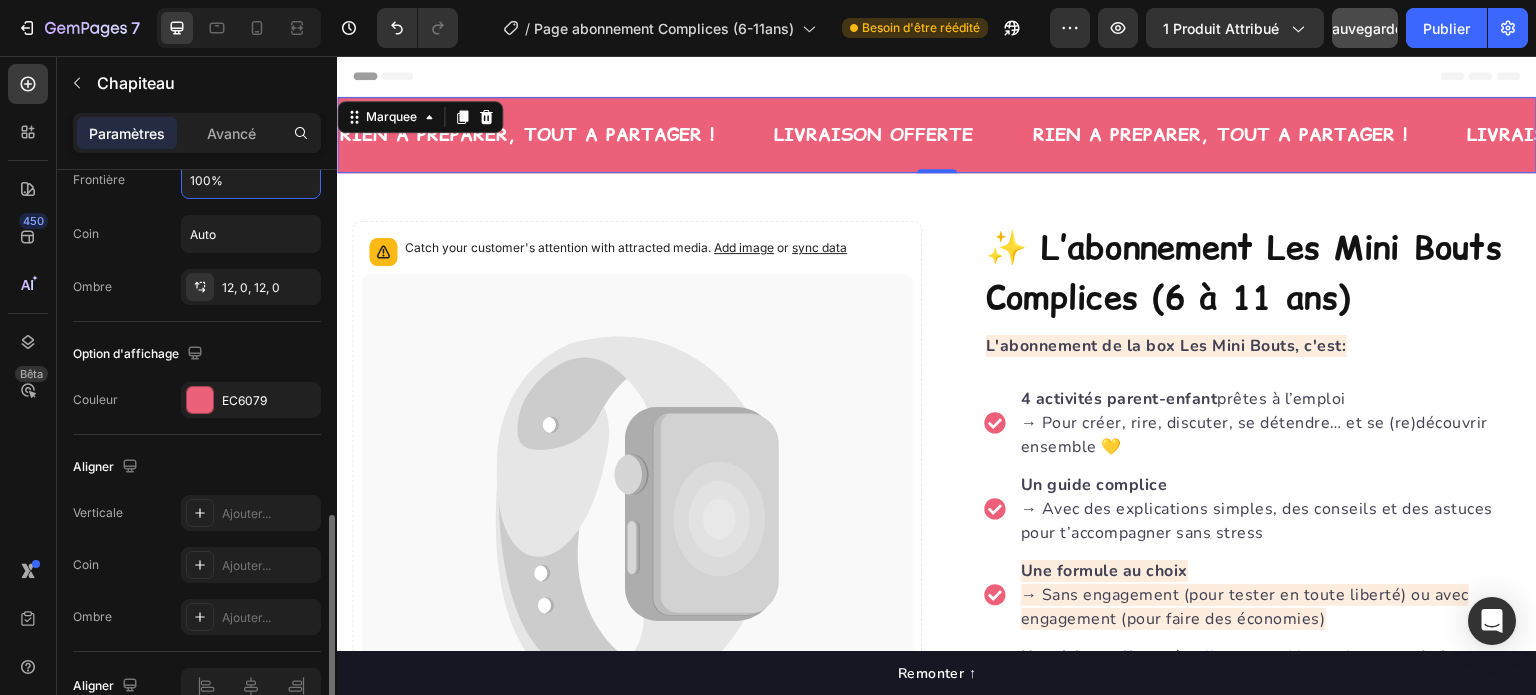 type on "100%" 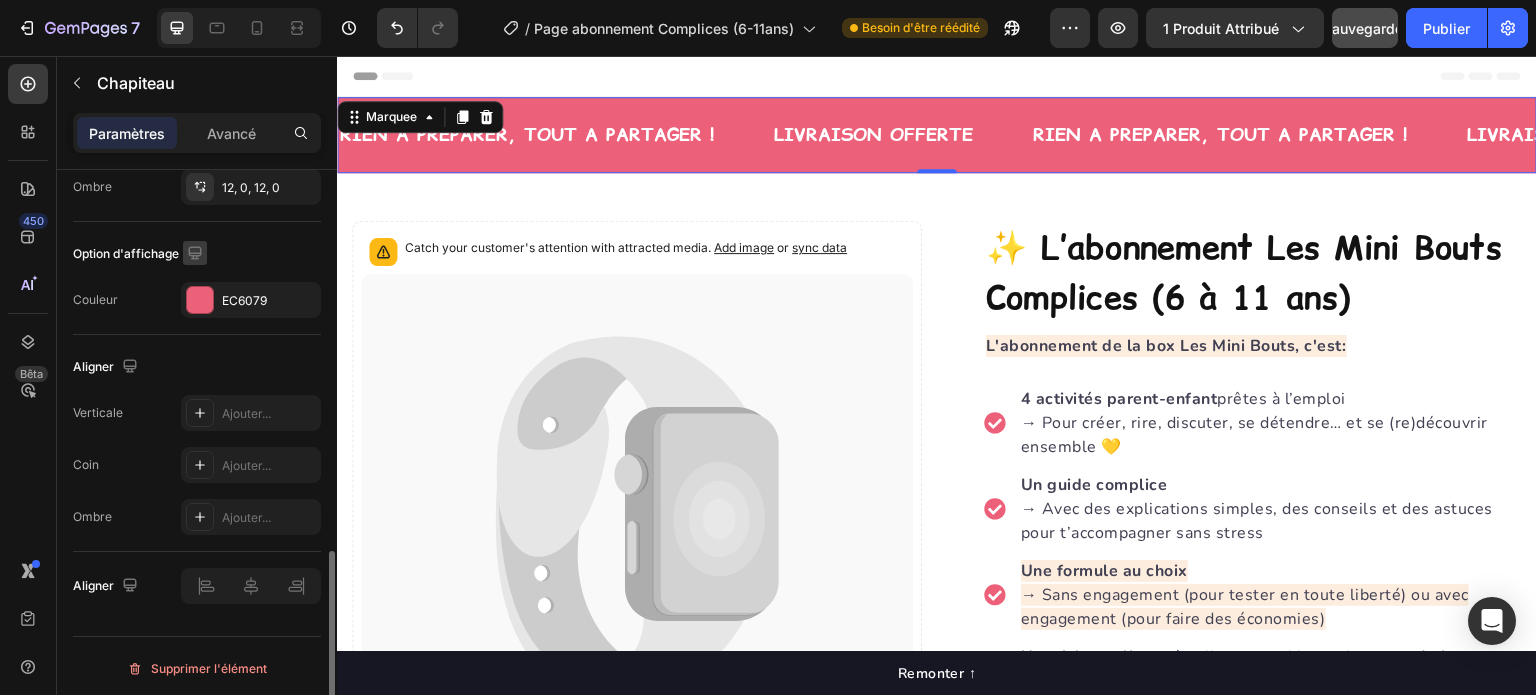 scroll, scrollTop: 1101, scrollLeft: 0, axis: vertical 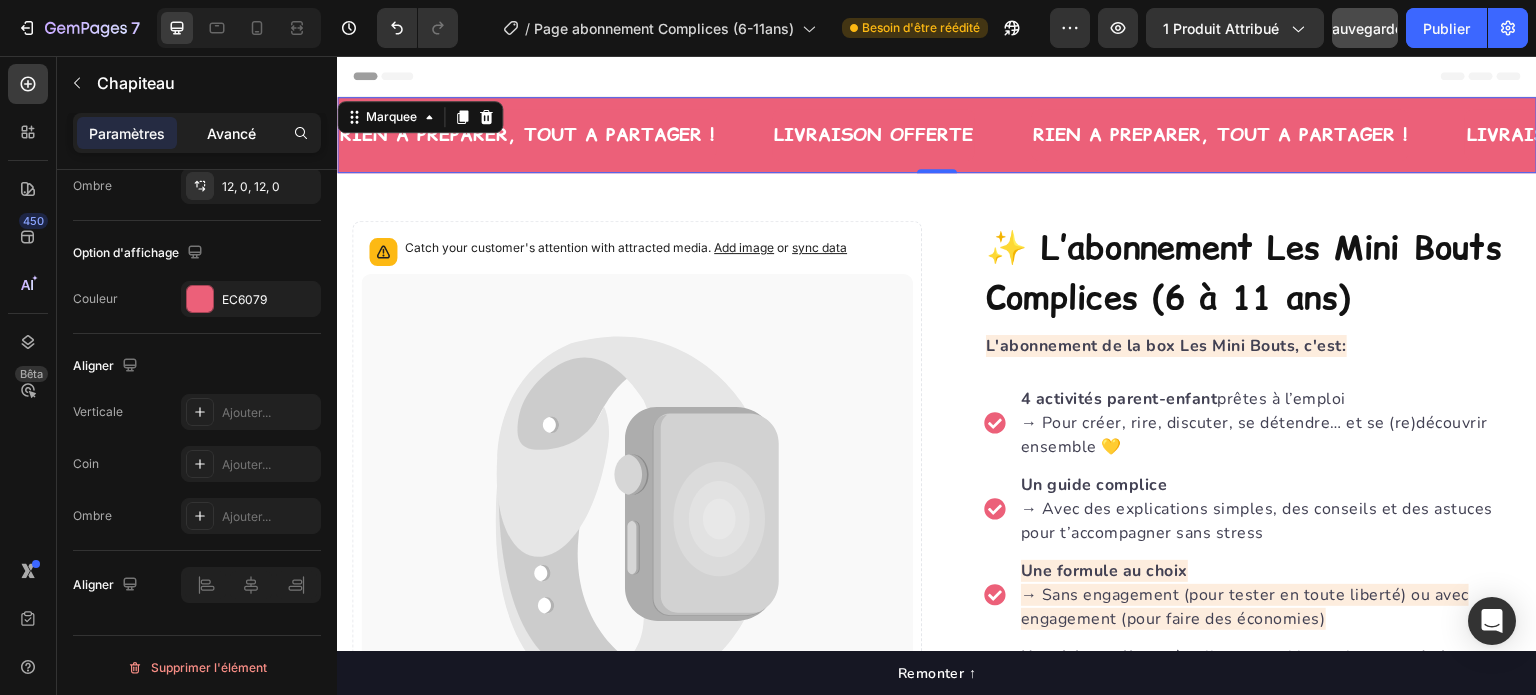 click on "Avancé" at bounding box center (231, 133) 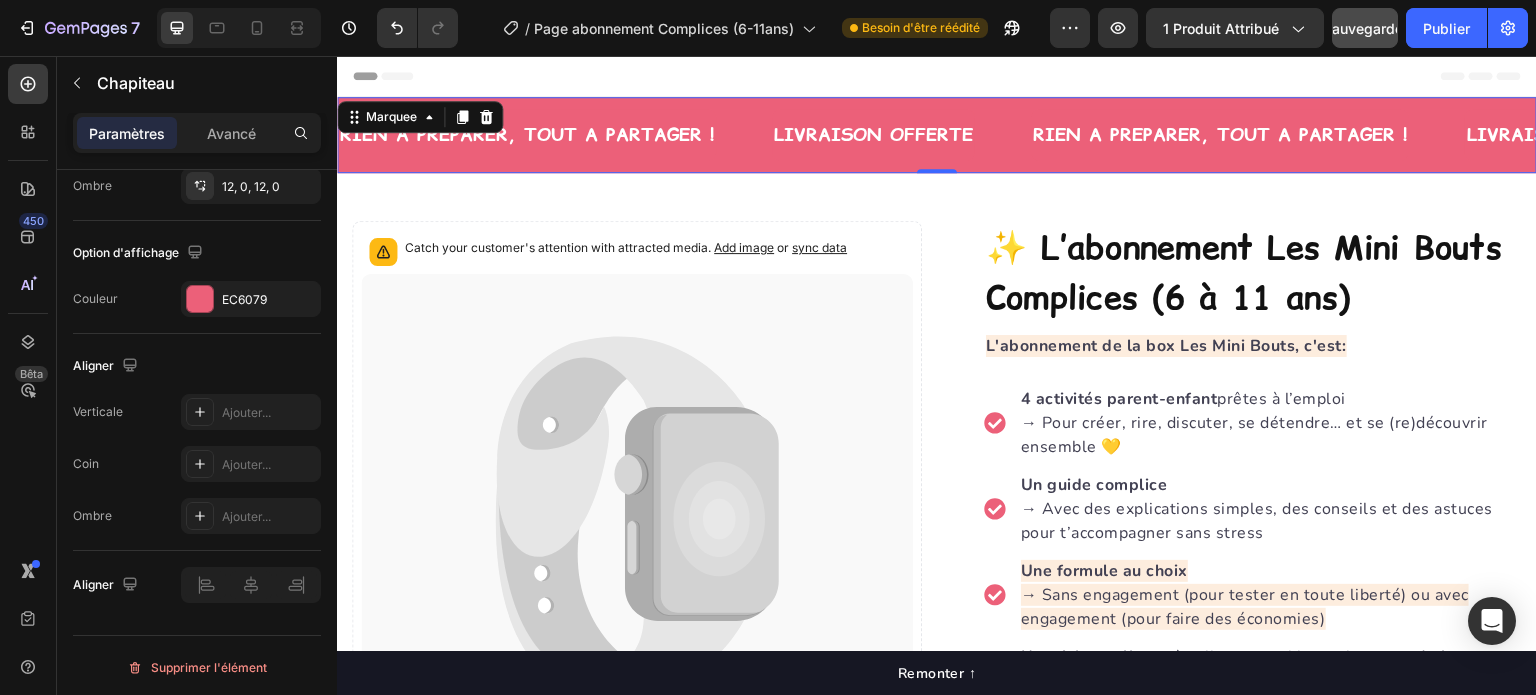 scroll, scrollTop: 749, scrollLeft: 0, axis: vertical 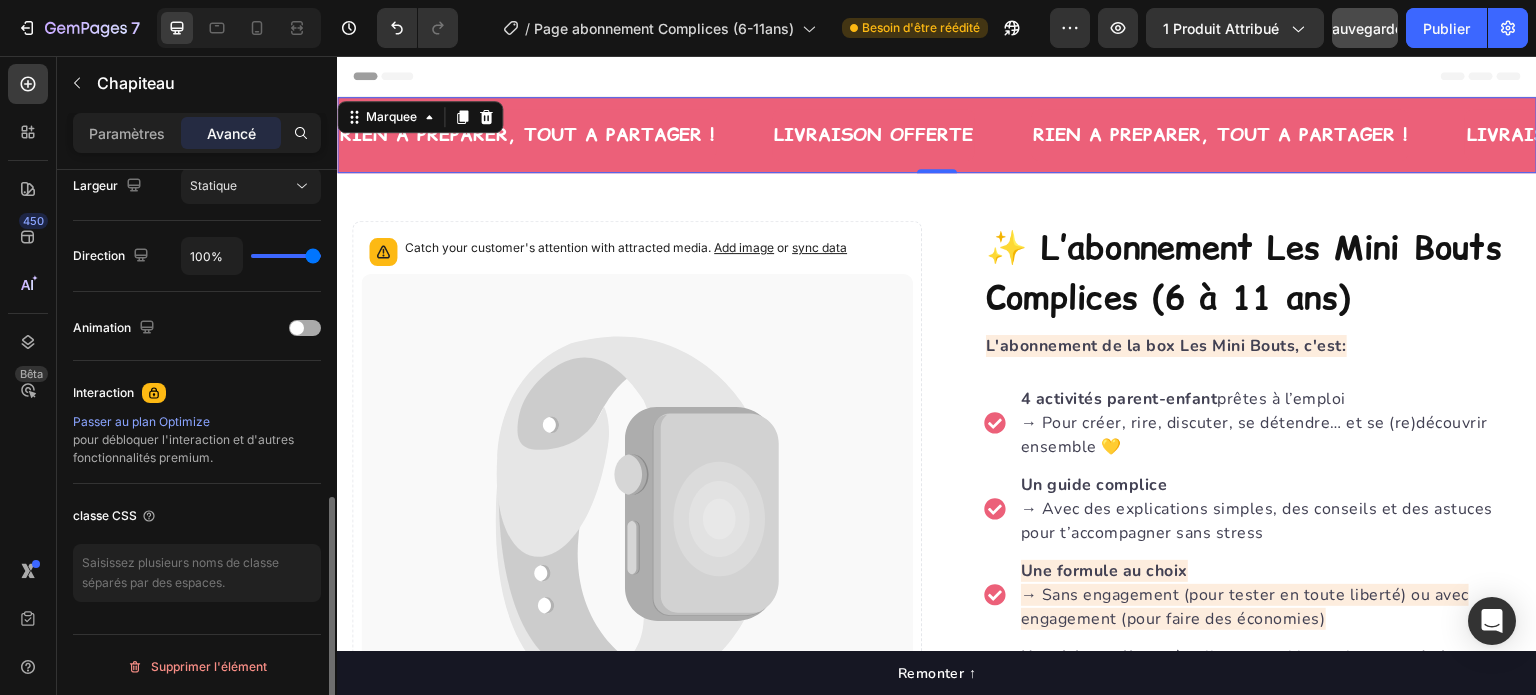 click at bounding box center [297, 328] 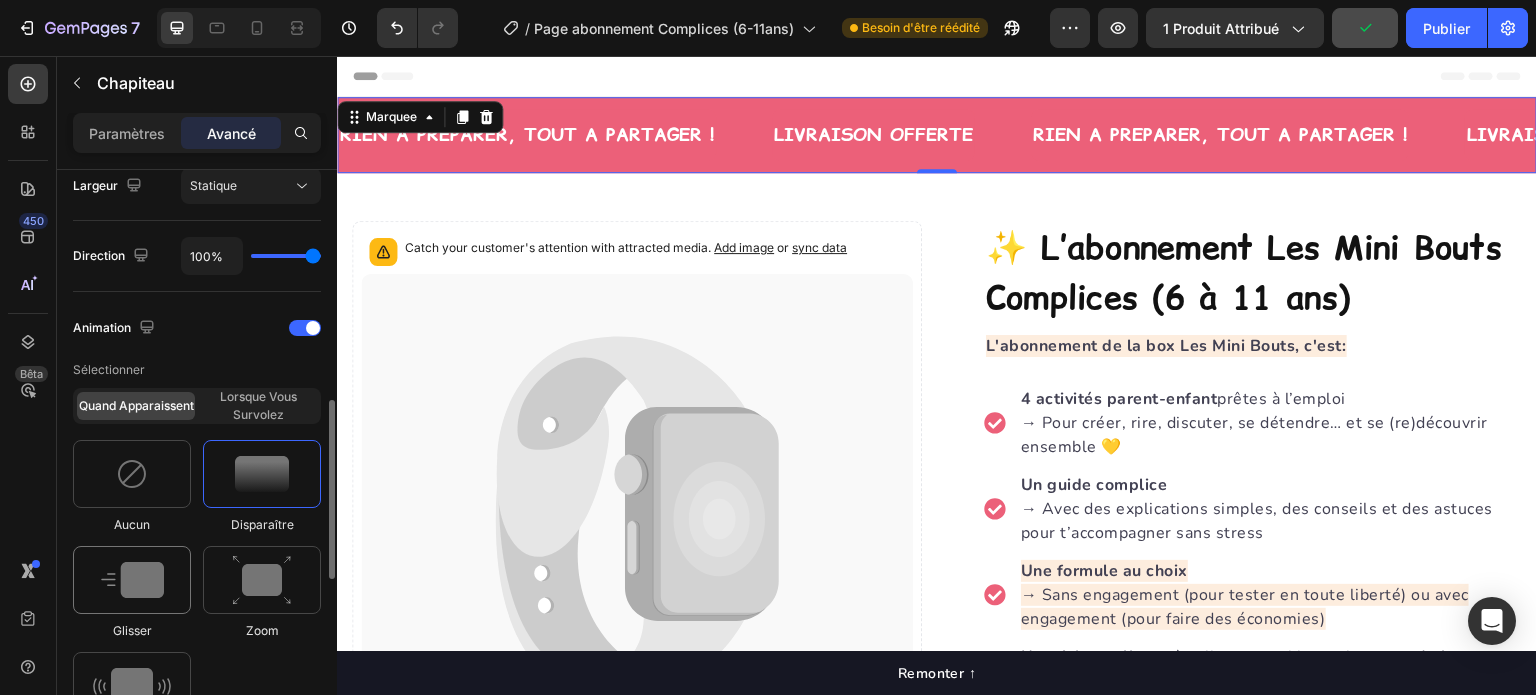 click at bounding box center [132, 580] 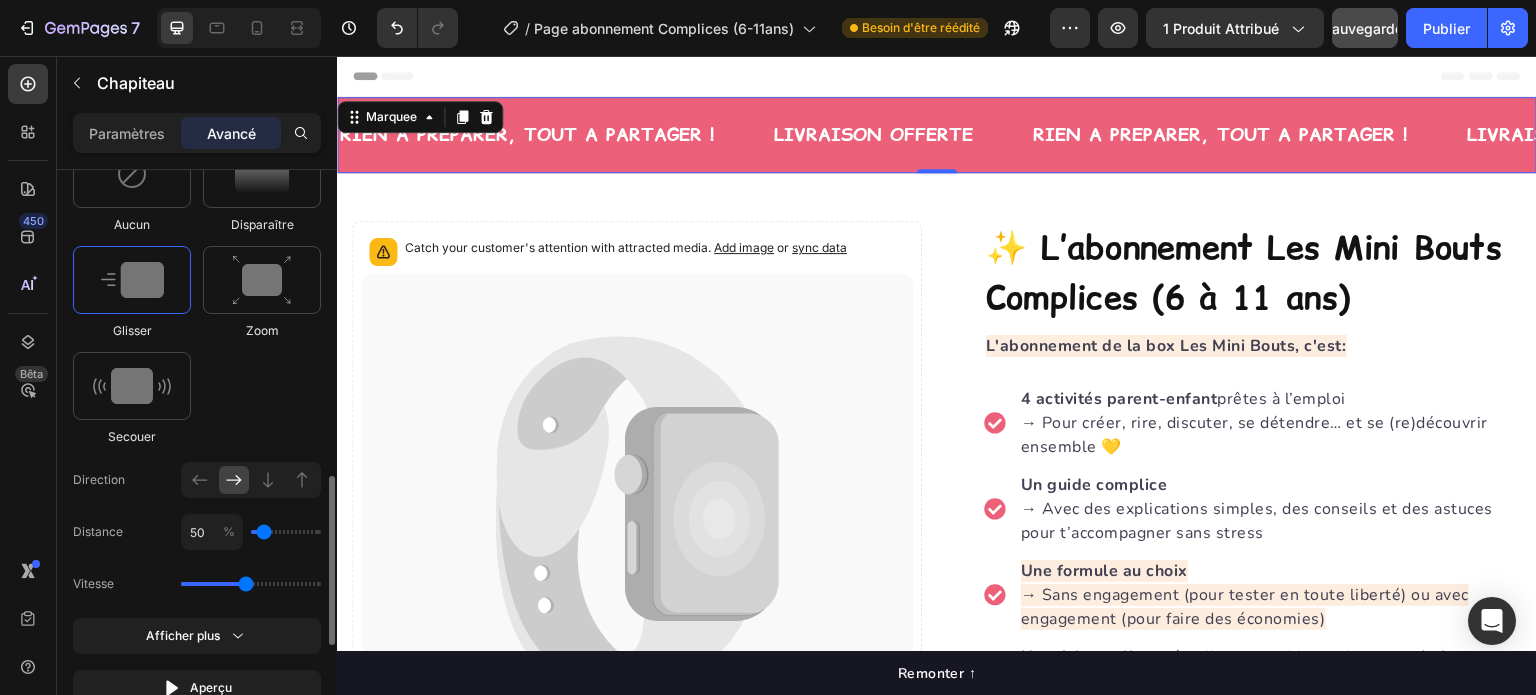 scroll, scrollTop: 1149, scrollLeft: 0, axis: vertical 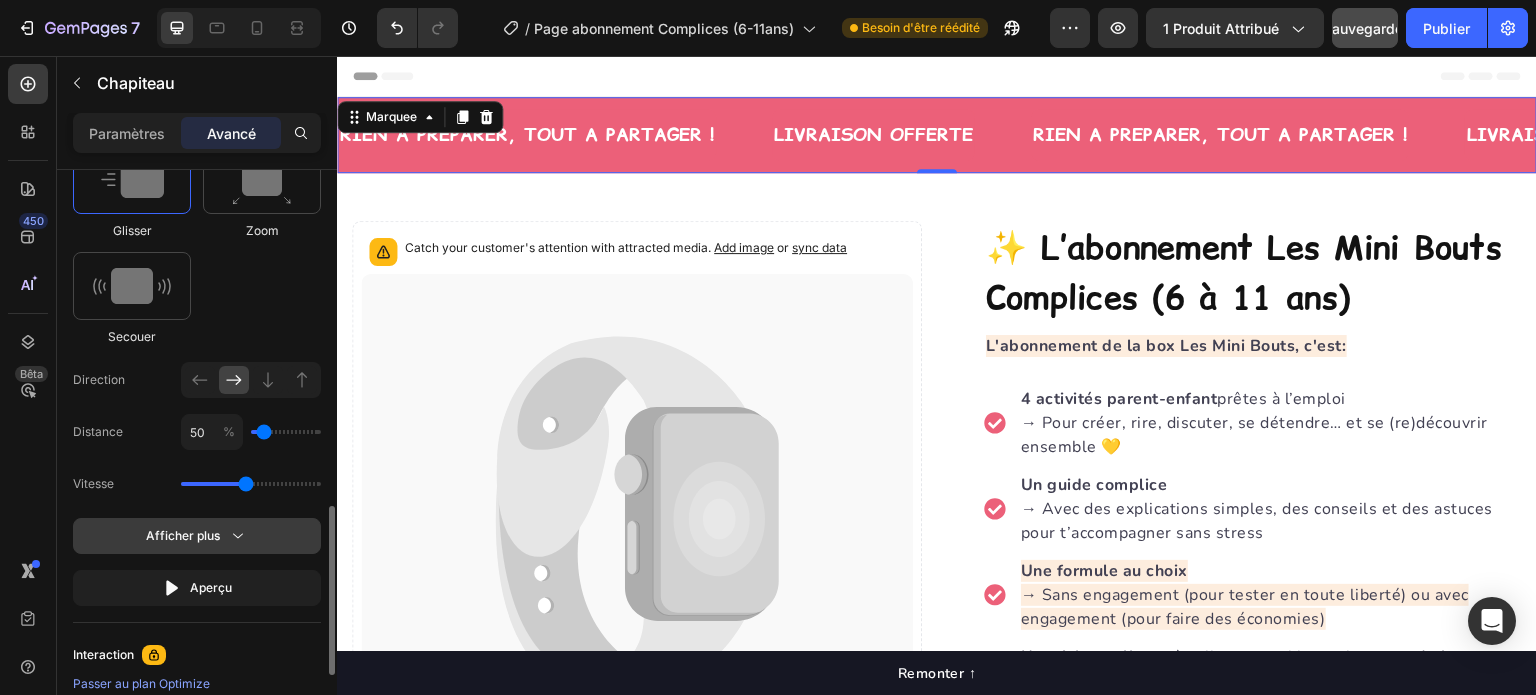 click 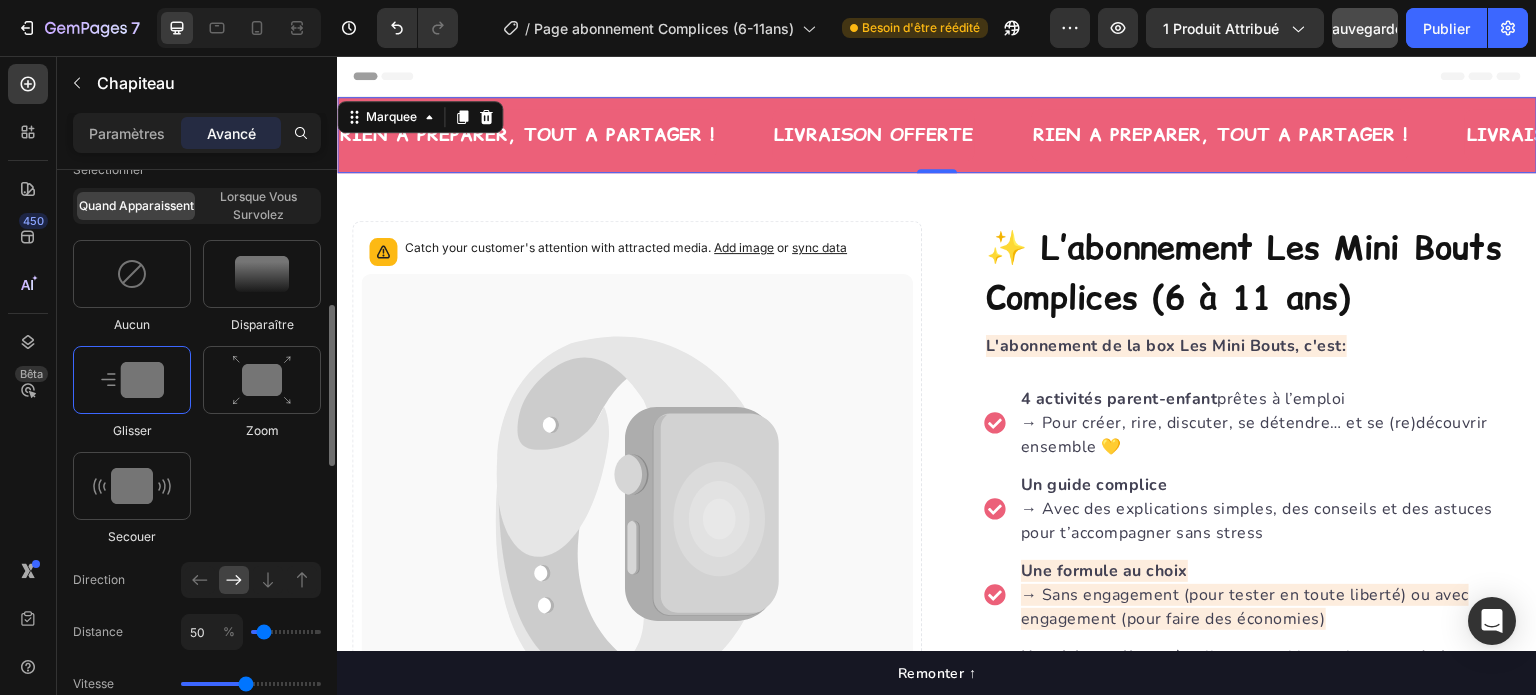 scroll, scrollTop: 849, scrollLeft: 0, axis: vertical 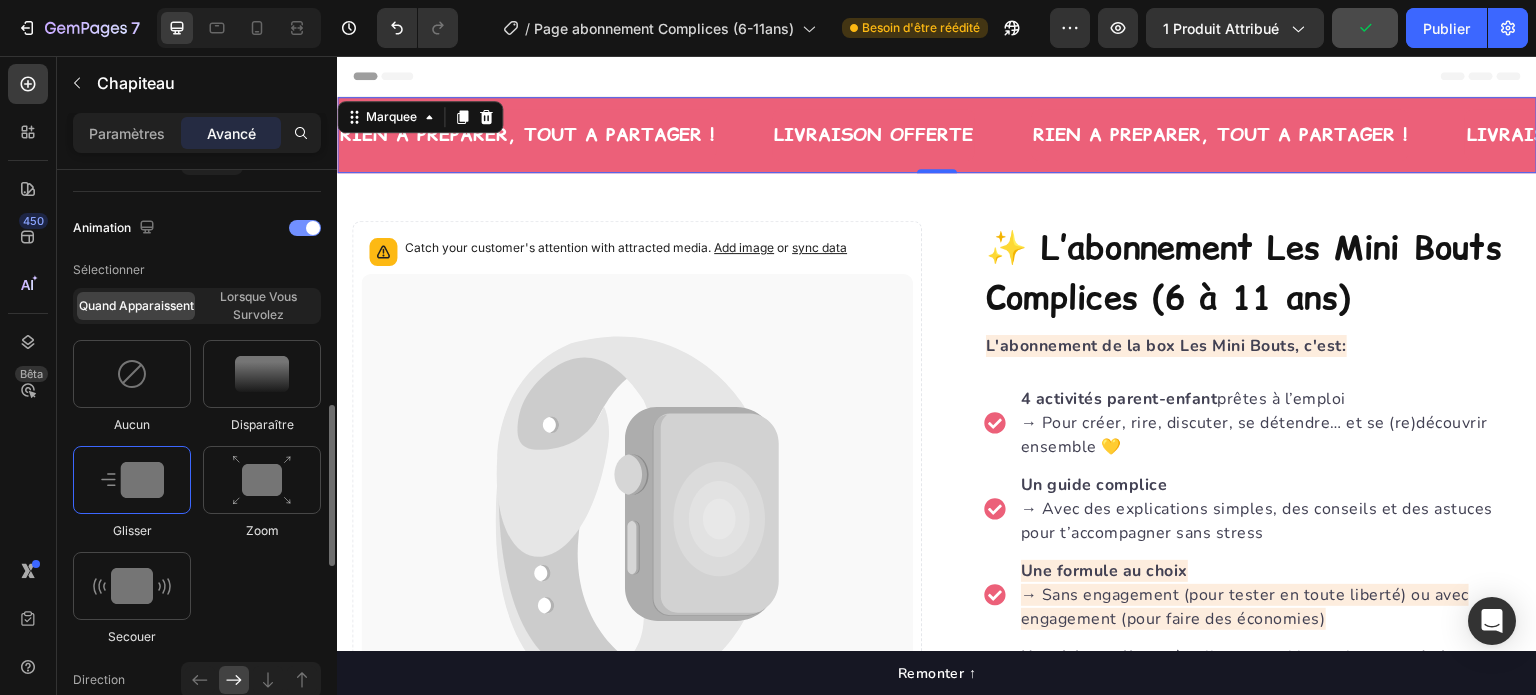 click at bounding box center [305, 228] 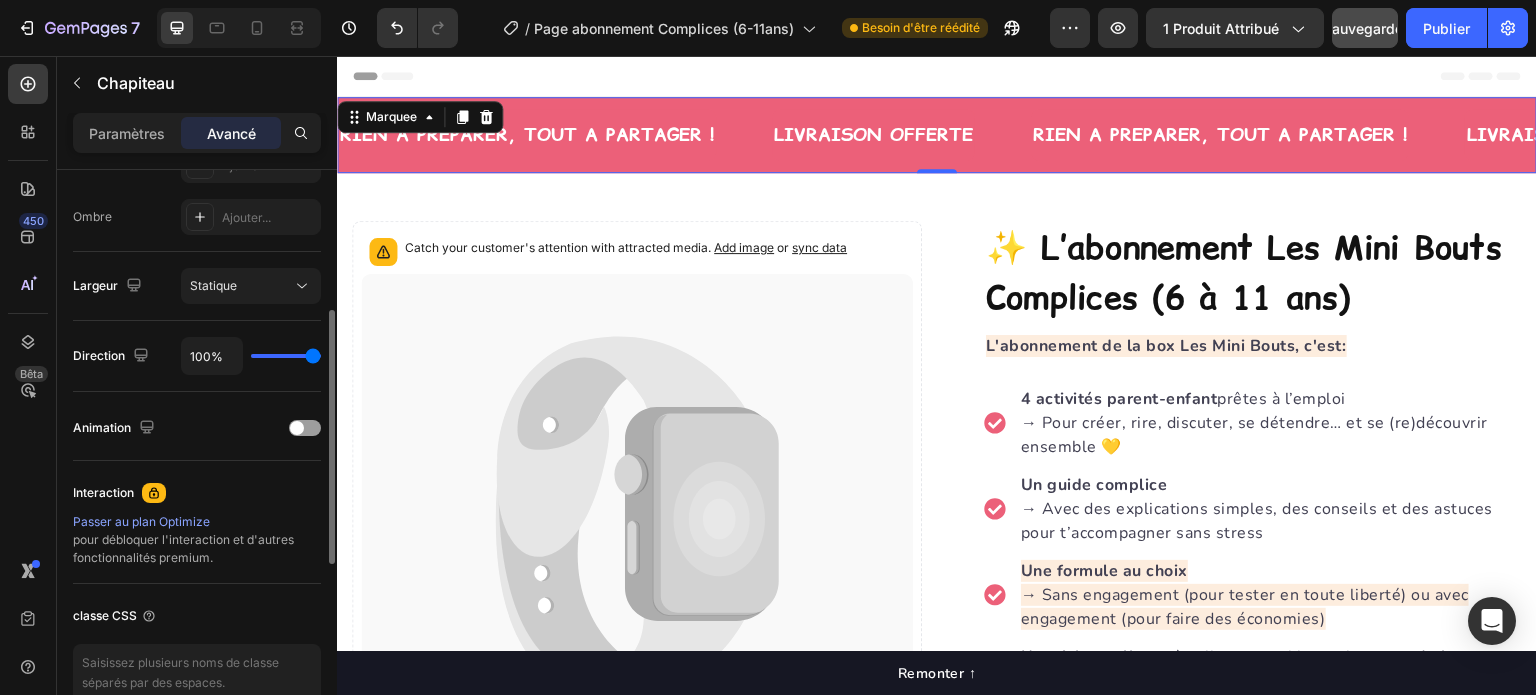 scroll, scrollTop: 549, scrollLeft: 0, axis: vertical 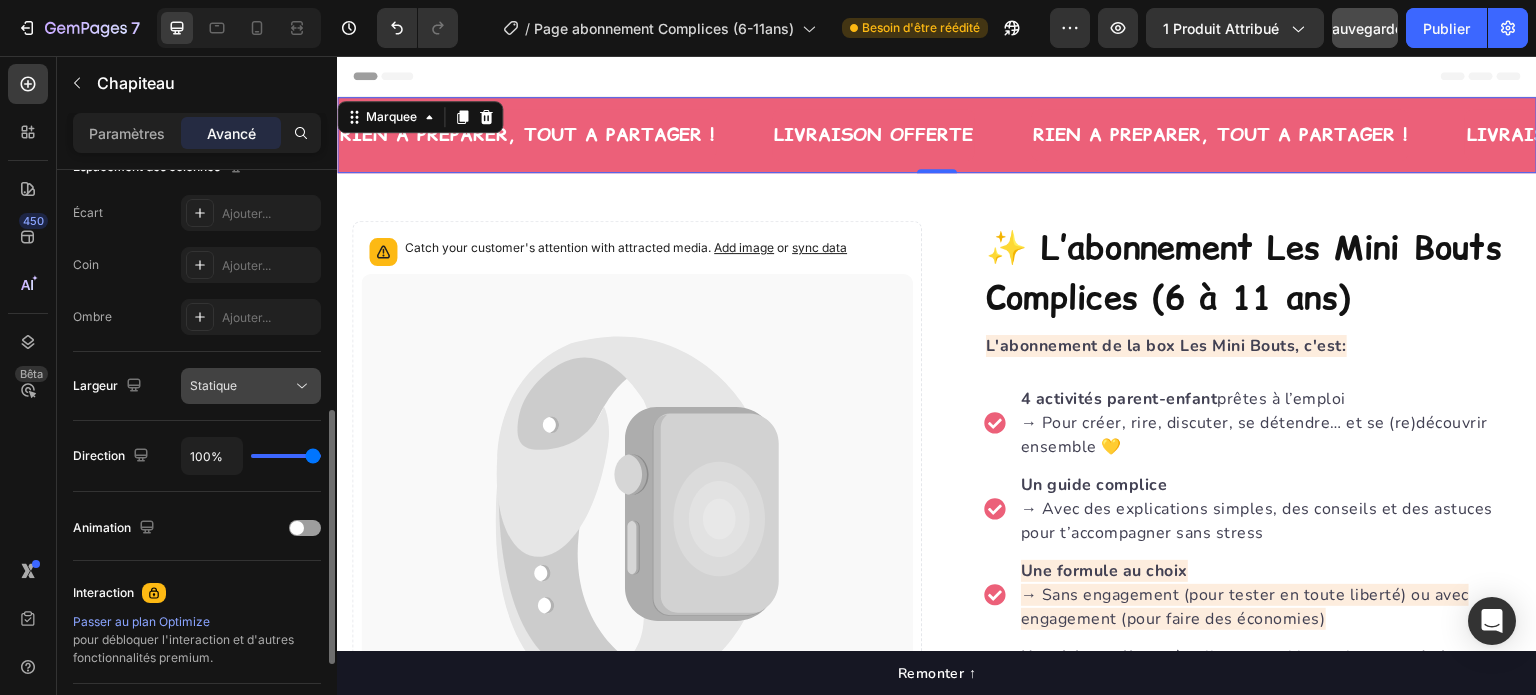 click 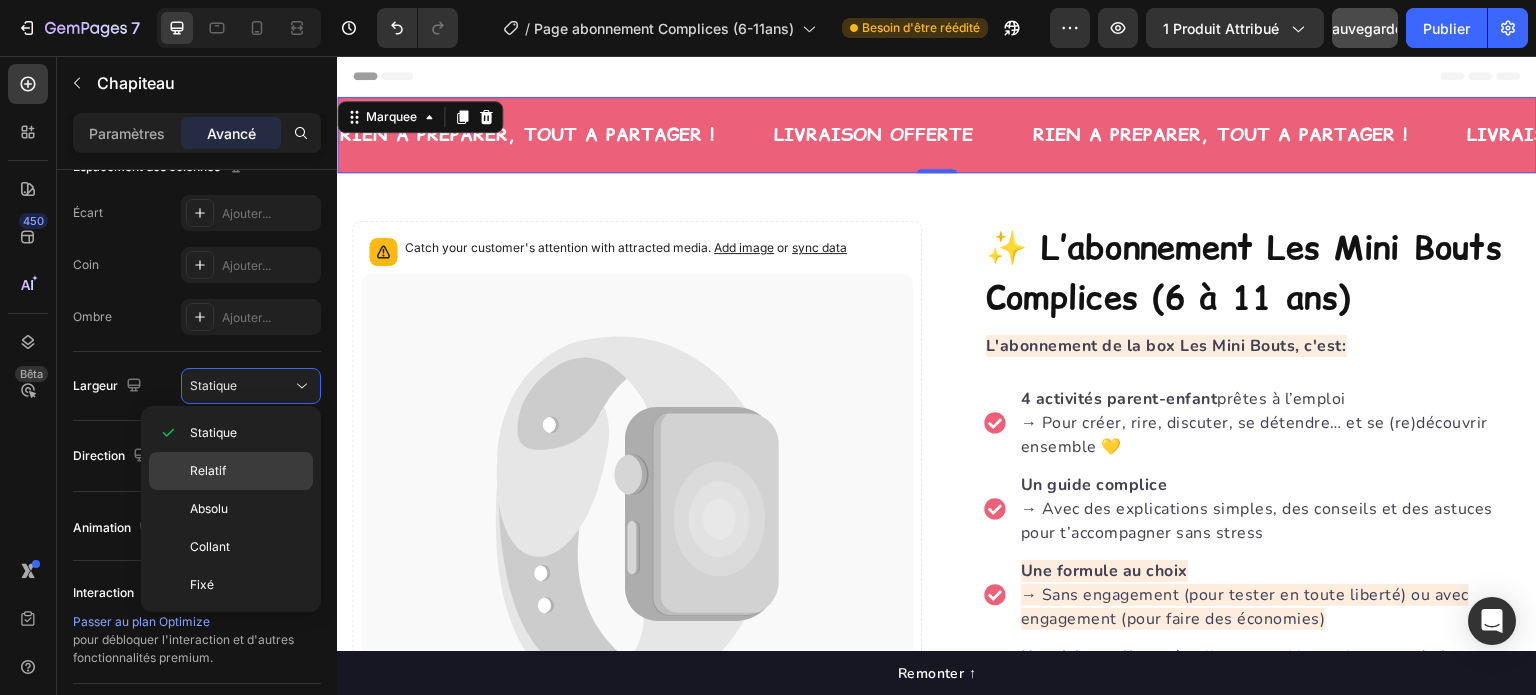 click on "Relatif" 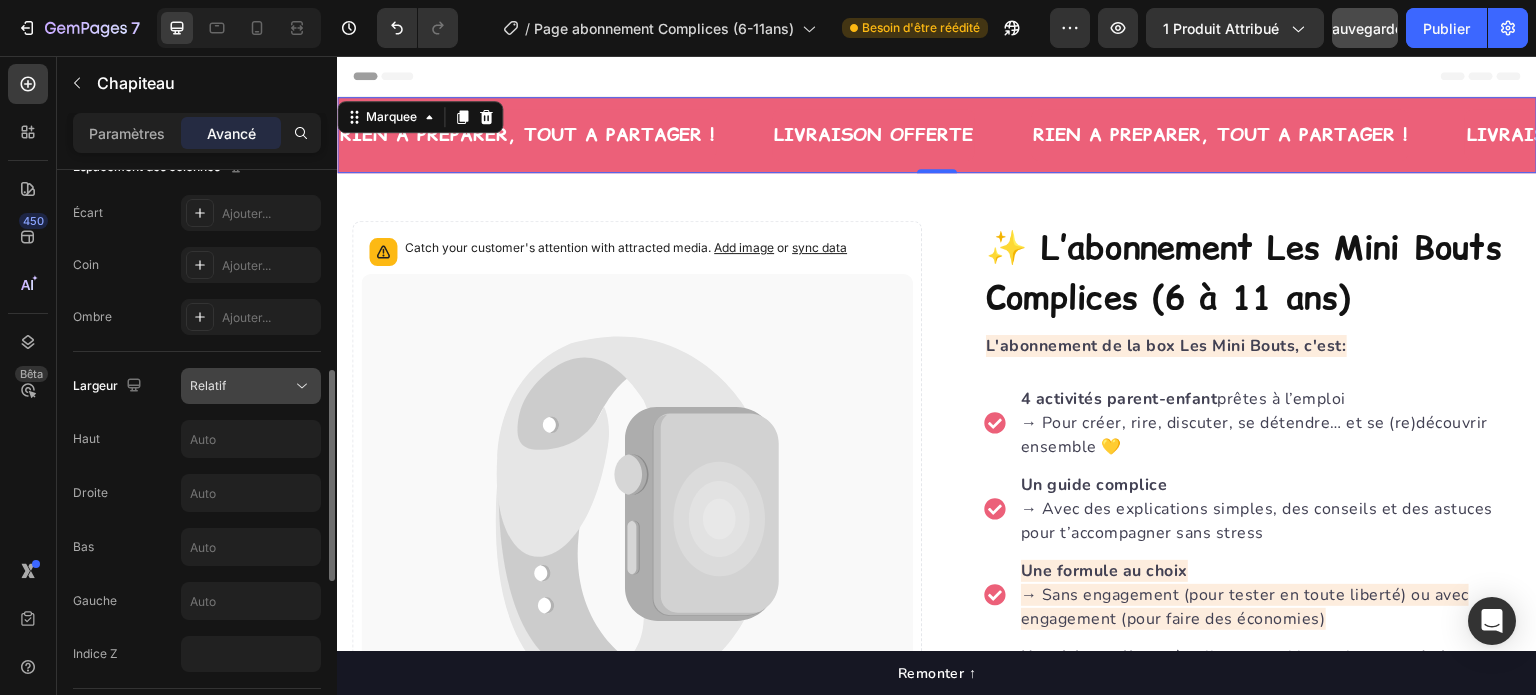 click on "Relatif" at bounding box center [241, 386] 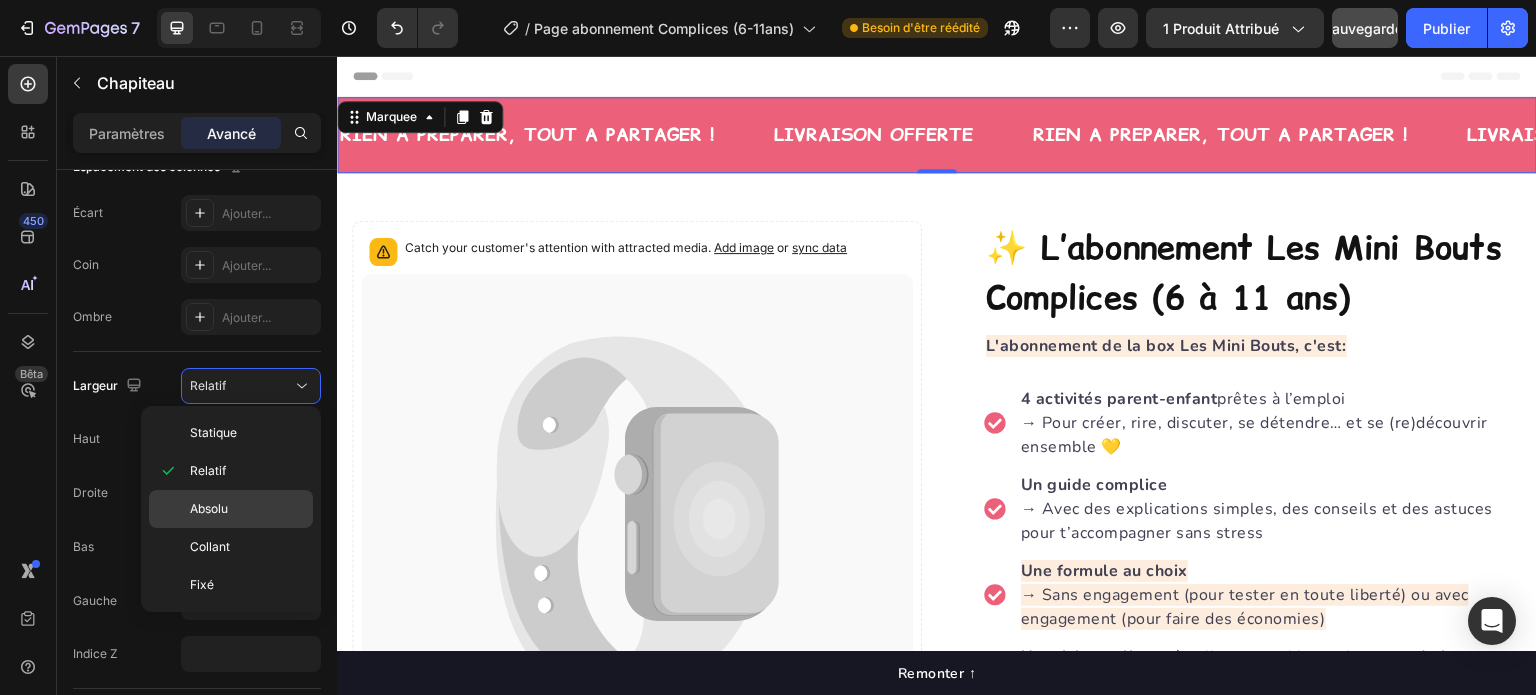 click on "Absolu" at bounding box center (247, 509) 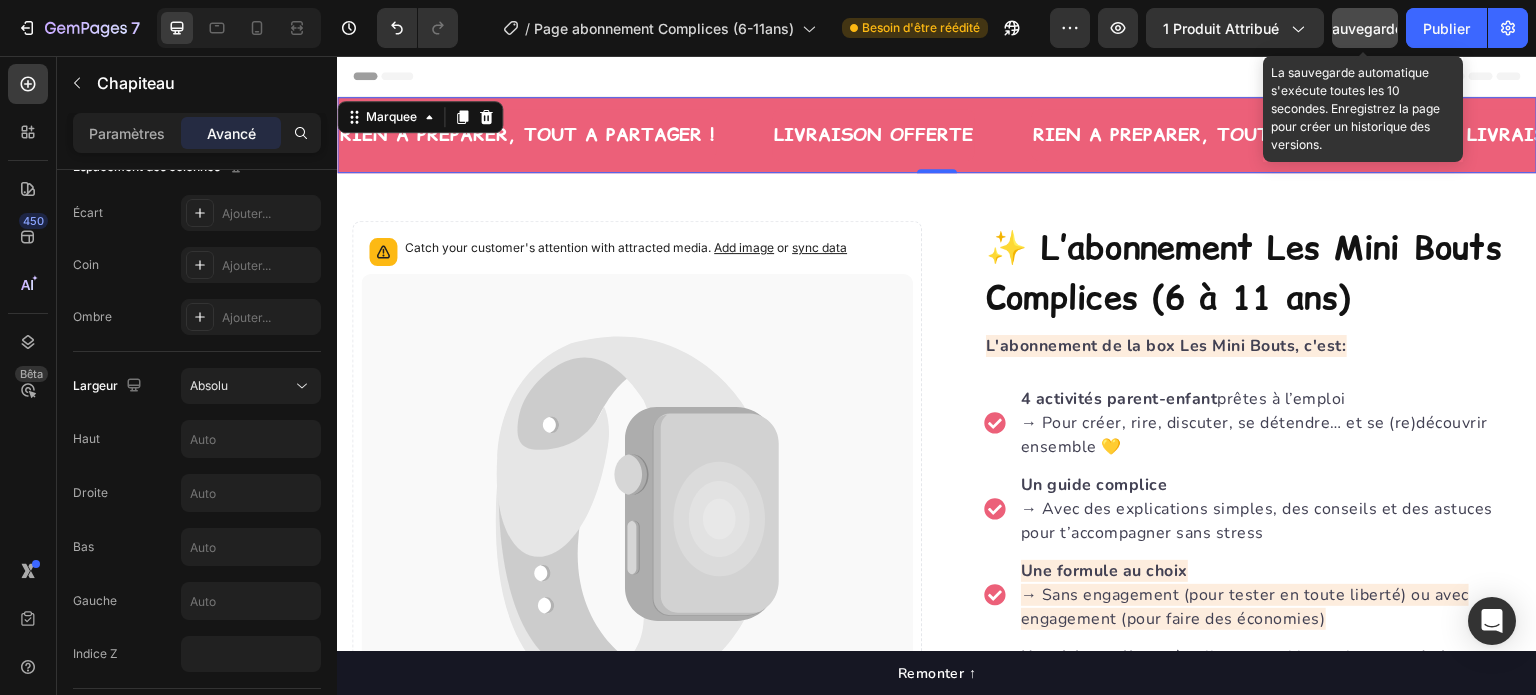 click on "Sauvegarder" at bounding box center (1365, 28) 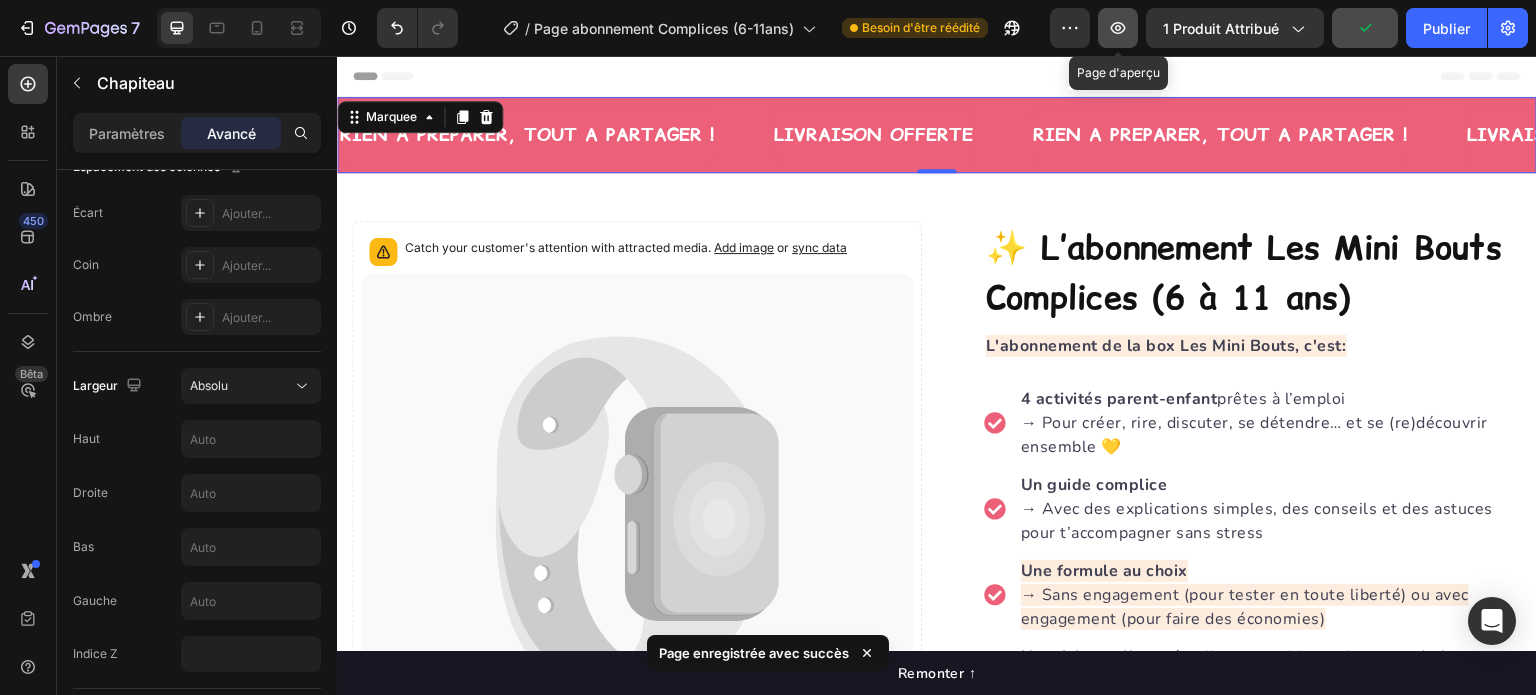 click 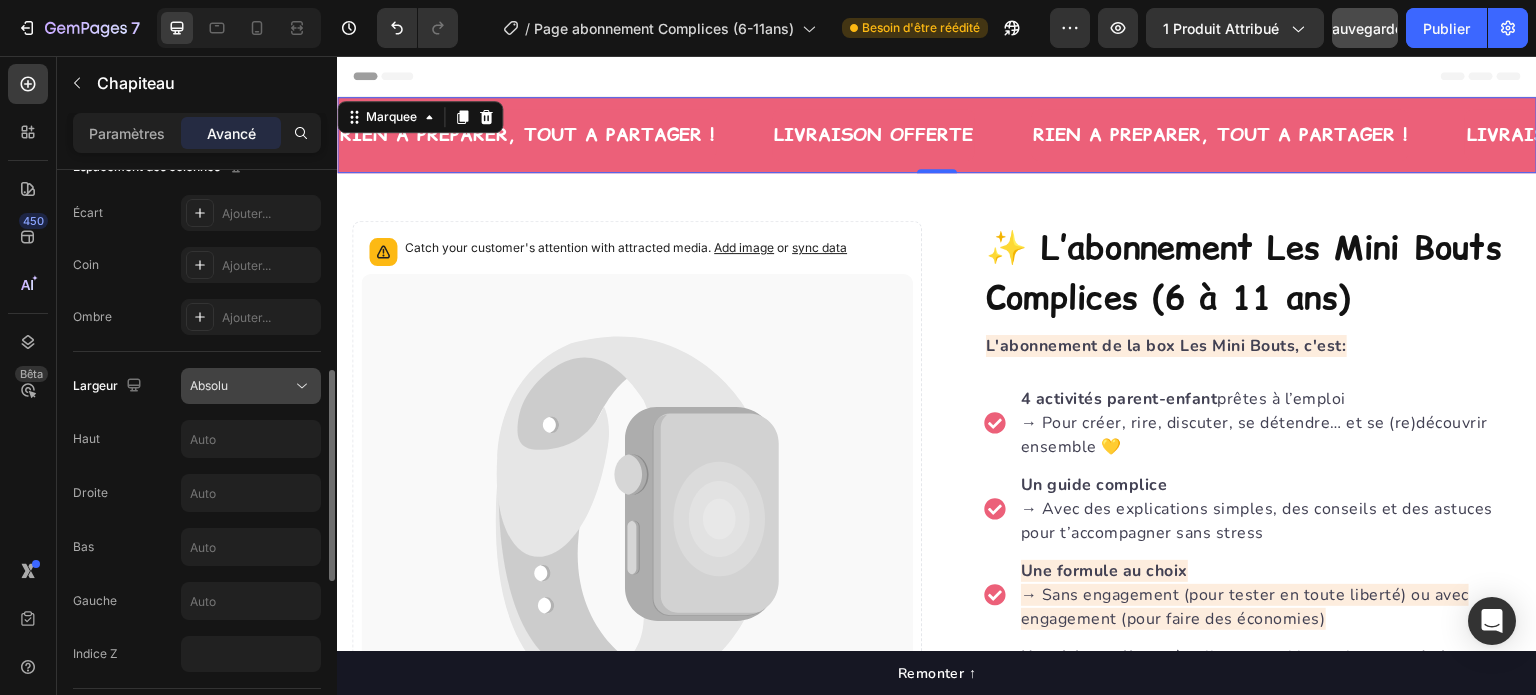 click on "Absolu" at bounding box center [209, 385] 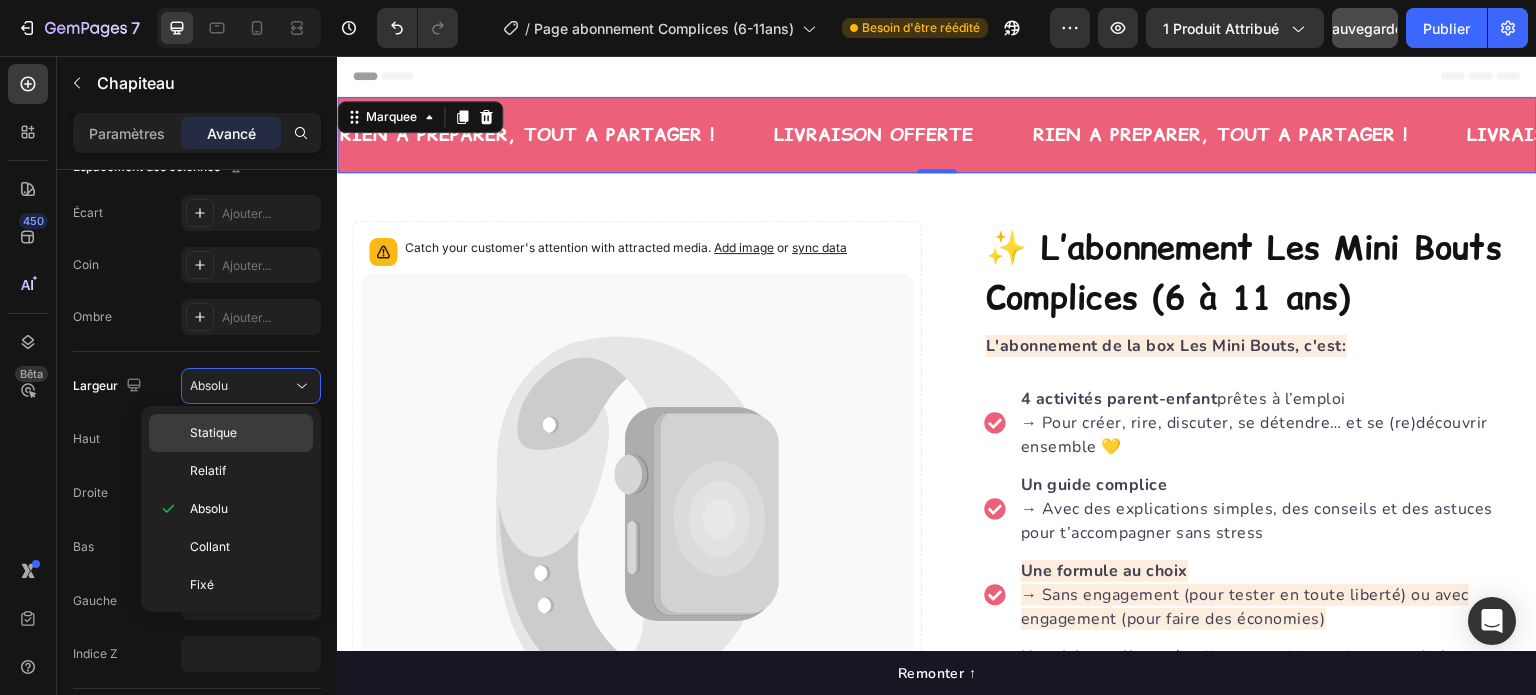 click on "Statique" at bounding box center [213, 432] 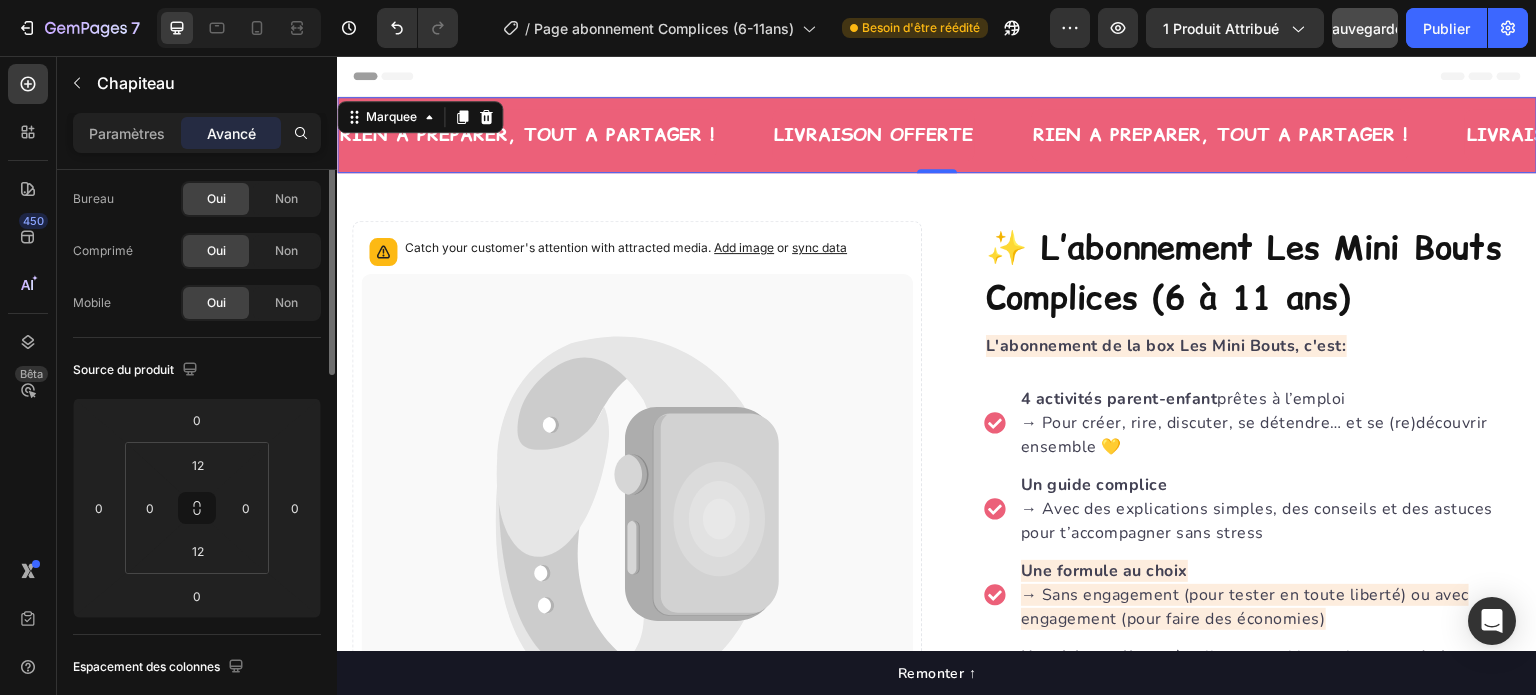 scroll, scrollTop: 0, scrollLeft: 0, axis: both 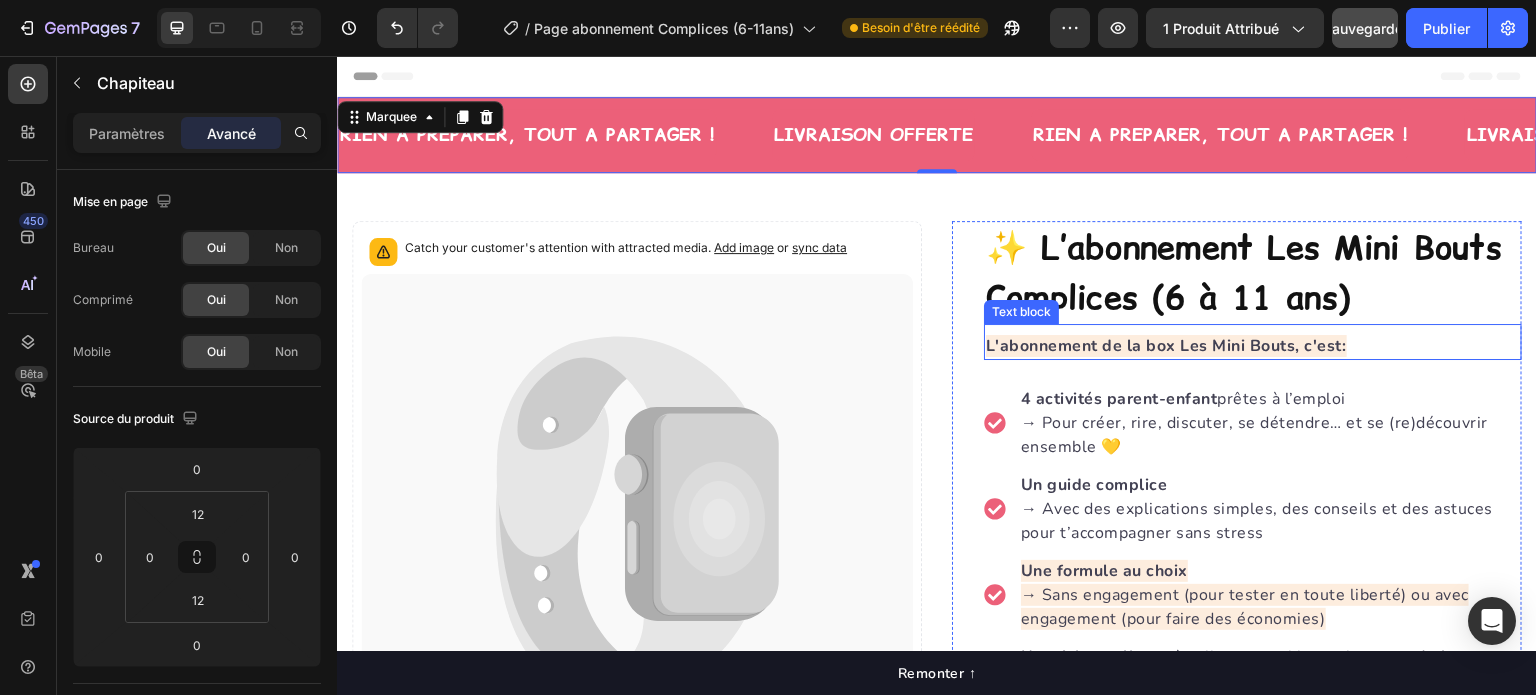 click on "L'abonnement de la box Les Mini Bouts, c'est:" at bounding box center (1166, 346) 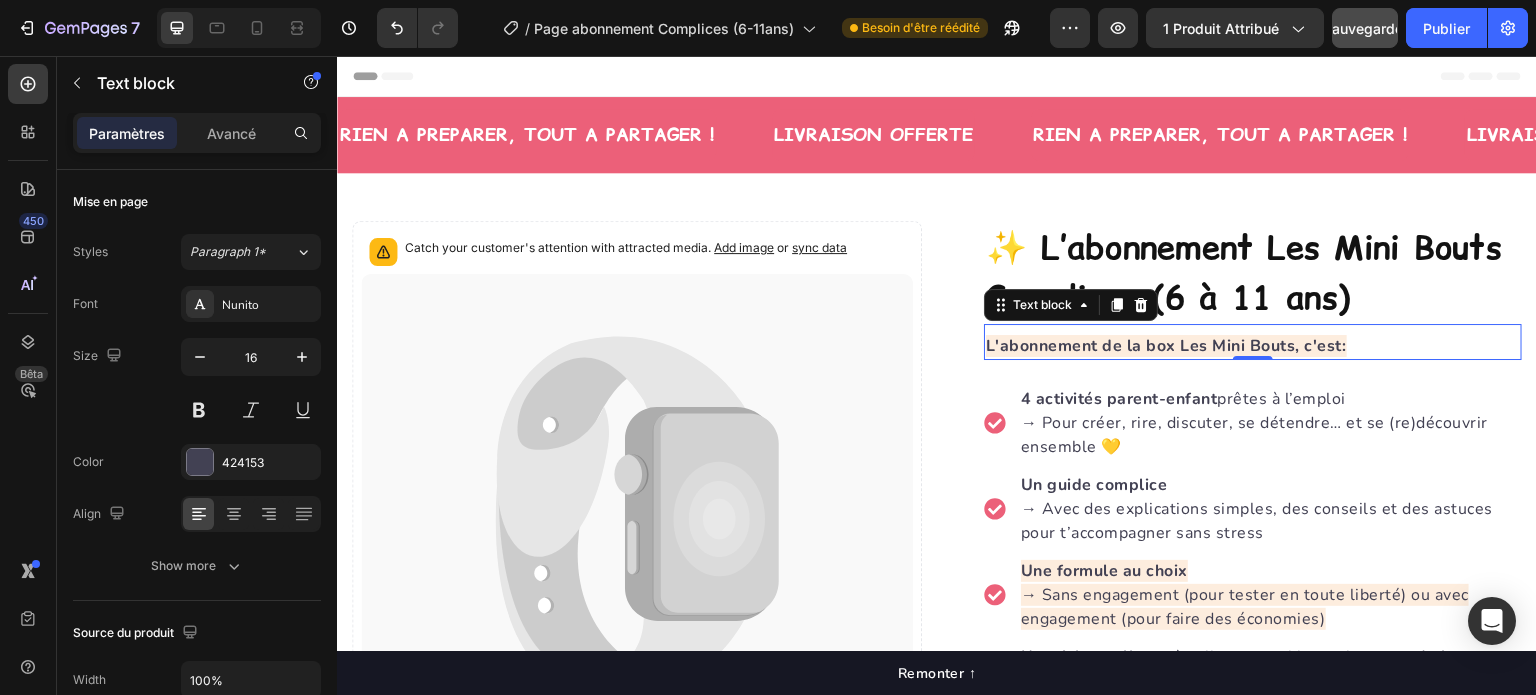 click on "L'abonnement de la box Les Mini Bouts, c'est:" at bounding box center [1166, 346] 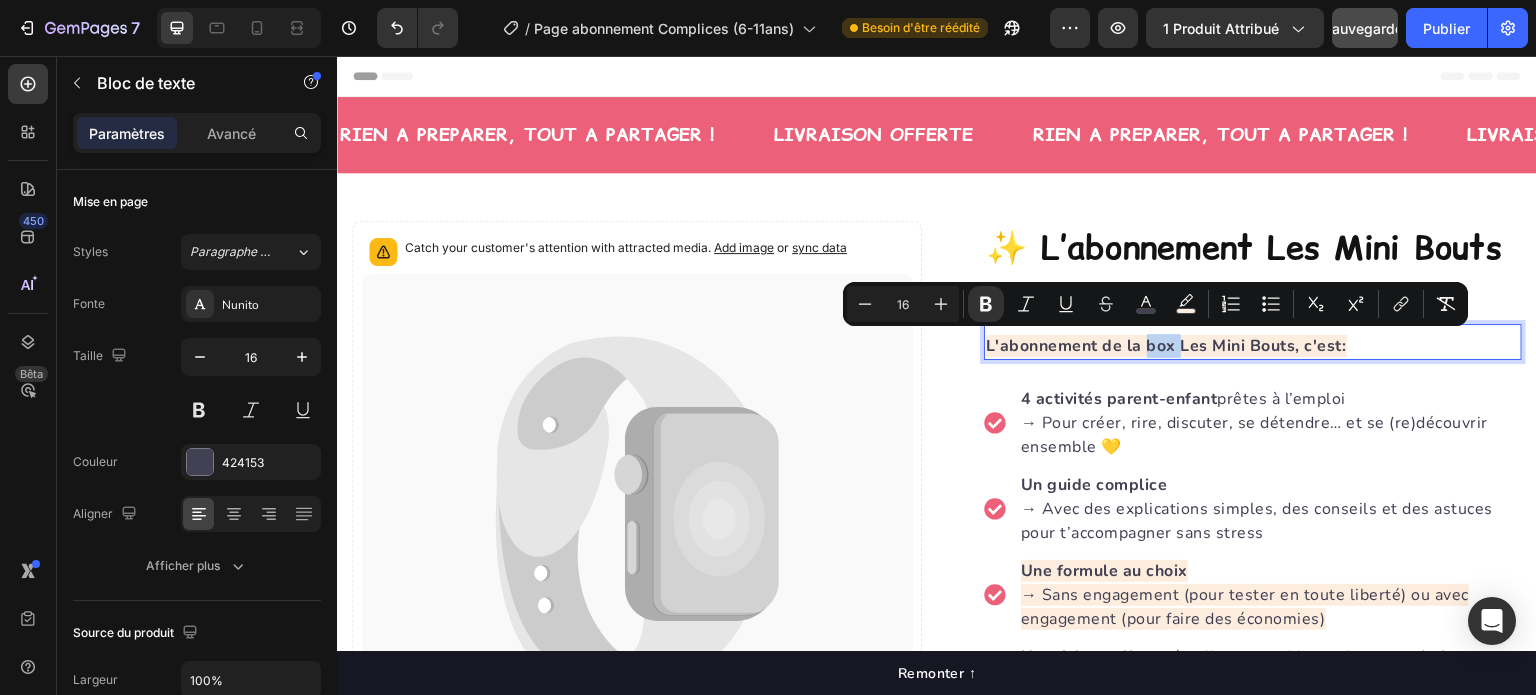 click on "L'abonnement de la box Les Mini Bouts, c'est:" at bounding box center [1166, 346] 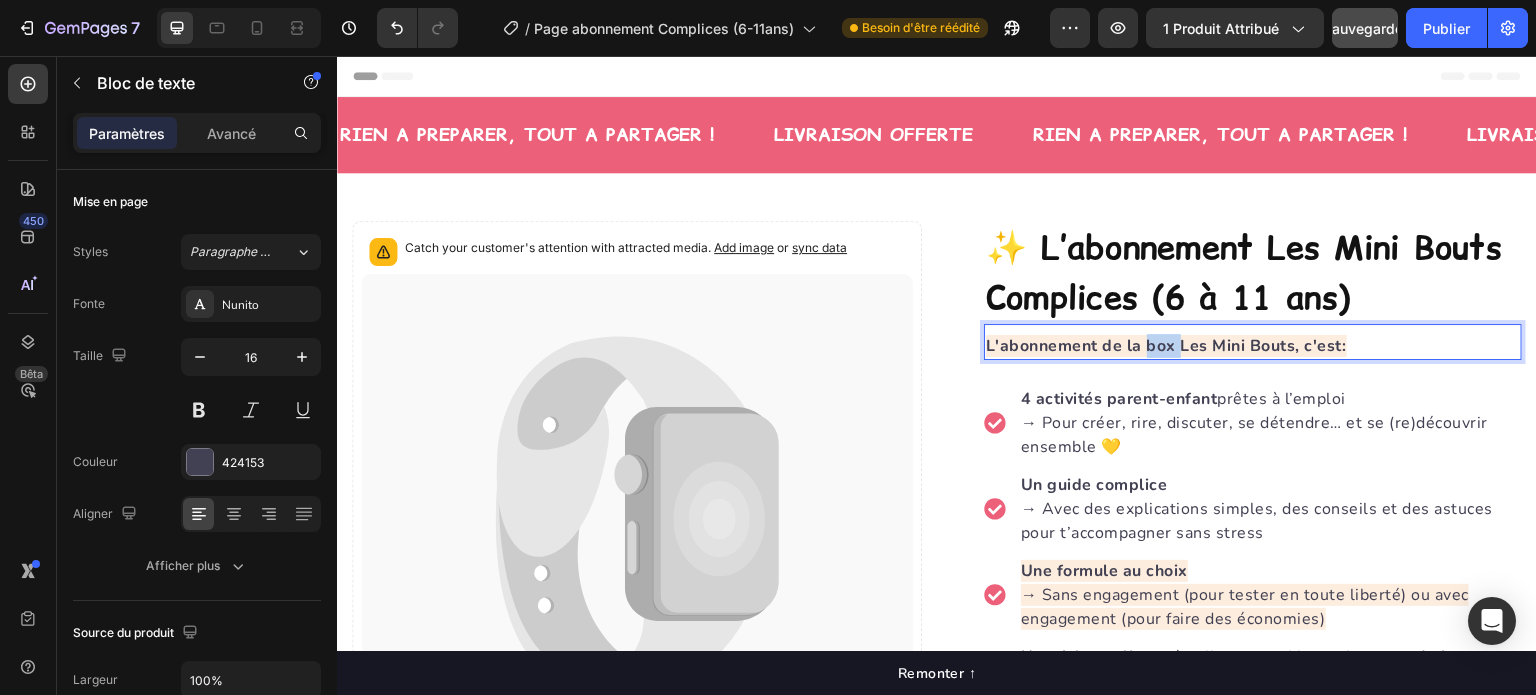 click on "L'abonnement de la box Les Mini Bouts, c'est:" at bounding box center (1166, 346) 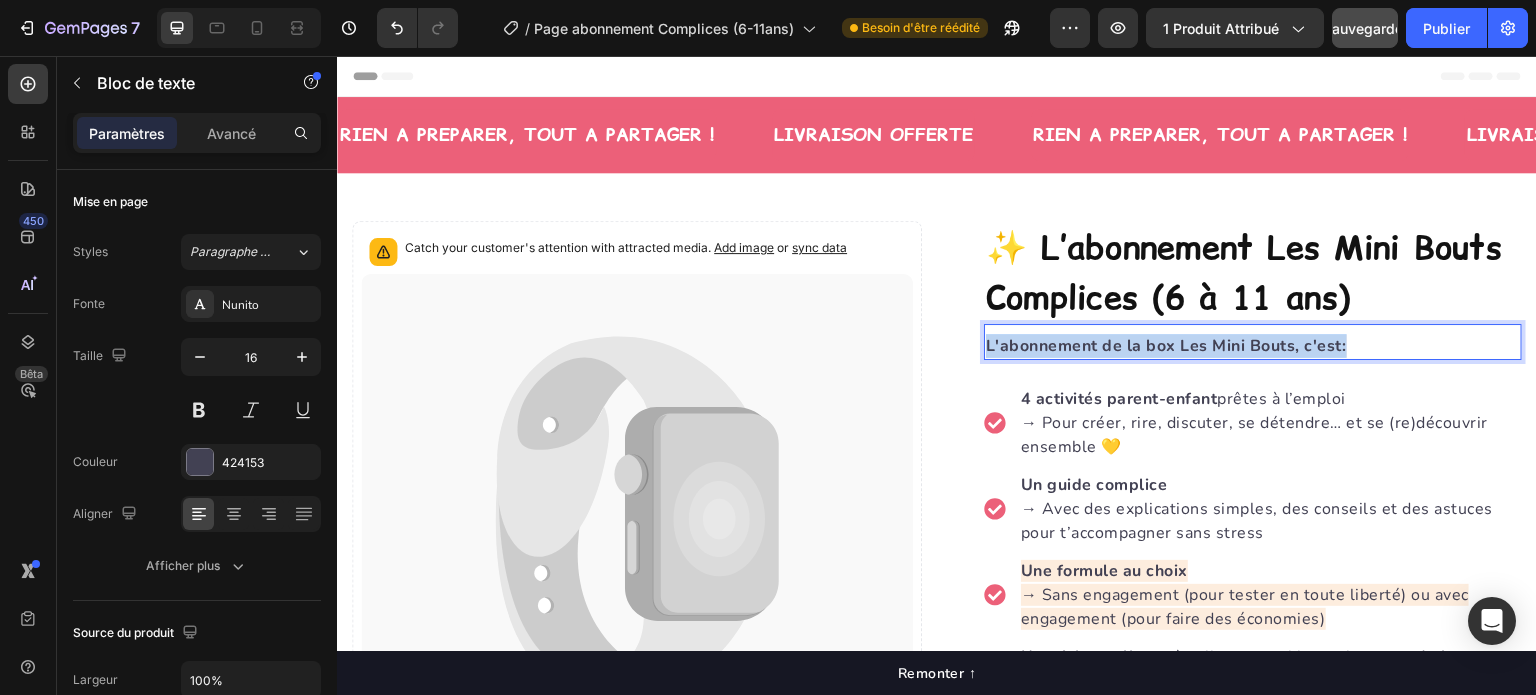 click on "L'abonnement de la box Les Mini Bouts, c'est:" at bounding box center (1166, 346) 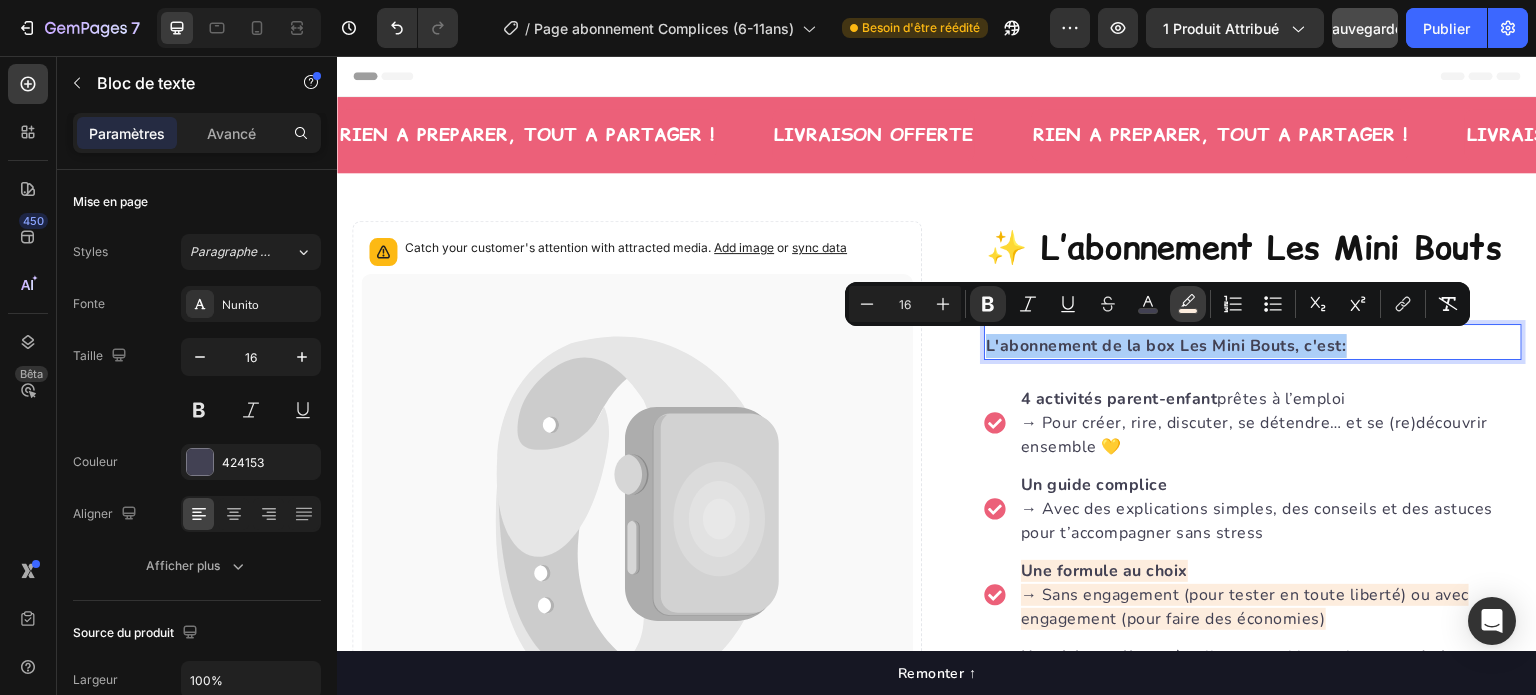 click 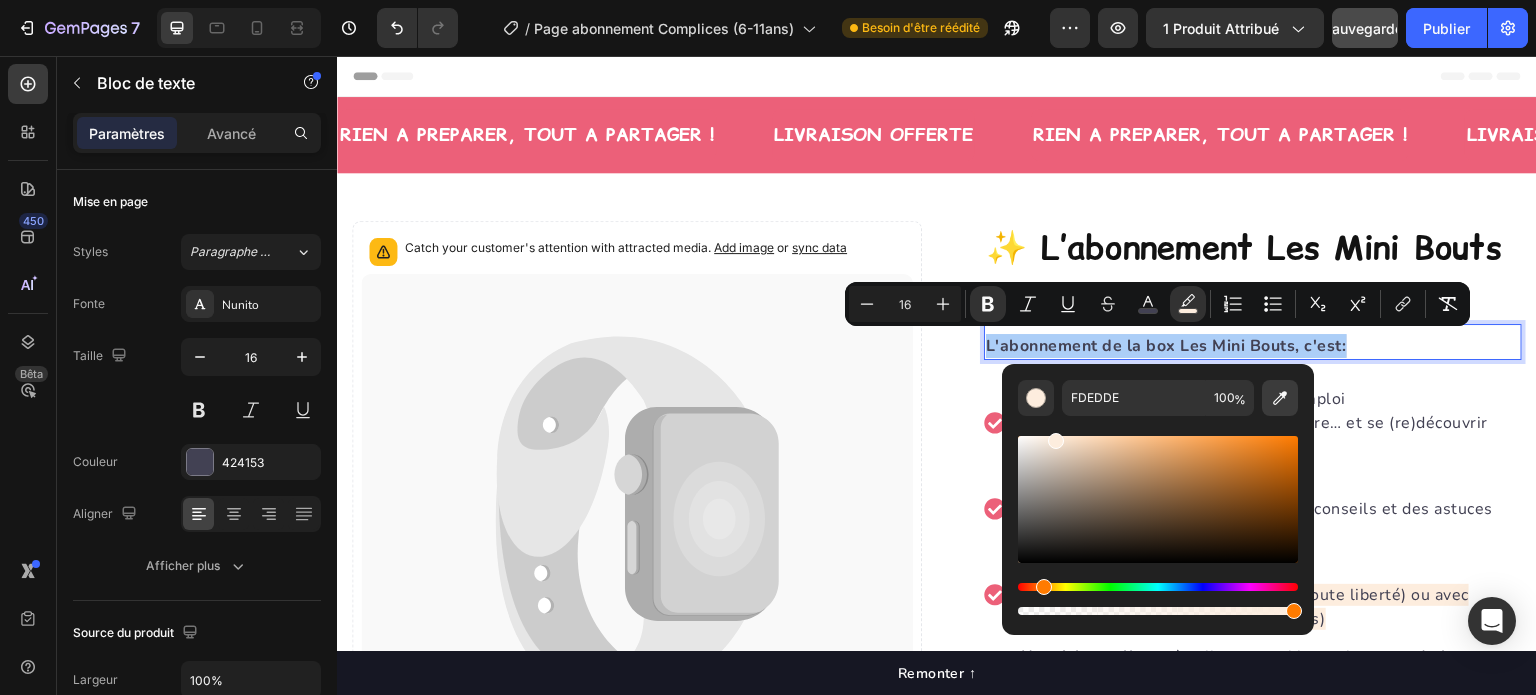 click 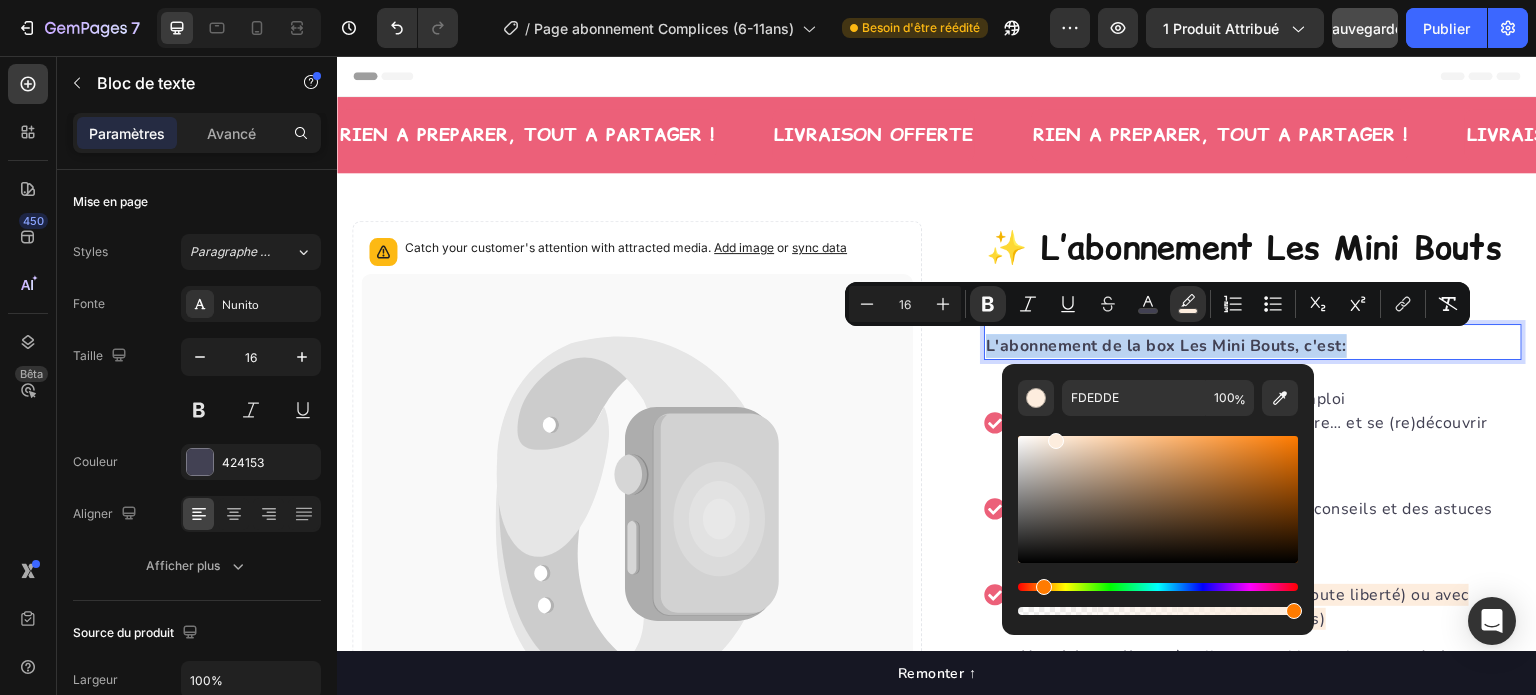 type on "FFFFFF" 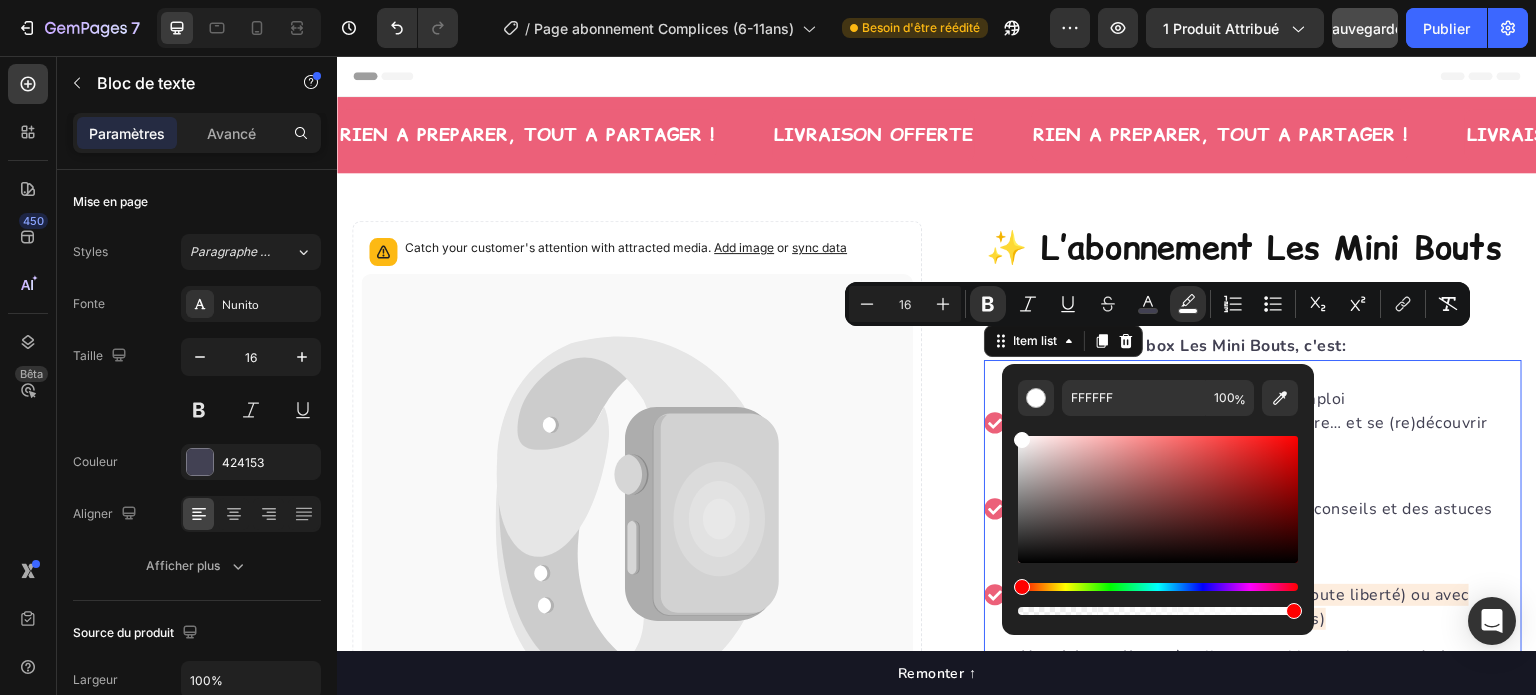 click on "→ Pour créer, rire, discuter, se détendre… et se (re)découvrir ensemble 💛" at bounding box center [1270, 435] 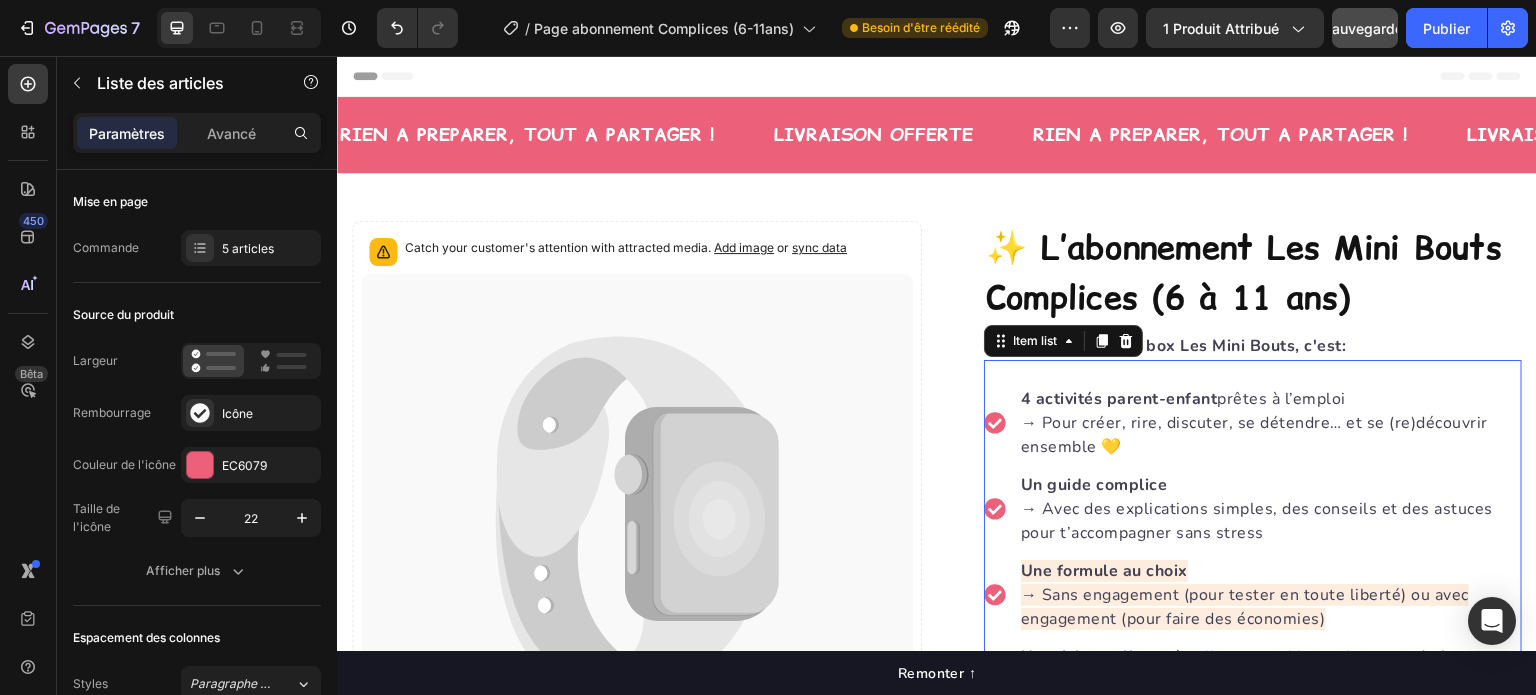 click on "Une formule au choix" at bounding box center [1104, 571] 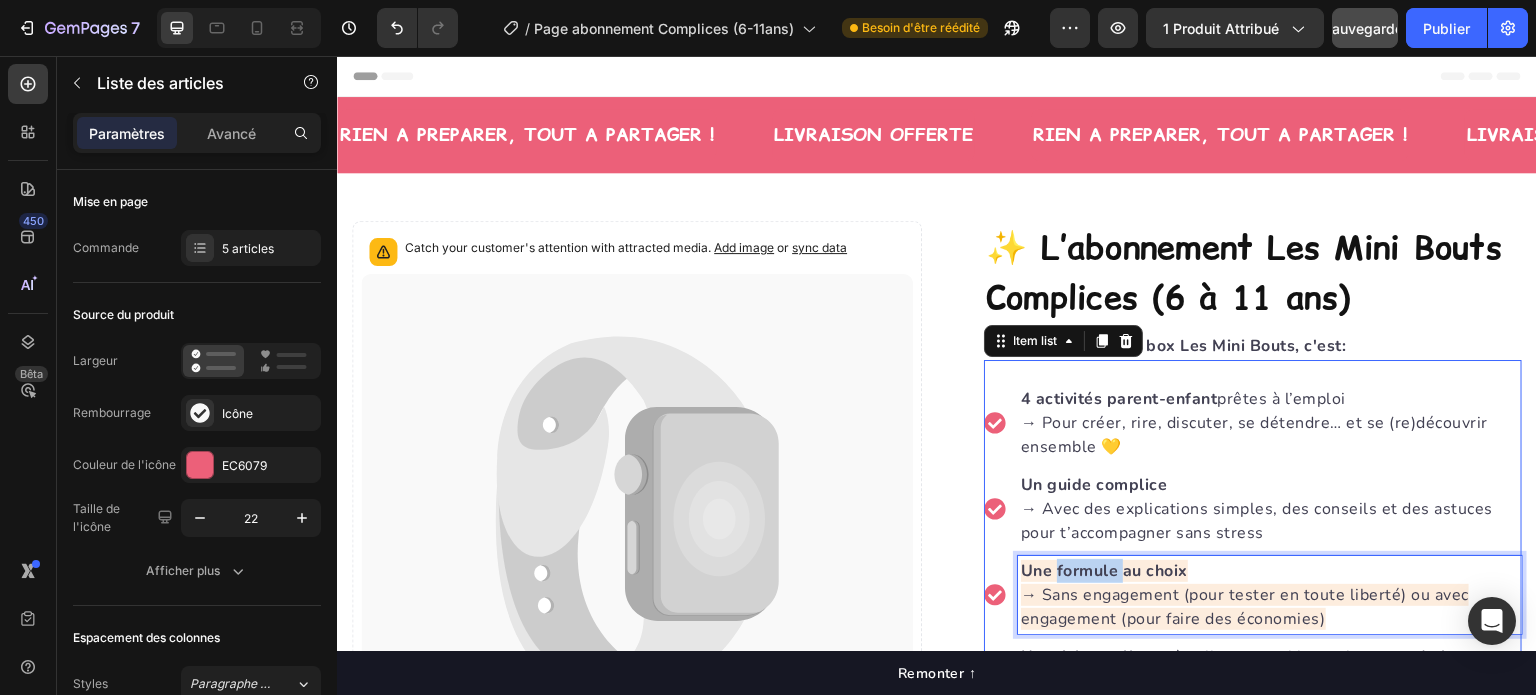 click on "Une formule au choix" at bounding box center [1104, 571] 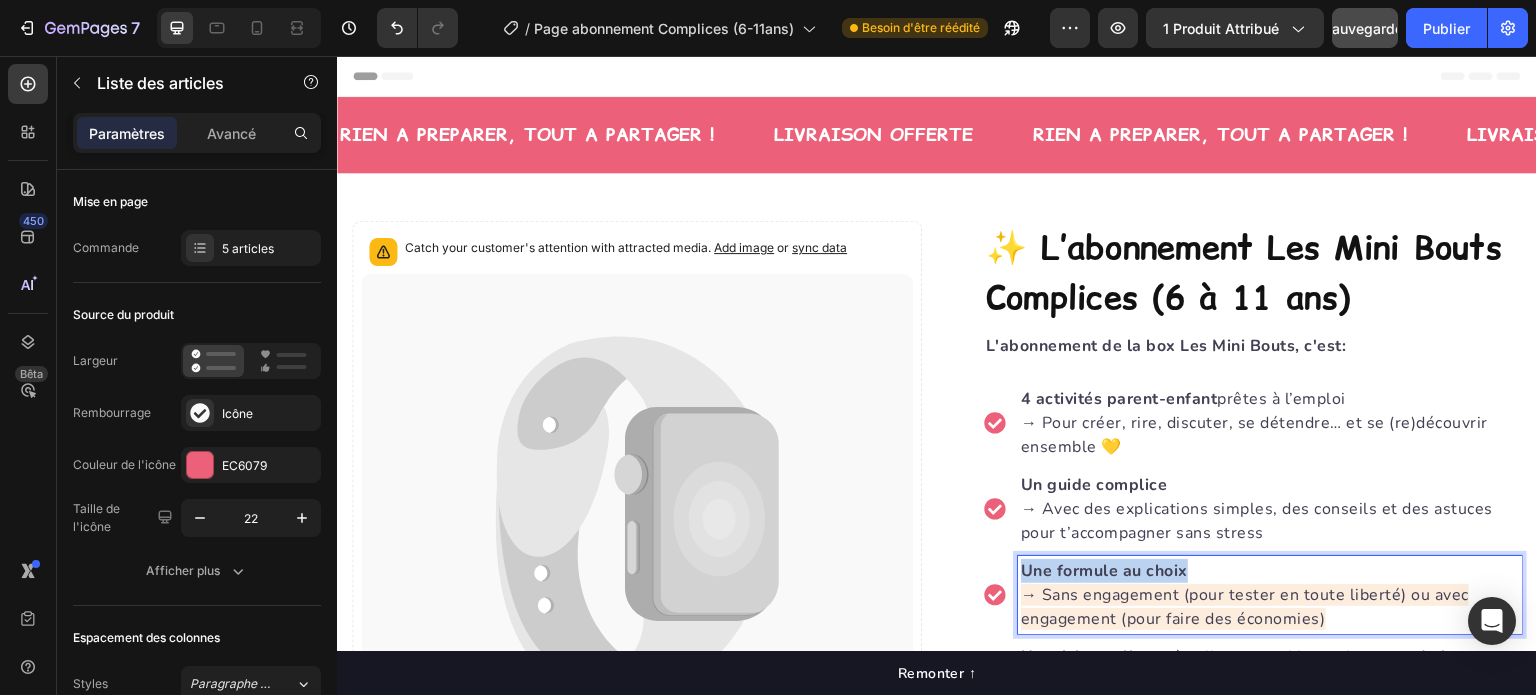 click on "Une formule au choix" at bounding box center [1104, 571] 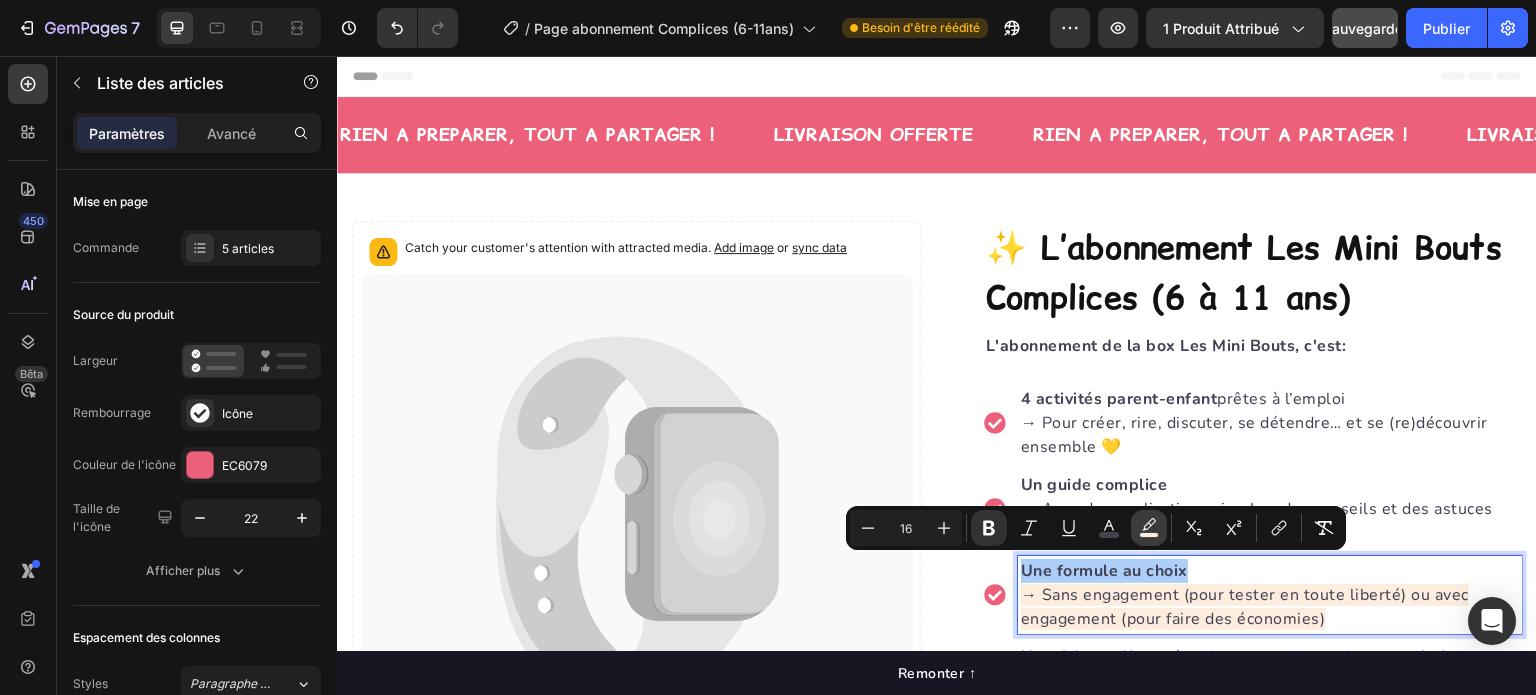 click 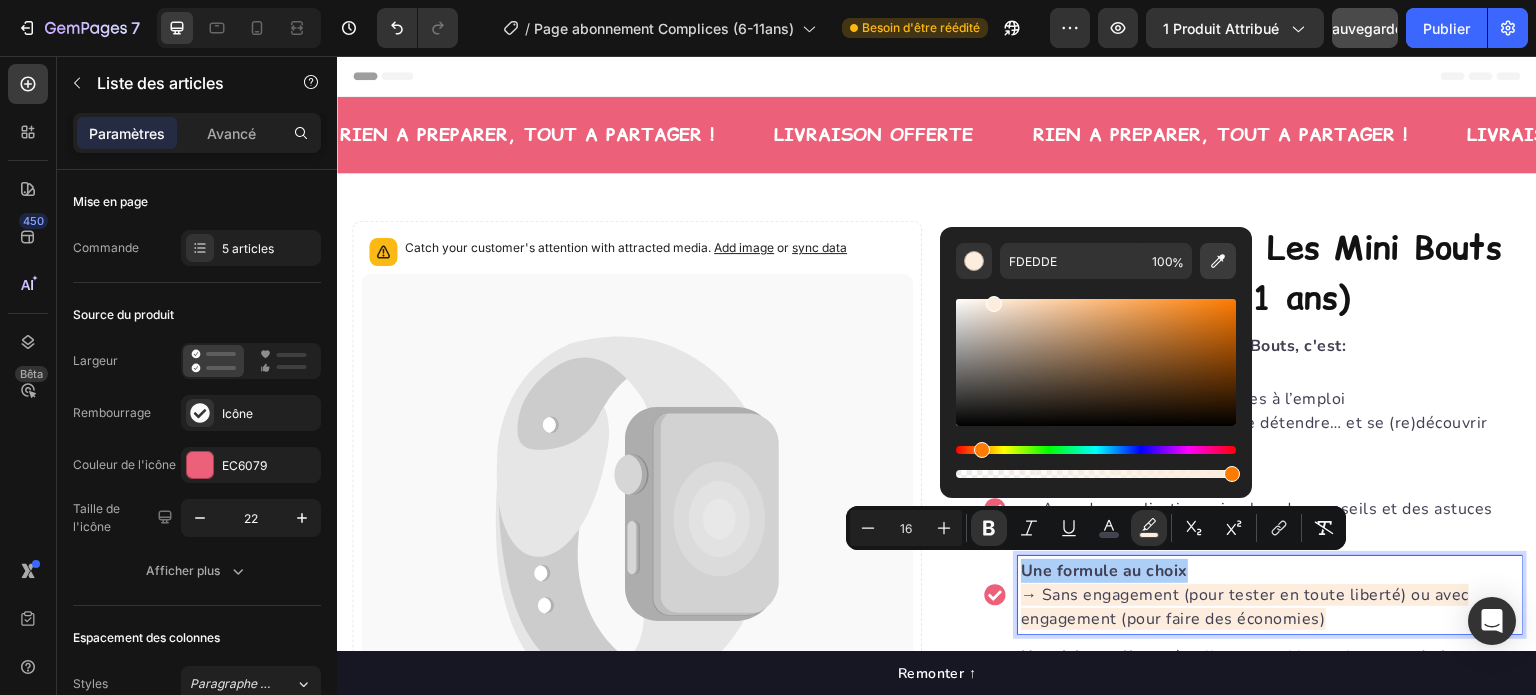 click 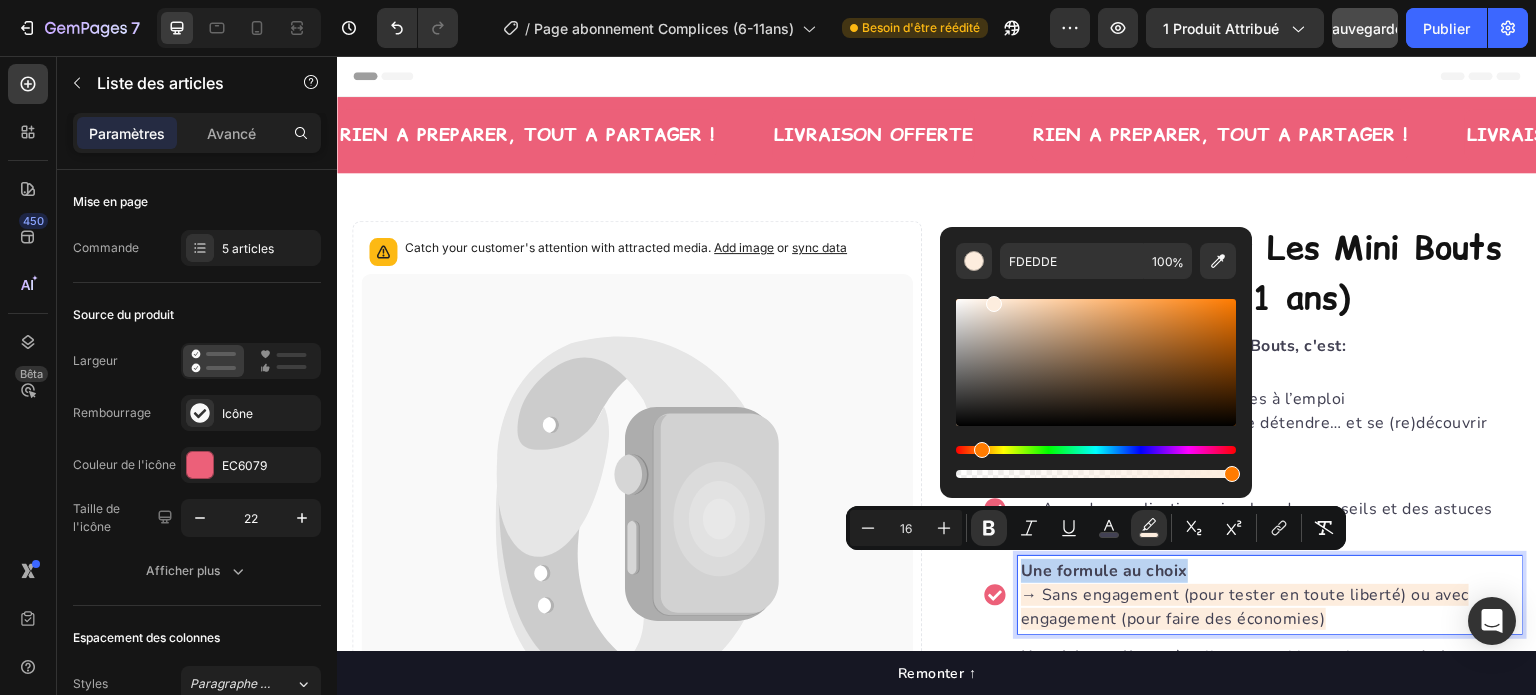 type on "FFFFFF" 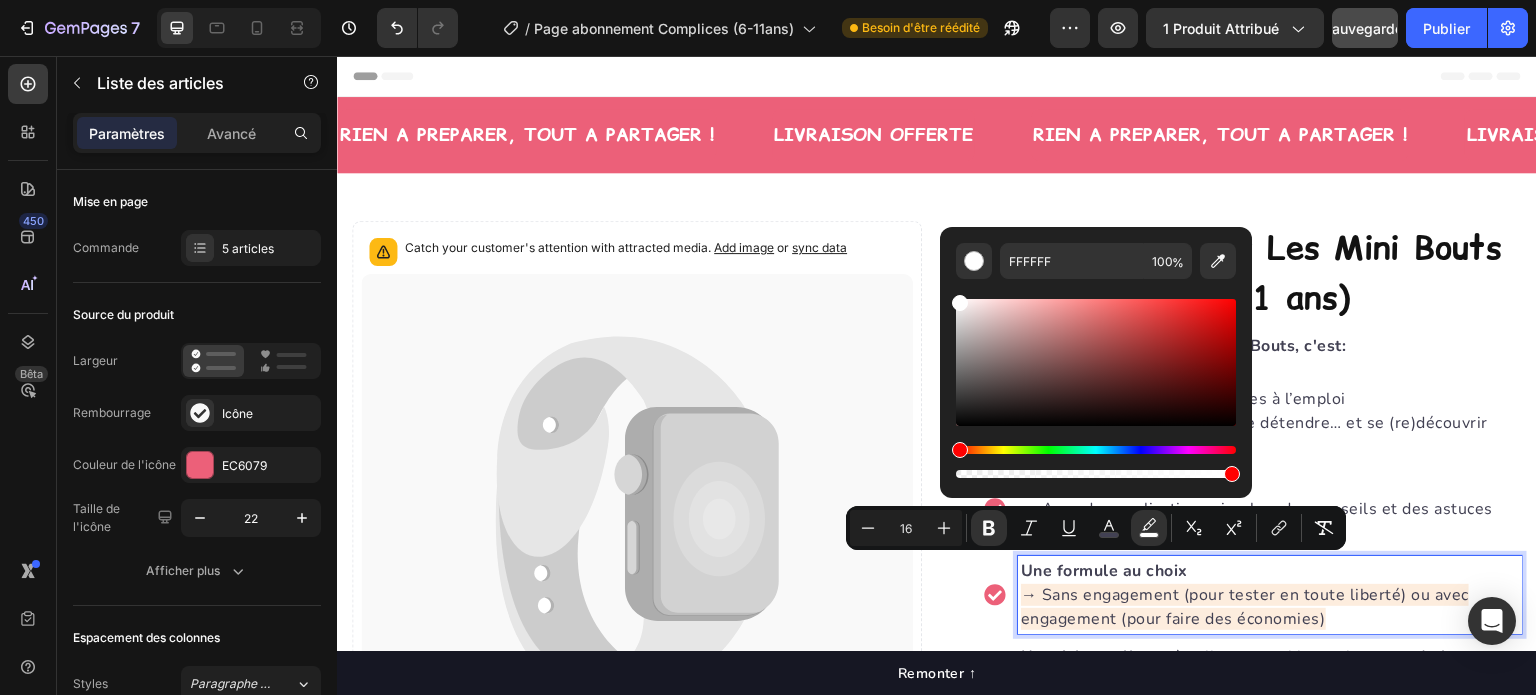 click on "→ Sans engagement (pour tester en toute liberté) ou avec engagement (pour faire des économies)" at bounding box center (1245, 607) 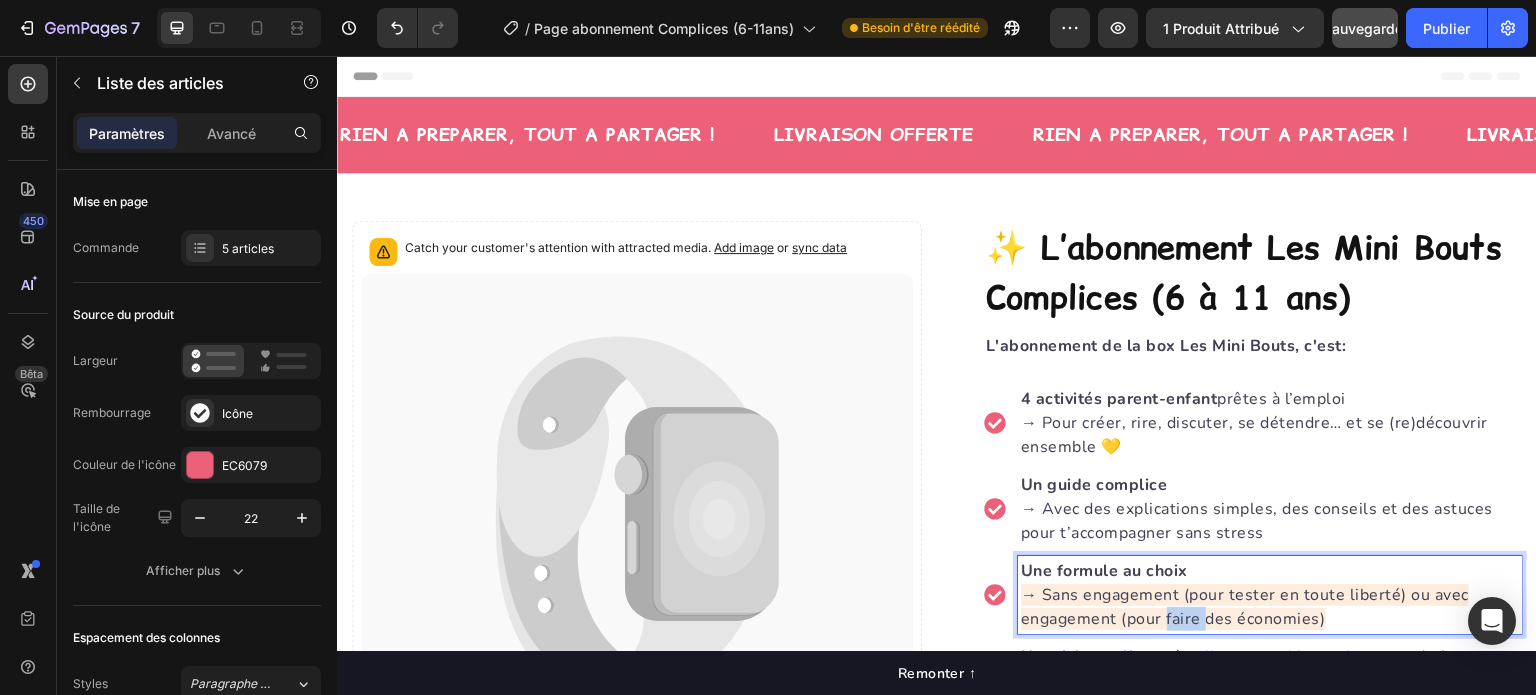 click on "→ Sans engagement (pour tester en toute liberté) ou avec engagement (pour faire des économies)" at bounding box center (1245, 607) 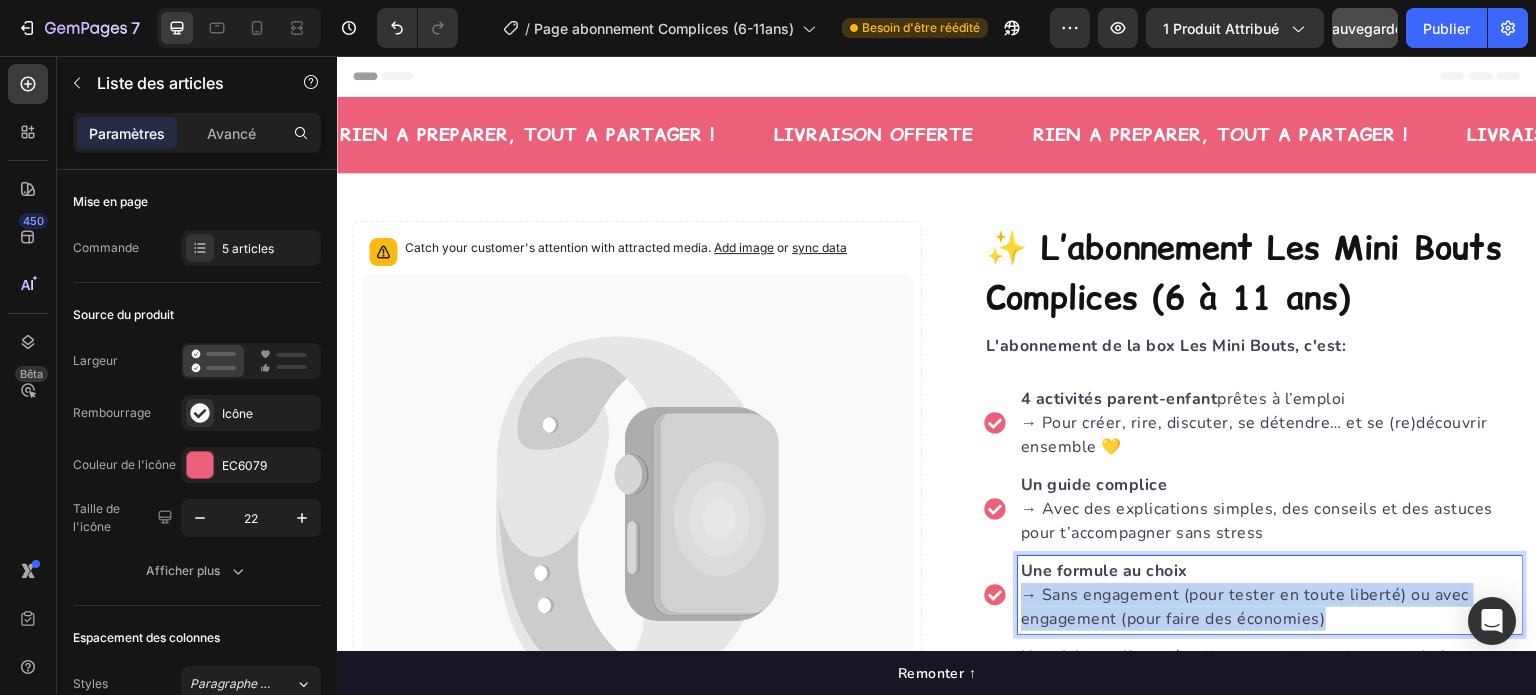 click on "→ Sans engagement (pour tester en toute liberté) ou avec engagement (pour faire des économies)" at bounding box center (1245, 607) 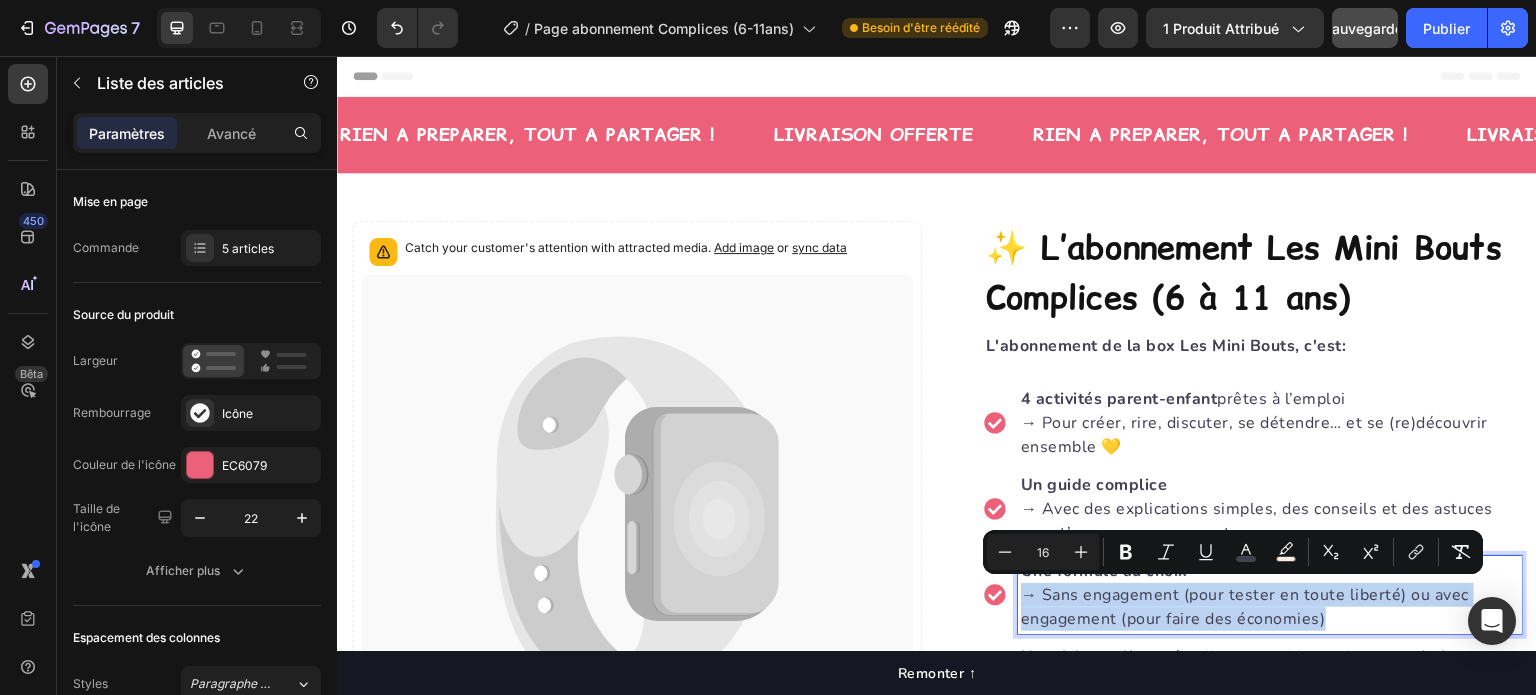 click on "→ Sans engagement (pour tester en toute liberté) ou avec engagement (pour faire des économies)" at bounding box center [1245, 607] 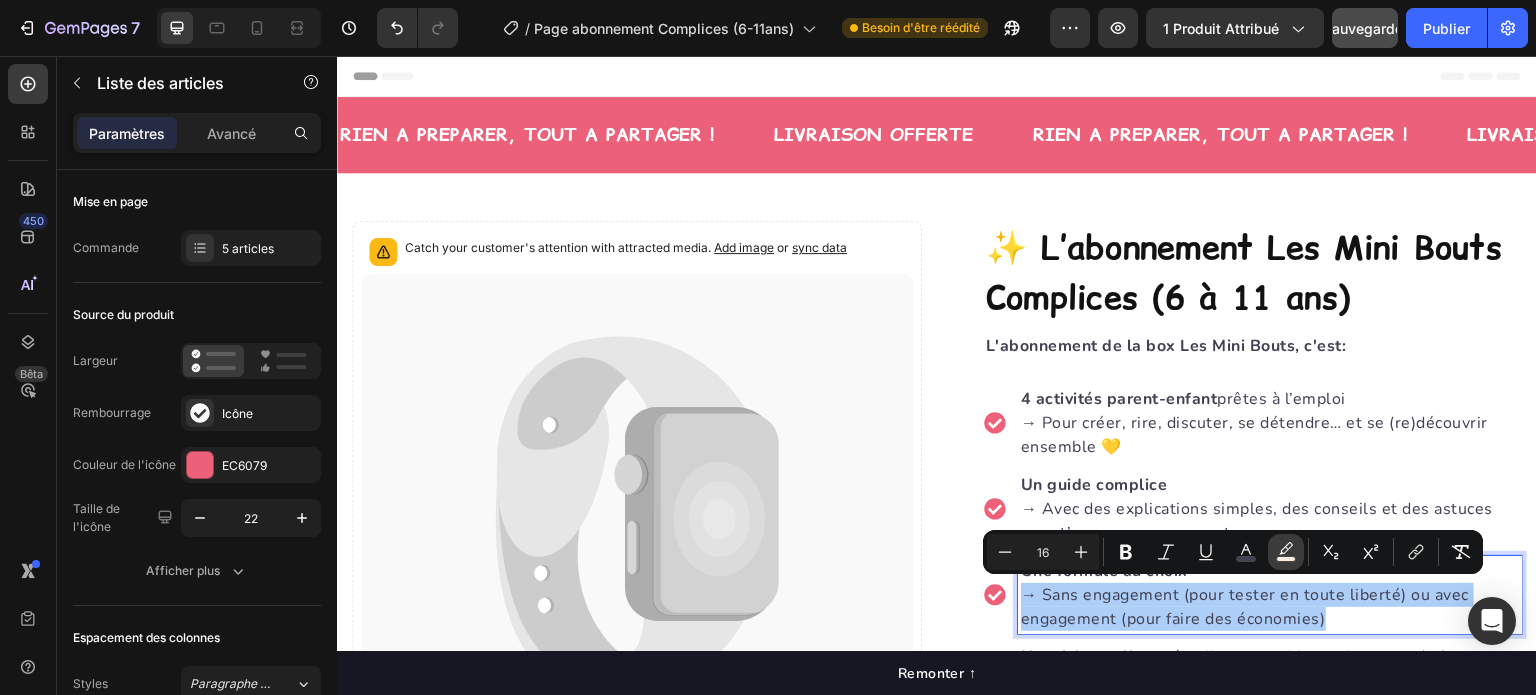 click 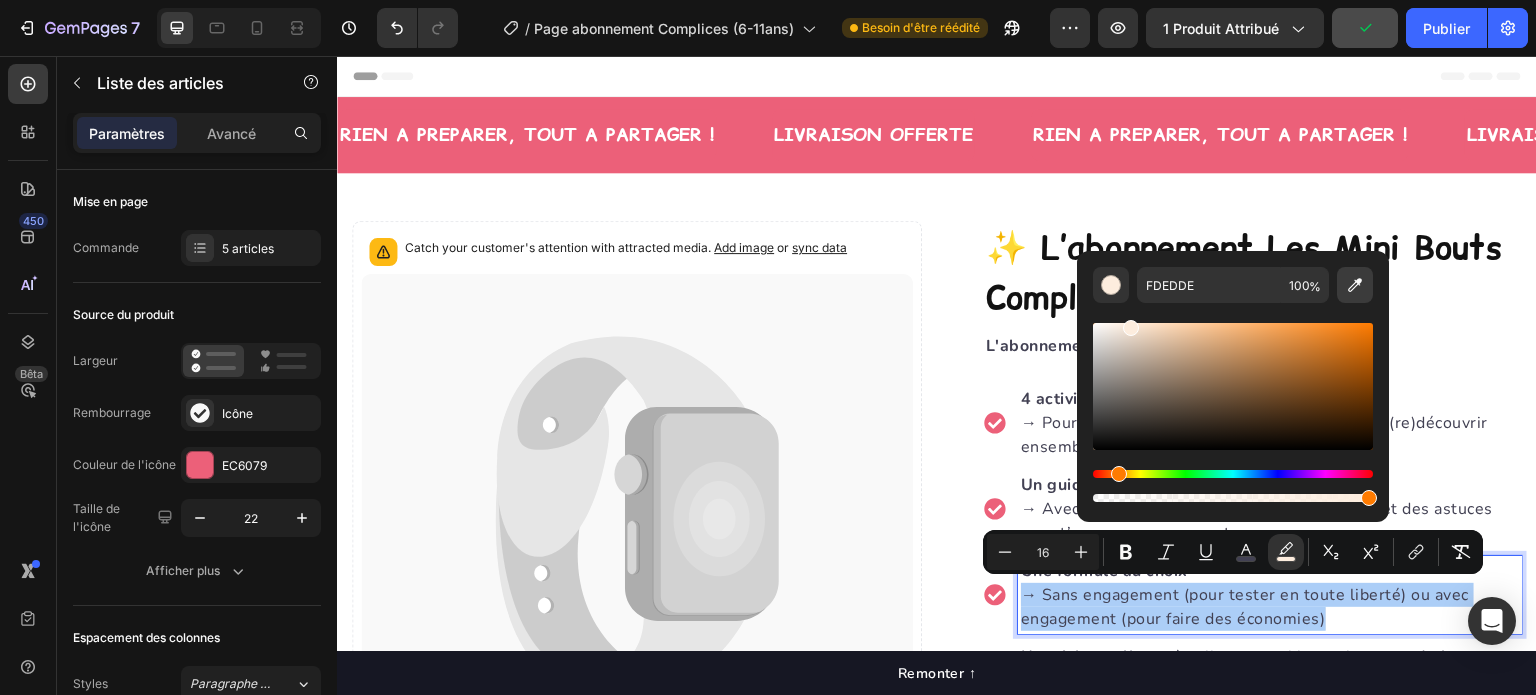 click 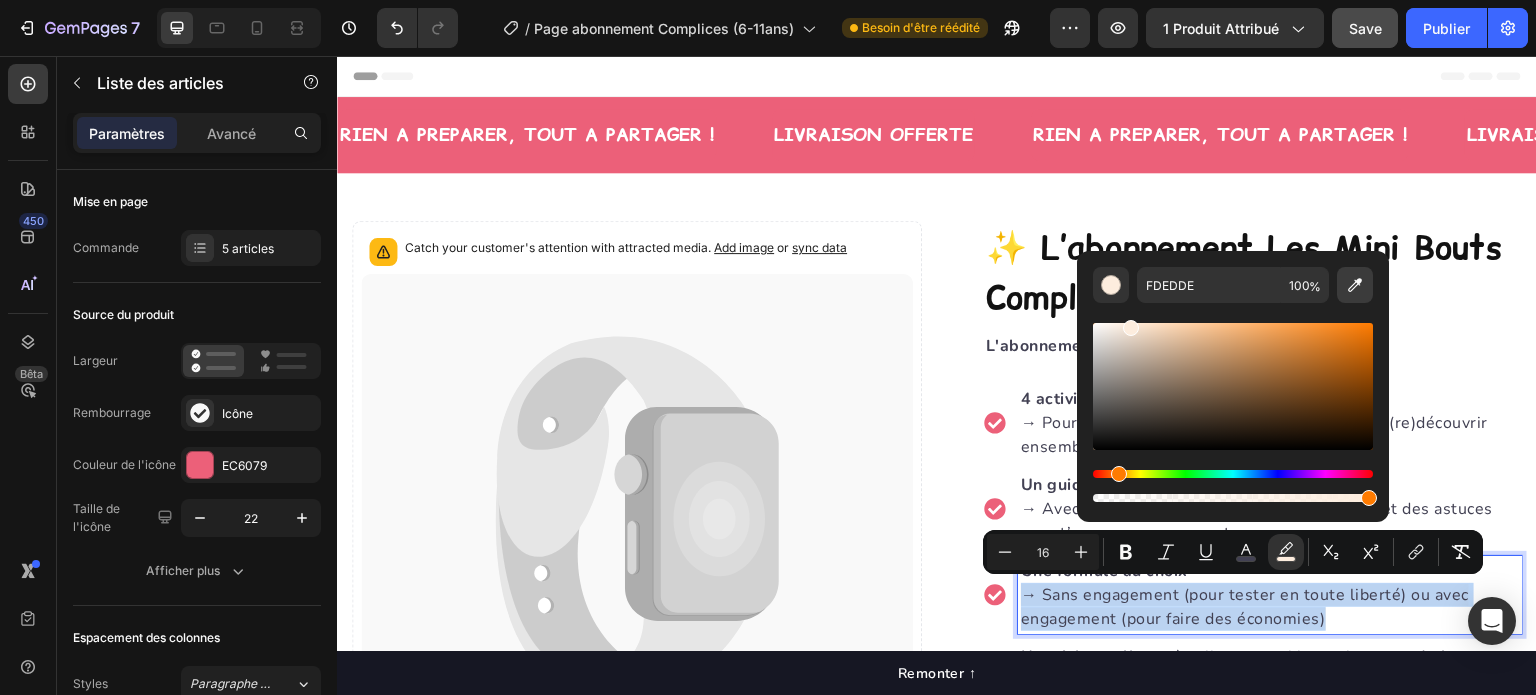 type on "FFFFFF" 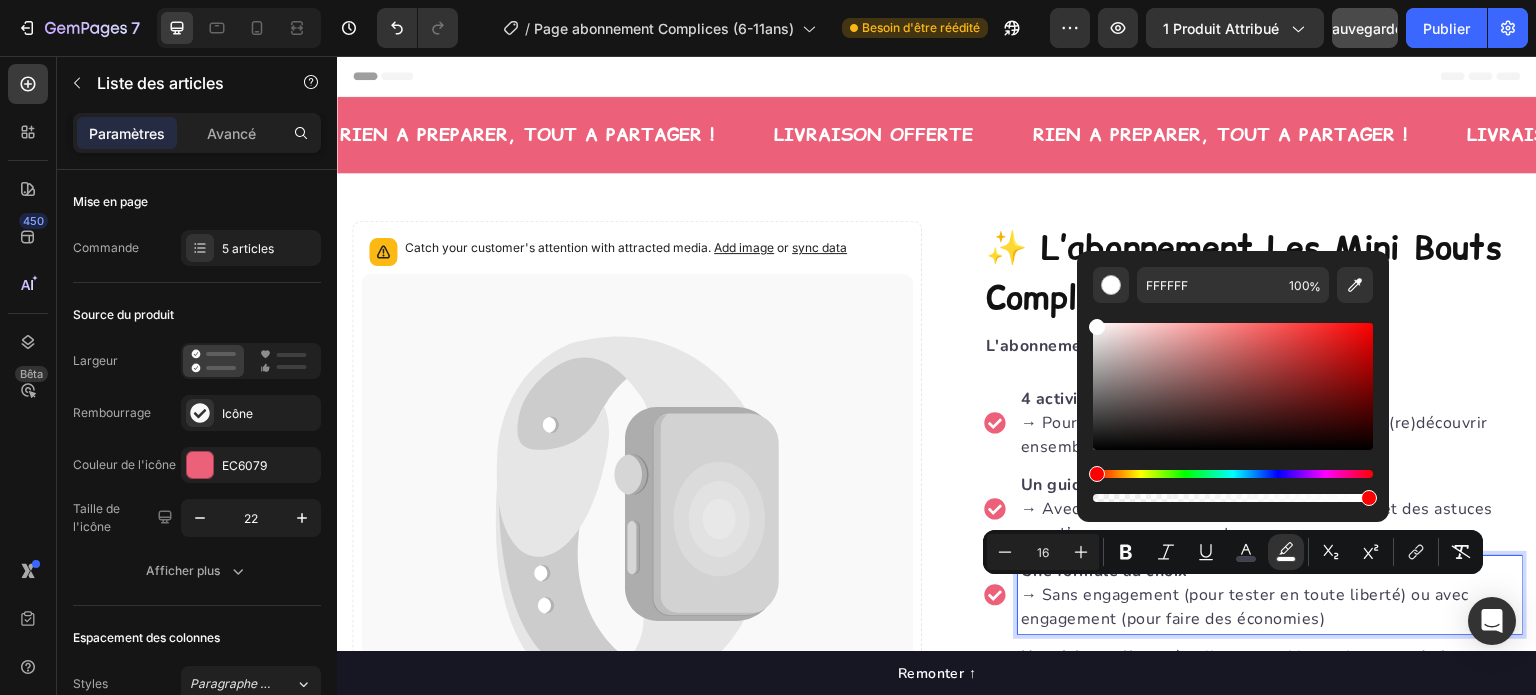 click on "4 activités parent-enfant  prêtes à l’emploi → Pour créer, rire, discuter, se détendre… et se (re)découvrir ensemble 💛 Un guide complice → Avec des explications simples, des conseils et des astuces pour t’accompagner sans stress Une formule au choix → Sans engagement (pour tester en toute liberté) ou avec engagement (pour faire des économies) Un sticker collector  à coller ensemble sur le  poster de la complicité → Offert avec l’abonnement annuel, ou disponible à l’unité dans notre e-shop Une box de plus de 35€ de valeur , à partir de  21€ seulement ." at bounding box center (1253, 583) 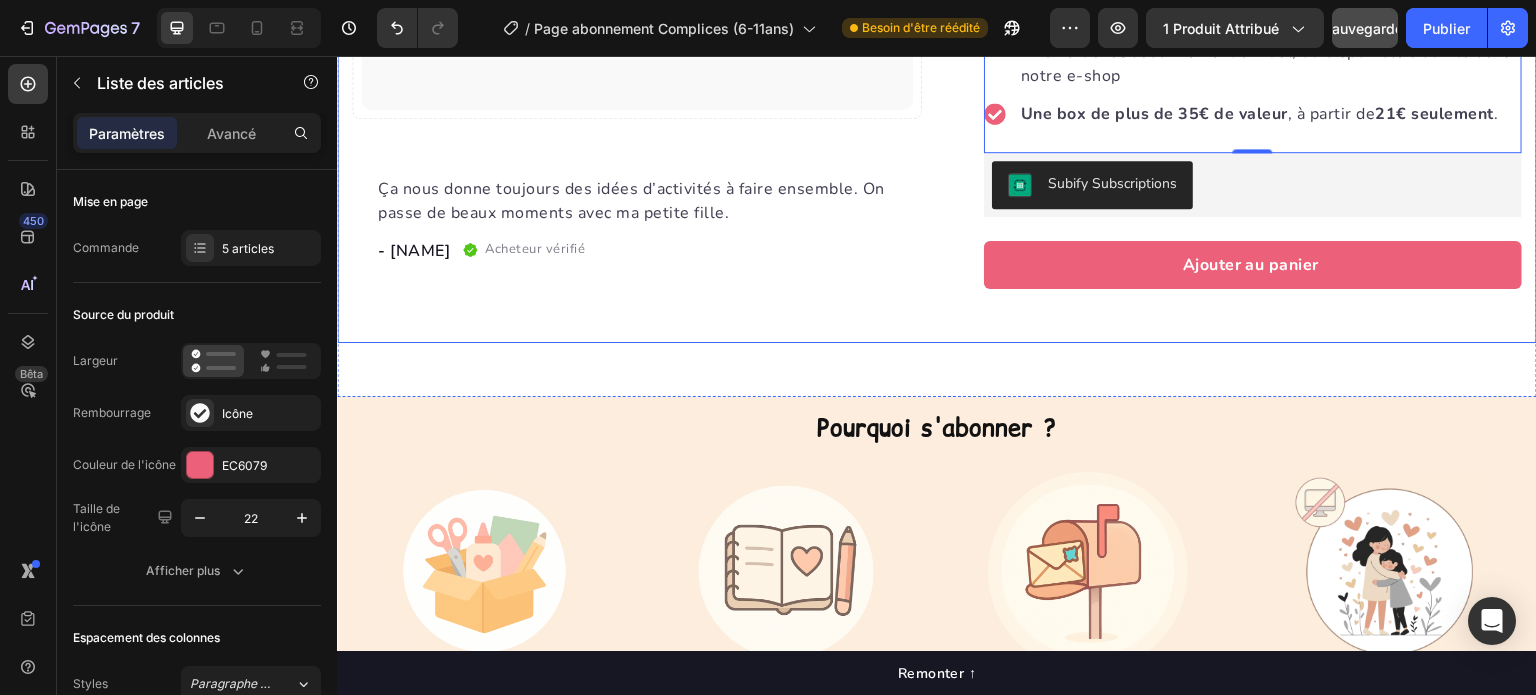 scroll, scrollTop: 700, scrollLeft: 0, axis: vertical 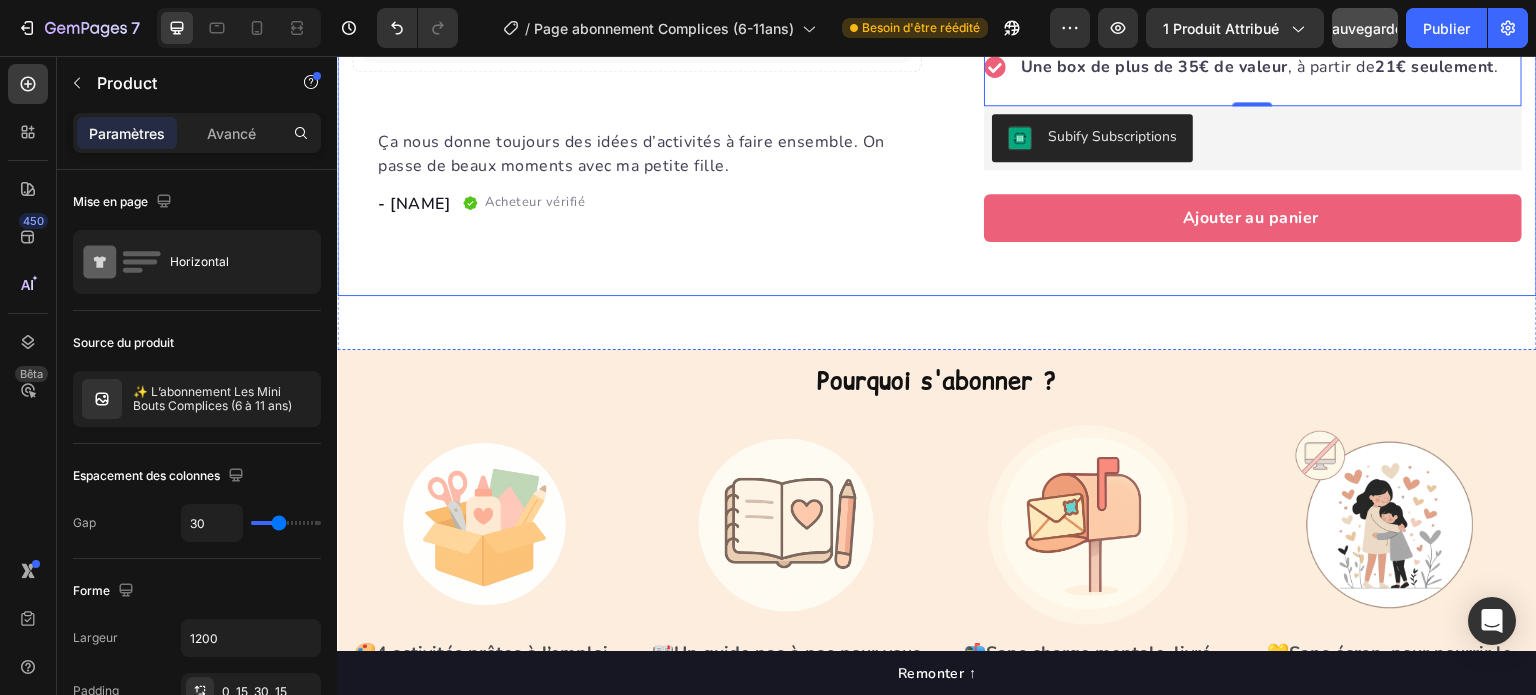 click on "Catch your customer's attention with attracted media.       Add image   or   sync data
Product Images Ça nous donne toujours des idées d’activités à faire ensemble. On passe de beaux moments avec ma petite fille. Text block - [NAME] Text block
Acheteur vérifié Item list Row Row "My dog absolutely loves this food! It's clear that the taste and quality are top-notch."  -Daisy Text block Row Row   0 ✨ L’abonnement Les Mini Bouts Complices (6 à 11 ans) Product Title L'abonnement de la box Les Mini Bouts, c'est: Text block 4 activités parent-enfant  prêtes à l’emploi → Pour créer, rire, discuter, se détendre… et se (re)découvrir ensemble 💛 Un guide complice Une formule au choix Un sticker collector  à coller ensemble sur le  , à partir de  .   0" at bounding box center (937, -92) 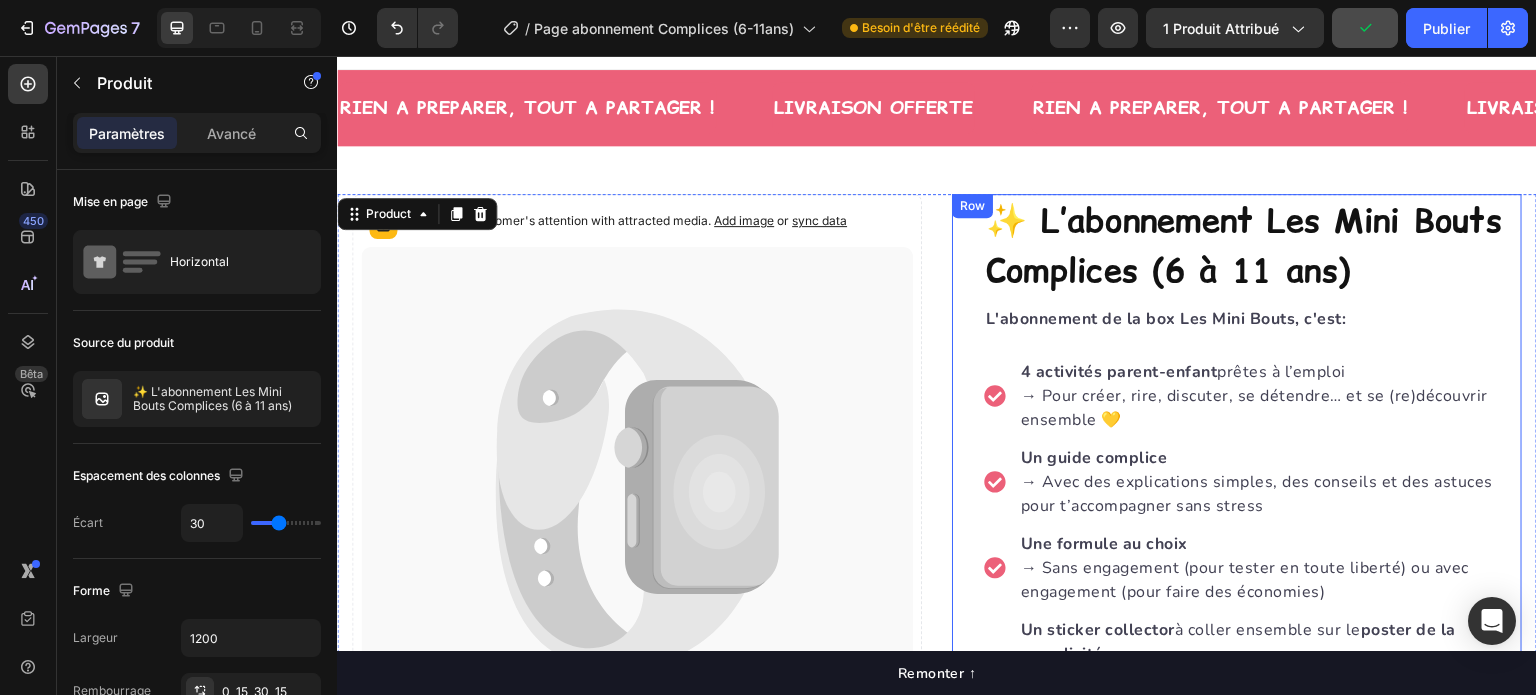scroll, scrollTop: 0, scrollLeft: 0, axis: both 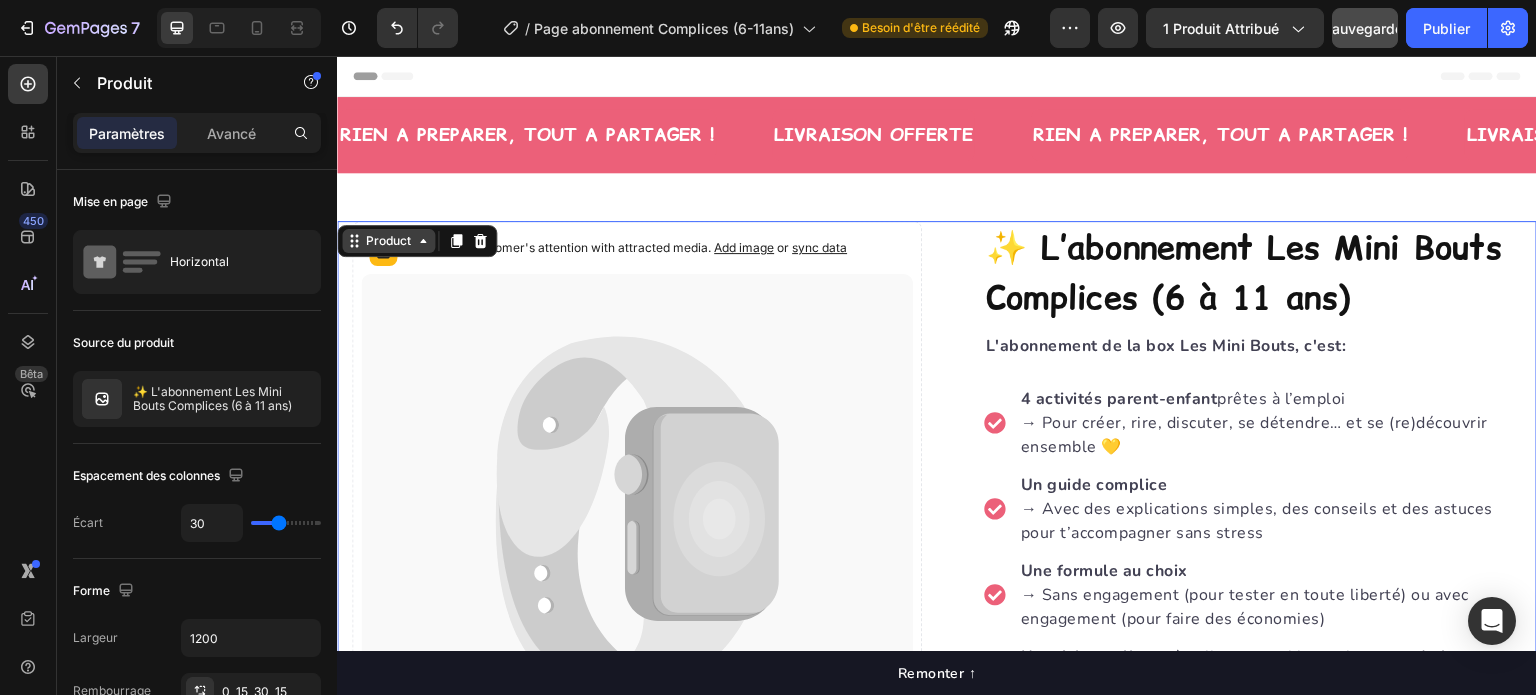 click 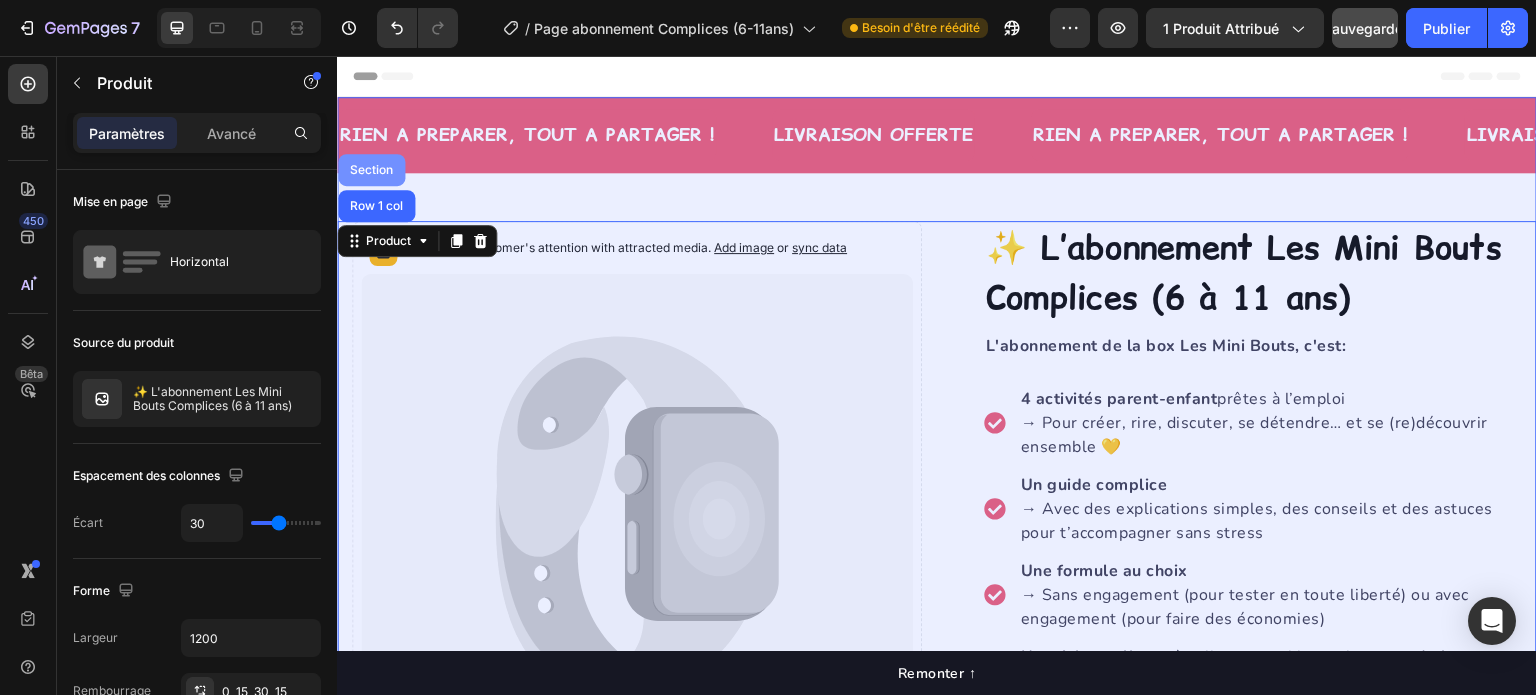 click on "Section" at bounding box center (371, 170) 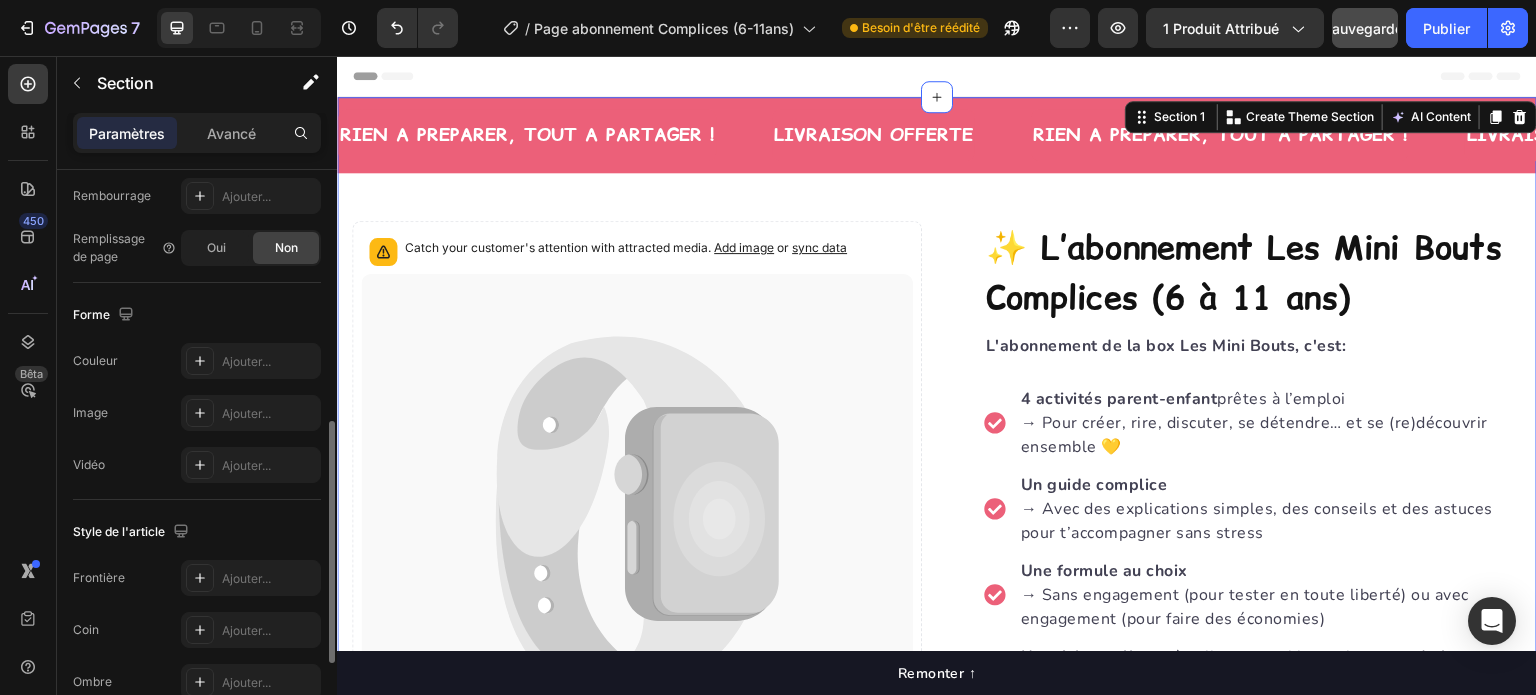scroll, scrollTop: 700, scrollLeft: 0, axis: vertical 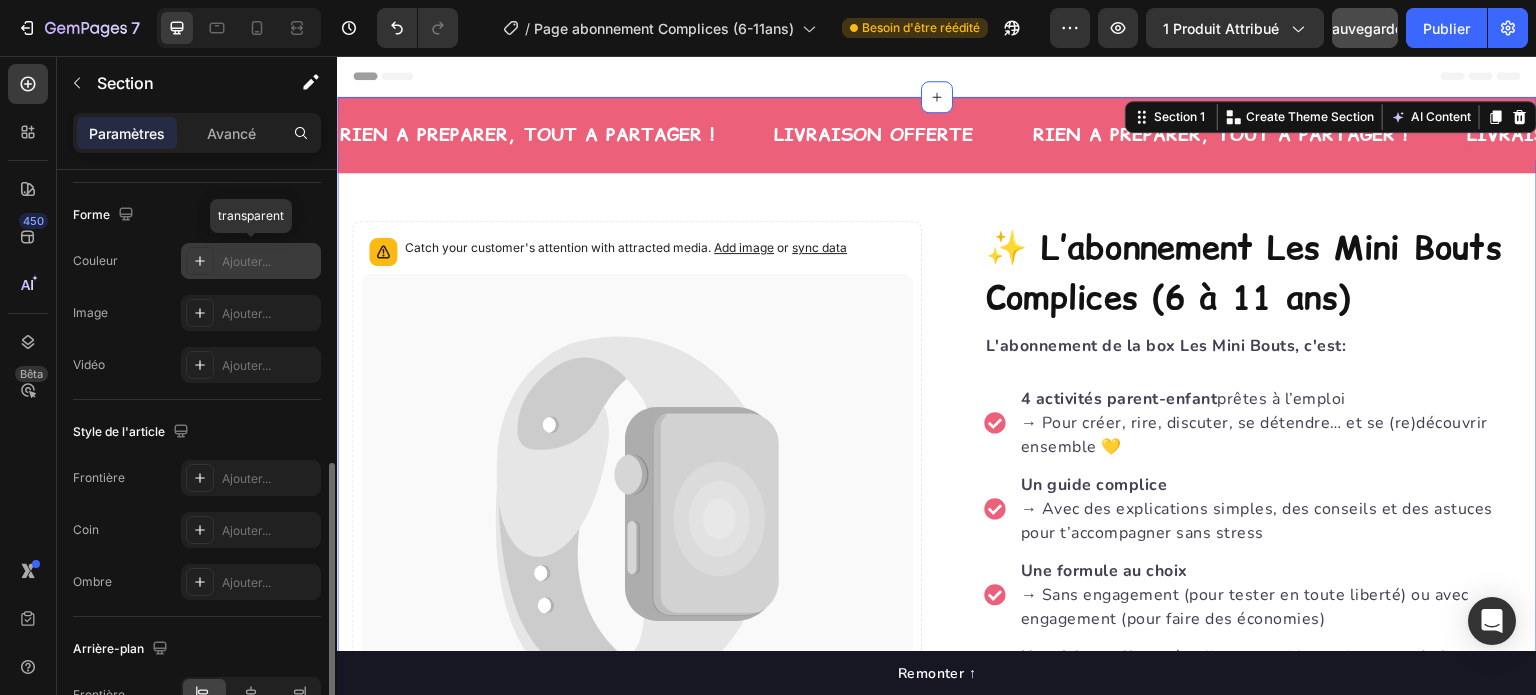 click 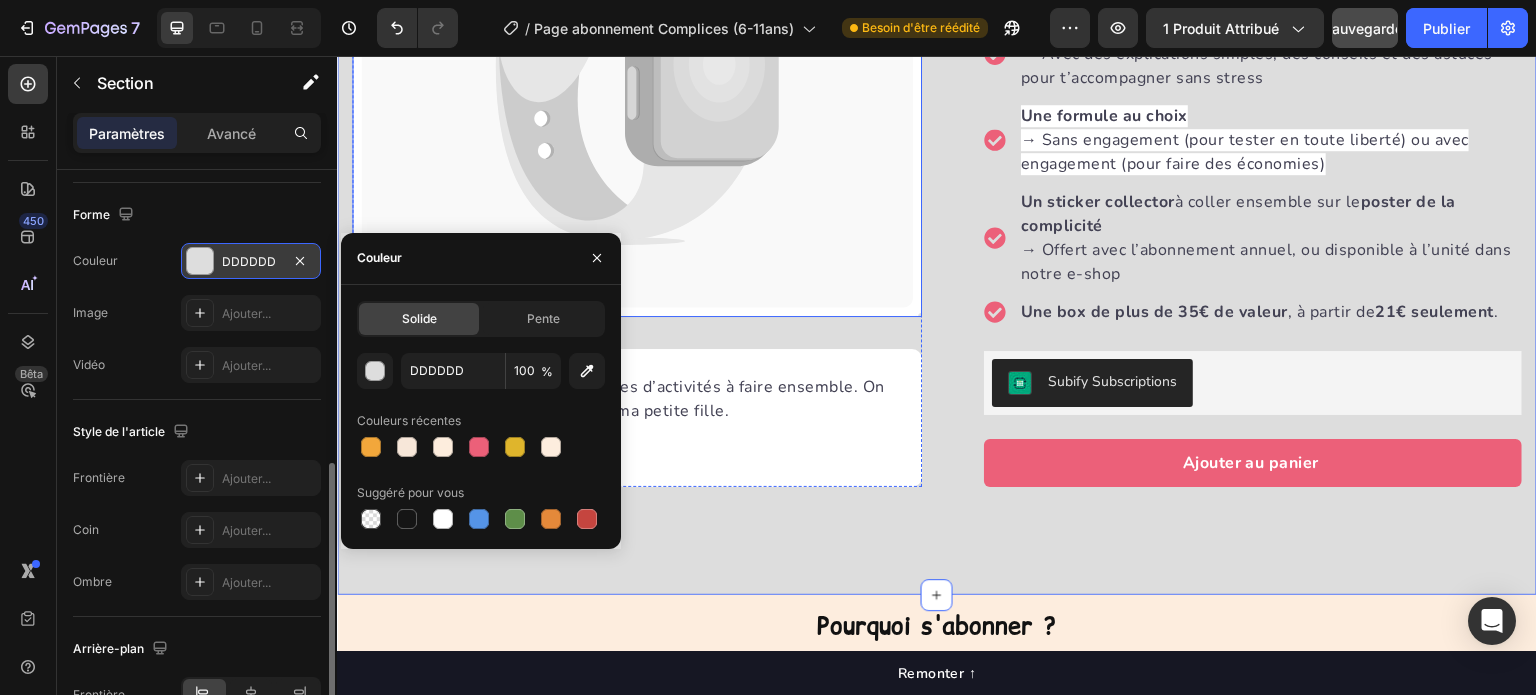 scroll, scrollTop: 500, scrollLeft: 0, axis: vertical 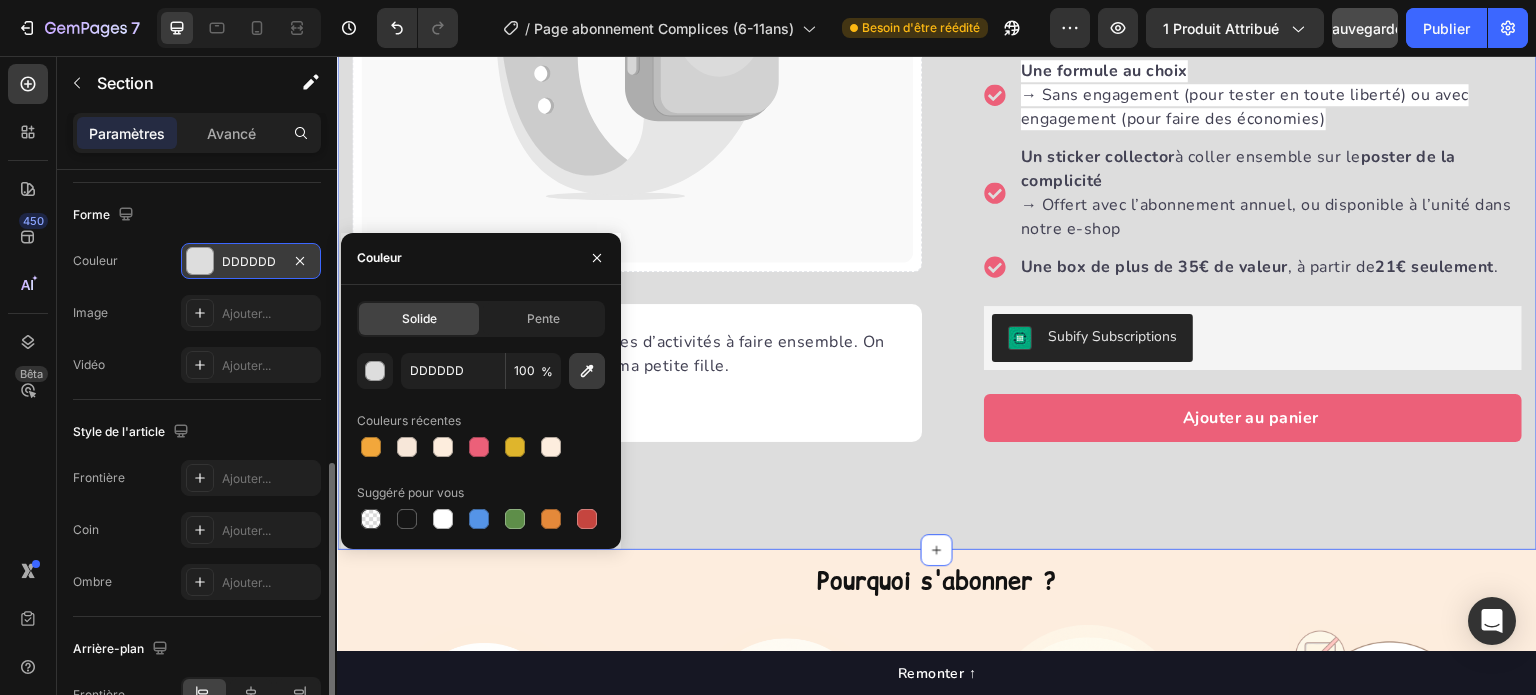 click 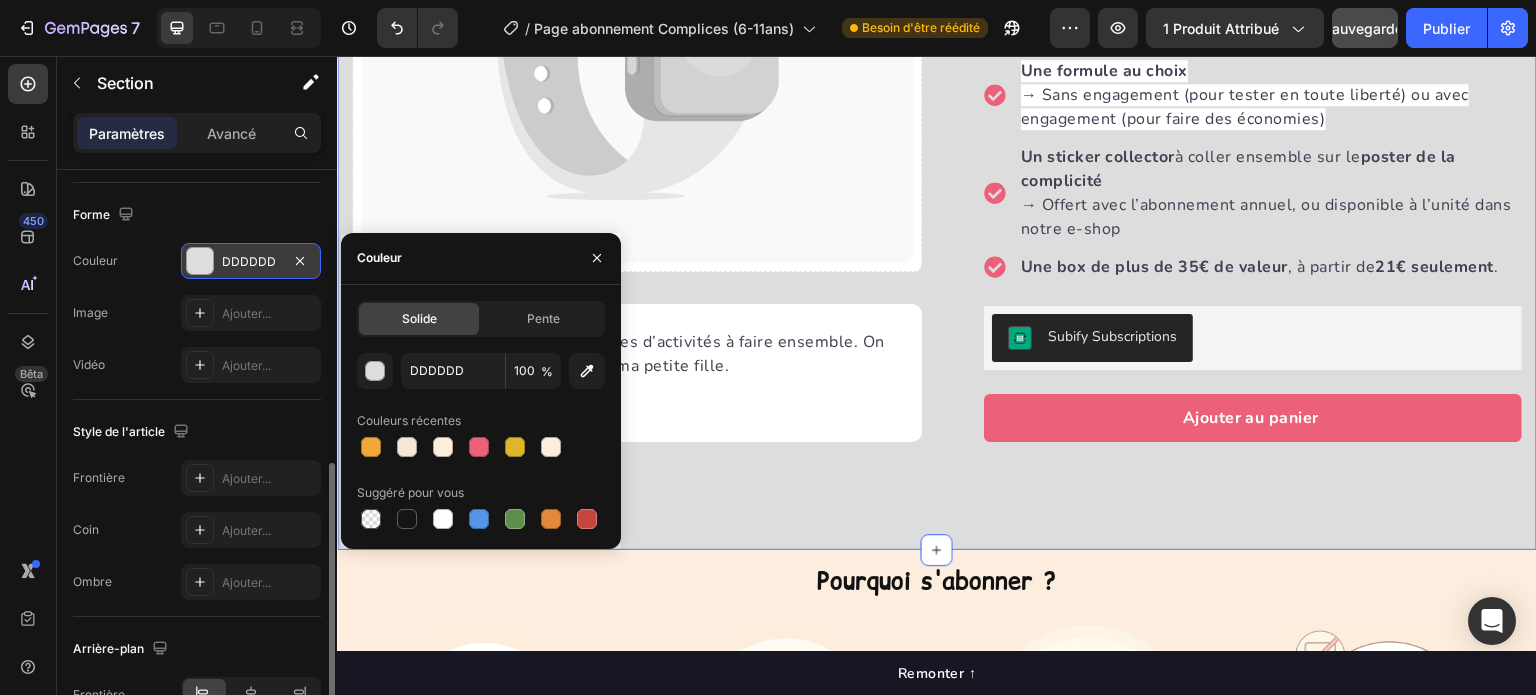 type on "FDEDDE" 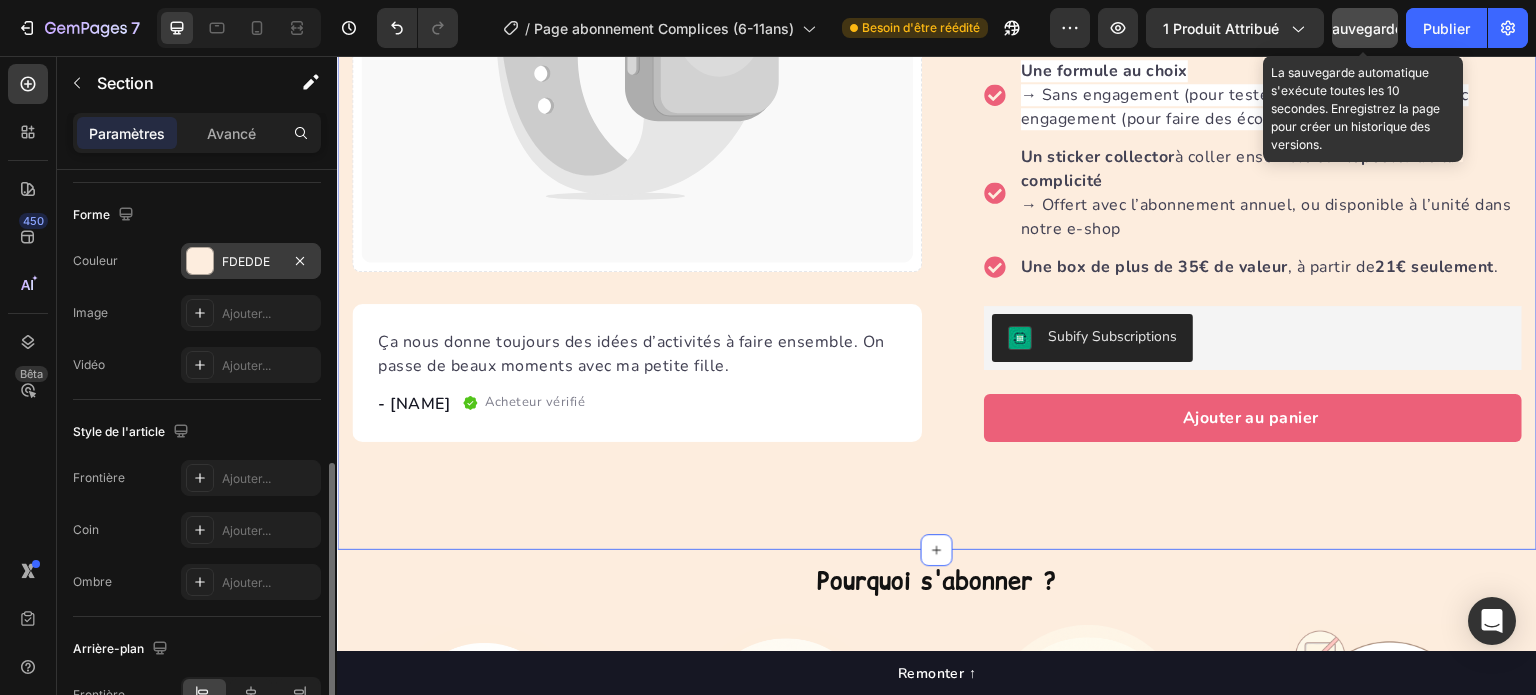 click on "Sauvegarder" at bounding box center [1365, 28] 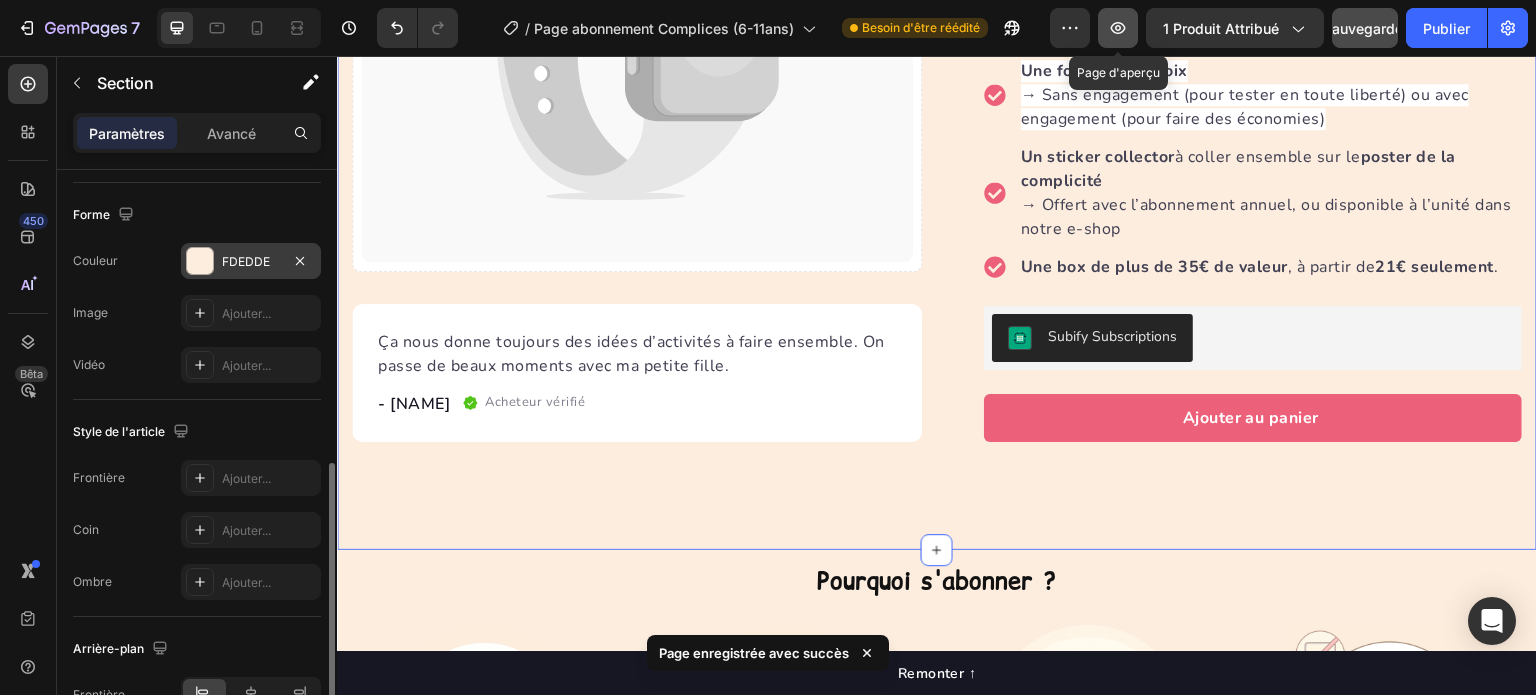click 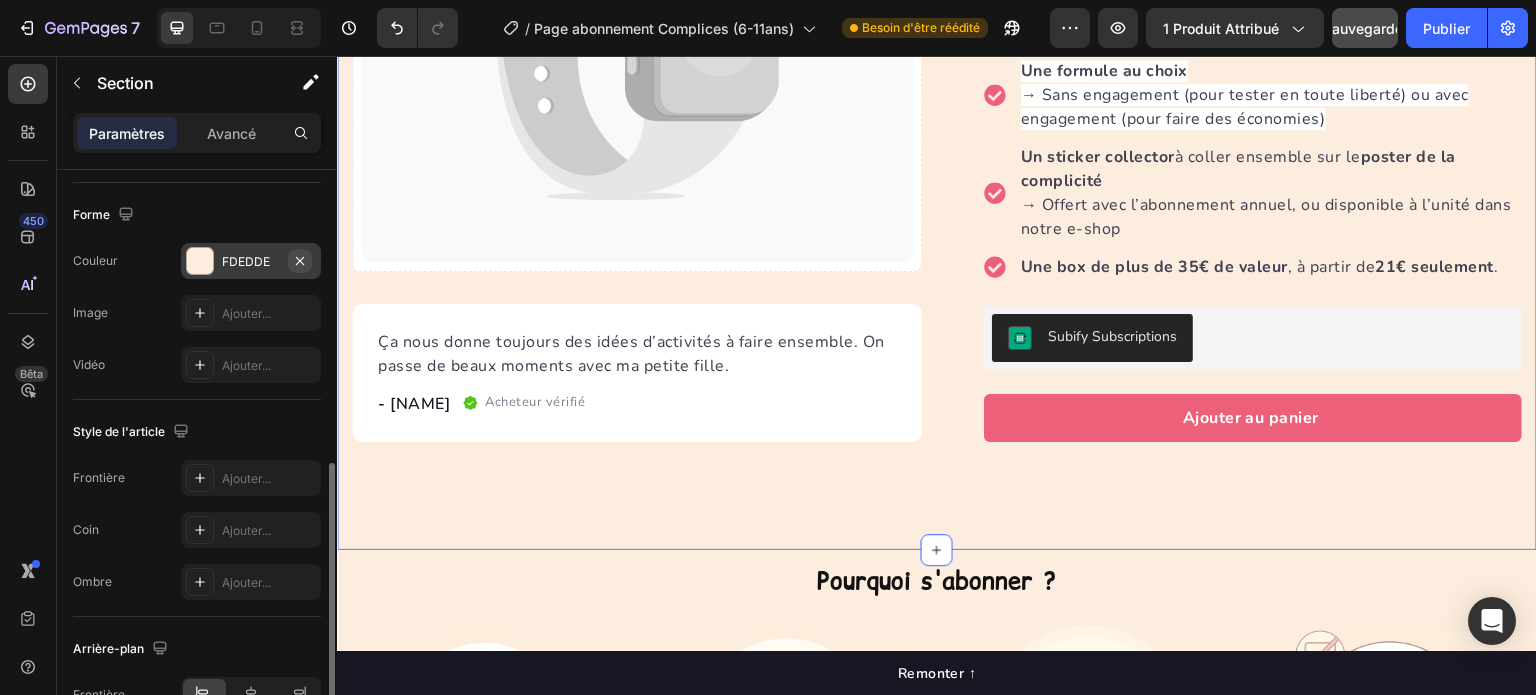 click 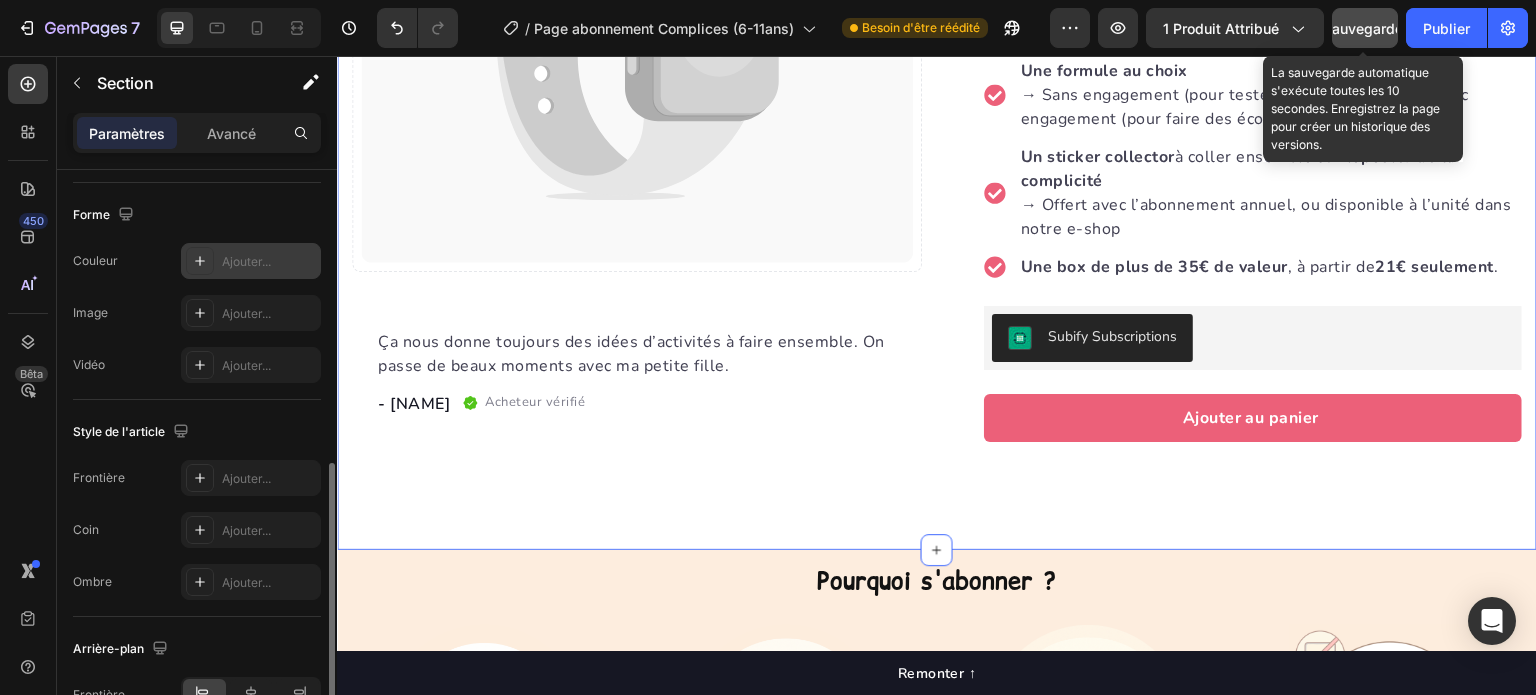 click on "Sauvegarder" at bounding box center [1365, 28] 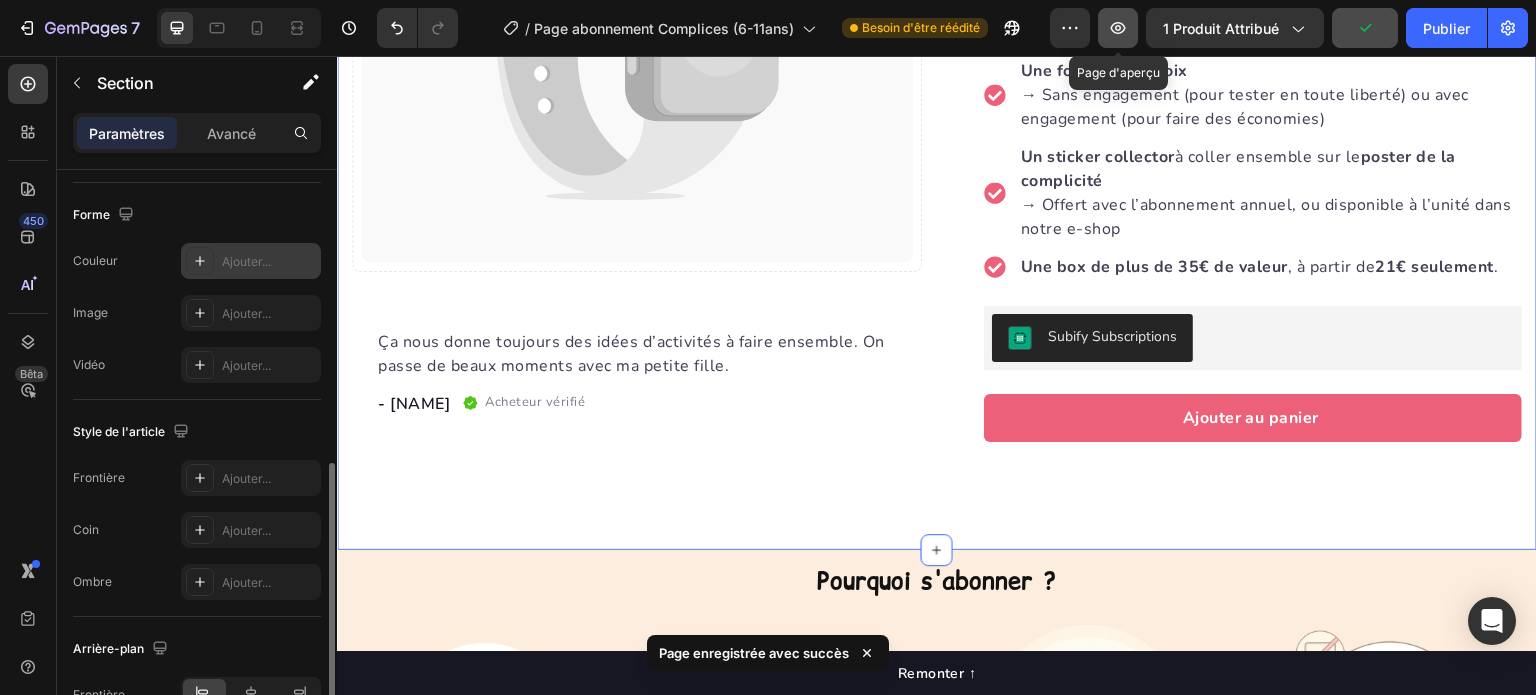 click 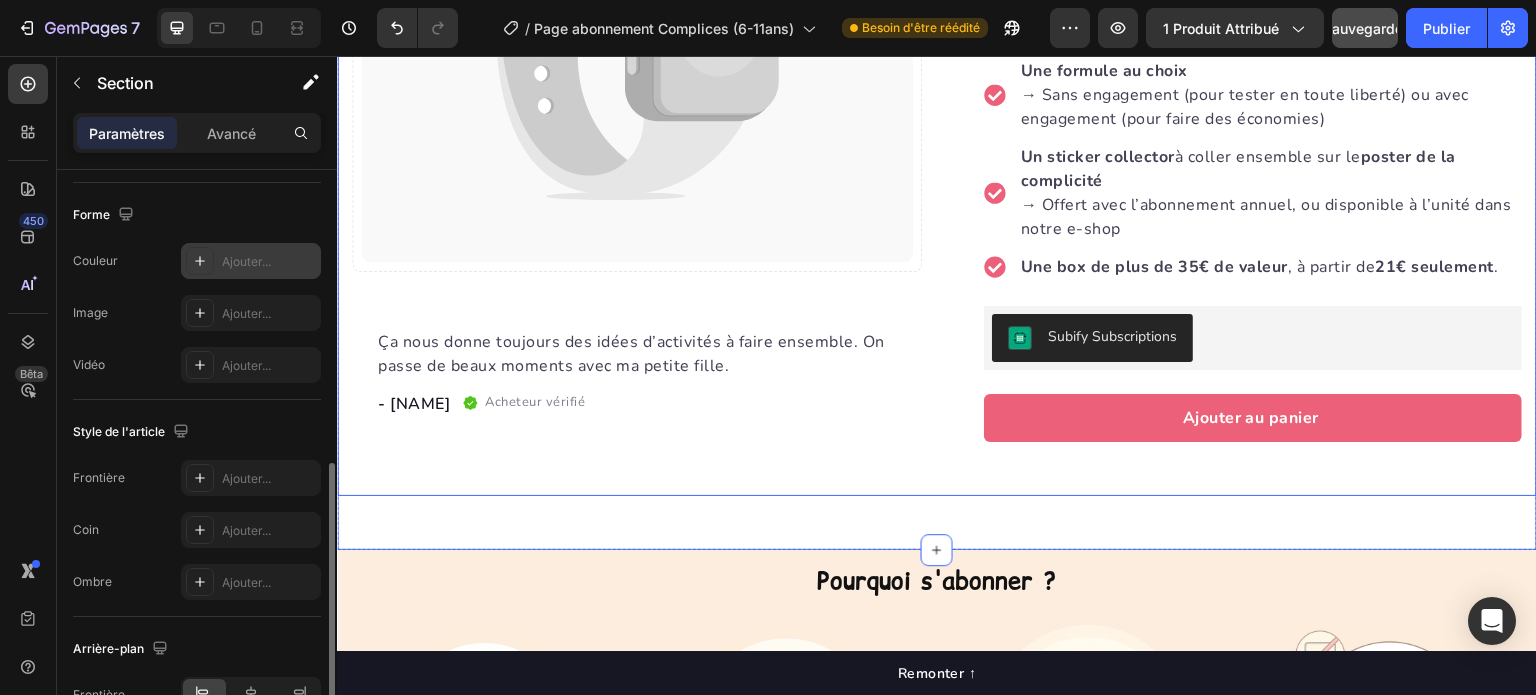 click on "Catch your customer's attention with attracted media.       Add image   or   sync data
Product Images Ça nous donne toujours des idées d’activités à faire ensemble. On passe de beaux moments avec ma petite fille. Text block - [NAME] Text block
Acheteur vérifié Item list Row Row "My dog absolutely loves this food! It's clear that the taste and quality are top-notch."  -Daisy Text block Row Row" at bounding box center (637, 93) 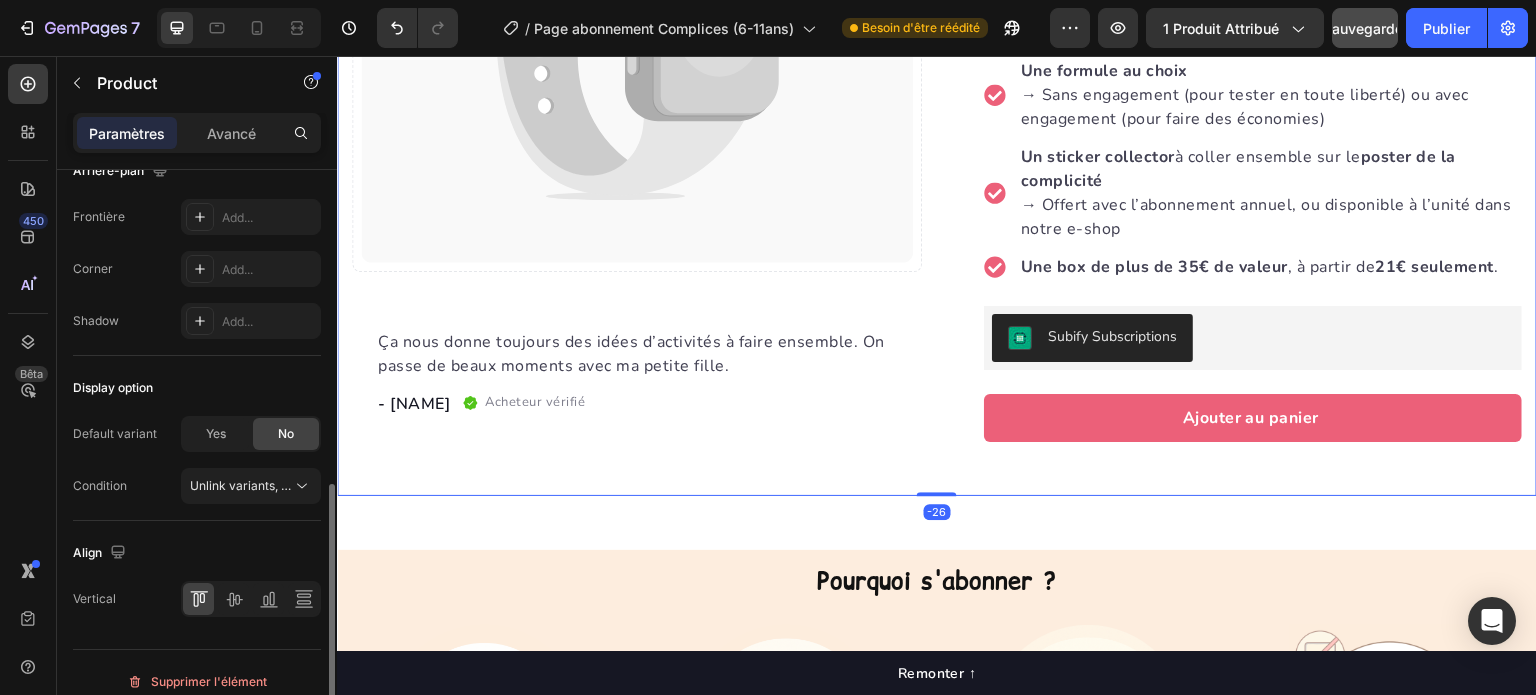 scroll, scrollTop: 0, scrollLeft: 0, axis: both 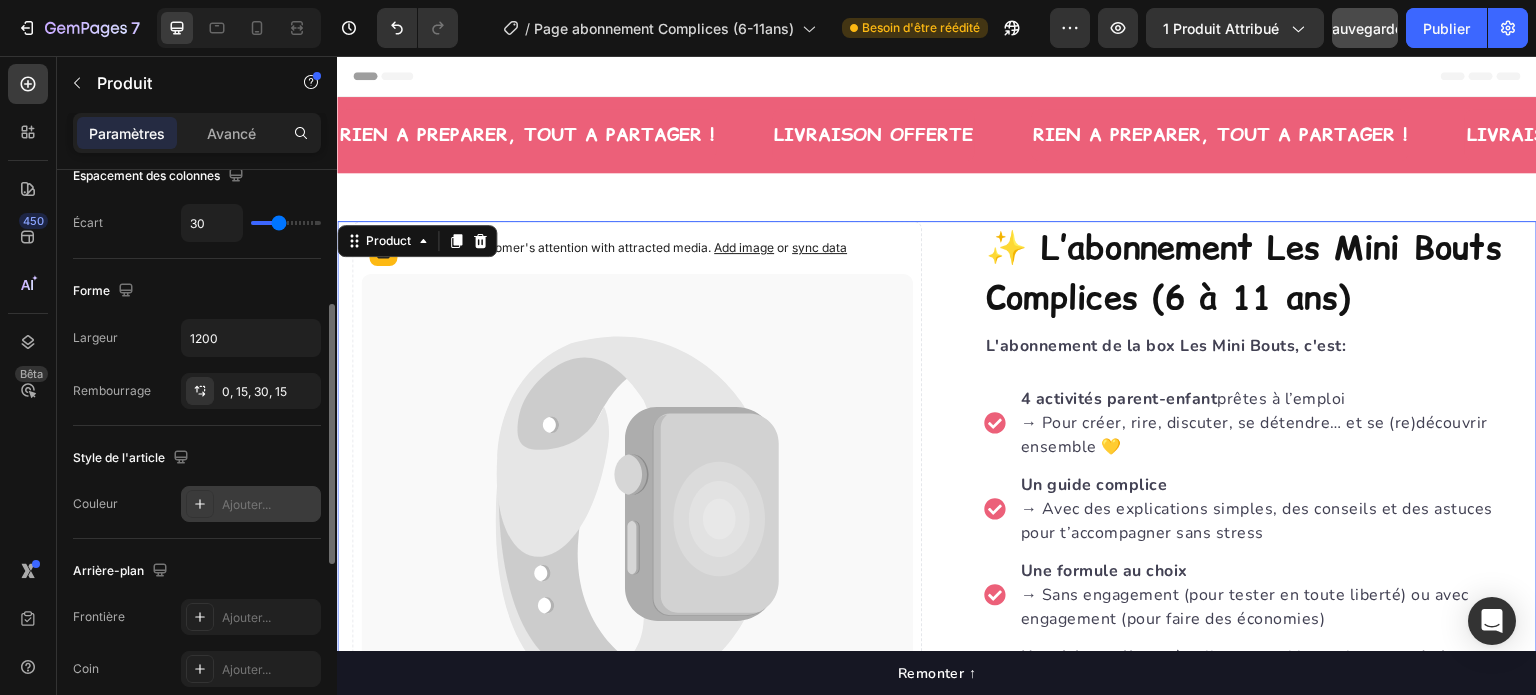 click on "Ajouter..." at bounding box center (246, 504) 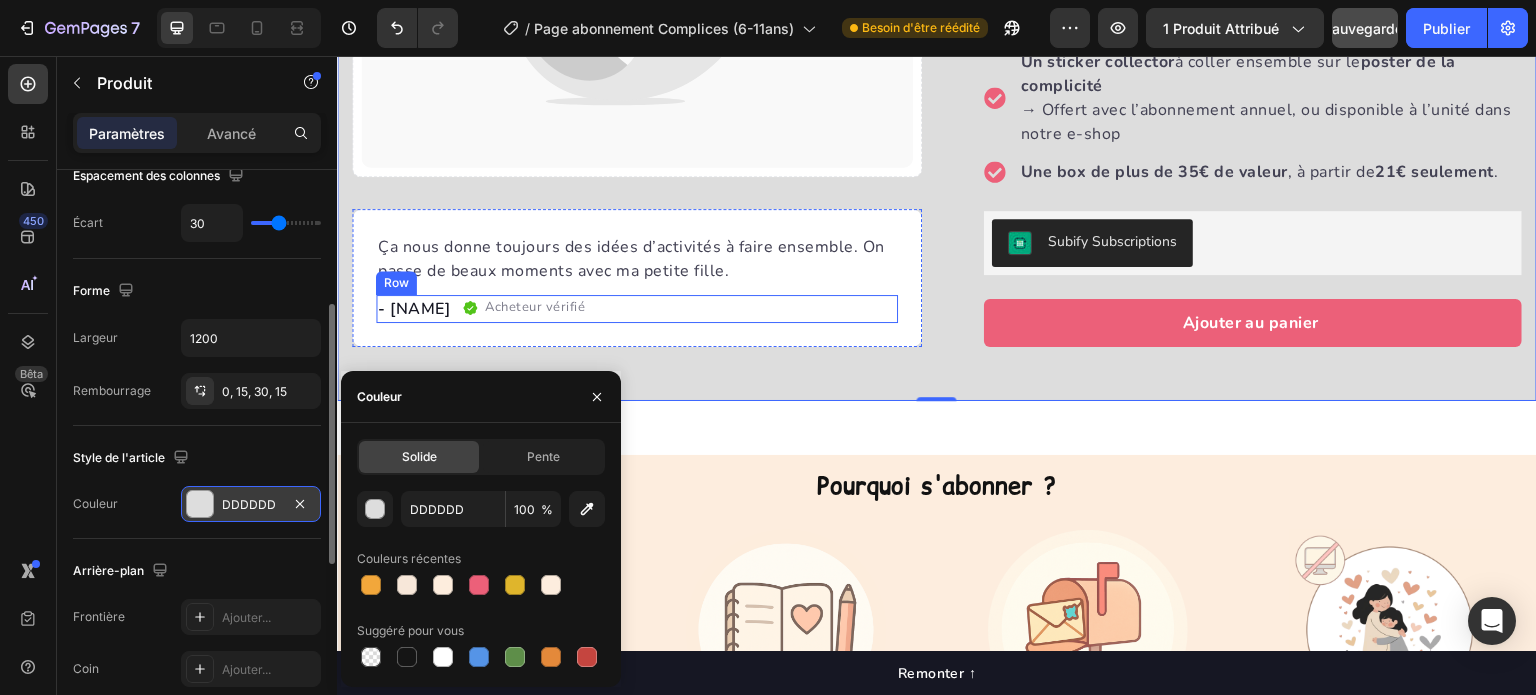 scroll, scrollTop: 600, scrollLeft: 0, axis: vertical 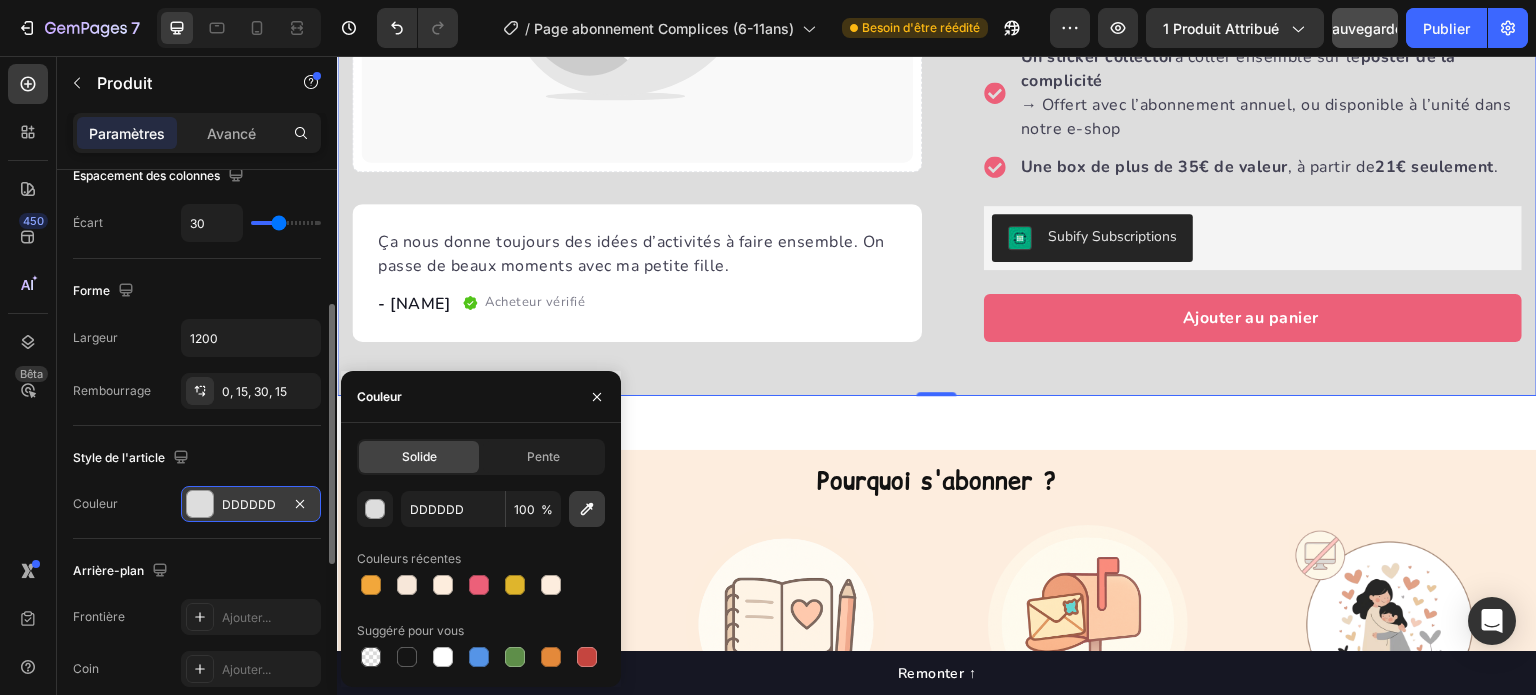 click 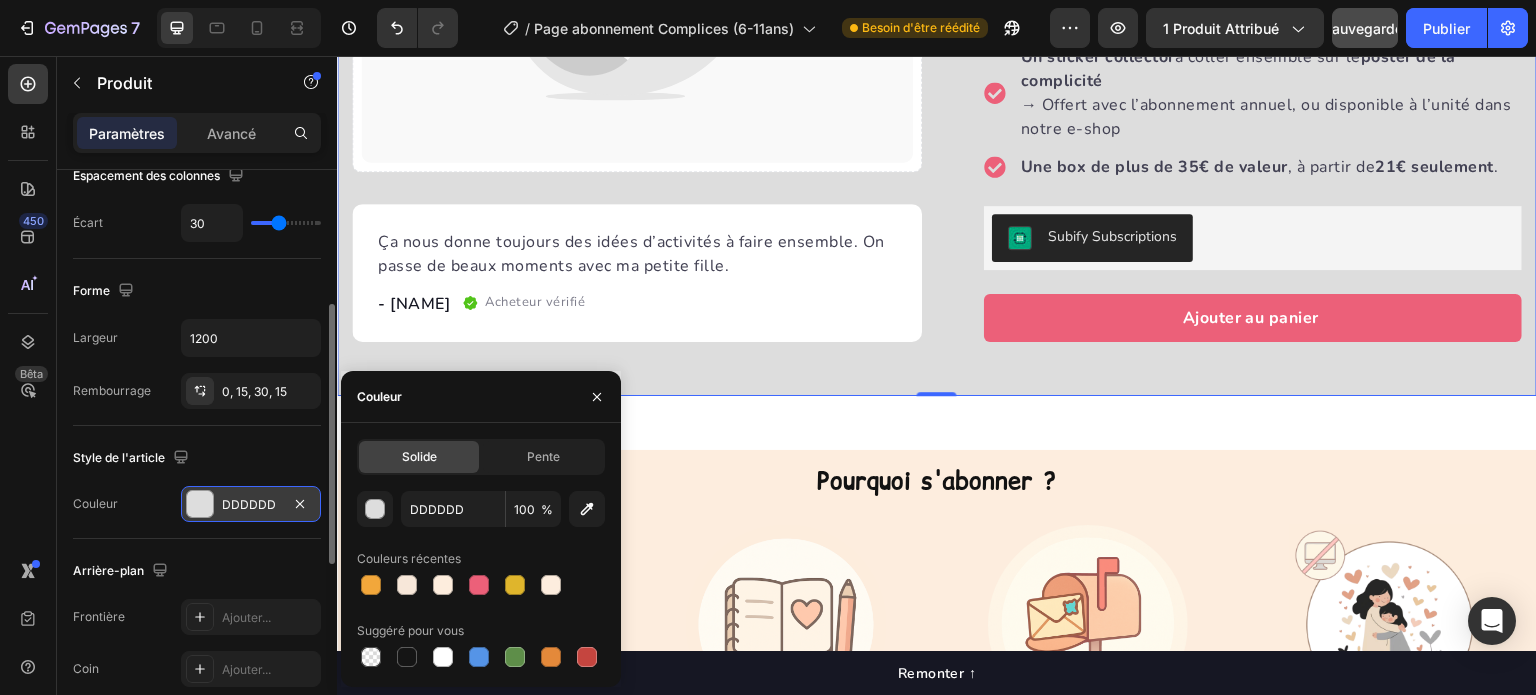 type on "FDEDDE" 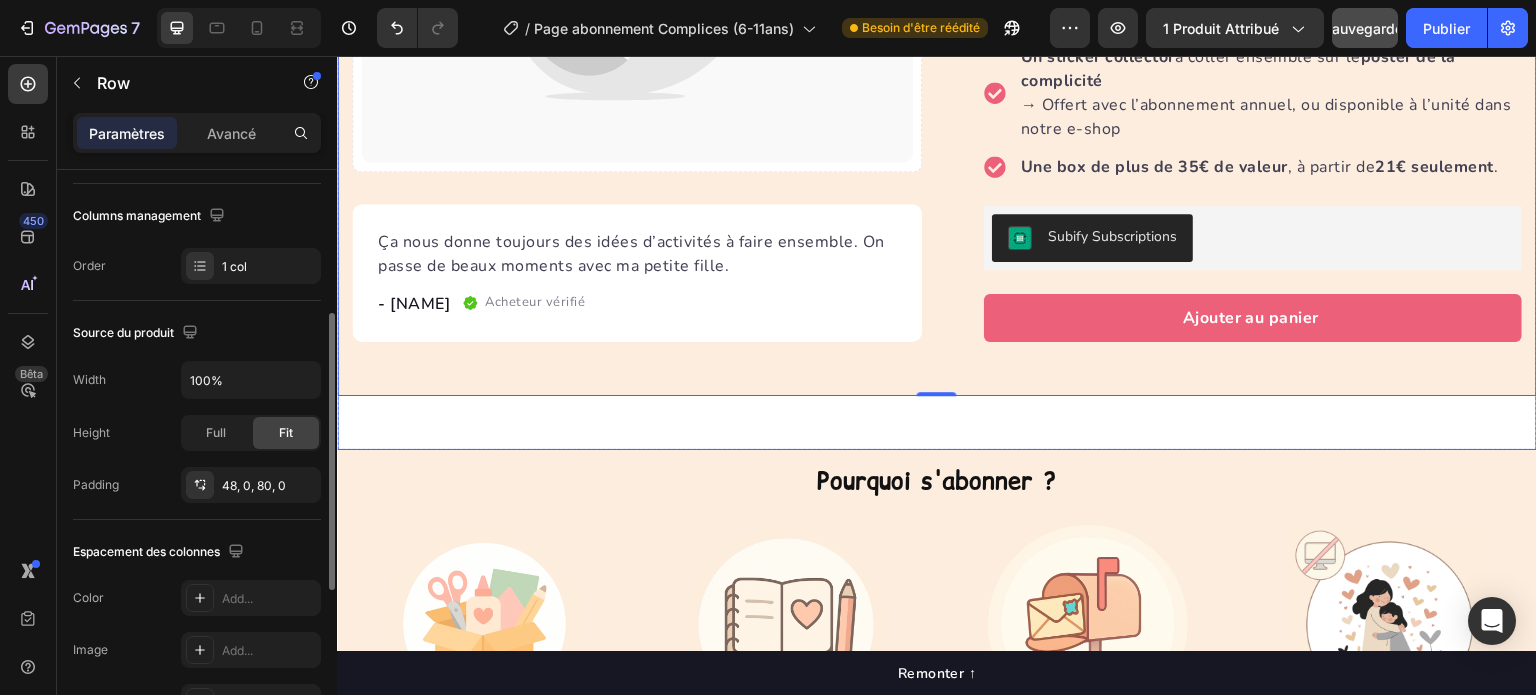 click on "Catch your customer's attention with attracted media.       Add image   or   sync data
Product Images Ça nous donne toujours des idées d’activités à faire ensemble. On passe de beaux moments avec ma petite fille. Text block - [NAME] Text block
Acheteur vérifié Item list Row Row "My dog absolutely loves this food! It's clear that the taste and quality are top-notch."  -Daisy Text block Row Row   0 ✨ L’abonnement Les Mini Bouts Complices (6 à 11 ans) Product Title L'abonnement de la box Les Mini Bouts, c'est: Text block 4 activités parent-enfant  prêtes à l’emploi → Pour créer, rire, discuter, se détendre… et se (re)découvrir ensemble 💛 Un guide complice Une formule au choix Un sticker collector  à coller ensemble sur le  , à partir de  . Row" at bounding box center (937, 11) 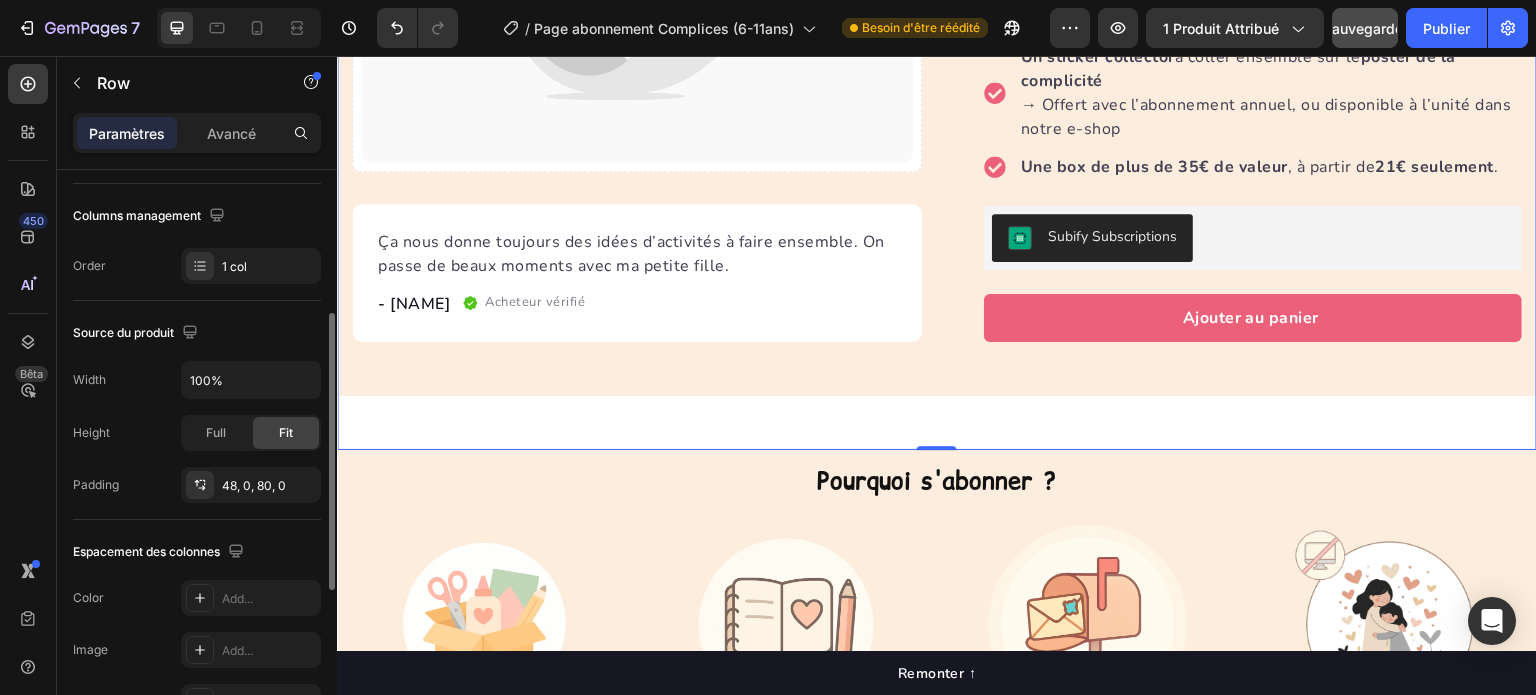 scroll, scrollTop: 0, scrollLeft: 0, axis: both 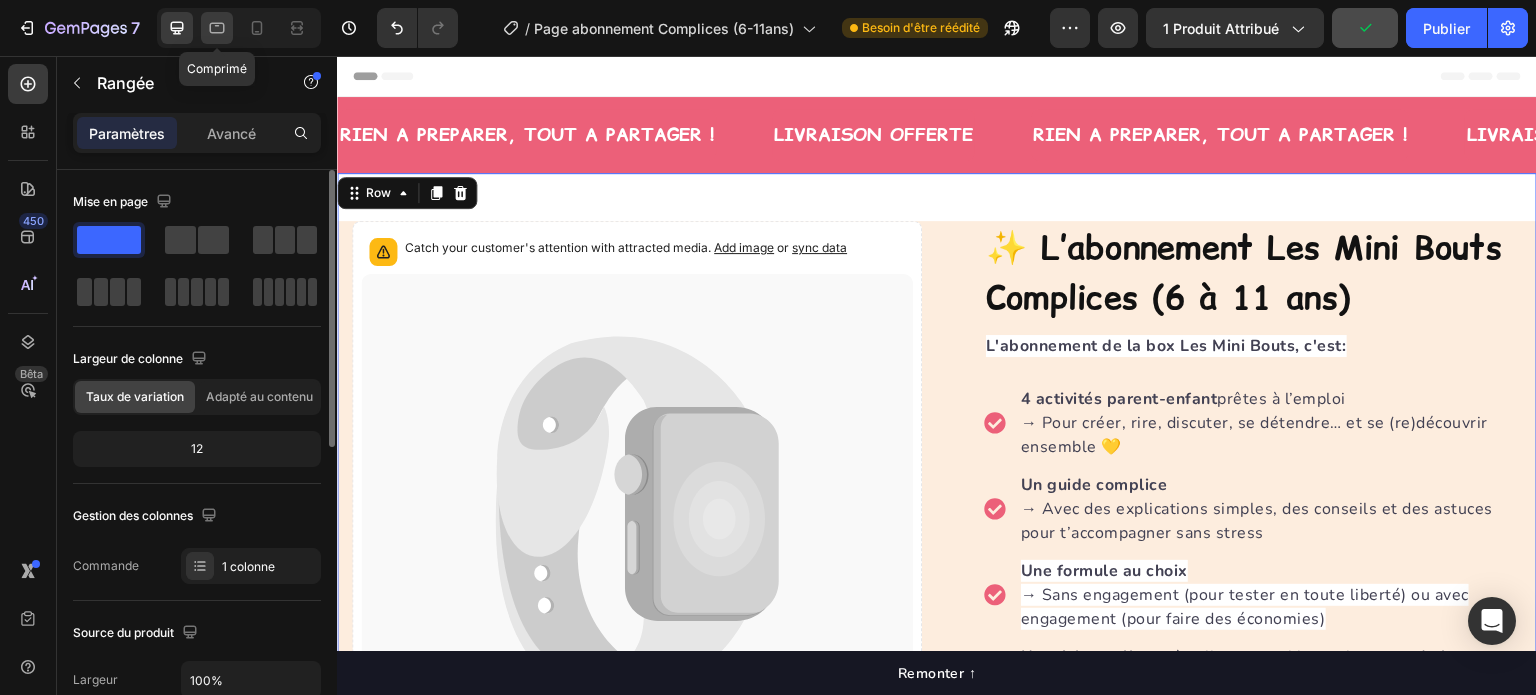 click 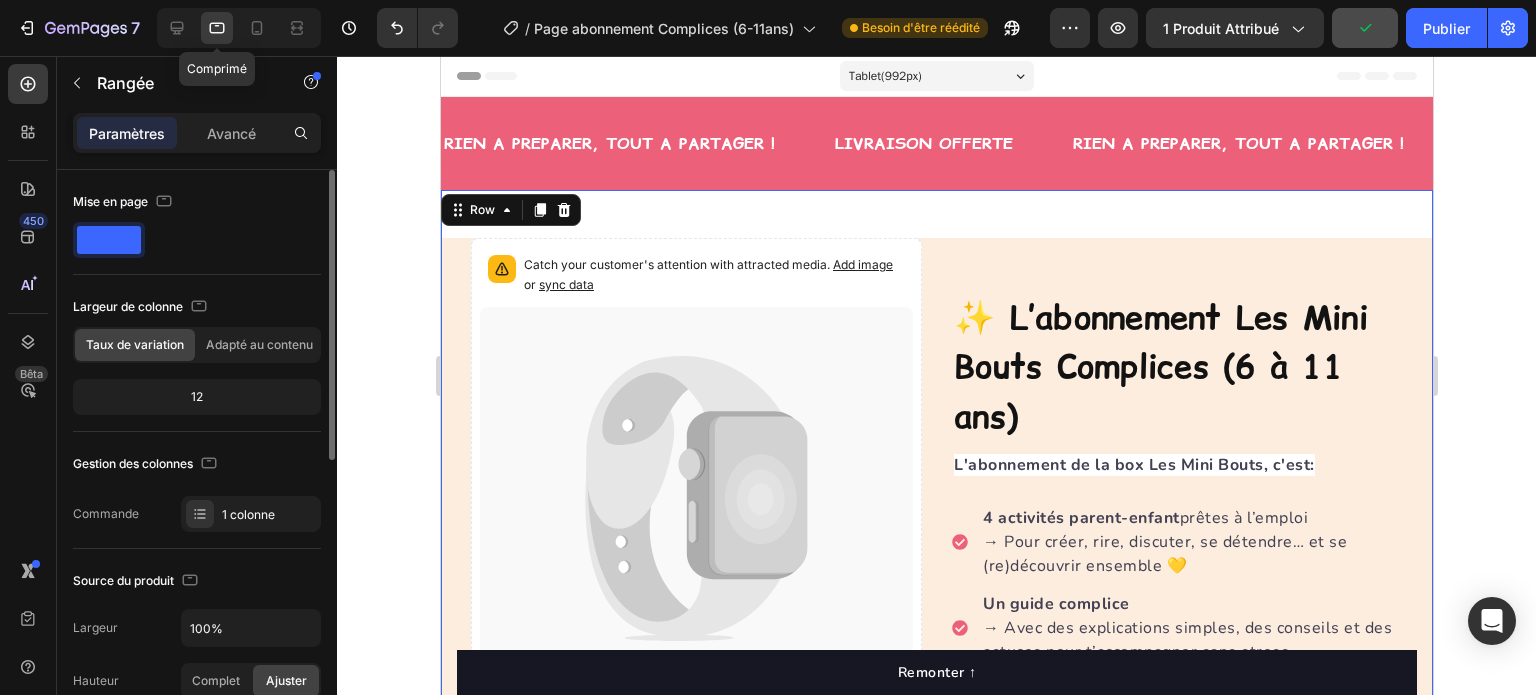 scroll, scrollTop: 64, scrollLeft: 0, axis: vertical 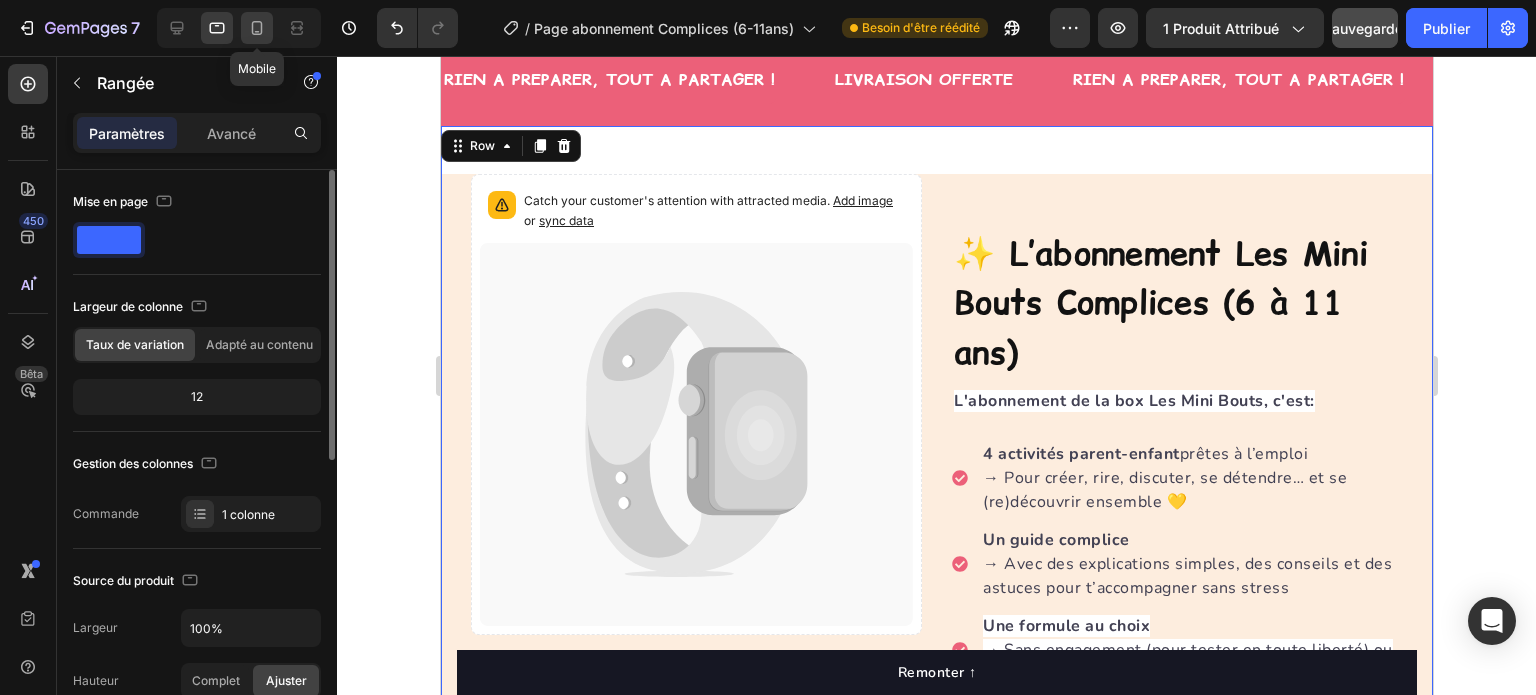 click 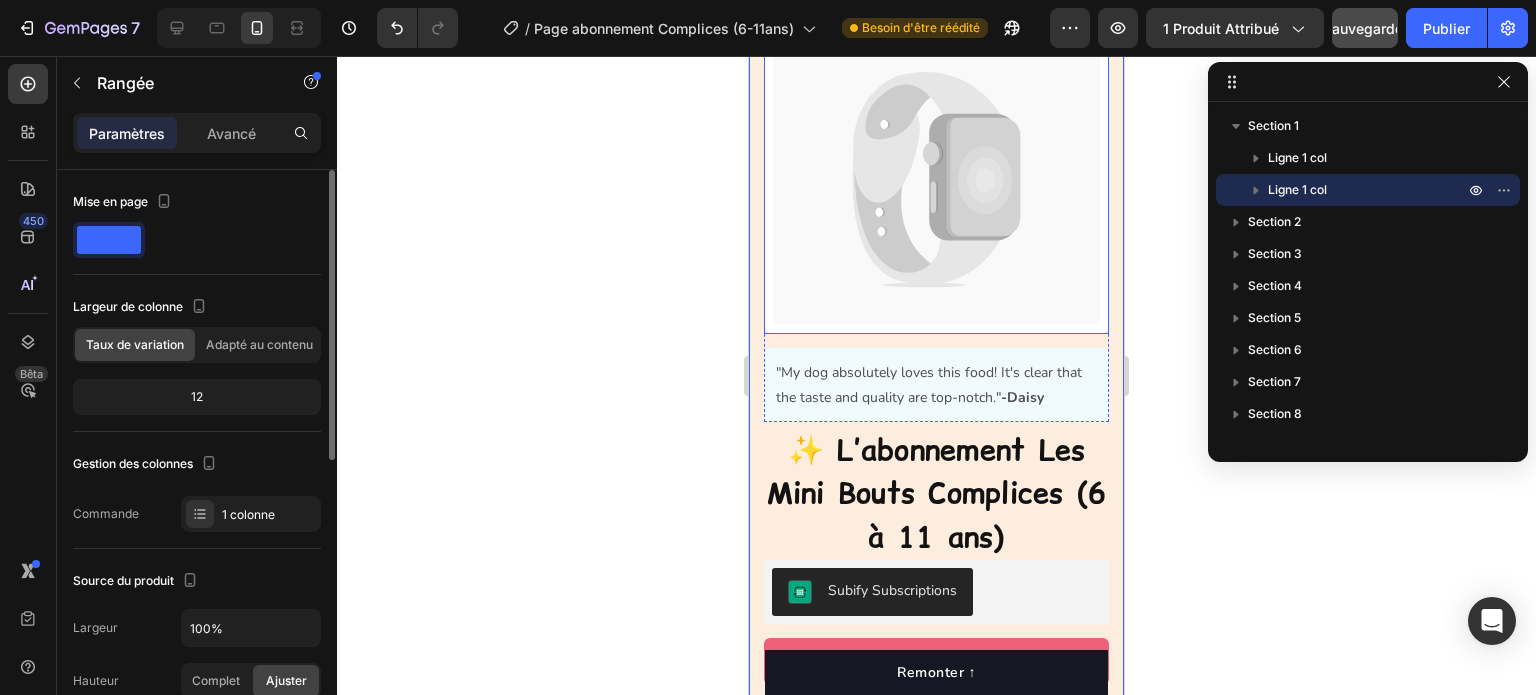 scroll, scrollTop: 360, scrollLeft: 0, axis: vertical 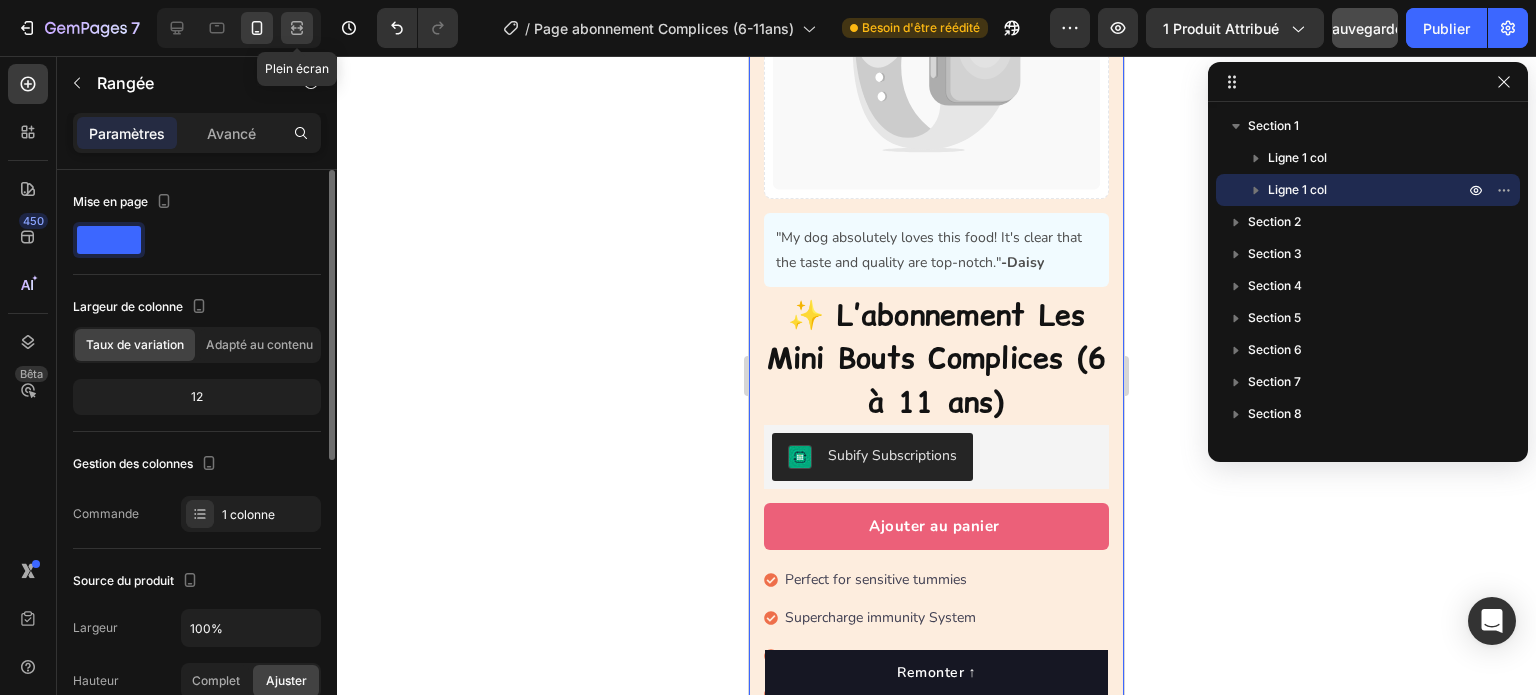 click 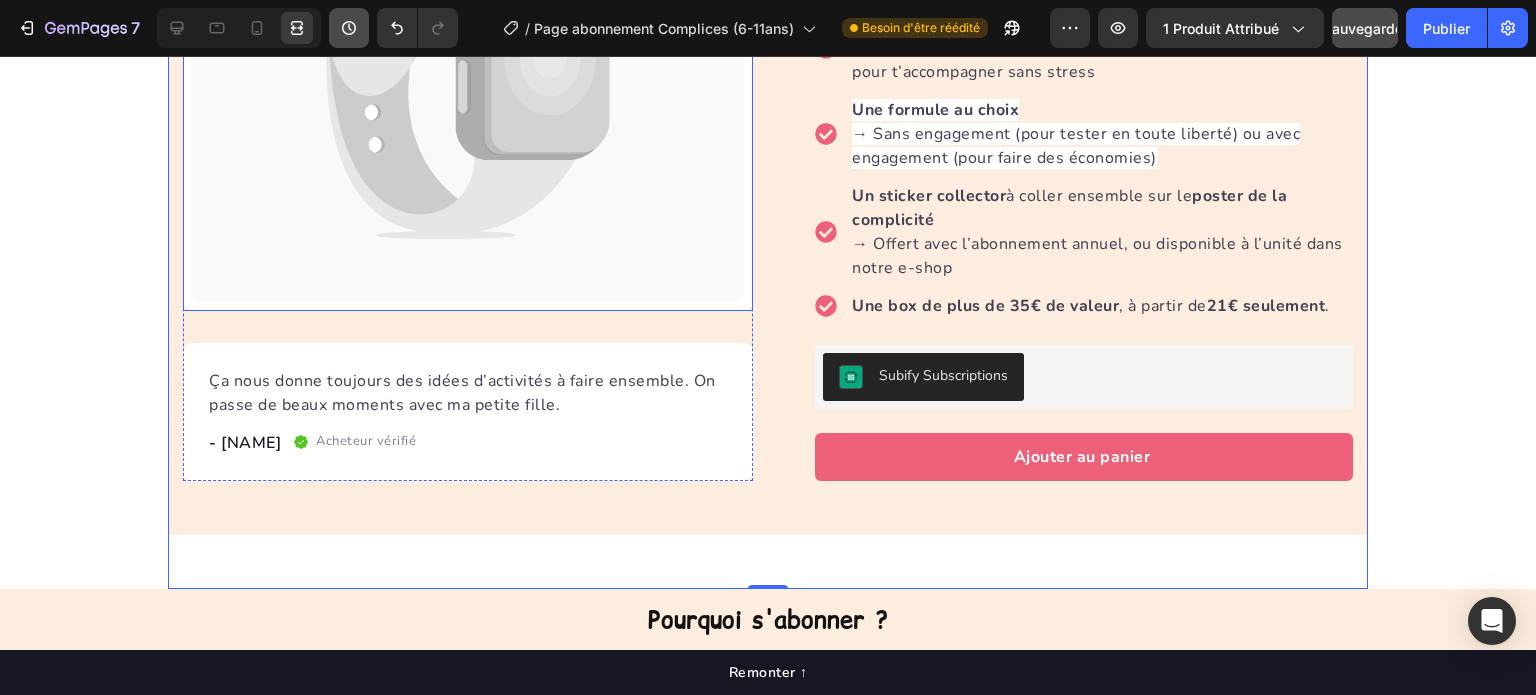 scroll, scrollTop: 447, scrollLeft: 0, axis: vertical 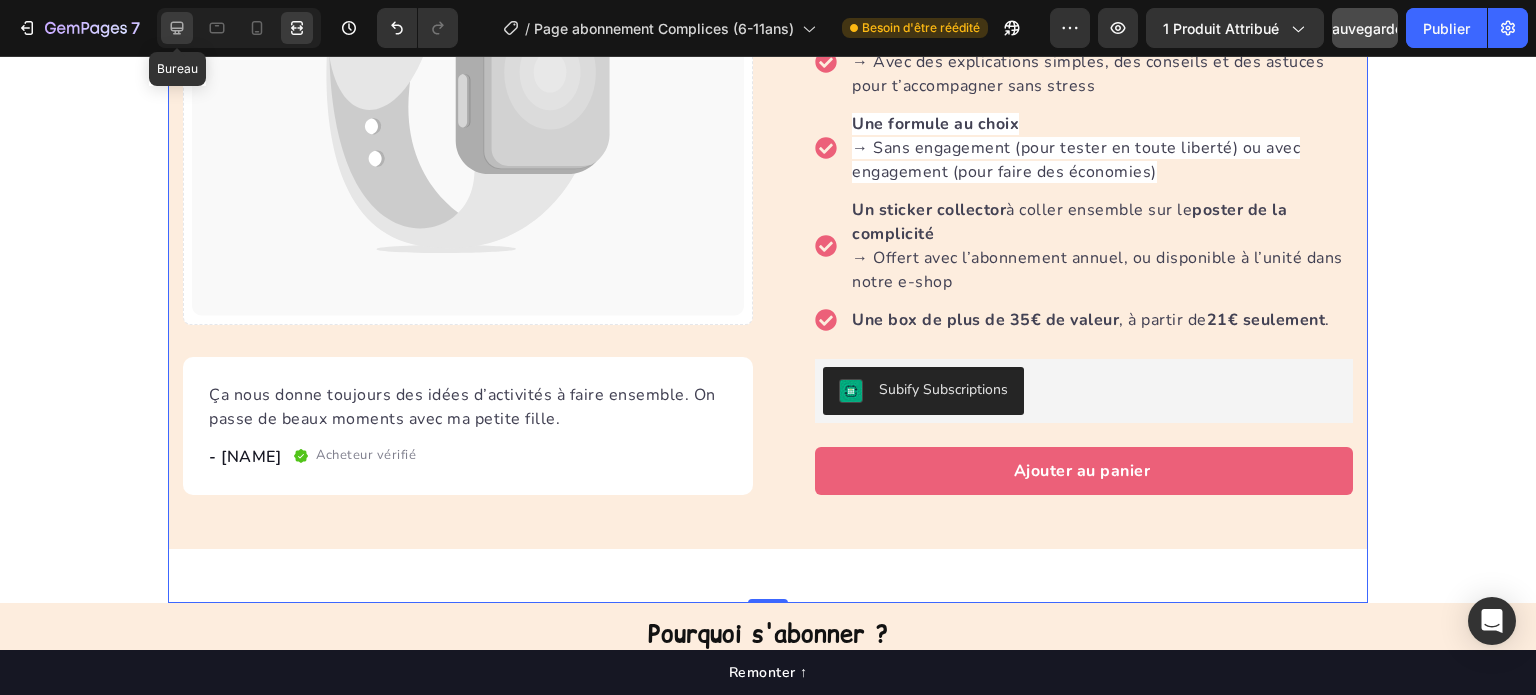 click 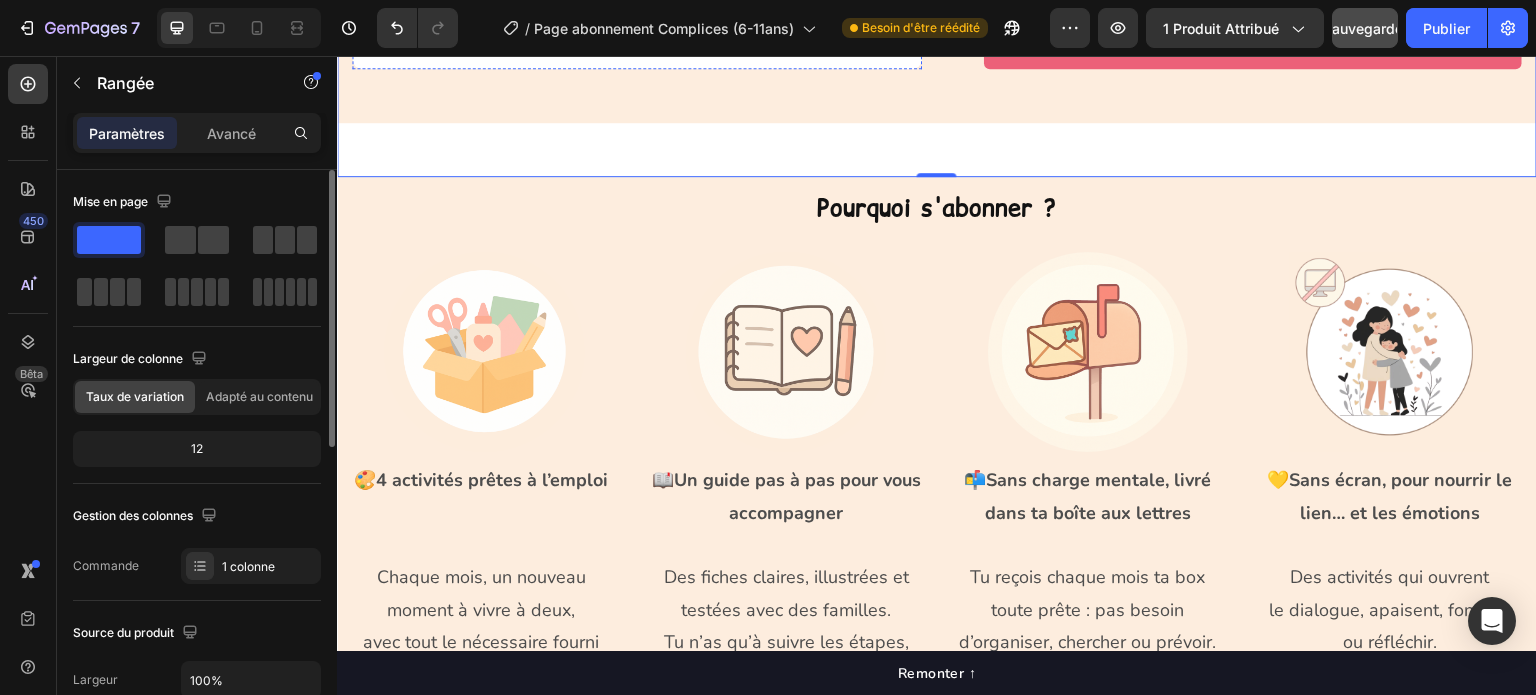 scroll, scrollTop: 900, scrollLeft: 0, axis: vertical 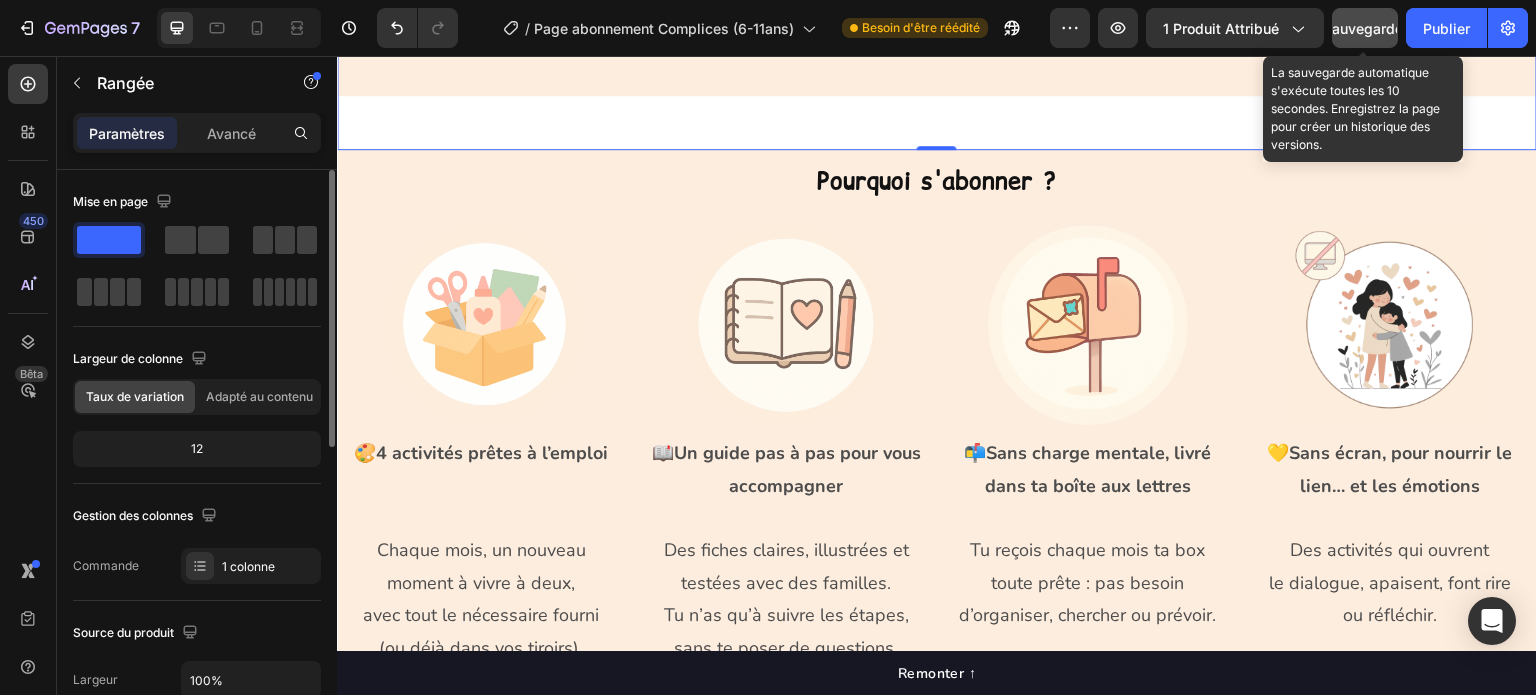 click on "Sauvegarder" 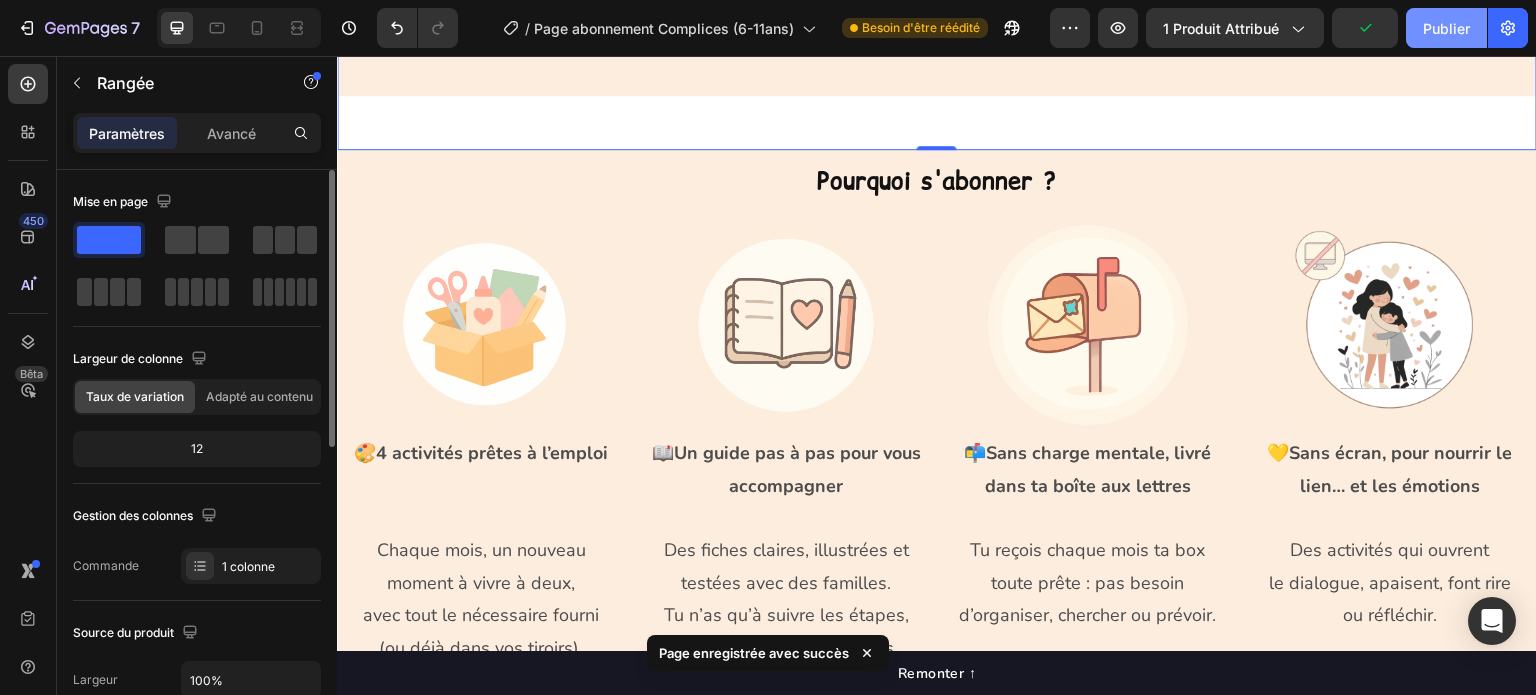 click on "Publier" 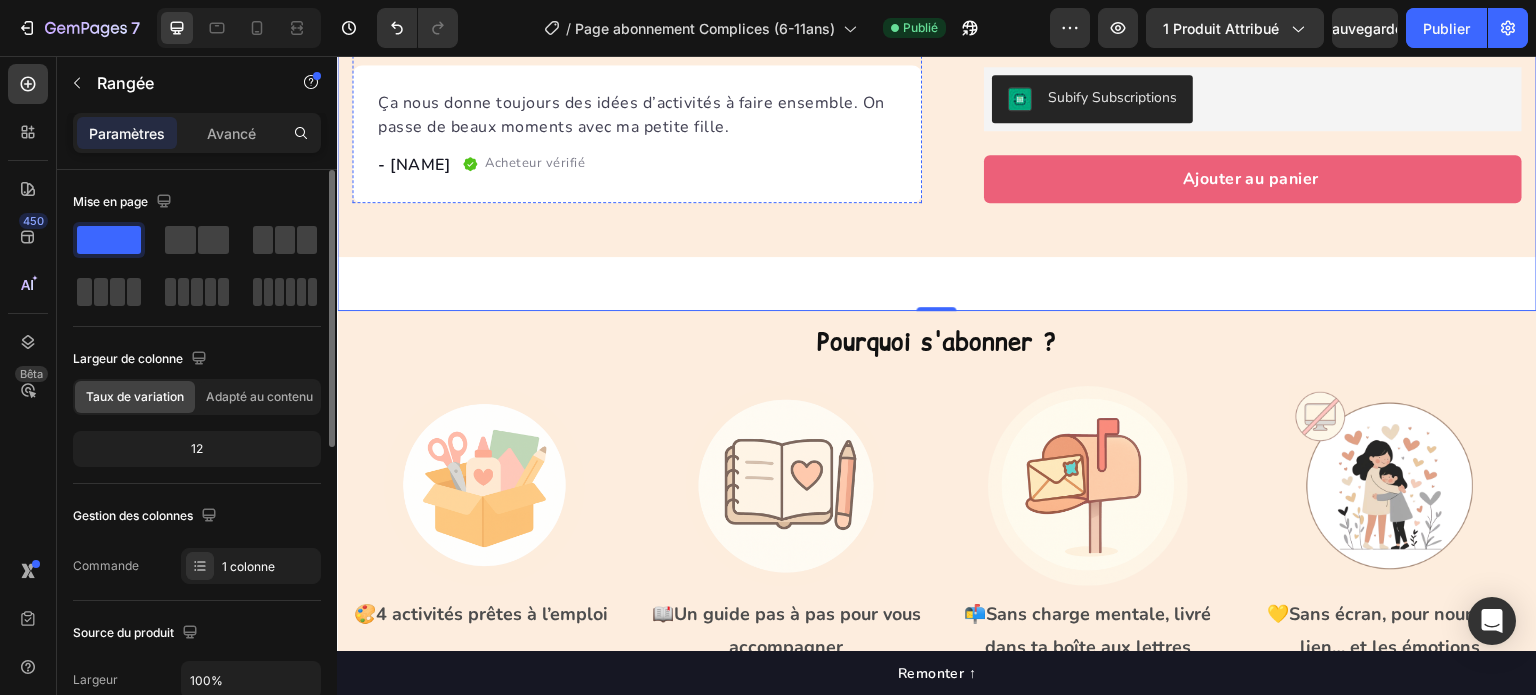 scroll, scrollTop: 800, scrollLeft: 0, axis: vertical 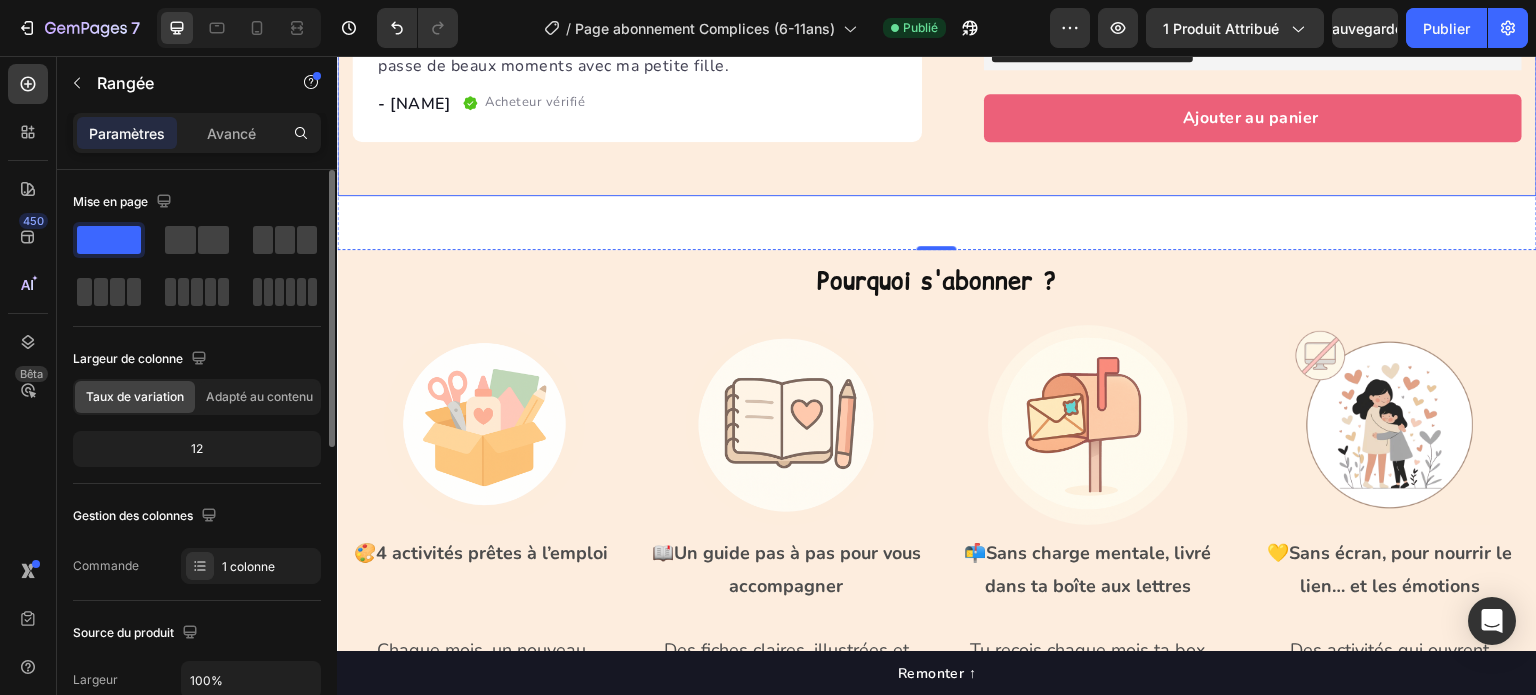 click on "Catch your customer's attention with attracted media.       Add image   or   sync data
Product Images Ça nous donne toujours des idées d’activités à faire ensemble. On passe de beaux moments avec ma petite fille. Text block - [NAME] Text block
Acheteur vérifié Item list Row Row "My dog absolutely loves this food! It's clear that the taste and quality are top-notch."  -Daisy Text block Row Row   0 ✨ L’abonnement Les Mini Bouts Complices (6 à 11 ans) Product Title L'abonnement de la box Les Mini Bouts, c'est: Text block 4 activités parent-enfant  prêtes à l’emploi → Pour créer, rire, discuter, se détendre… et se (re)découvrir ensemble 💛 Un guide complice Une formule au choix Un sticker collector  à coller ensemble sur le  , à partir de  . Row" at bounding box center [937, -192] 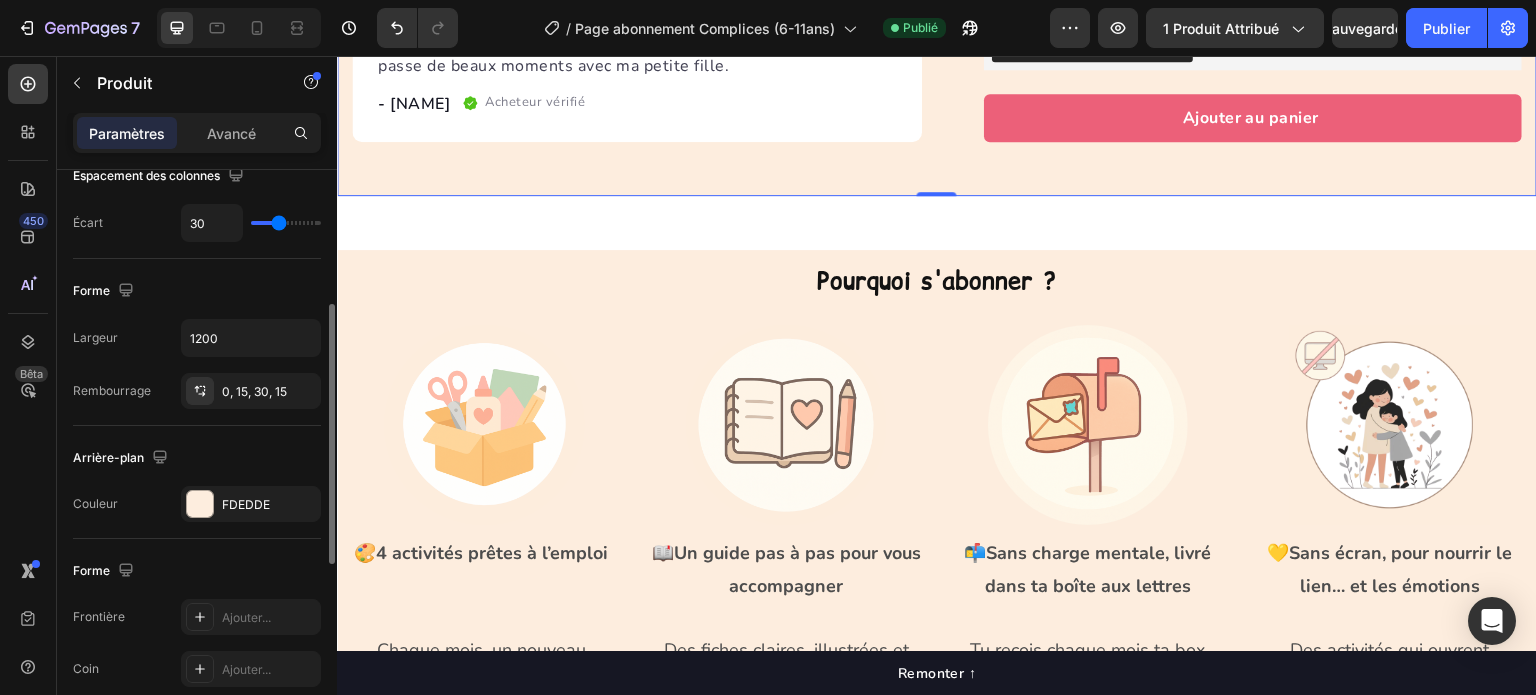 scroll, scrollTop: 400, scrollLeft: 0, axis: vertical 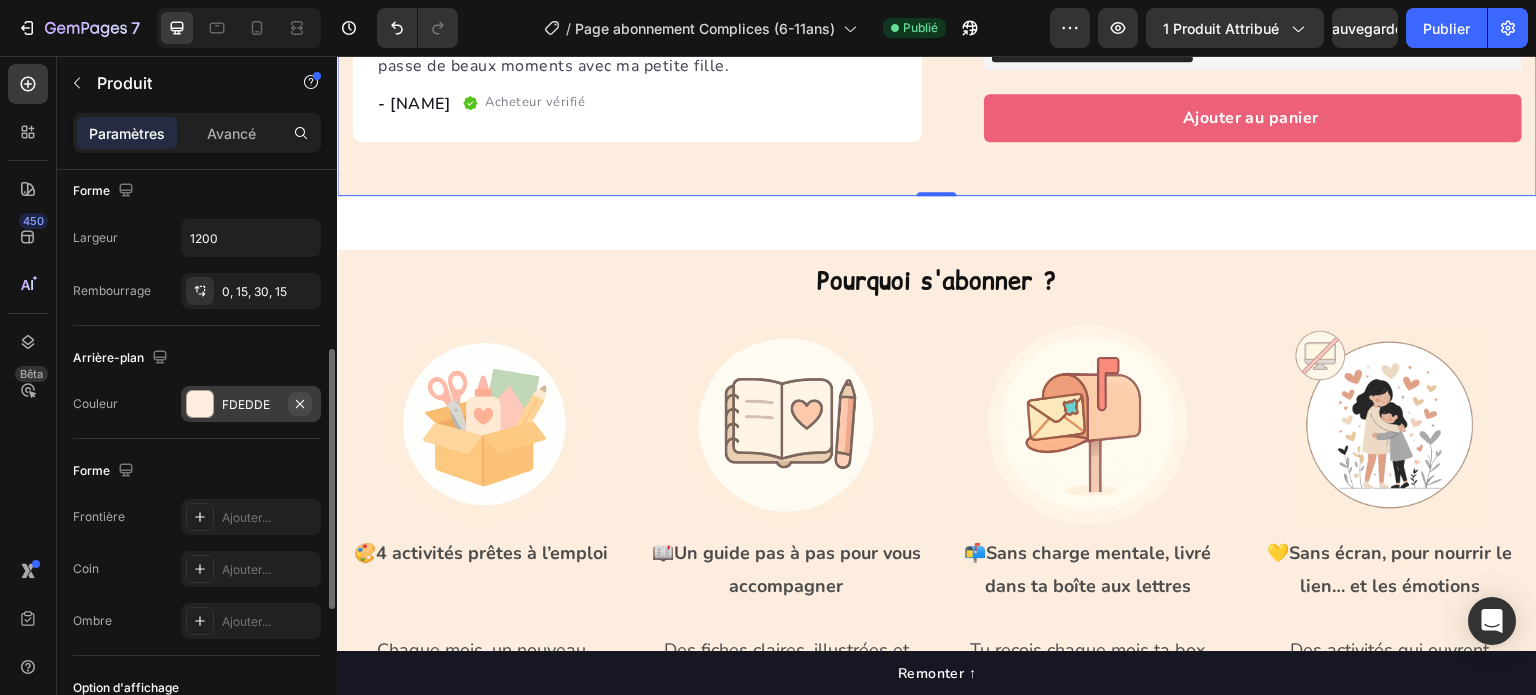click 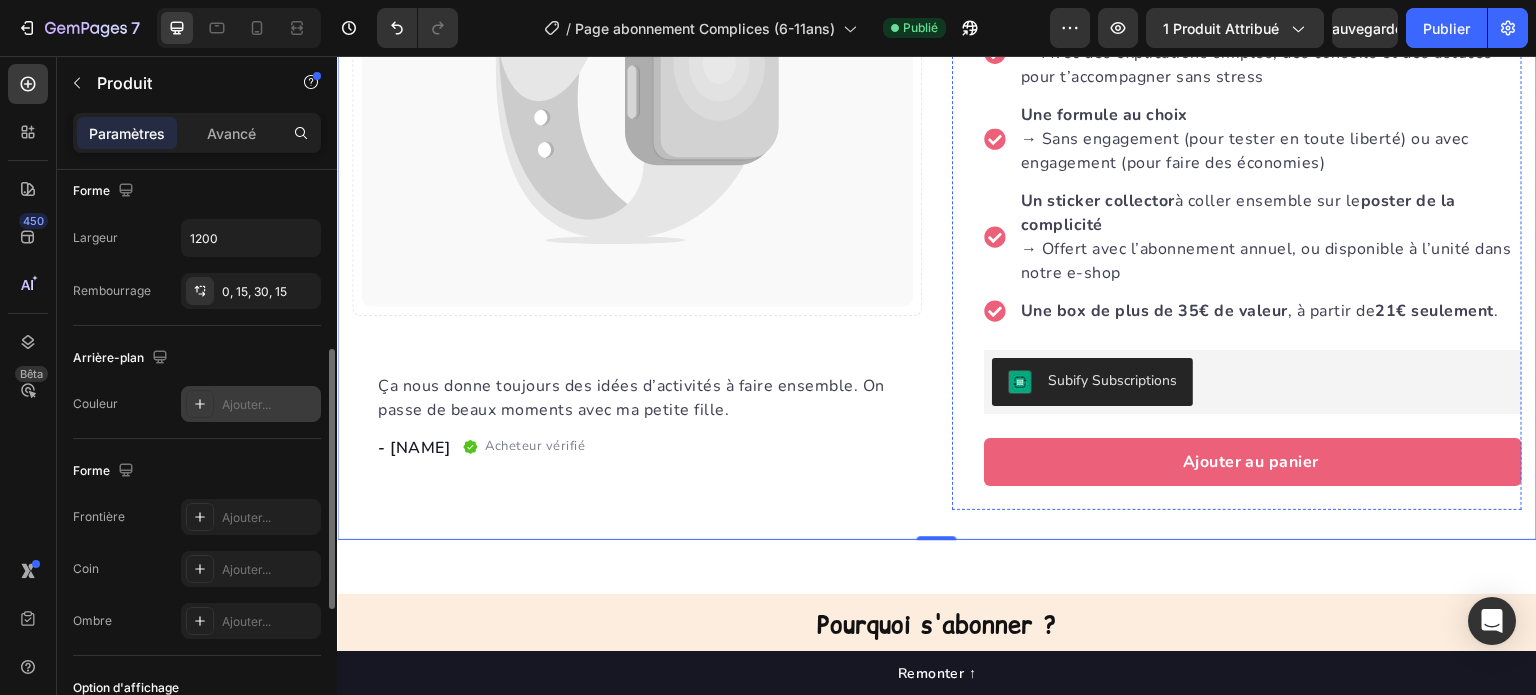 scroll, scrollTop: 500, scrollLeft: 0, axis: vertical 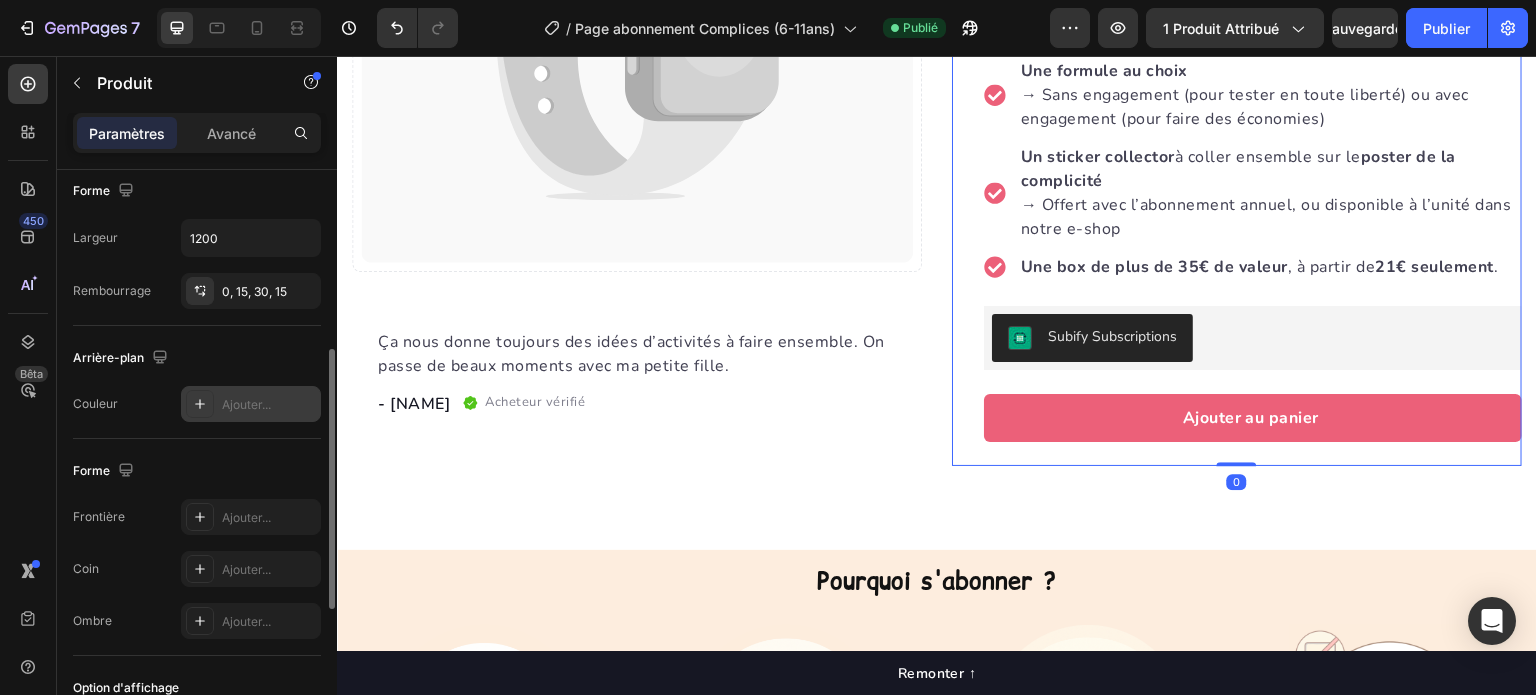 click on "✨ L’abonnement Les Mini Bouts Complices (6 à 11 ans) Product Title L'abonnement de la box Les Mini Bouts, c'est: Text block 4 activités parent-enfant  prêtes à l’emploi → Pour créer, rire, discuter, se détendre… et se (re)découvrir ensemble 💛 Un guide complice → Avec des explications simples, des conseils et des astuces pour t’accompagner sans stress Une formule au choix → Sans engagement (pour tester en toute liberté) ou avec engagement (pour faire des économies) Un sticker collector  à coller ensemble sur le  poster de la complicité → Offert avec l’abonnement annuel, ou disponible à l’unité dans notre e-shop Une box de plus de 35€ de valeur , à partir de  21€ seulement . Item list Subify Subscriptions Subify Subscriptions Ajouter au panier Product Cart Button Perfect for sensitive tummies Supercharge immunity System Bursting with protein, vitamins, and minerals Supports strong muscles, increases bone strength Item list Row   0" at bounding box center [1237, 93] 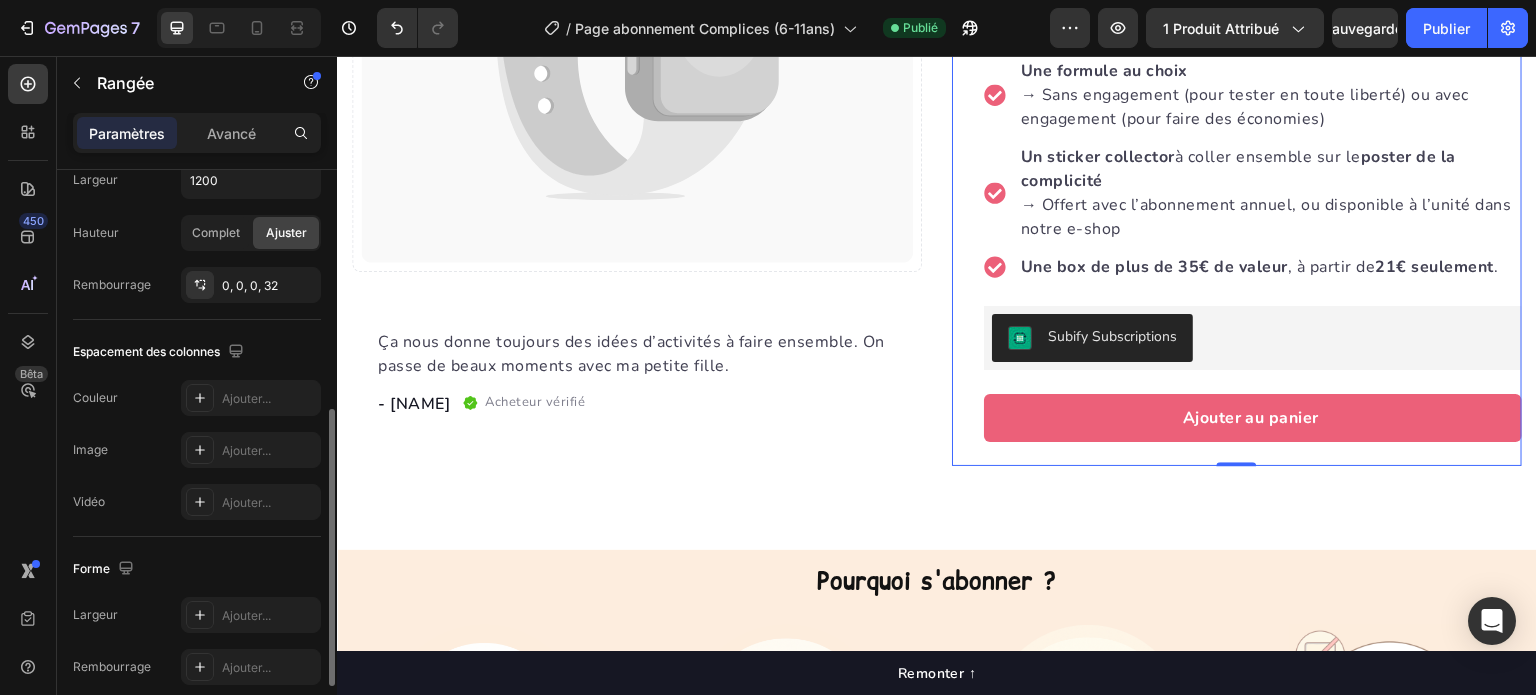 scroll, scrollTop: 600, scrollLeft: 0, axis: vertical 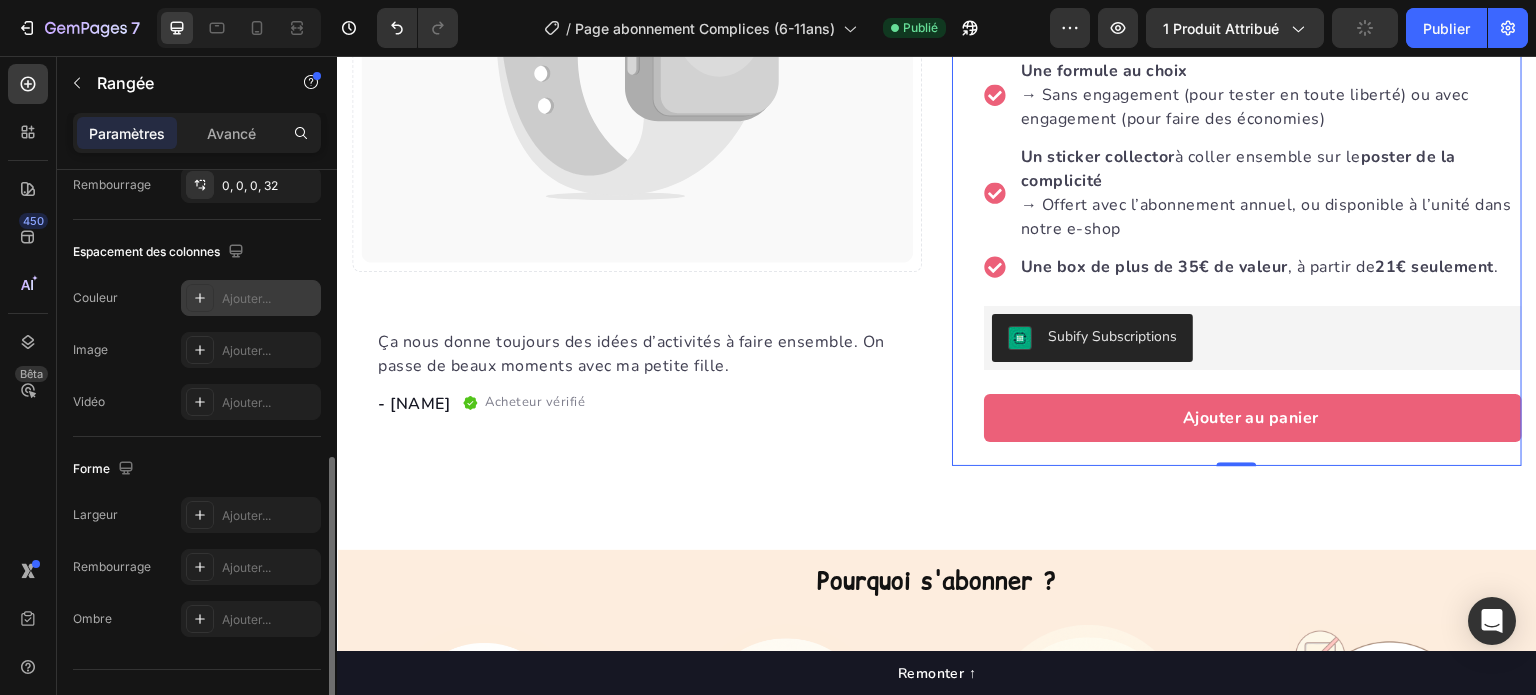 click on "Ajouter..." at bounding box center (251, 298) 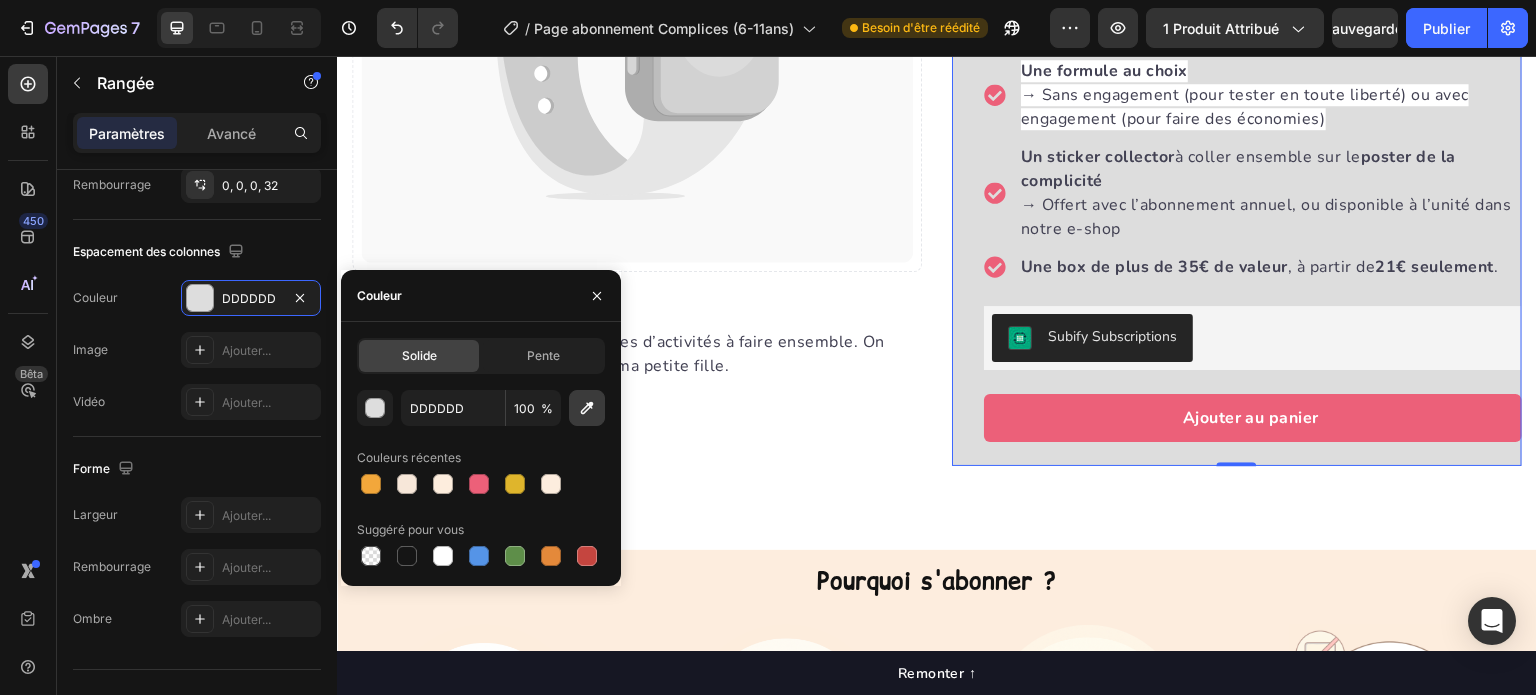 click 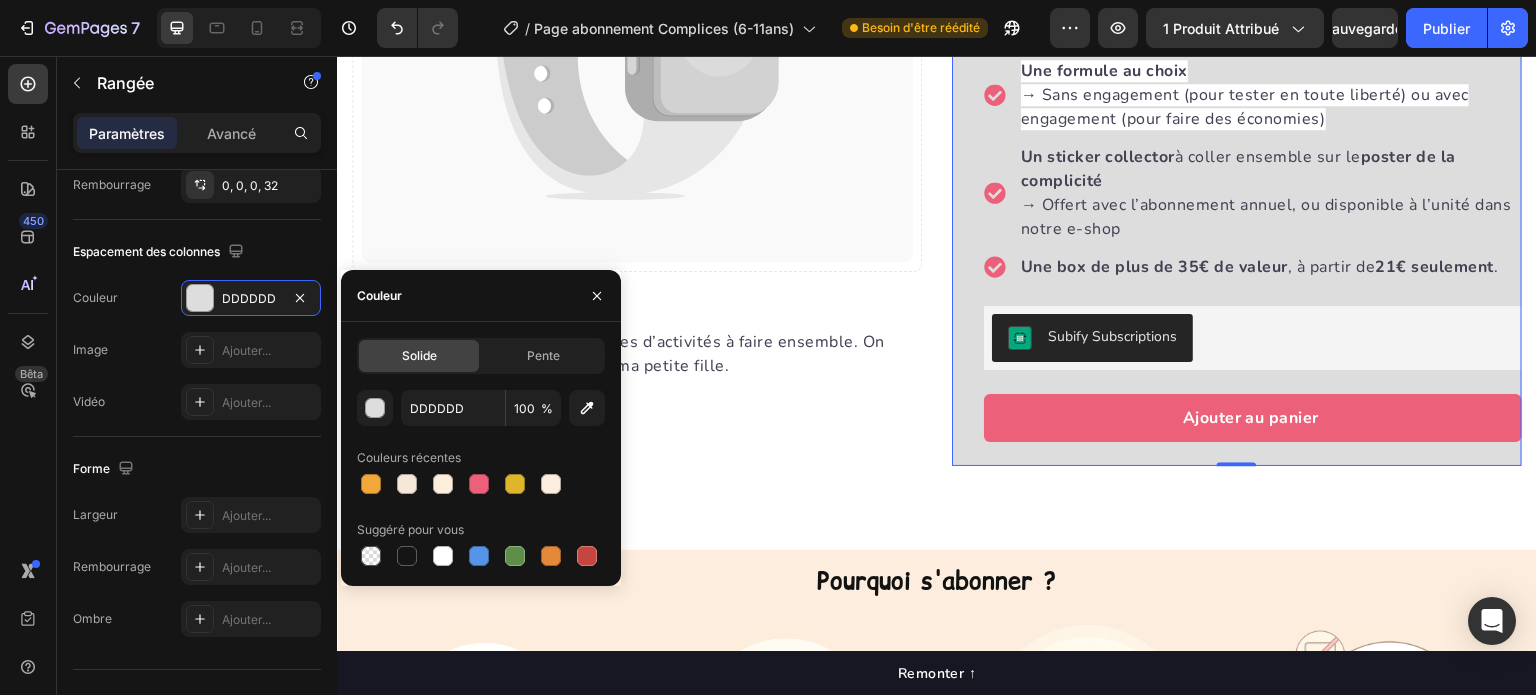 type on "FDEDDE" 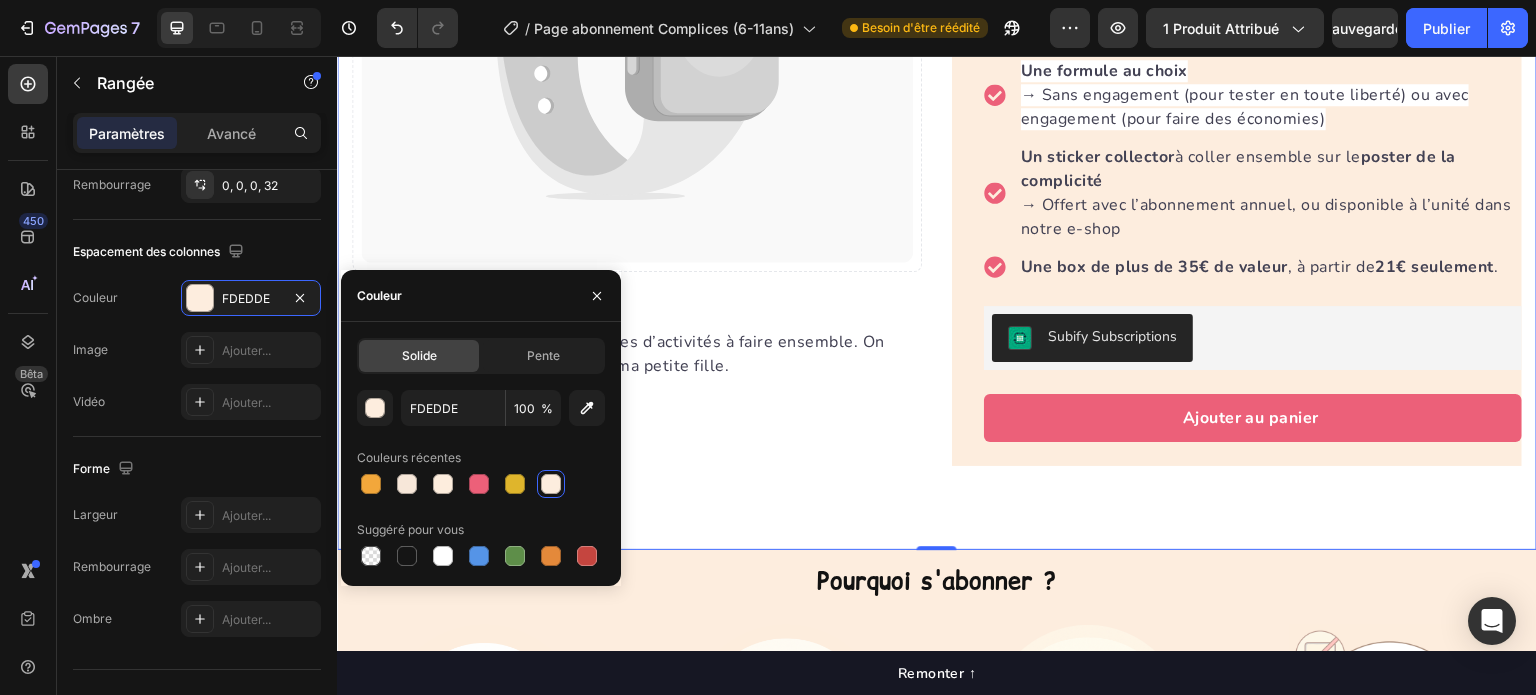 click on "Catch your customer's attention with attracted media.       Add image   or   sync data
Product Images Ça nous donne toujours des idées d’activités à faire ensemble. On passe de beaux moments avec ma petite fille. Text block - [NAME] Text block
Acheteur vérifié Item list Row Row "My dog absolutely loves this food! It's clear that the taste and quality are top-notch."  -Daisy Text block Row Row   0 ✨ L’abonnement Les Mini Bouts Complices (6 à 11 ans) Product Title L'abonnement de la box Les Mini Bouts, c'est: Text block 4 activités parent-enfant  prêtes à l’emploi → Pour créer, rire, discuter, se détendre… et se (re)découvrir ensemble 💛 Un guide complice Une formule au choix Un sticker collector  à coller ensemble sur le  , à partir de  . Row" at bounding box center [937, 111] 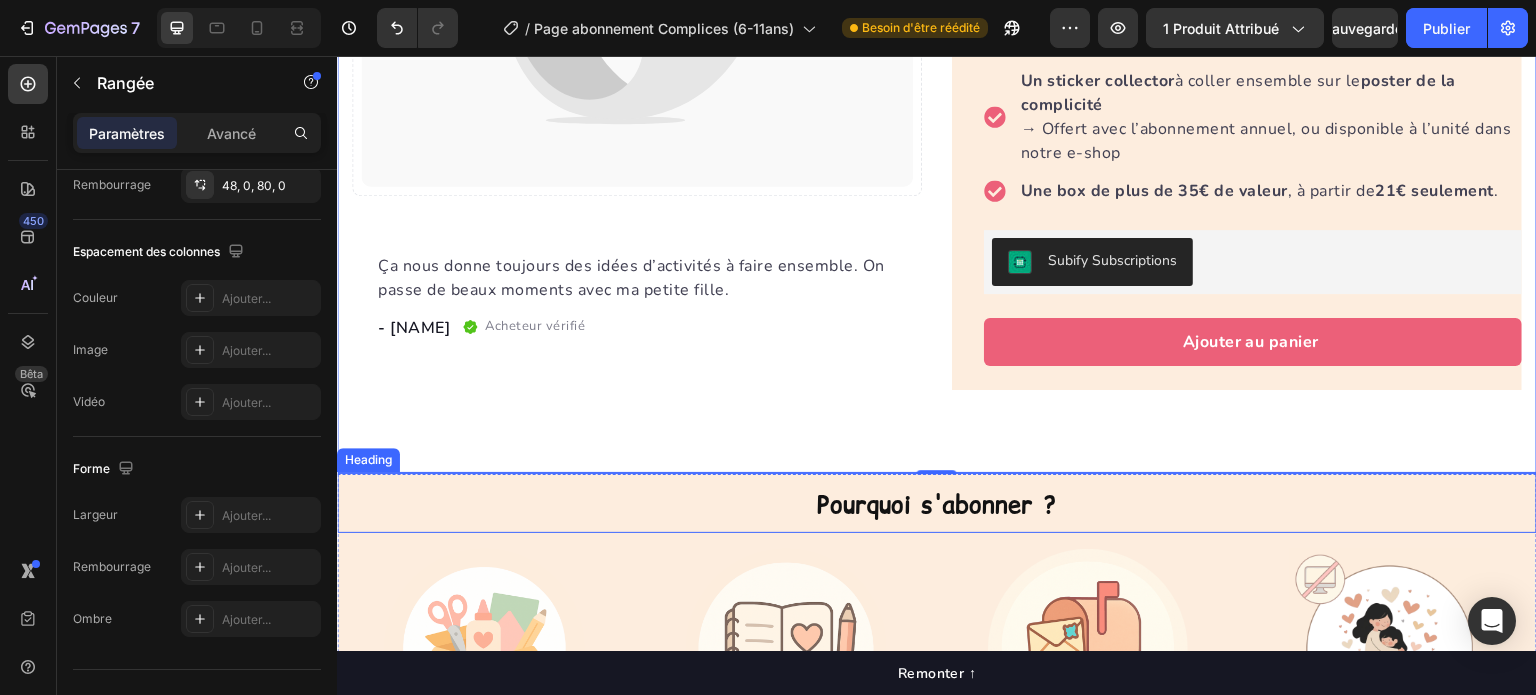 scroll, scrollTop: 600, scrollLeft: 0, axis: vertical 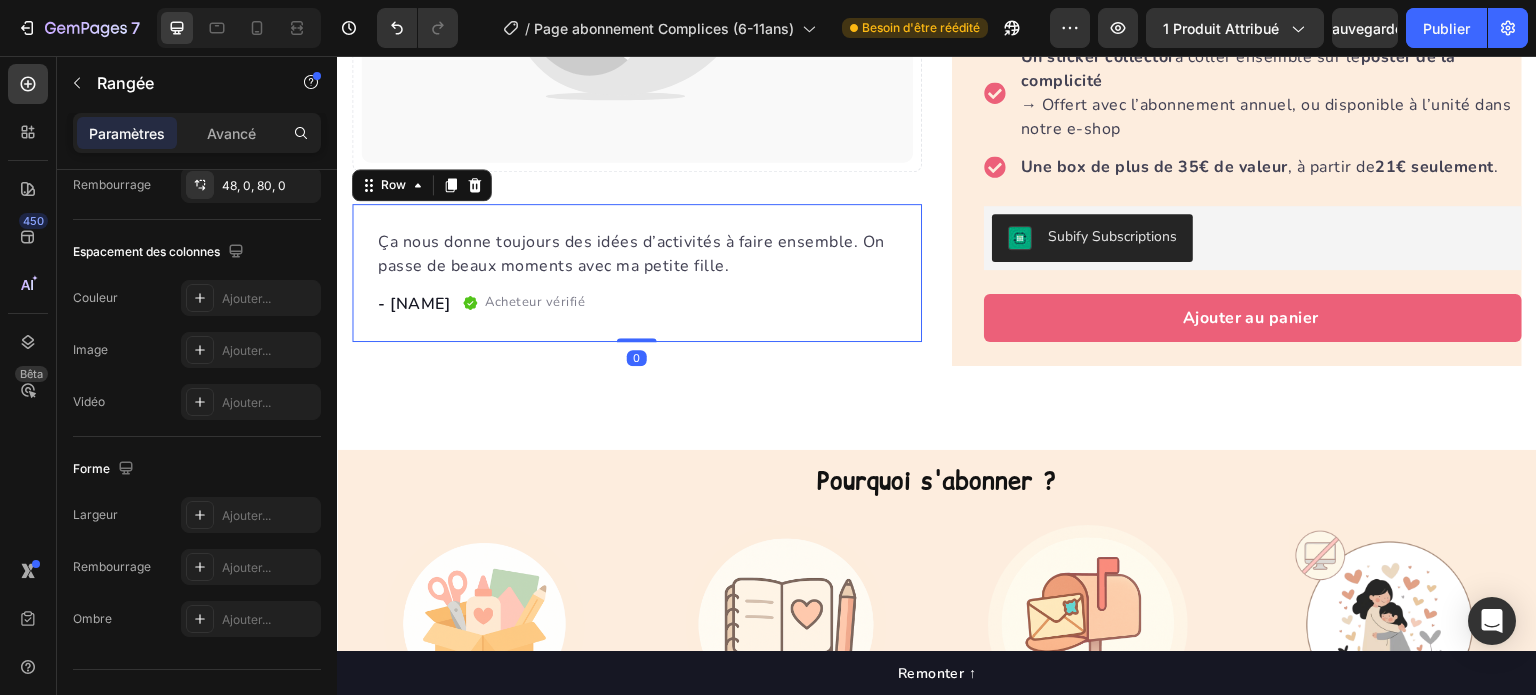 click on "Ça nous donne toujours des idées d’activités à faire ensemble. On passe de beaux moments avec ma petite fille. Text block - [NAME] Text block
Acheteur vérifié Item list Row Row   0" at bounding box center (637, 273) 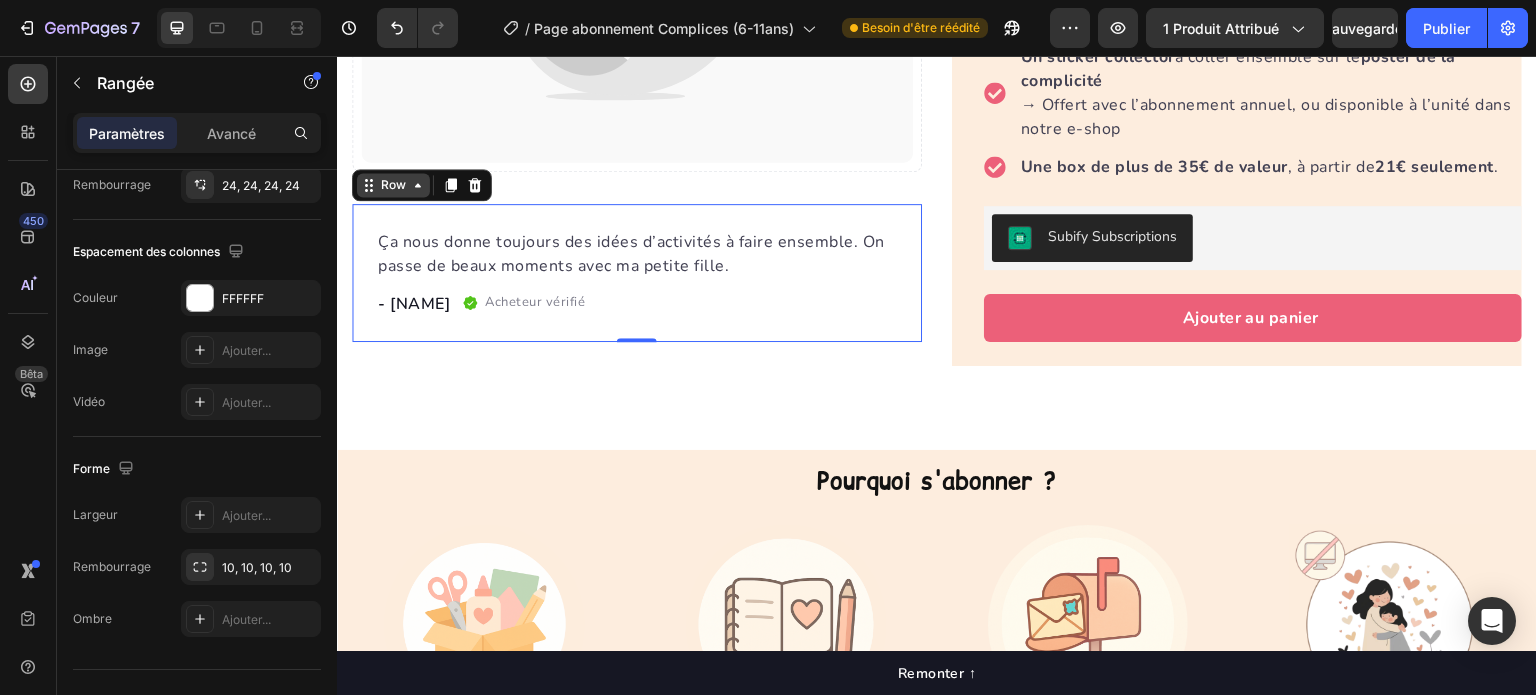 click on "Row" at bounding box center [393, 185] 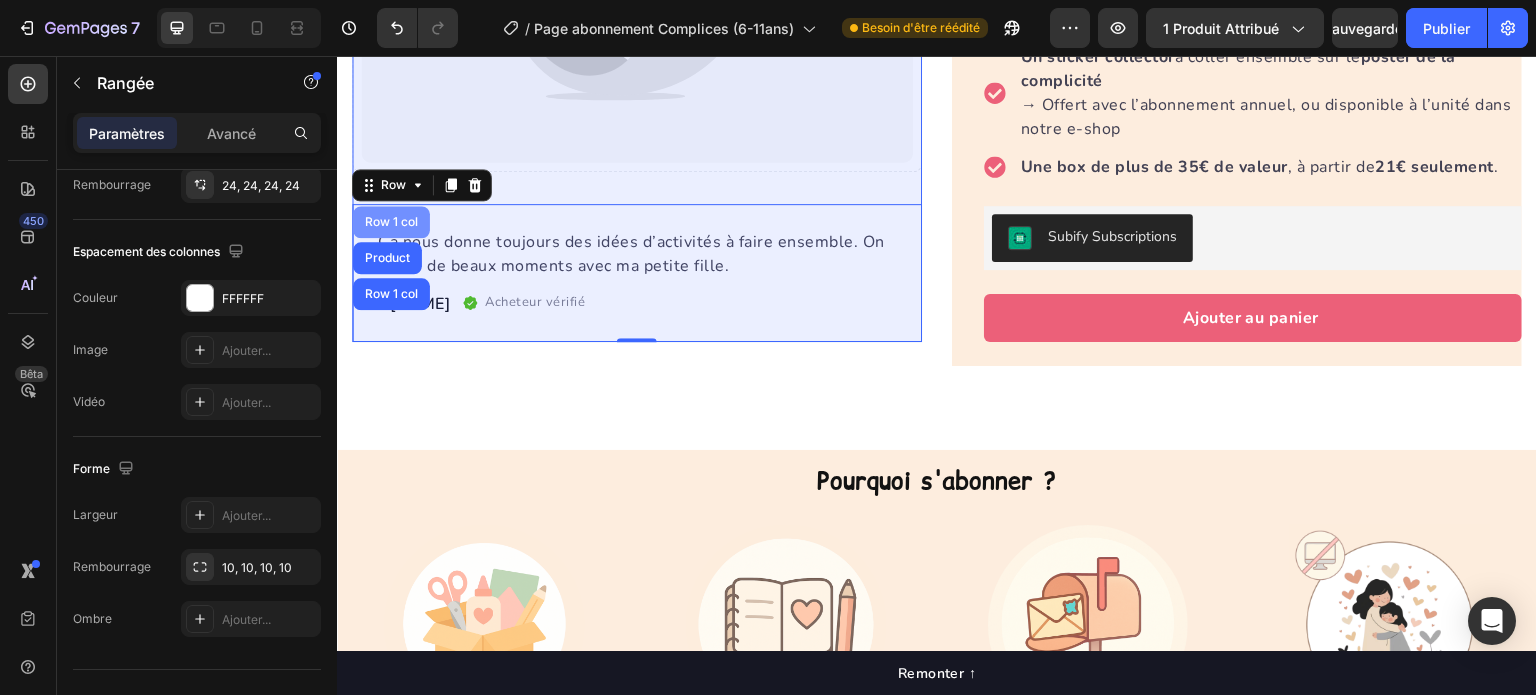click on "Row 1 col" at bounding box center (391, 222) 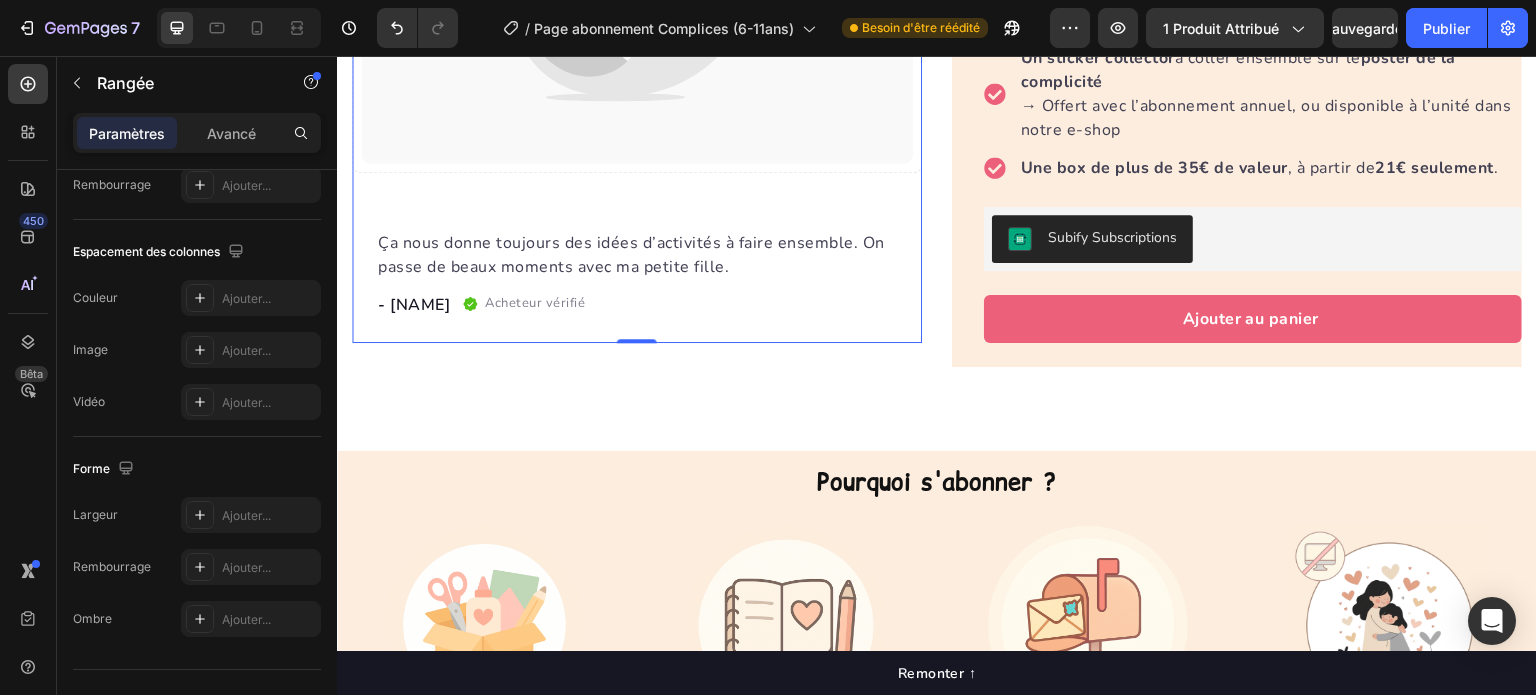 scroll, scrollTop: 600, scrollLeft: 0, axis: vertical 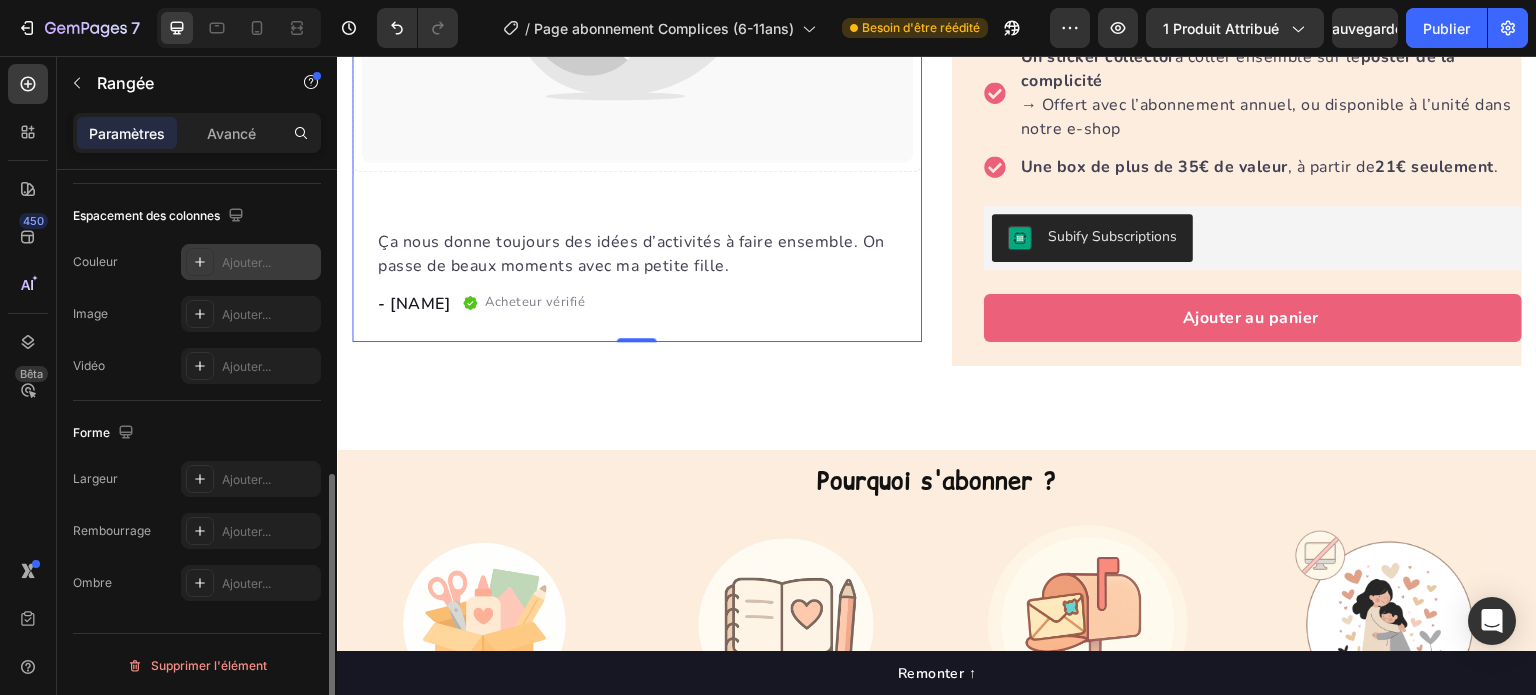 click on "Ajouter..." at bounding box center [251, 262] 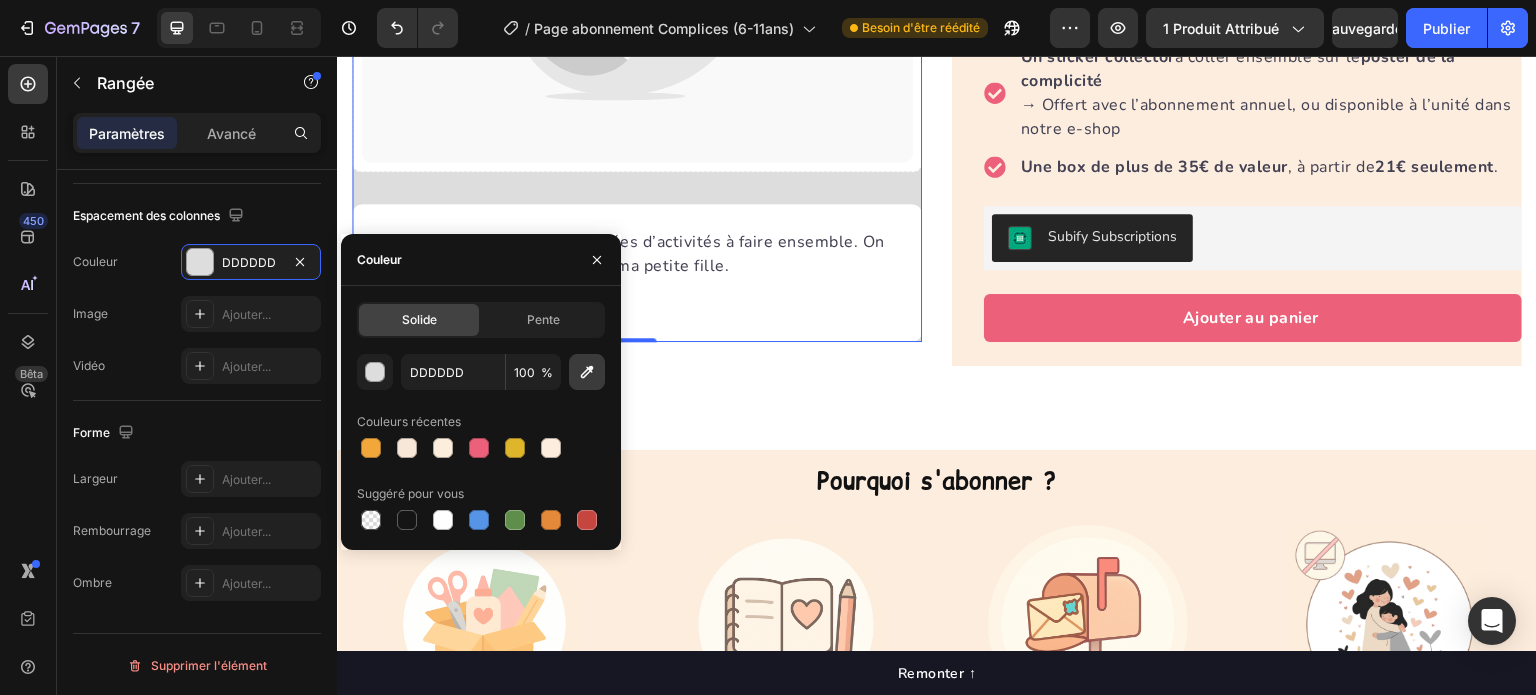 click 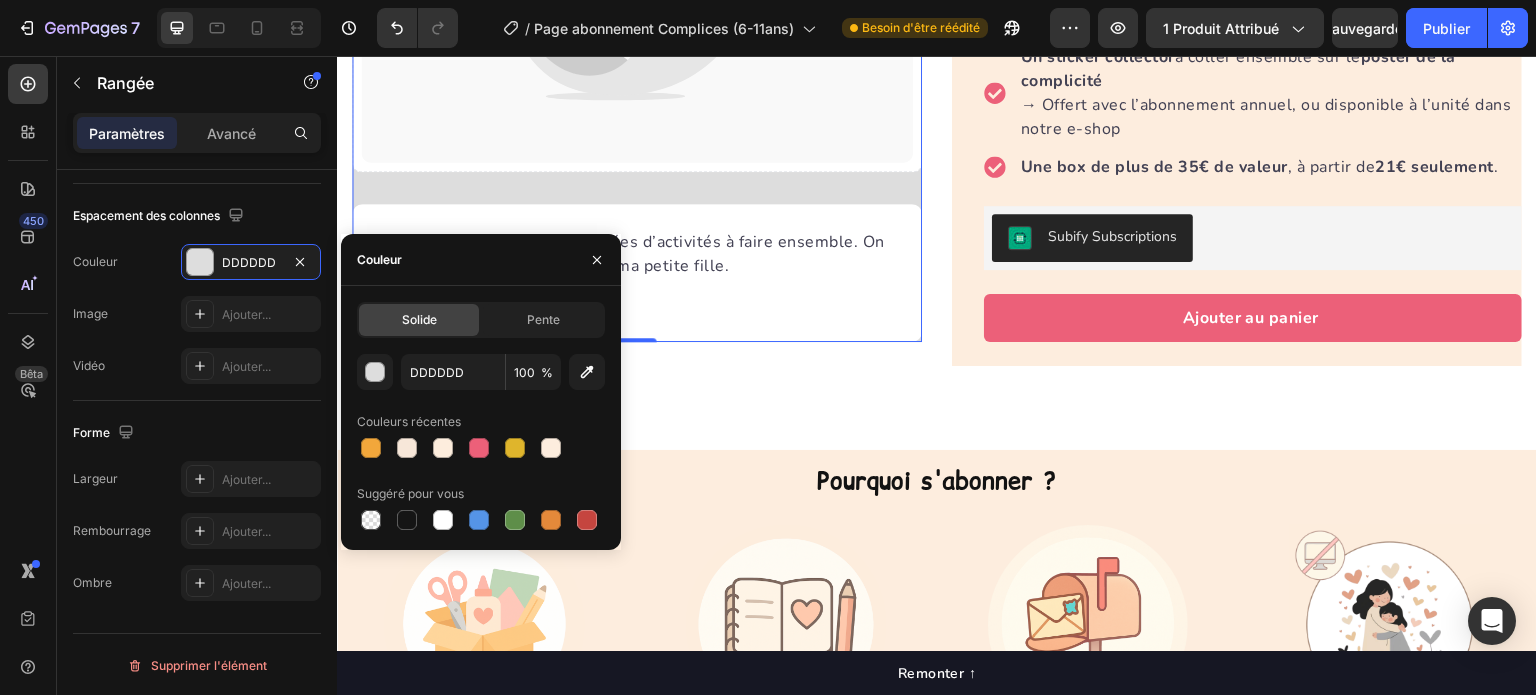 type on "FDEDDE" 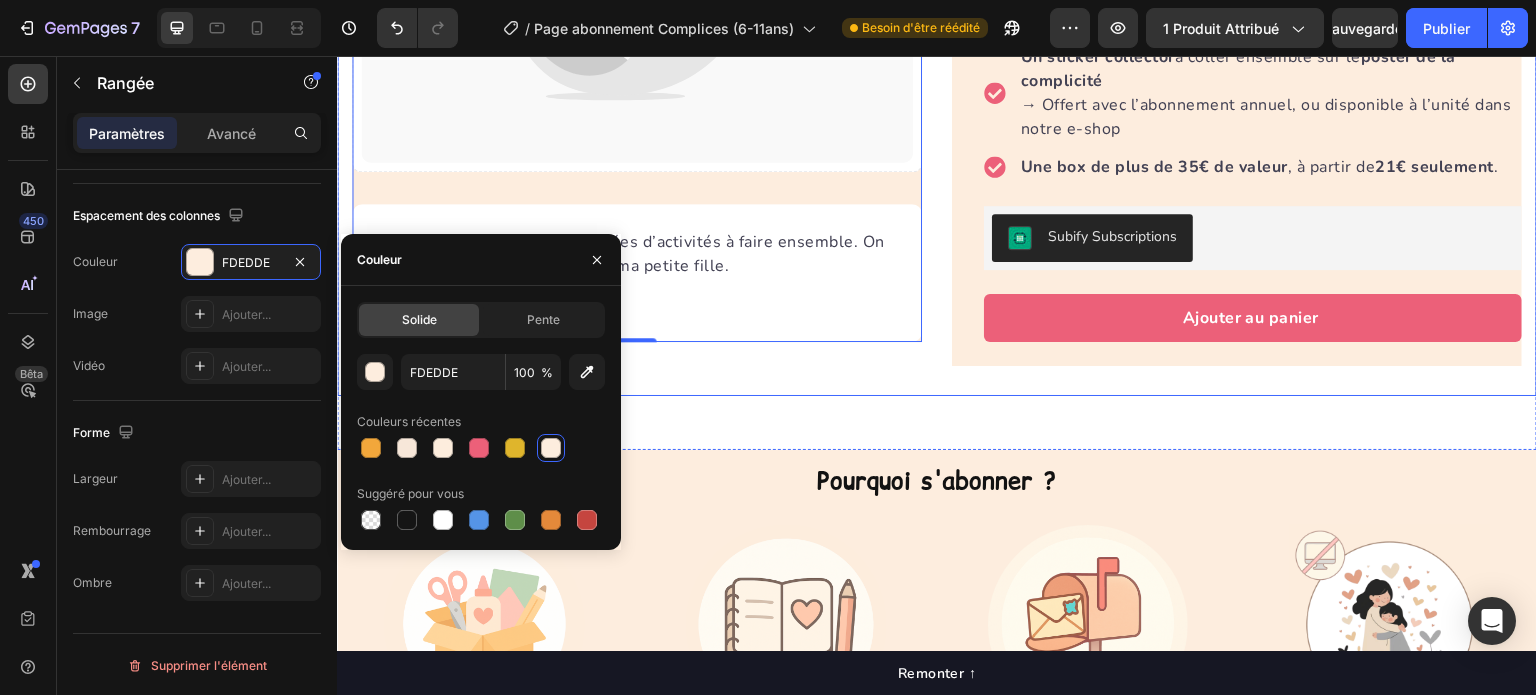 click on "Catch your customer's attention with attracted media.       Add image   or   sync data
Product Images Ça nous donne toujours des idées d’activités à faire ensemble. On passe de beaux moments avec ma petite fille. Text block - [NAME] Text block
Acheteur vérifié Item list Row Row   0 "My dog absolutely loves this food! It's clear that the taste and quality are top-notch."  -Daisy Text block Row Row   0 ✨ L’abonnement Les Mini Bouts Complices (6 à 11 ans) Product Title L'abonnement de la box Les Mini Bouts, c'est: Text block 4 activités parent-enfant  prêtes à l’emploi → Pour créer, rire, discuter, se détendre… et se (re)découvrir ensemble 💛 Un guide complice Une formule au choix Un sticker collector  à coller ensemble sur le  , à partir de  ." at bounding box center (937, 8) 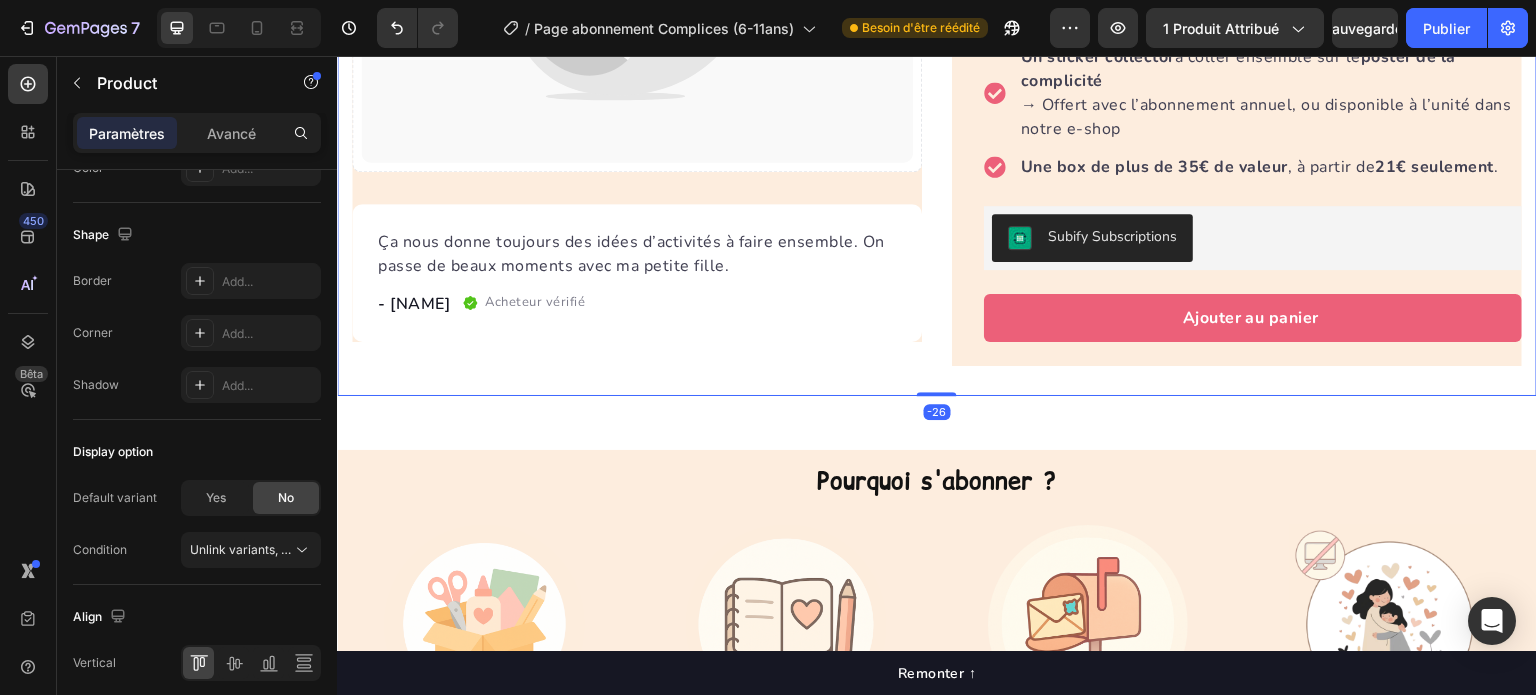 scroll, scrollTop: 0, scrollLeft: 0, axis: both 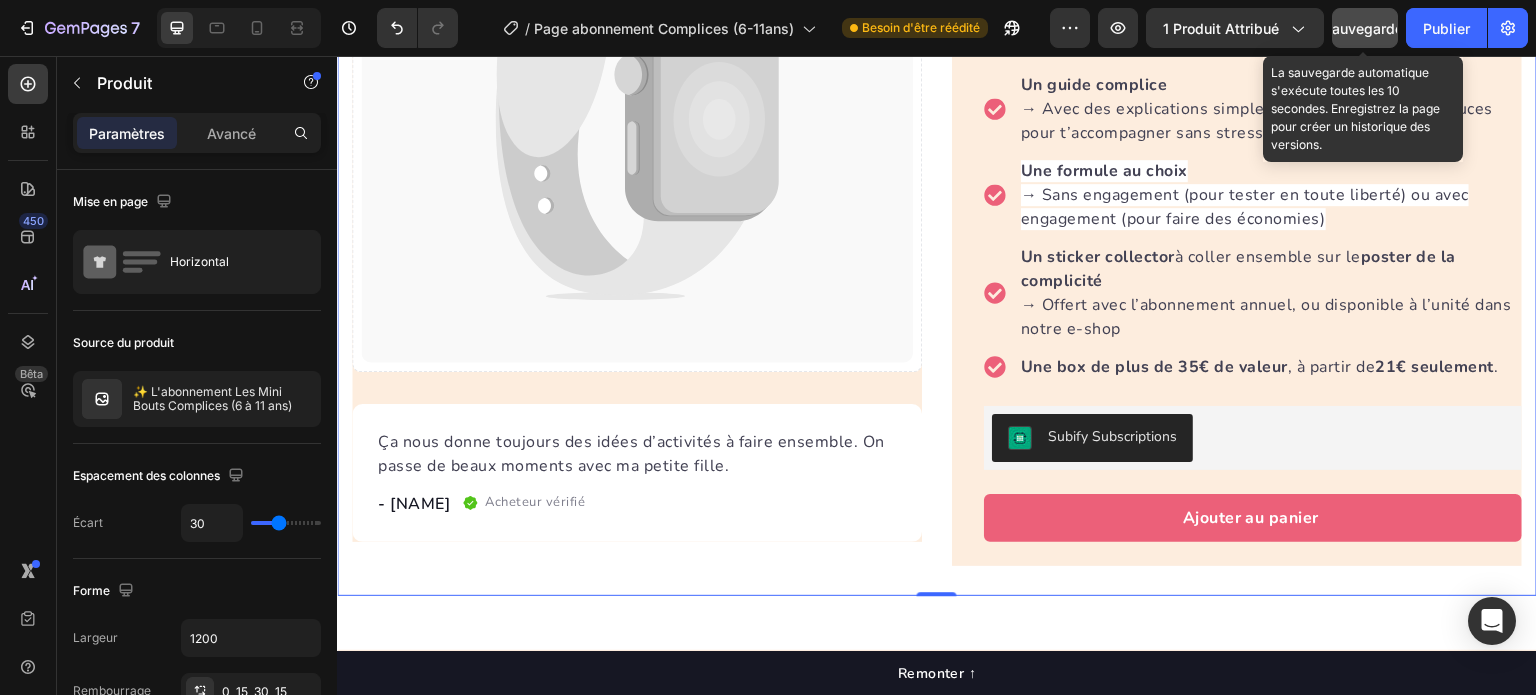 click on "Sauvegarder" 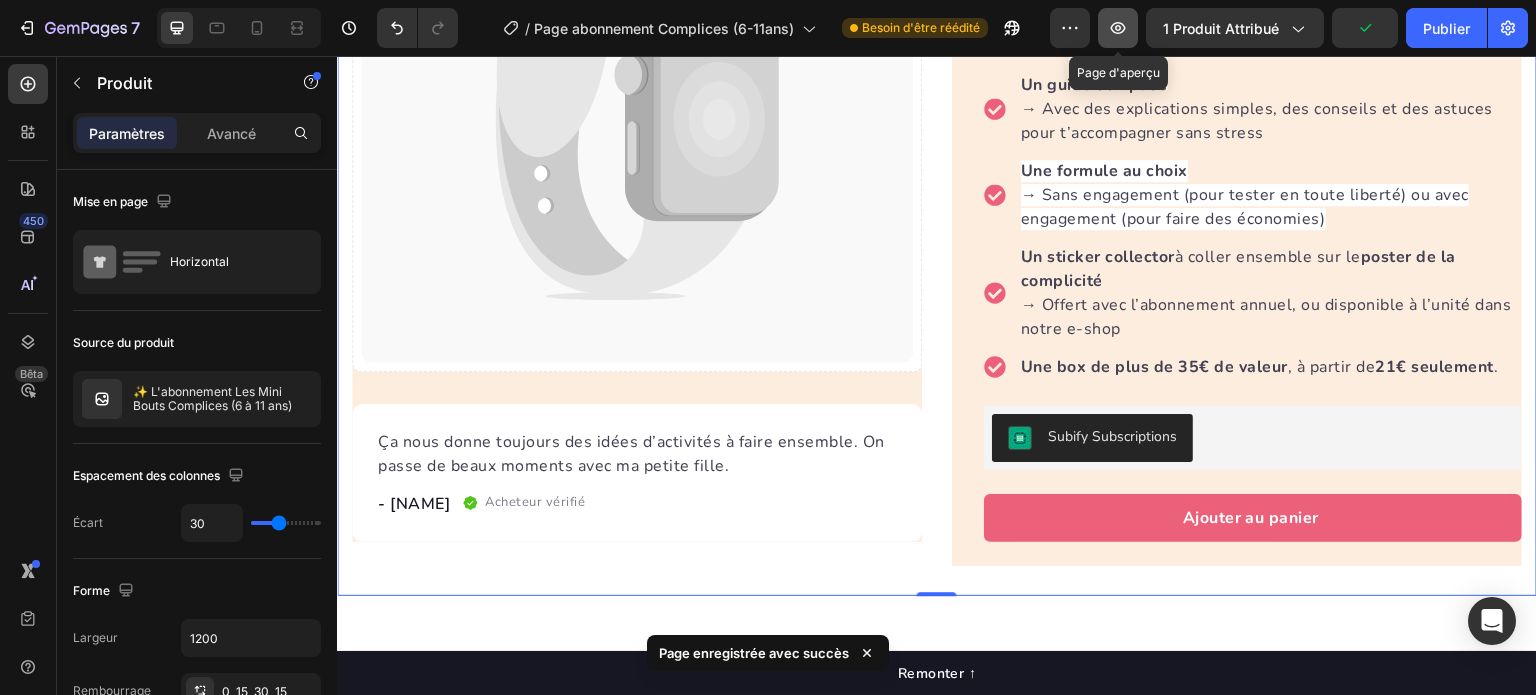 click 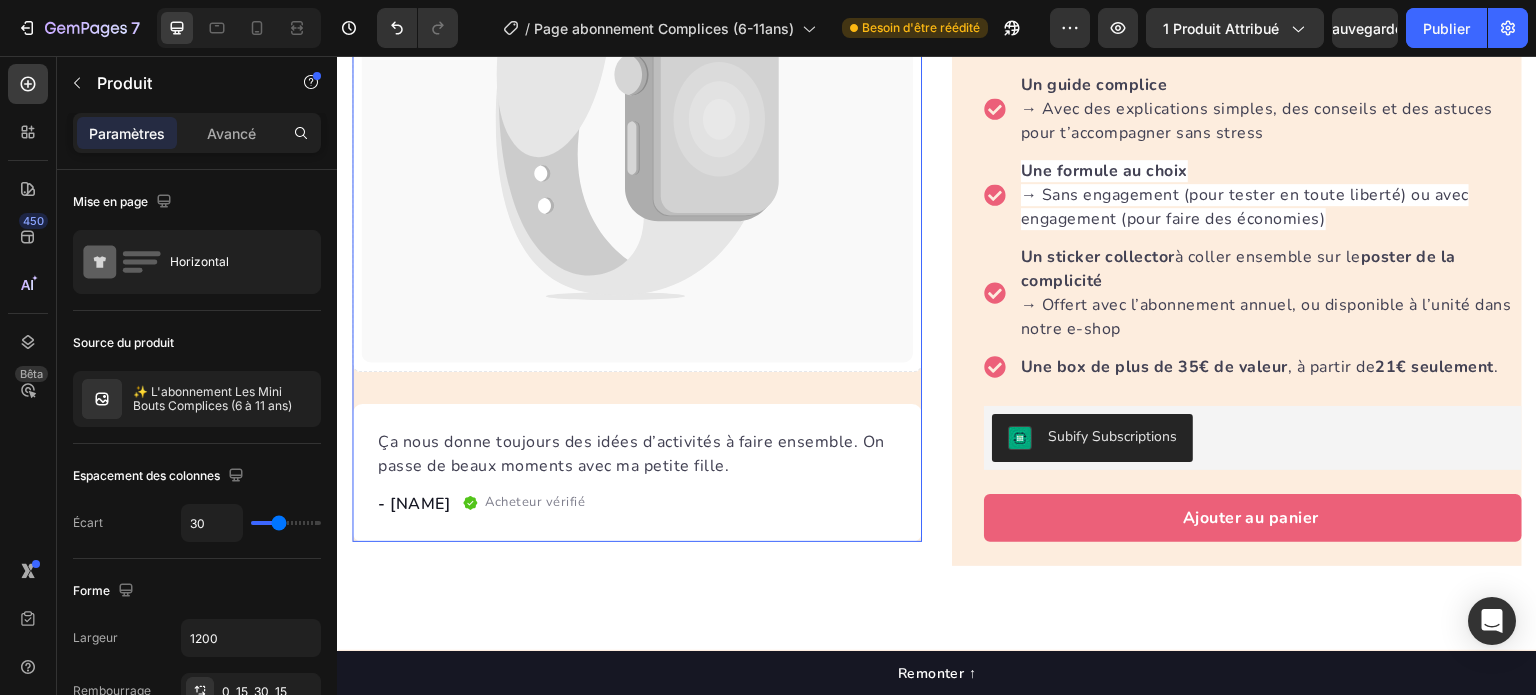 click on "Catch your customer's attention with attracted media.       Add image   or   sync data
Product Images Ça nous donne toujours des idées d’activités à faire ensemble. On passe de beaux moments avec ma petite fille. Text block - [NAME] Text block
Acheteur vérifié Item list Row Row "My dog absolutely loves this food! It's clear that the taste and quality are top-notch."  -Daisy Text block Row" at bounding box center [637, 181] 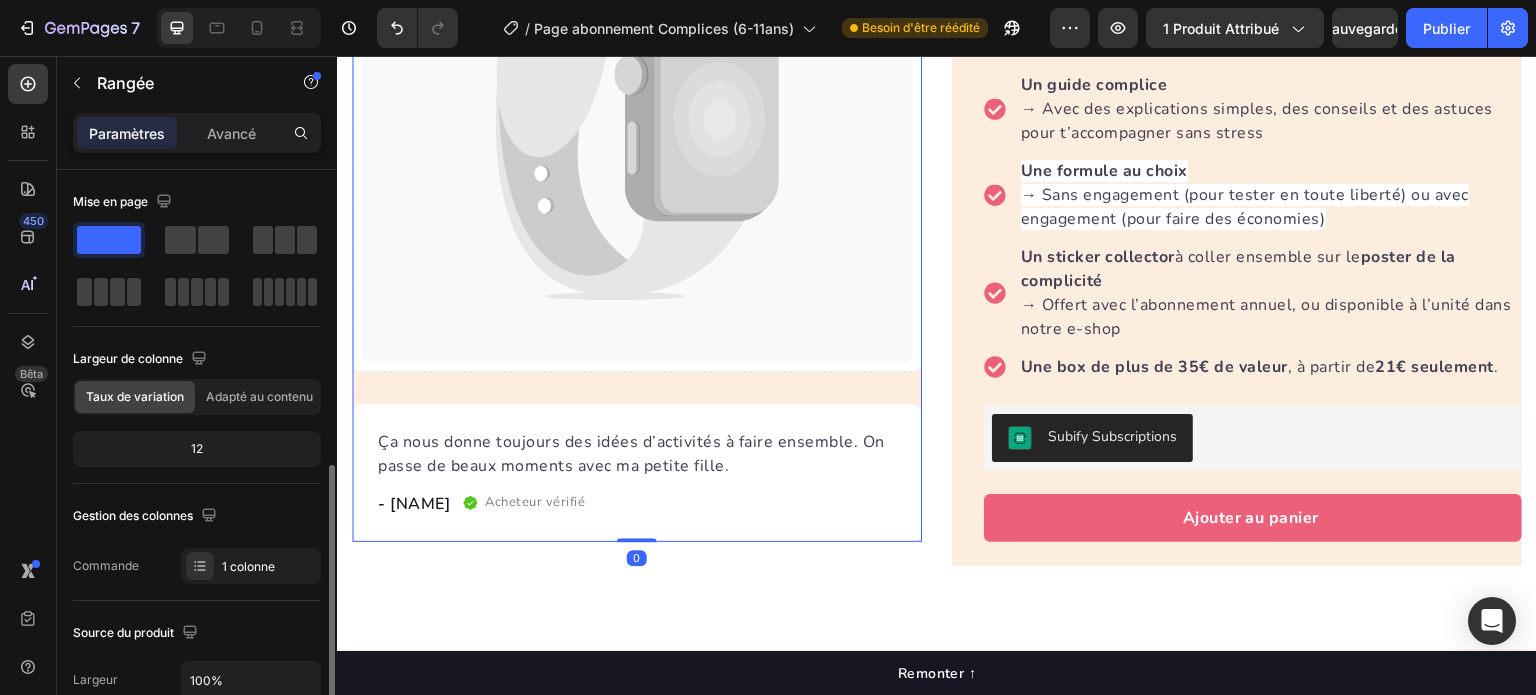 scroll, scrollTop: 300, scrollLeft: 0, axis: vertical 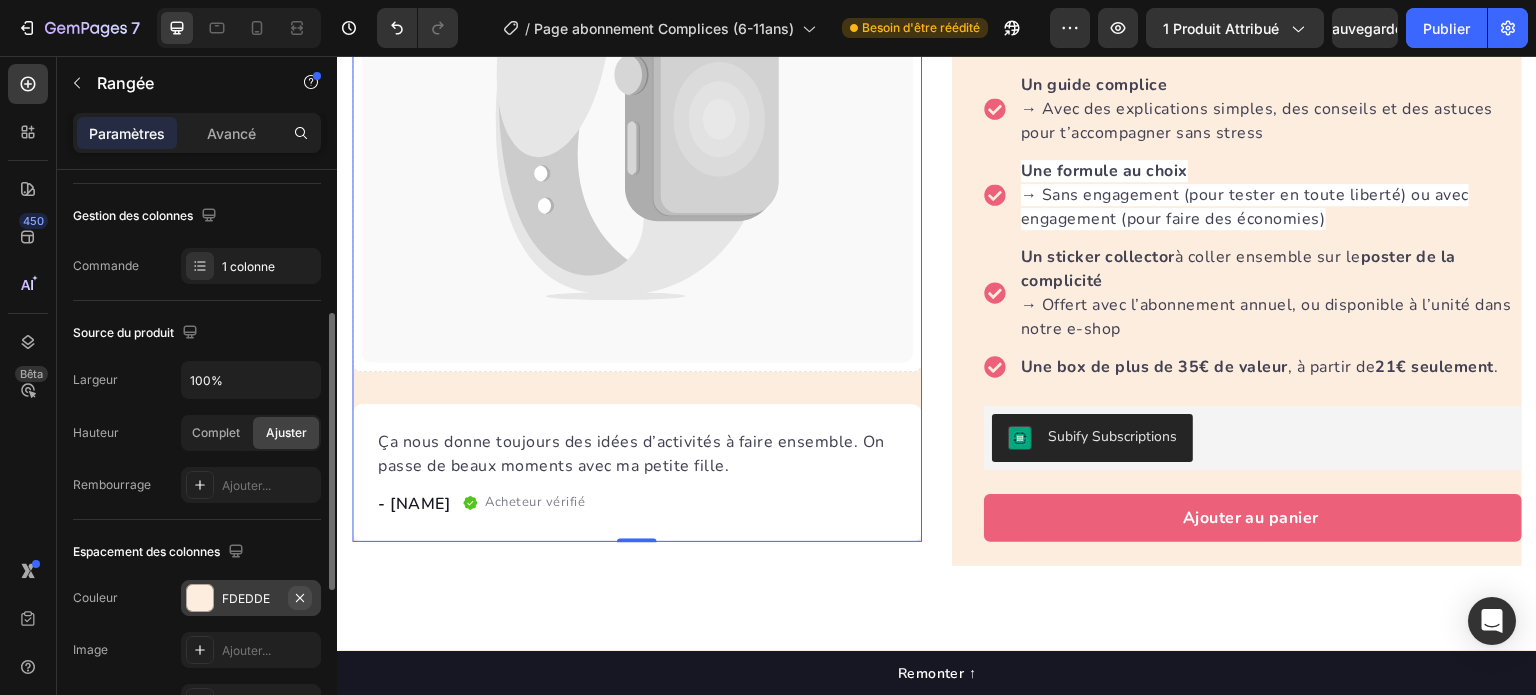 click 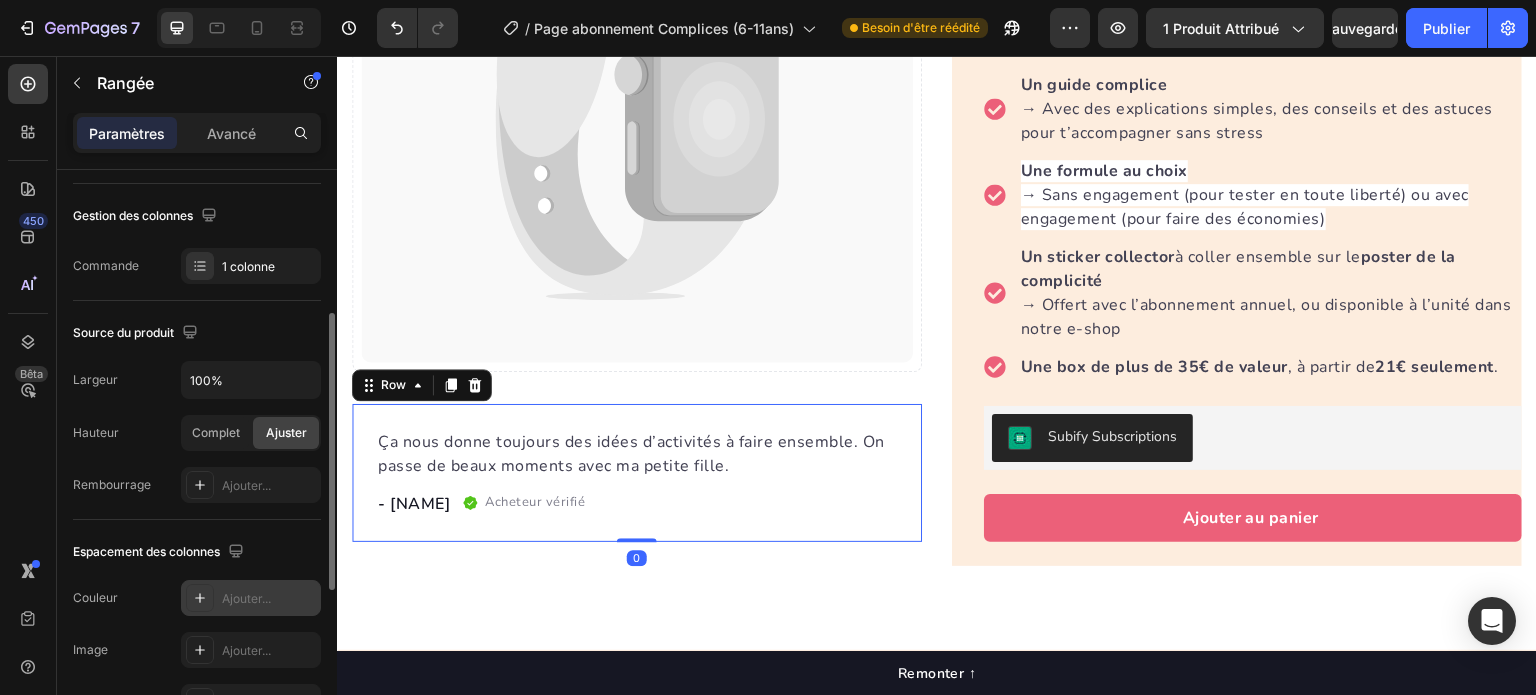 click on "Ça nous donne toujours des idées d’activités à faire ensemble. On passe de beaux moments avec ma petite fille. Text block - [NAME] Text block
Acheteur vérifié Item list Row Row   0" at bounding box center [637, 473] 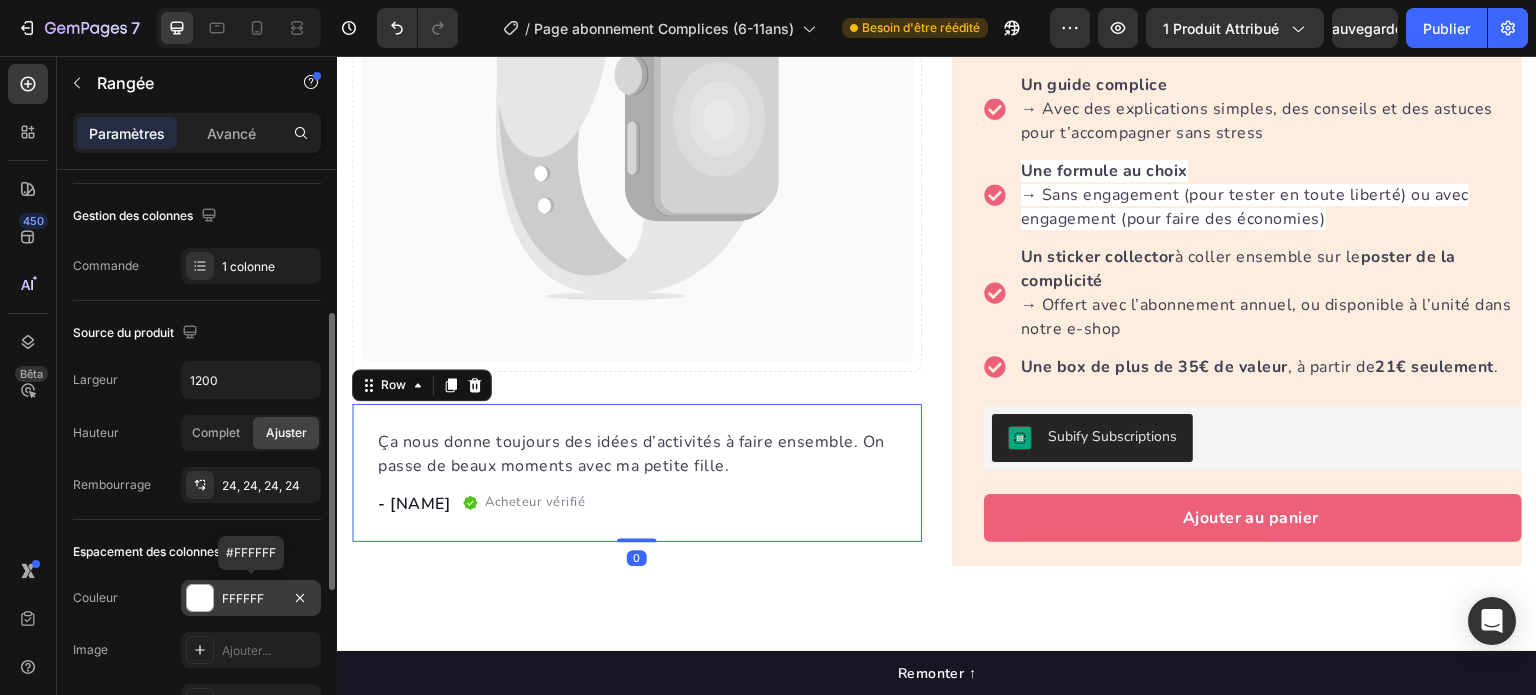 click on "FFFFFF" at bounding box center (251, 599) 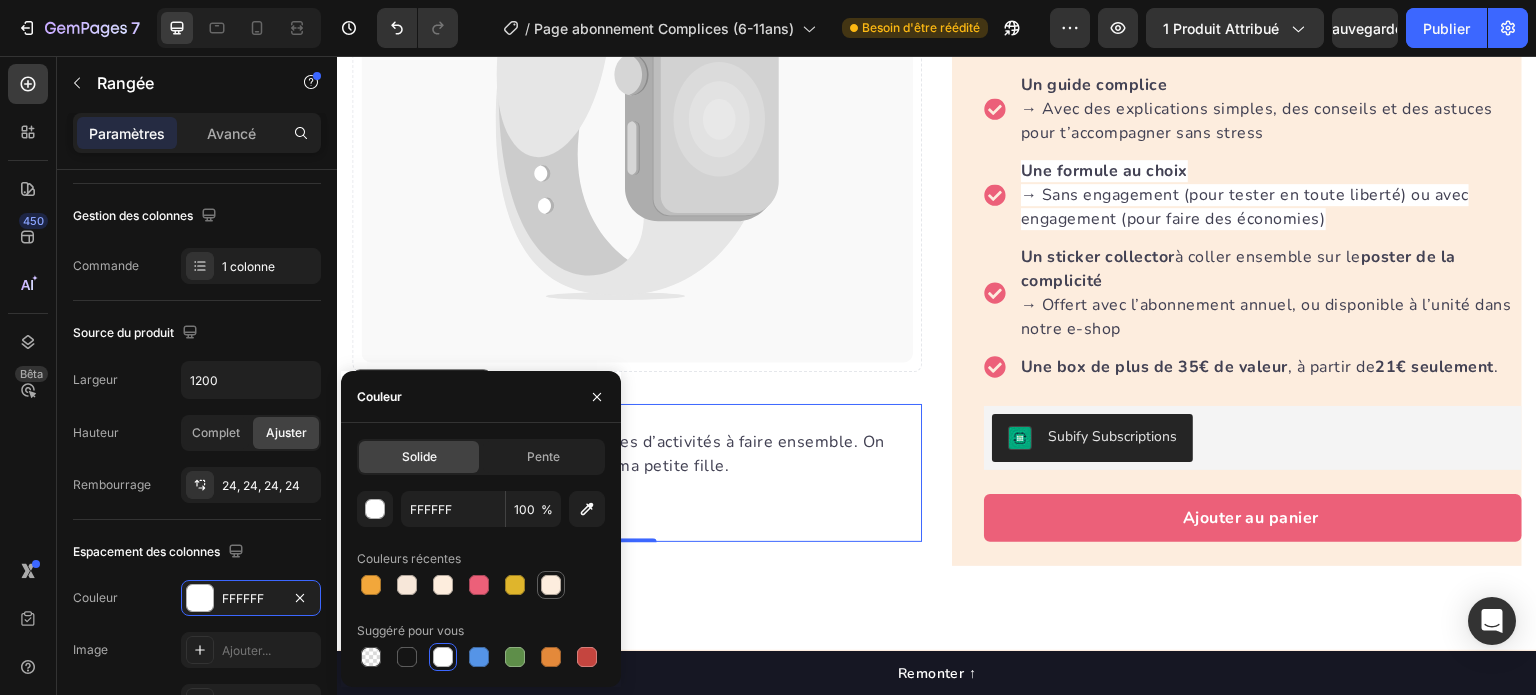 click at bounding box center (551, 585) 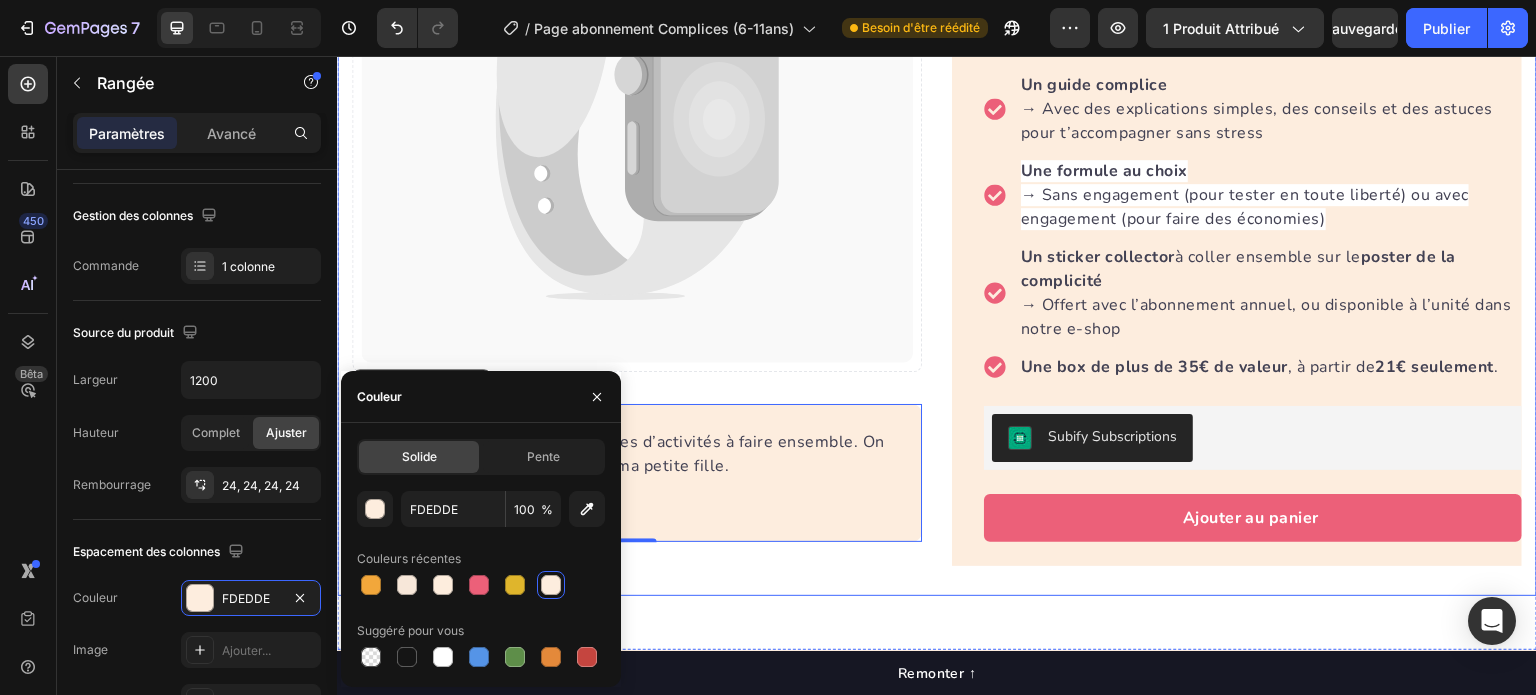 click on "Catch your customer's attention with attracted media.       Add image   or   sync data
Product Images Ça nous donne toujours des idées d’activités à faire ensemble. On passe de beaux moments avec ma petite fille. Text block - [NAME] Text block
Acheteur vérifié Item list Row Row   0 "My dog absolutely loves this food! It's clear that the taste and quality are top-notch."  -Daisy Text block Row Row ✨ L’abonnement Les Mini Bouts Complices (6 à 11 ans) Product Title L'abonnement de la box Les Mini Bouts, c'est: Text block 4 activités parent-enfant  prêtes à l’emploi → Pour créer, rire, discuter, se détendre… et se (re)découvrir ensemble 💛 Un guide complice Une formule au choix Un sticker collector  à coller ensemble sur le  , à partir de  ." at bounding box center [937, 208] 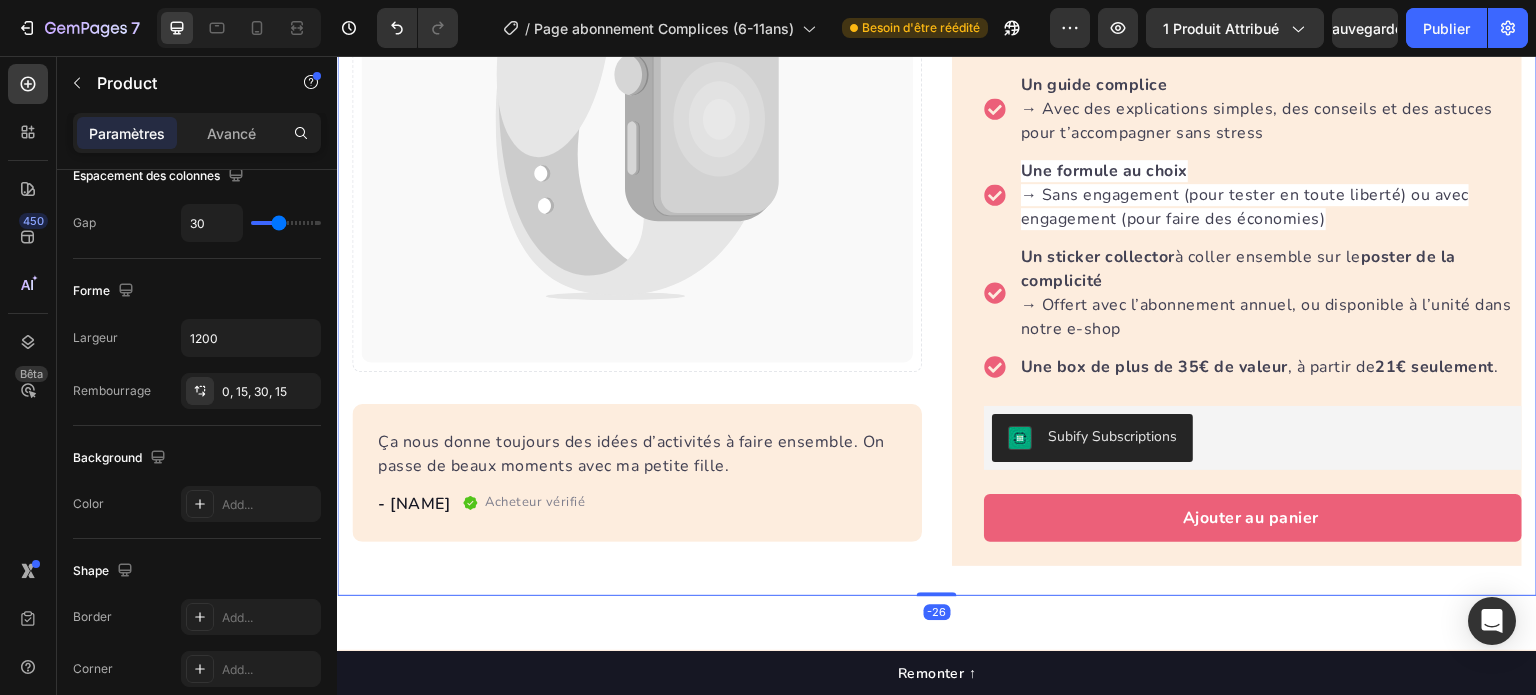 scroll, scrollTop: 0, scrollLeft: 0, axis: both 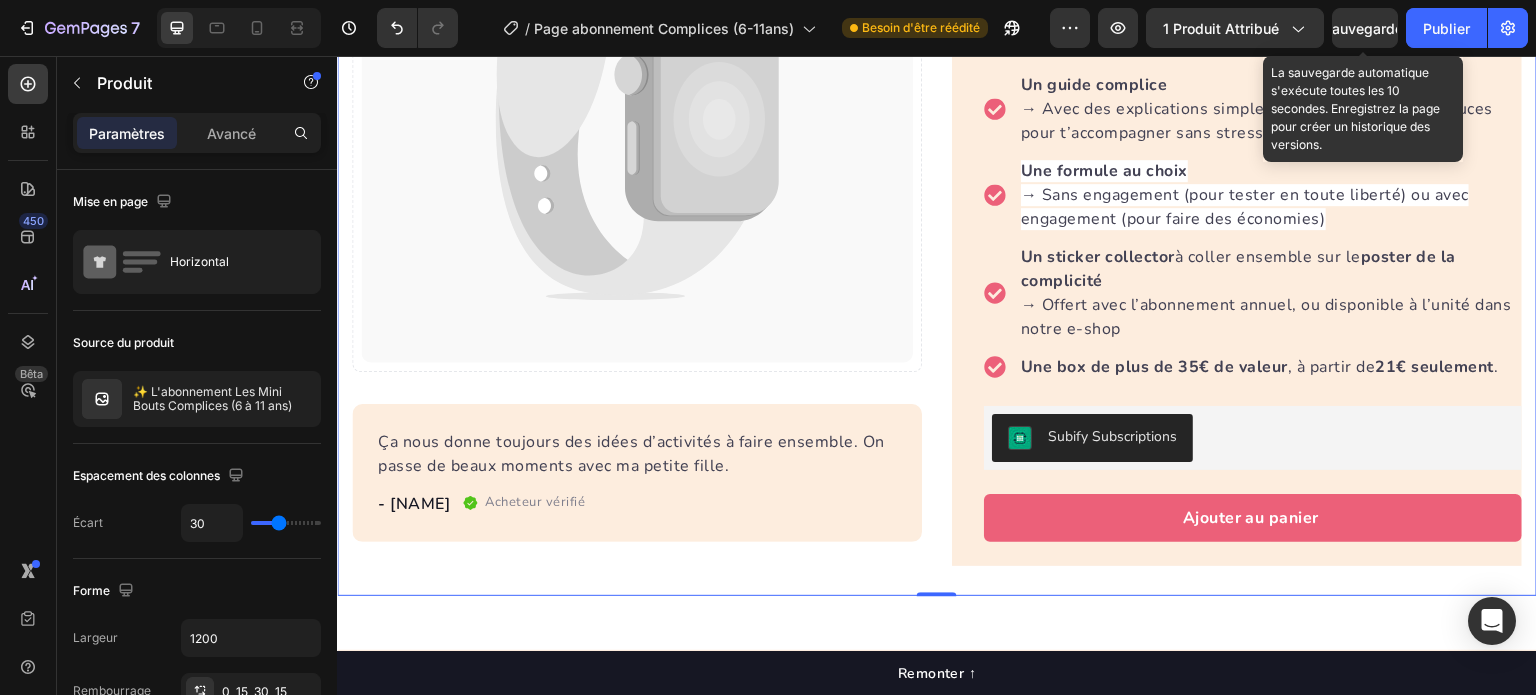 click on "Sauvegarder" at bounding box center (1365, 28) 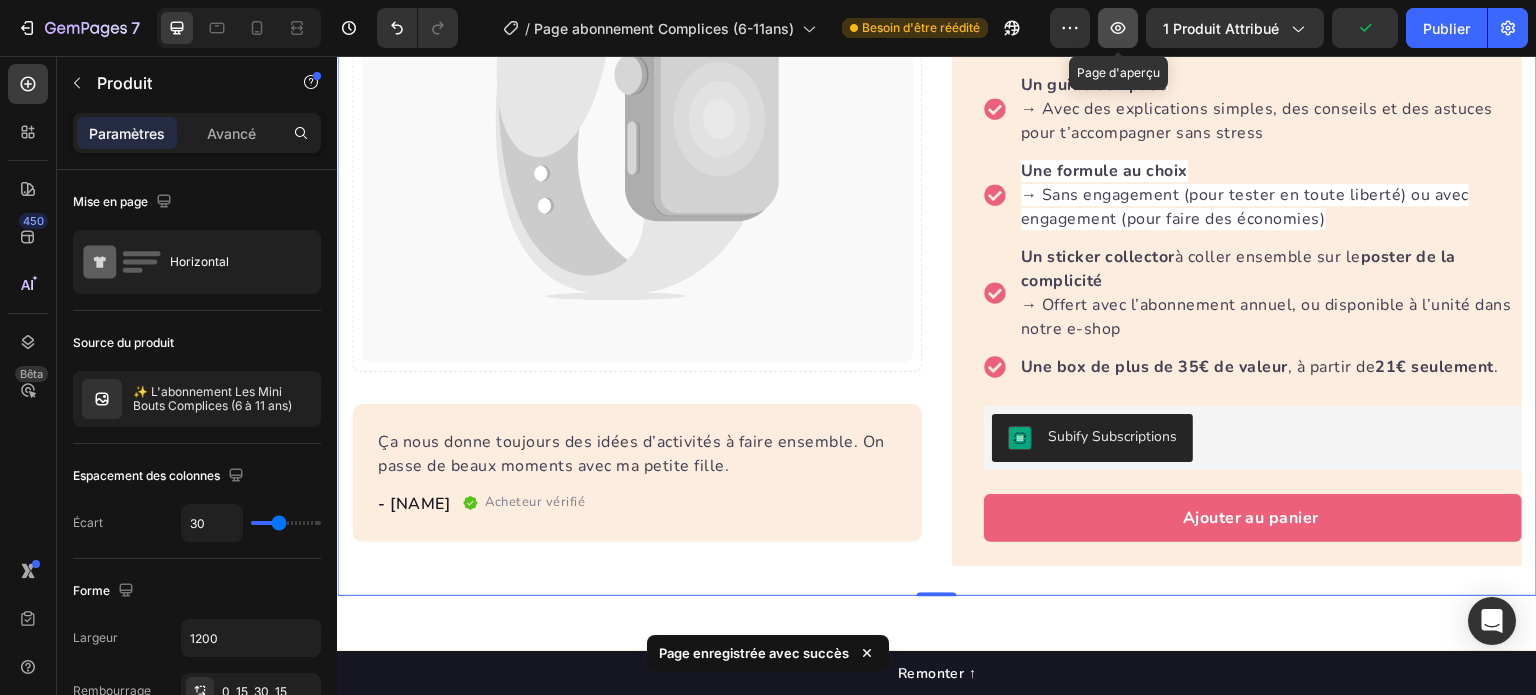 click 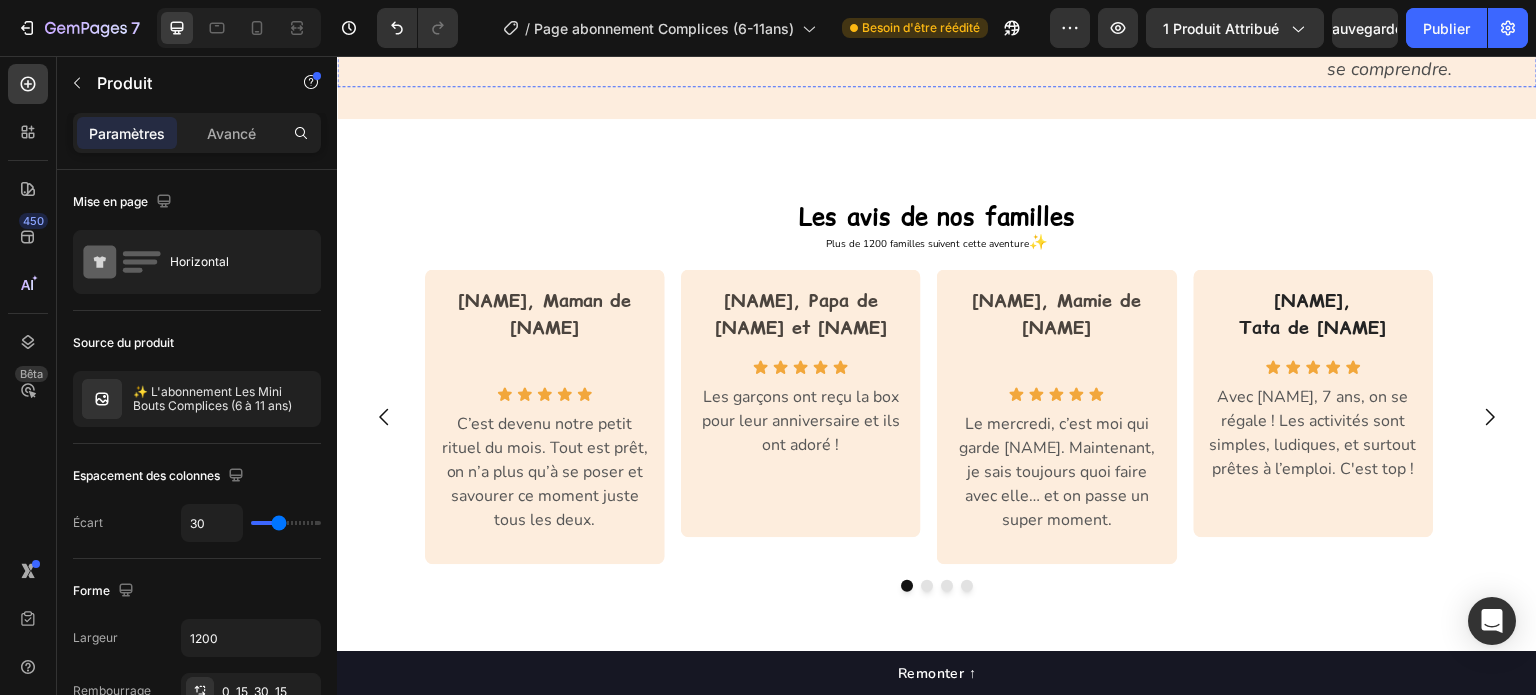 scroll, scrollTop: 1700, scrollLeft: 0, axis: vertical 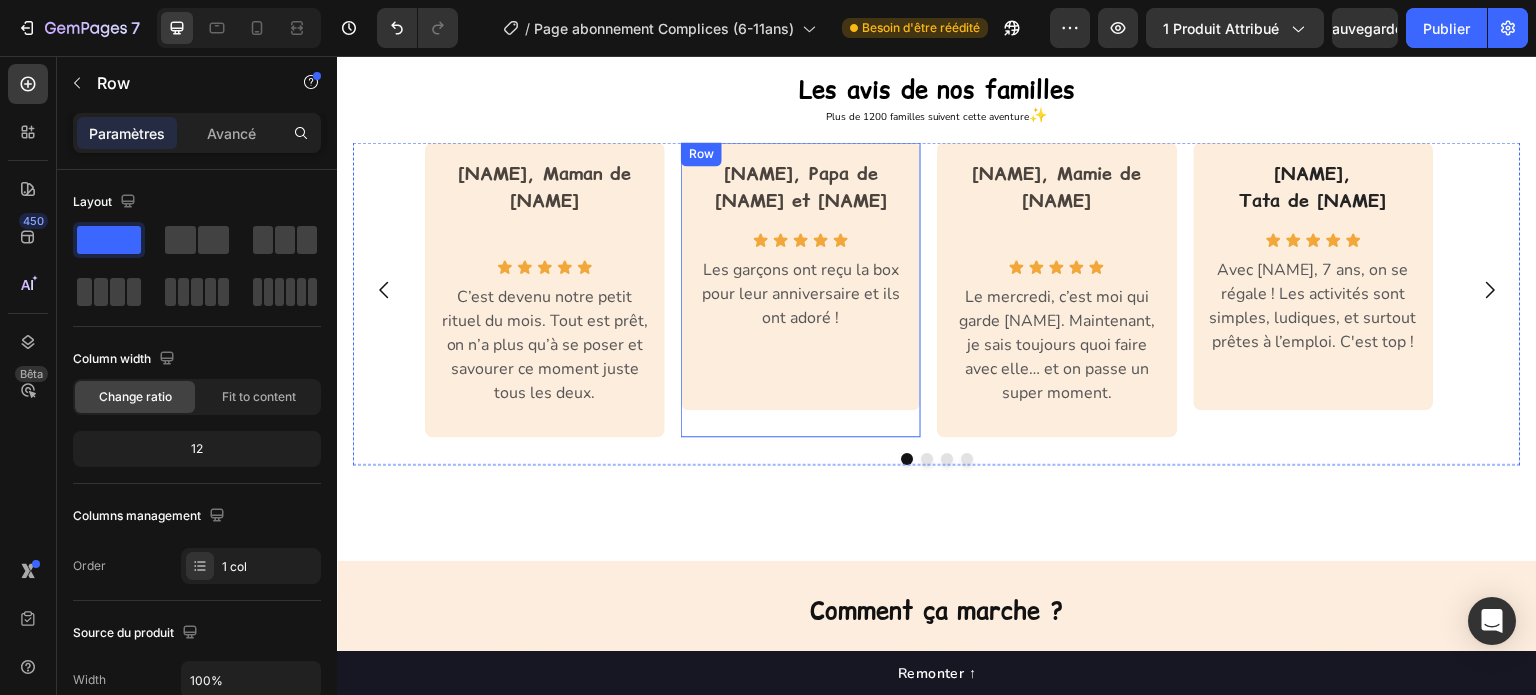 click on "[NAME], Papa de [NAME] et [NAME] Text block Row Icon Icon Icon Icon
Icon Icon List Les garçons ont reçu la box pour leur anniversaire et ils ont adoré !   Text block" at bounding box center [801, 276] 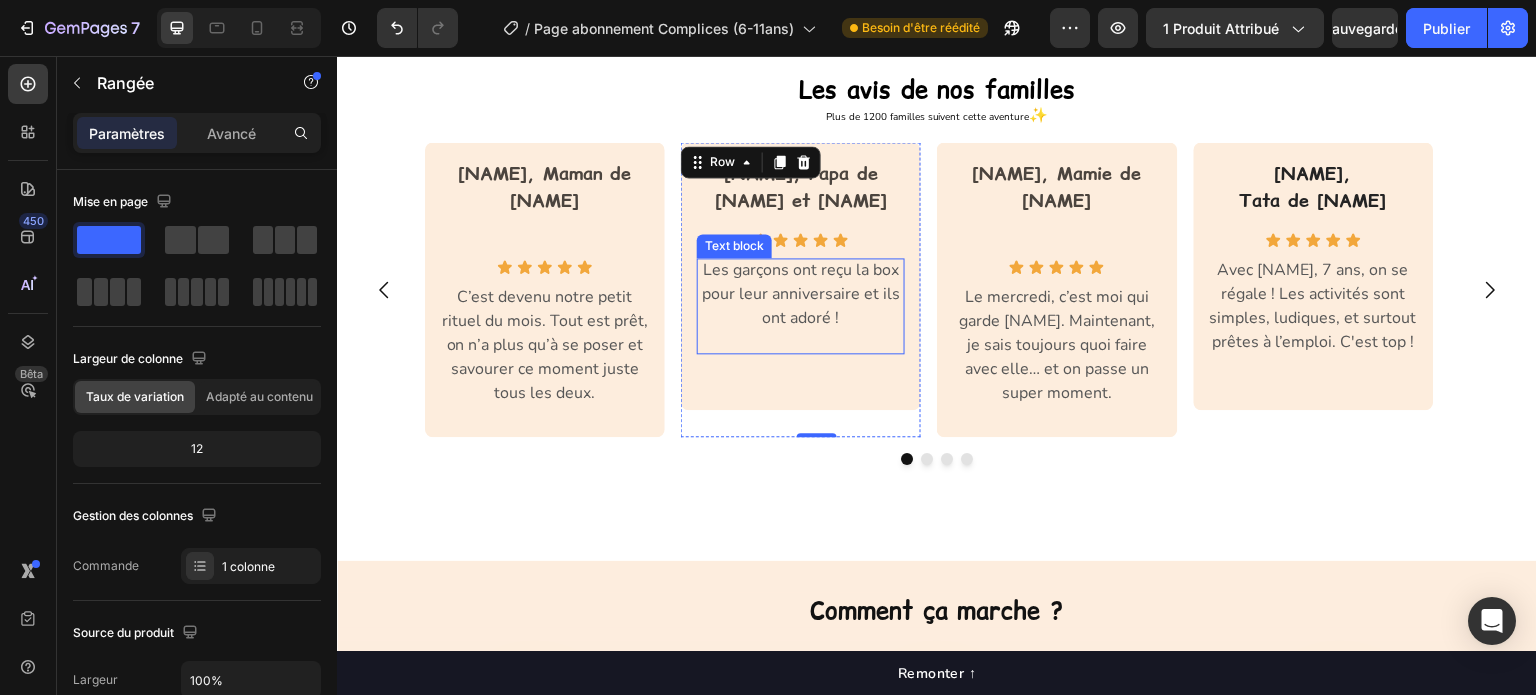 click on "Les garçons ont reçu la box pour leur anniversaire et ils ont adoré !" at bounding box center (801, 294) 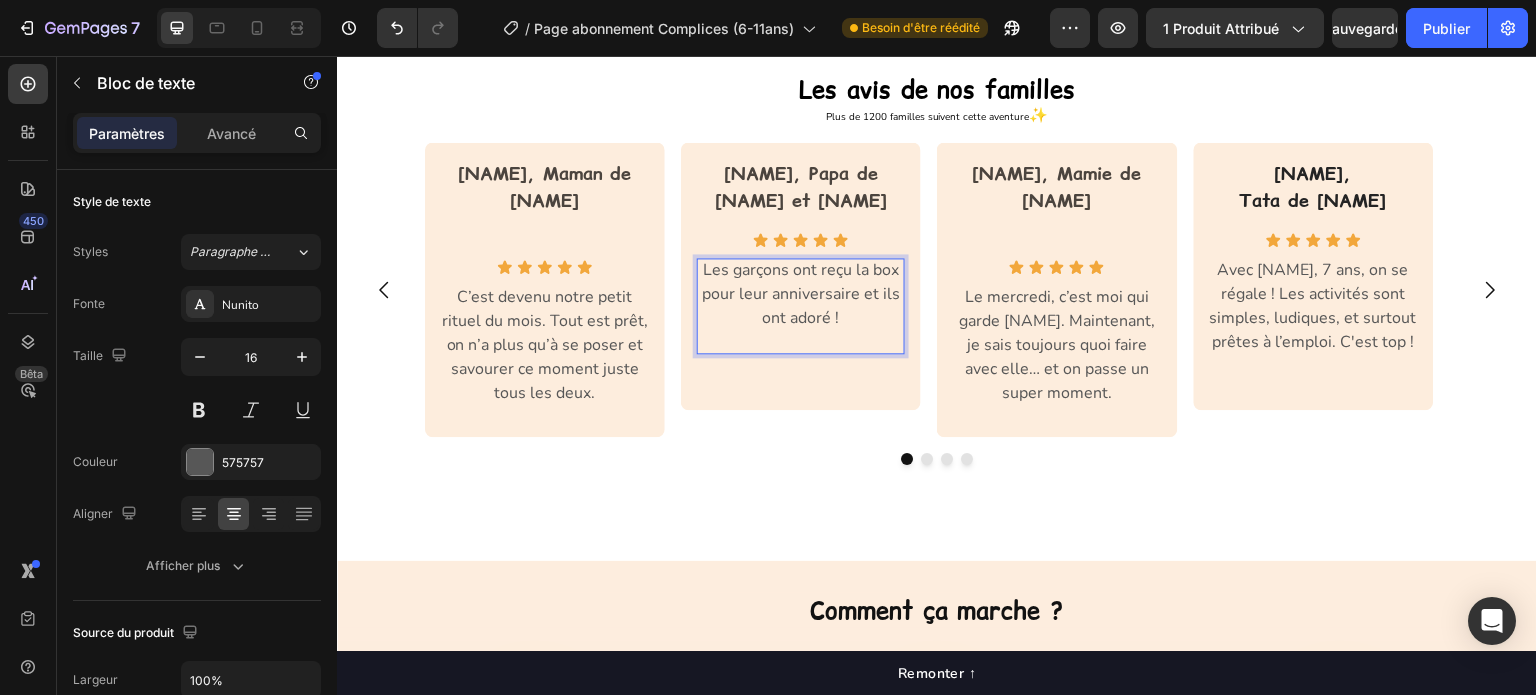 click at bounding box center (801, 342) 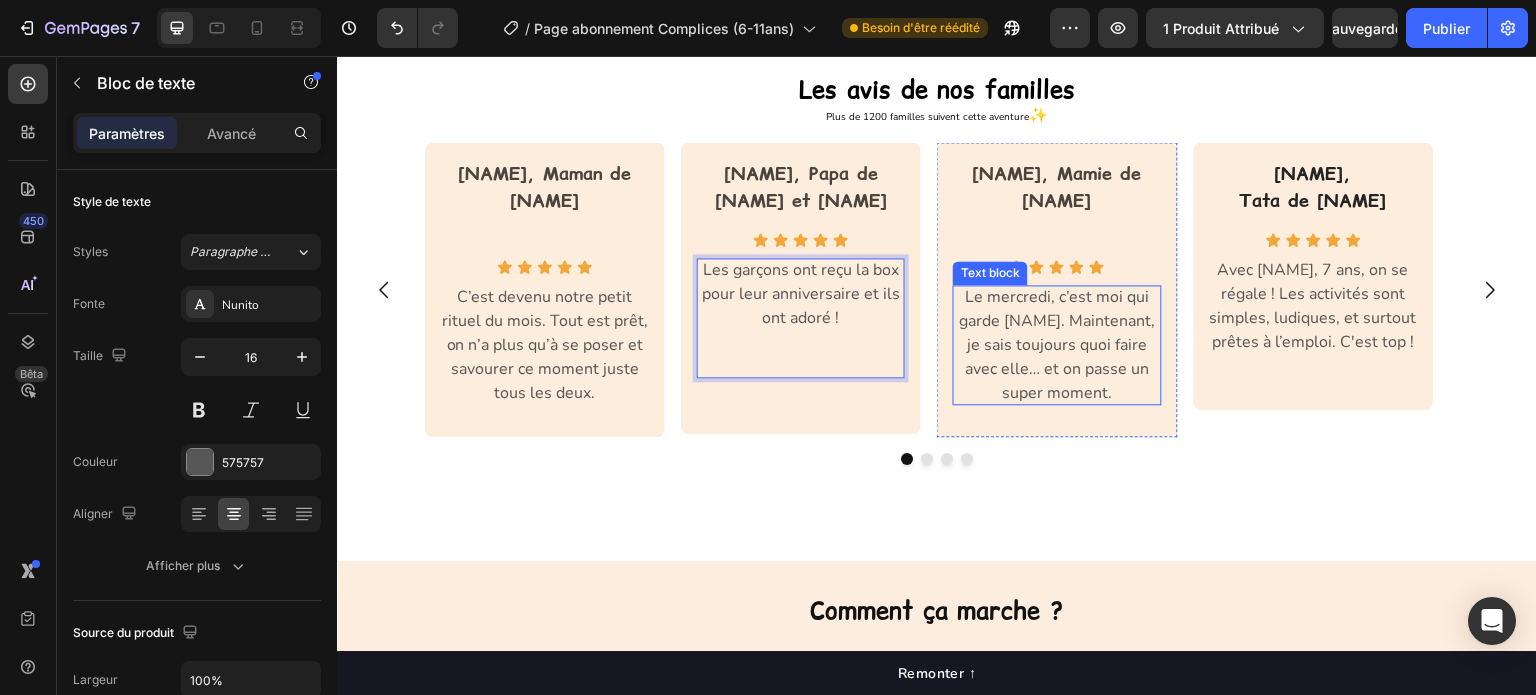 click on "Le mercredi, c’est moi qui garde [NAME]. Maintenant, je sais toujours quoi faire avec elle… et on passe un super moment." at bounding box center (1057, 345) 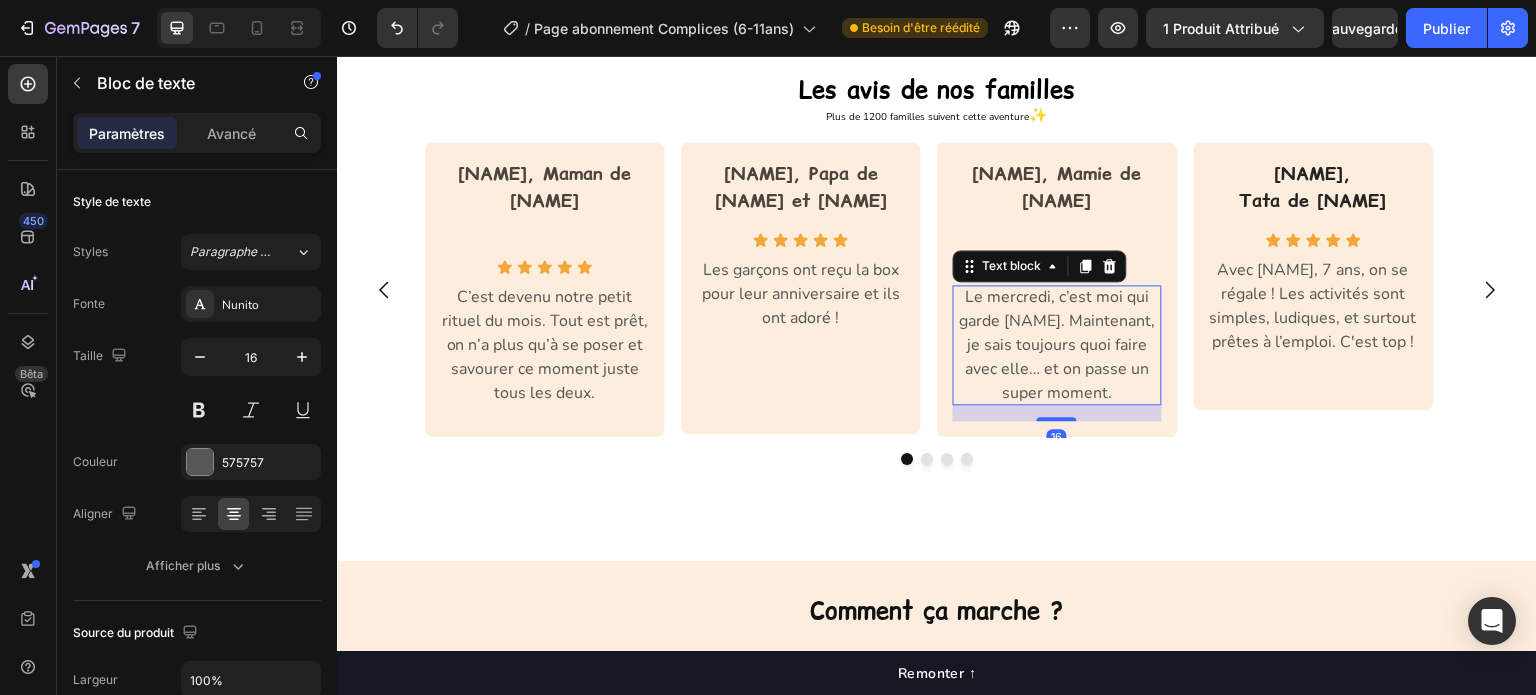 click on "Le mercredi, c’est moi qui garde [NAME]. Maintenant, je sais toujours quoi faire avec elle… et on passe un super moment." at bounding box center (1057, 345) 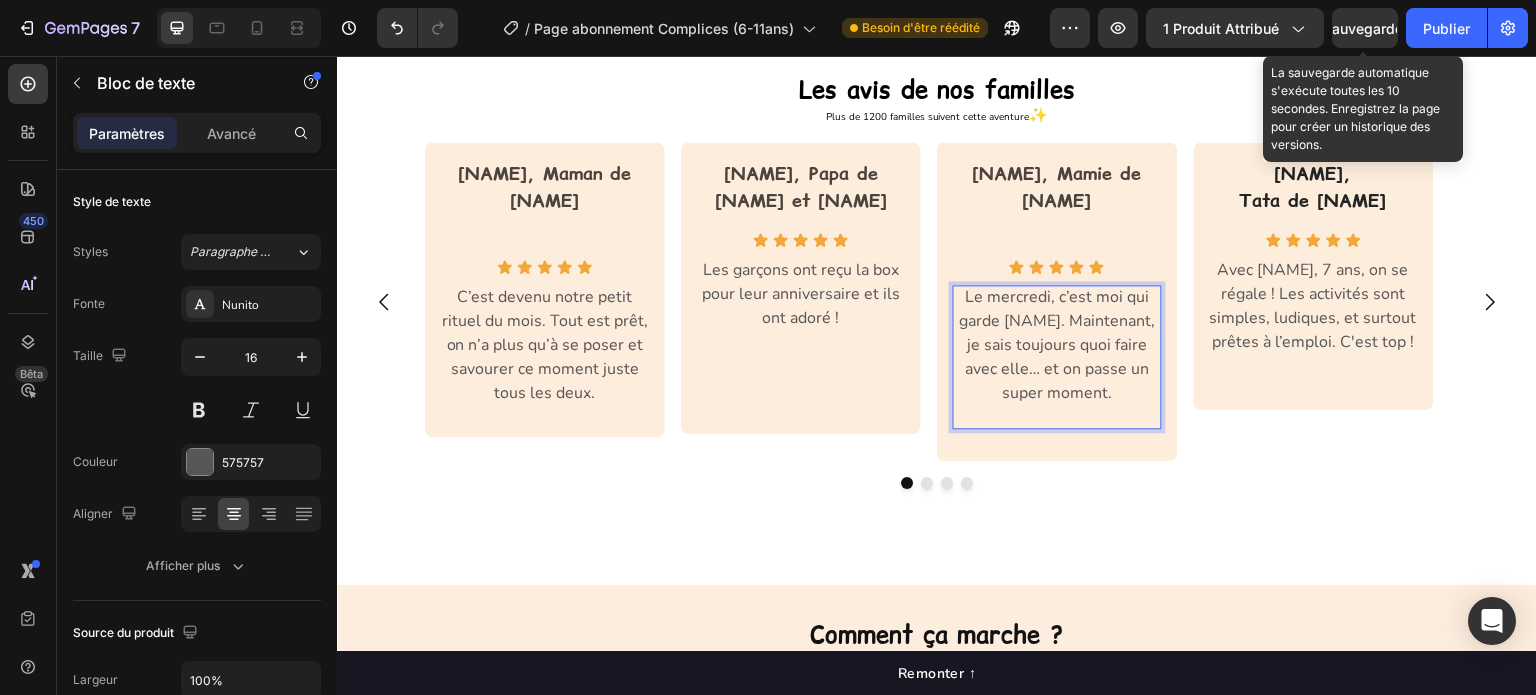 click on "Sauvegarder" at bounding box center [1365, 28] 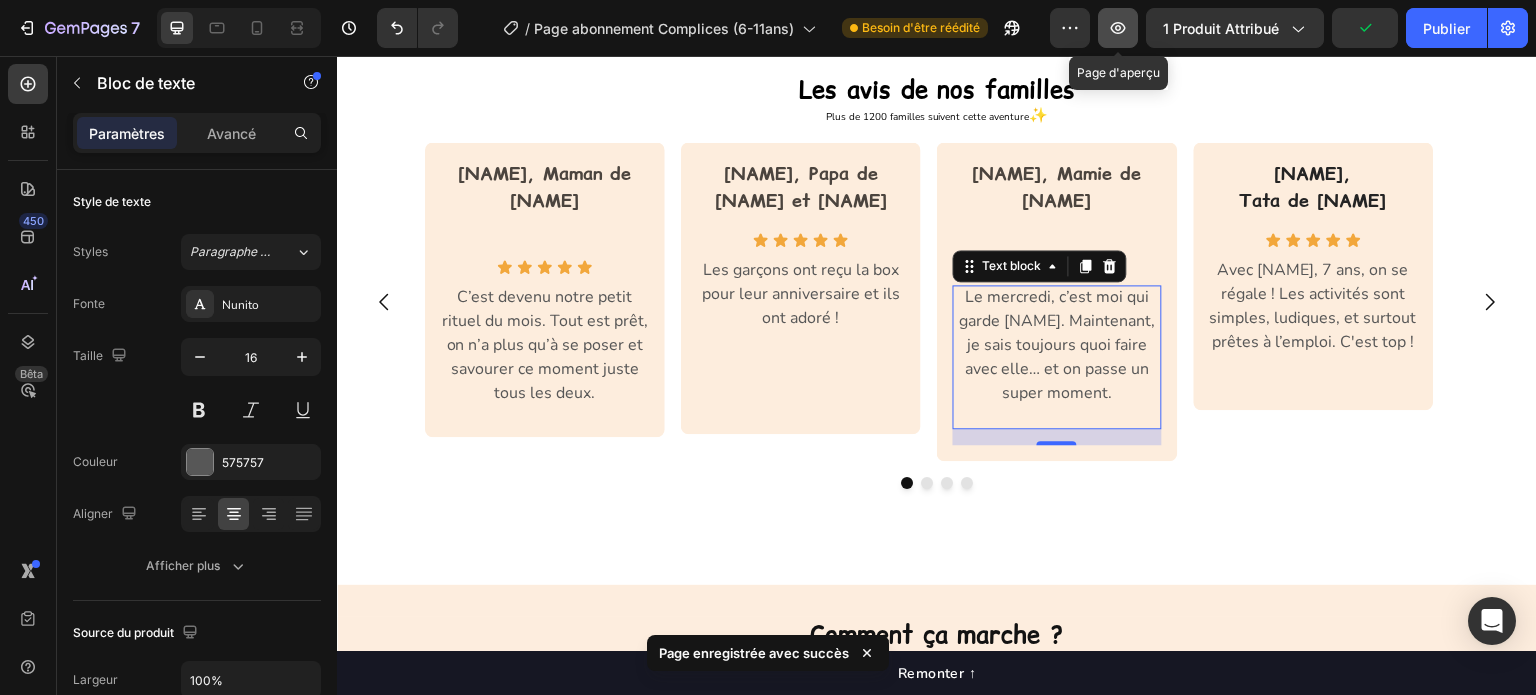 click 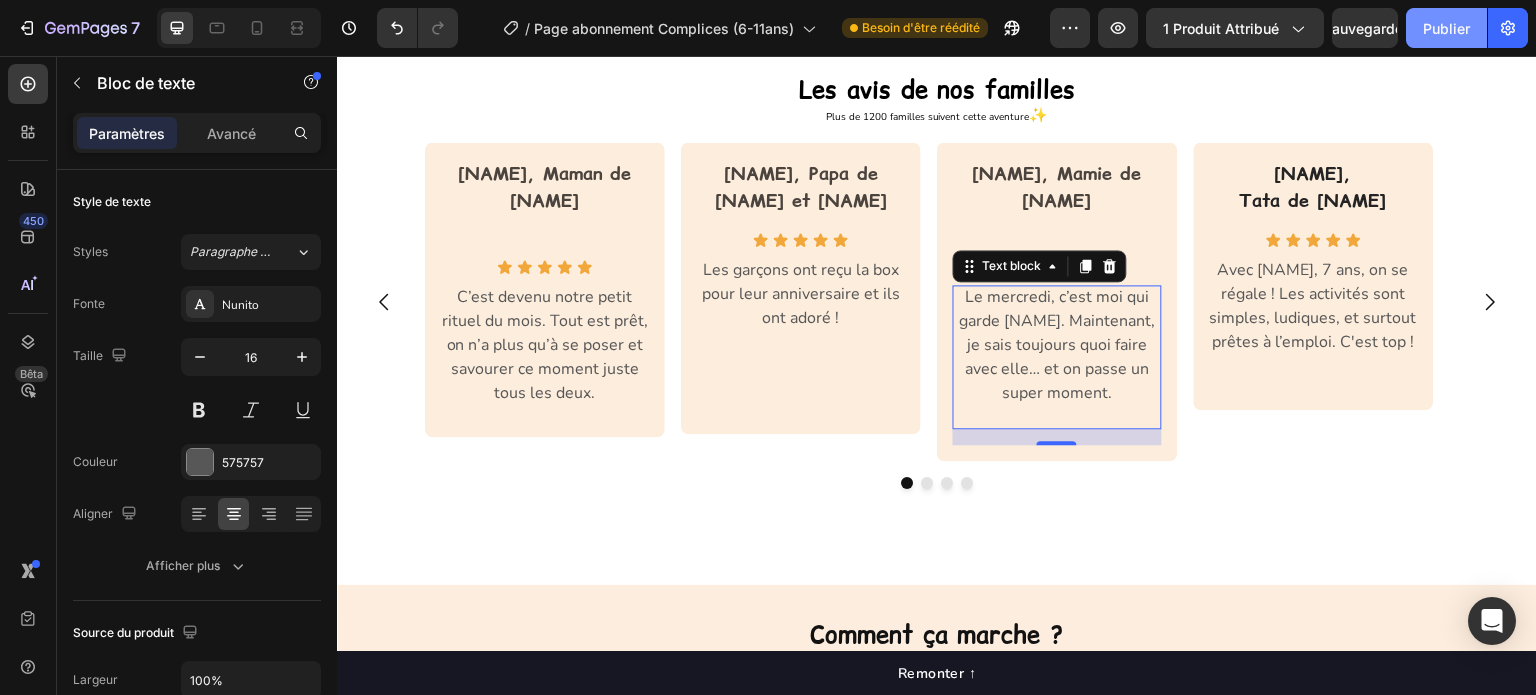 click on "Publier" 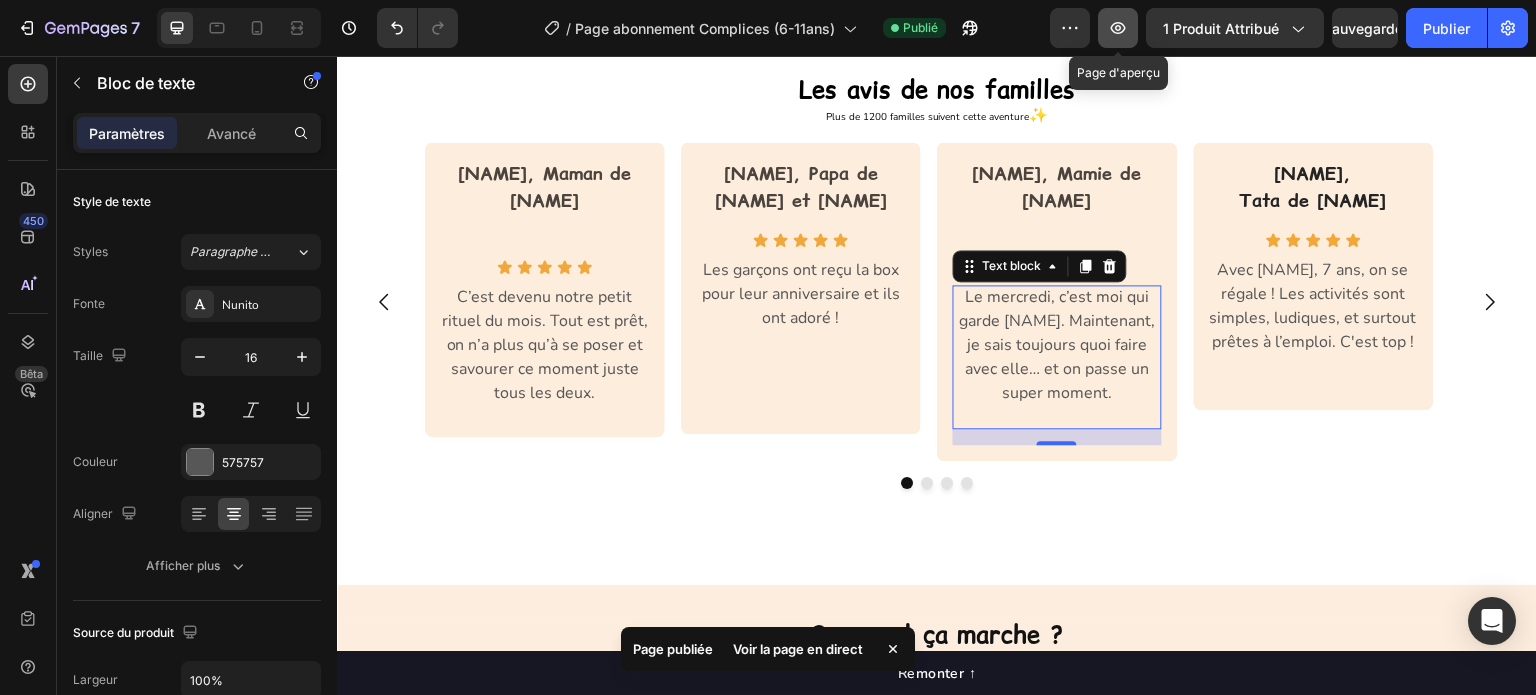 click 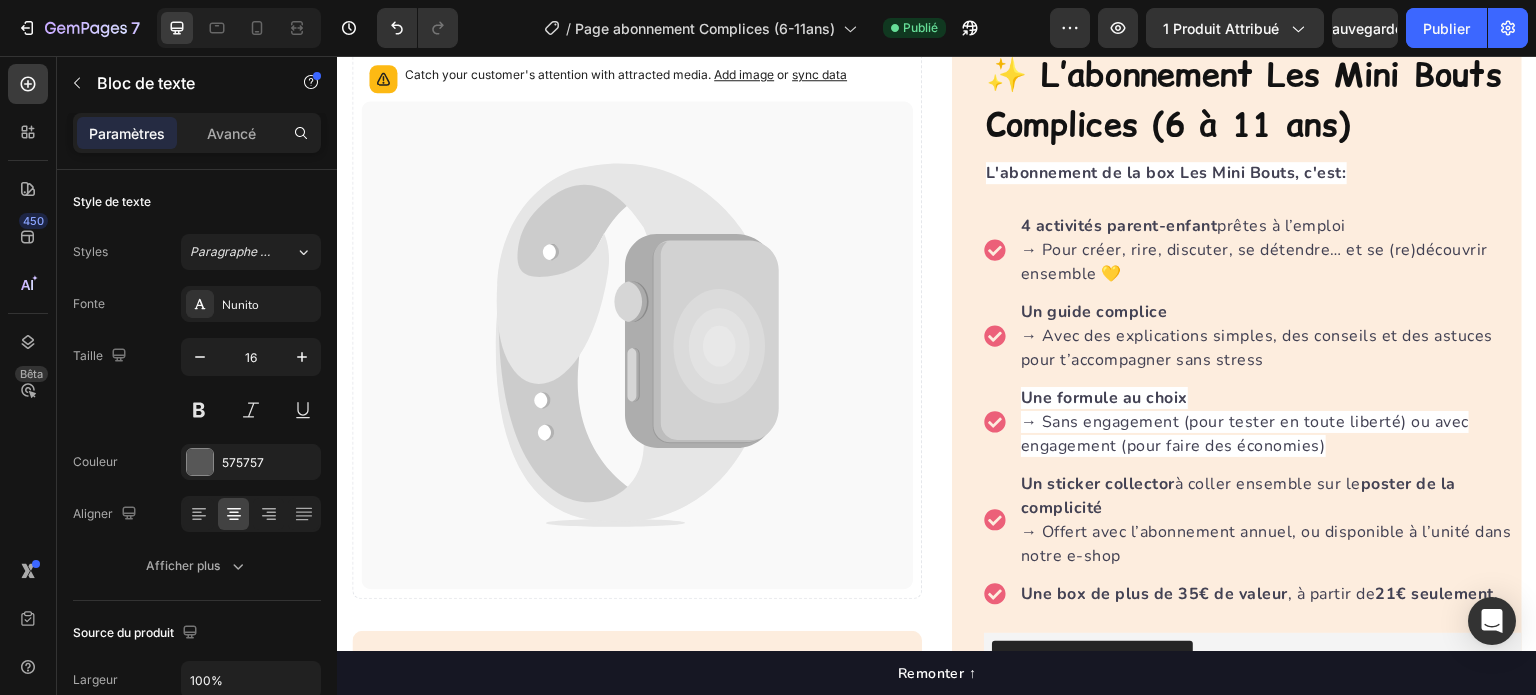 scroll, scrollTop: 100, scrollLeft: 0, axis: vertical 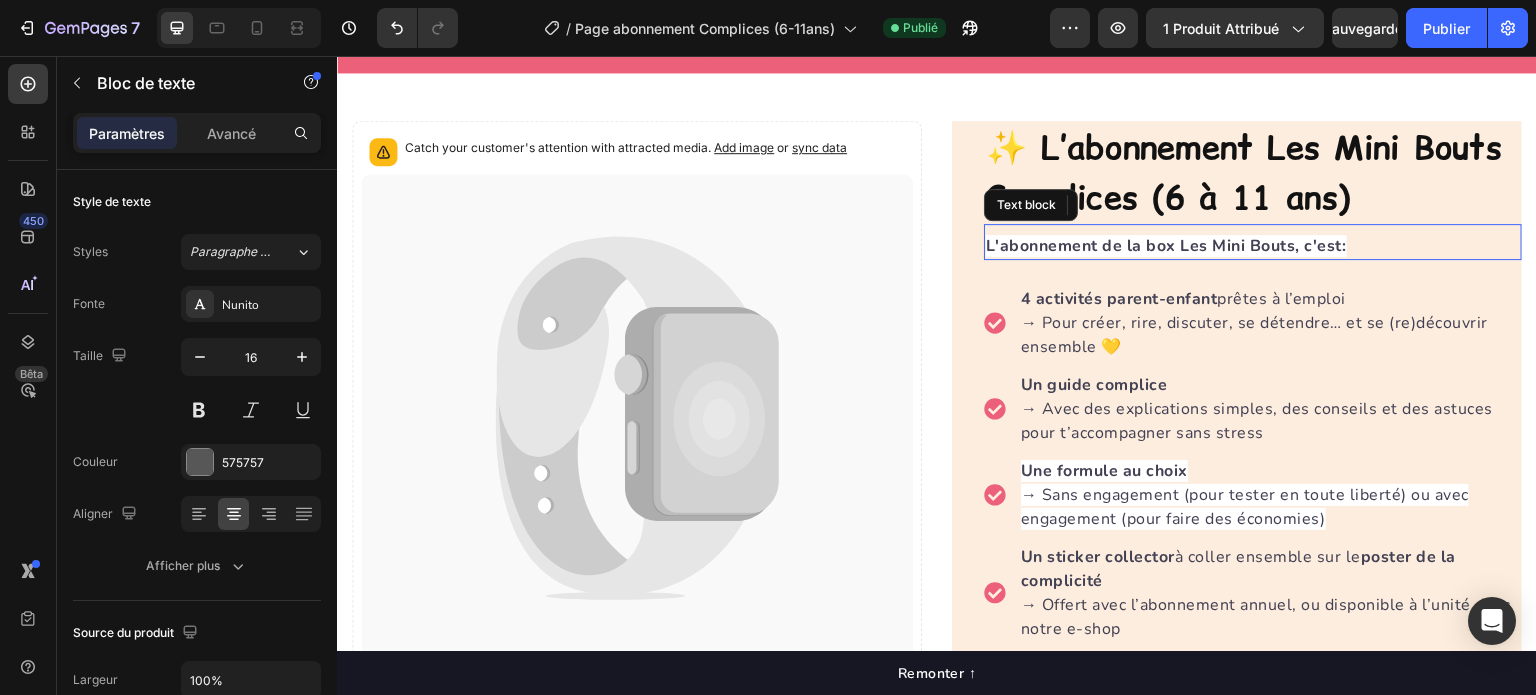 click on "L'abonnement de la box Les Mini Bouts, c'est:" at bounding box center (1166, 246) 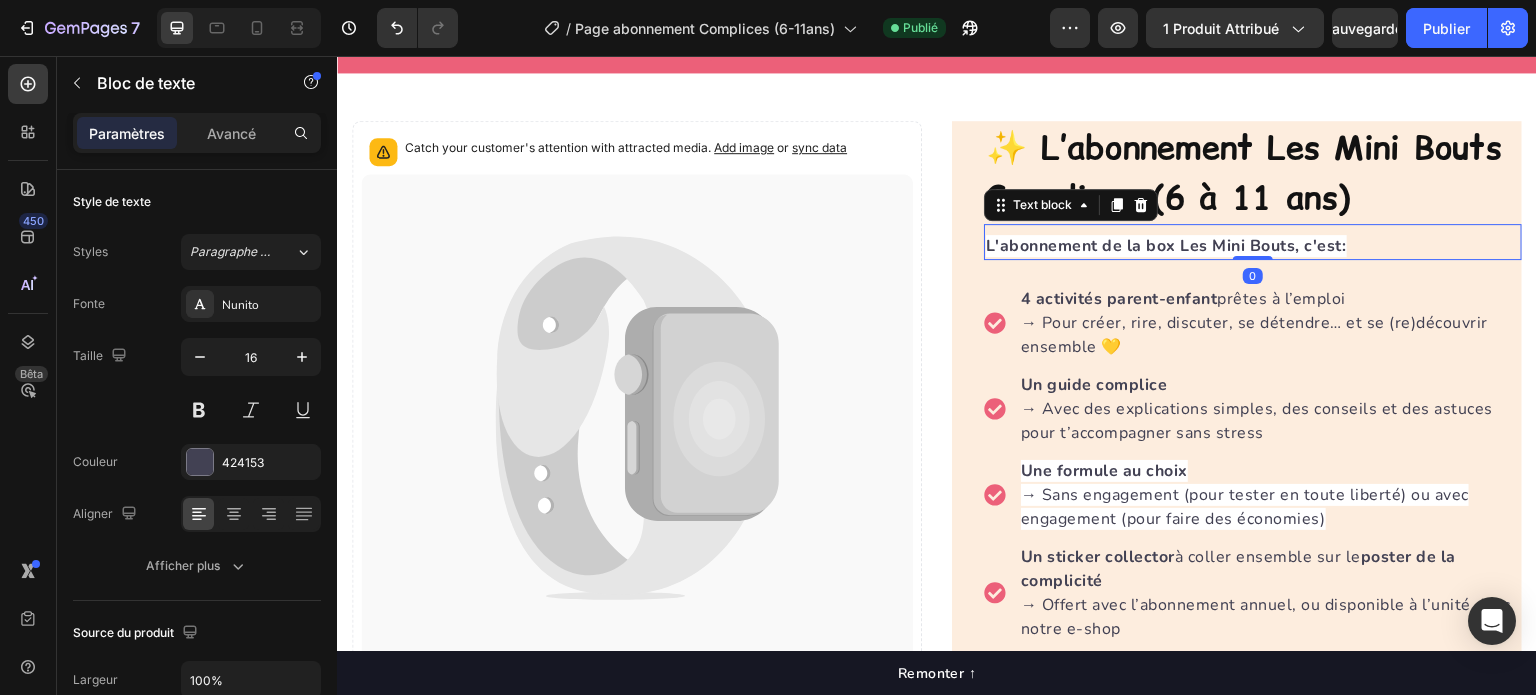 click on "L'abonnement de la box Les Mini Bouts, c'est:" at bounding box center (1166, 246) 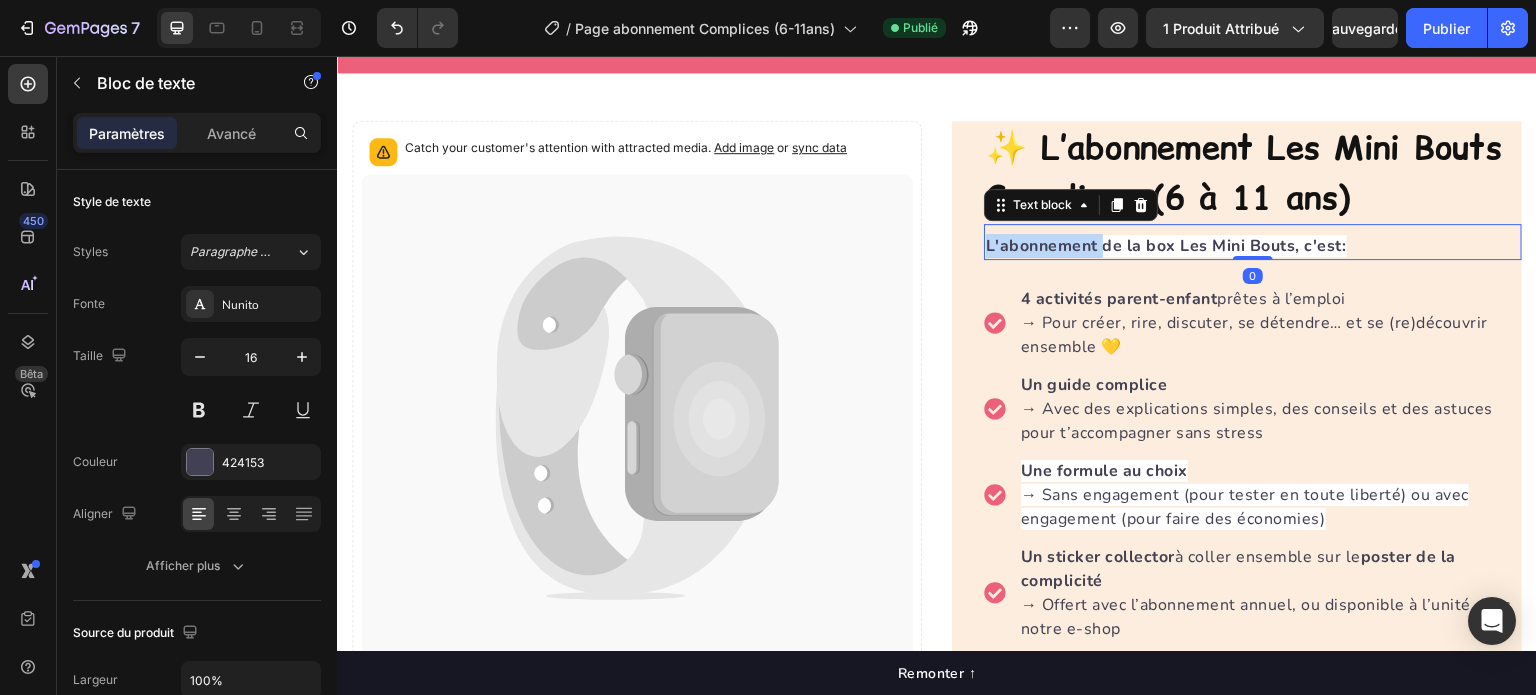 click on "L'abonnement de la box Les Mini Bouts, c'est:" at bounding box center (1166, 246) 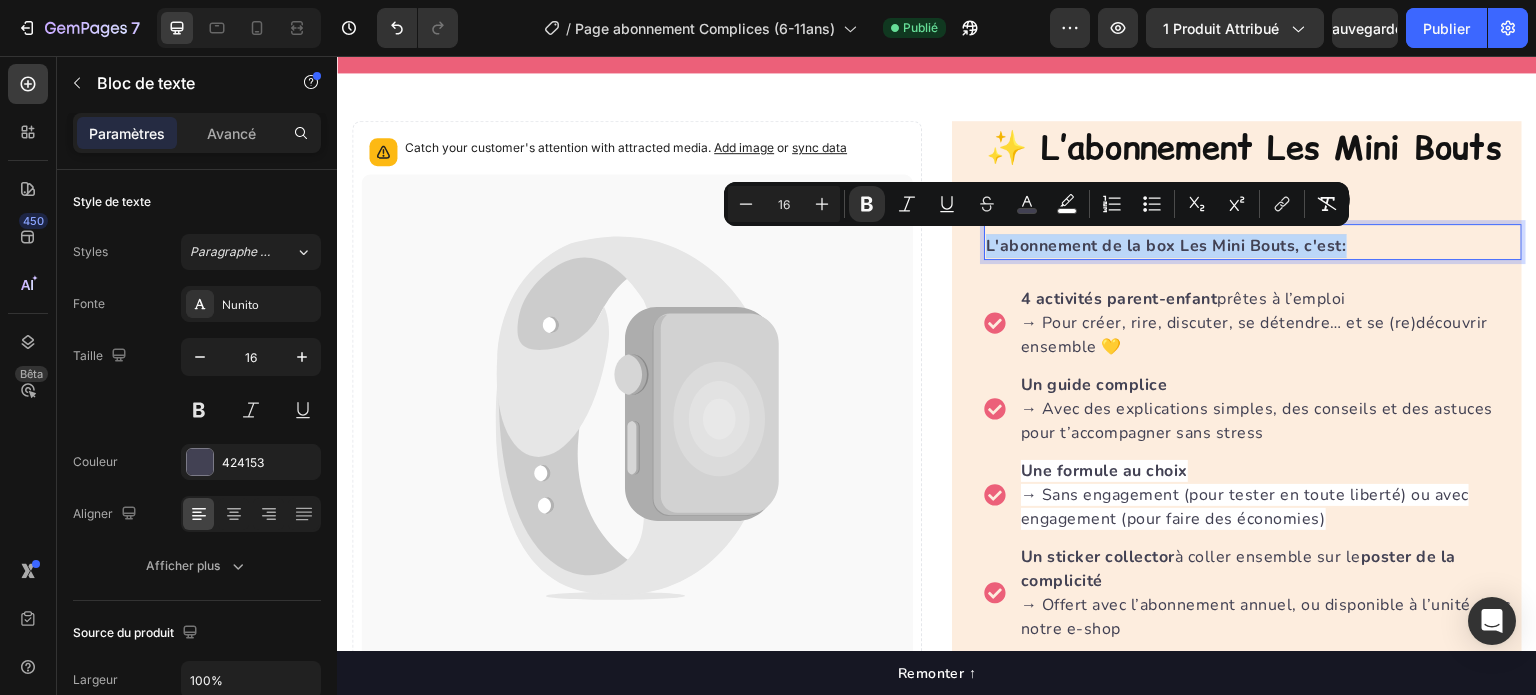 click on "L'abonnement de la box Les Mini Bouts, c'est:" at bounding box center [1166, 246] 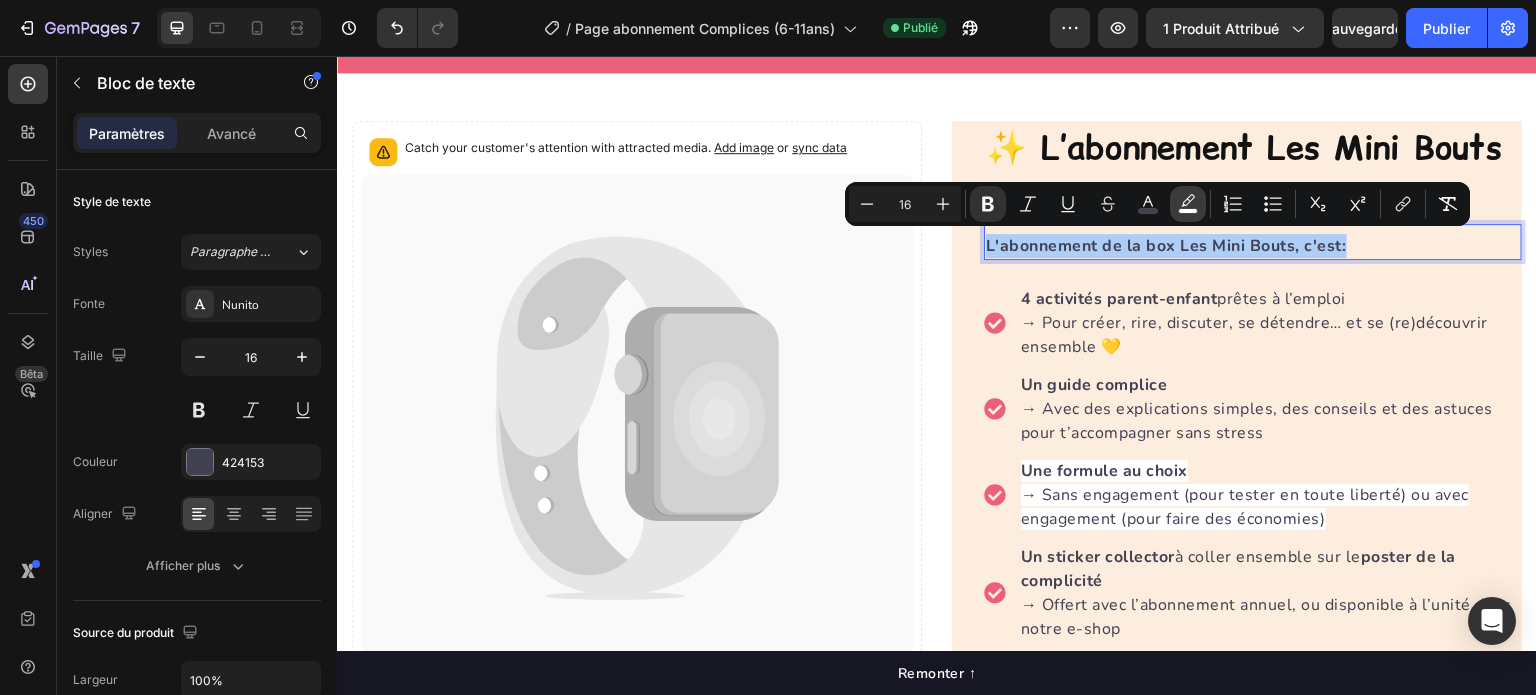 click 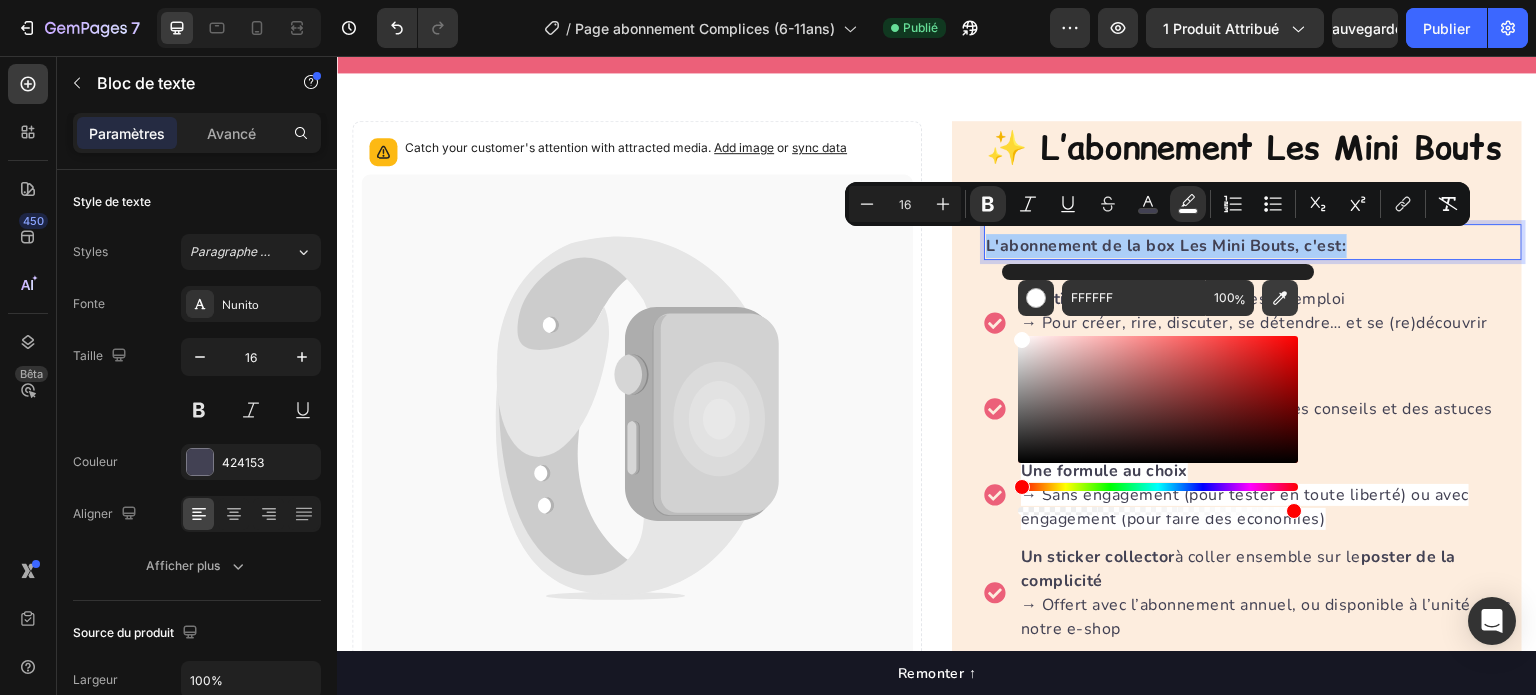 click 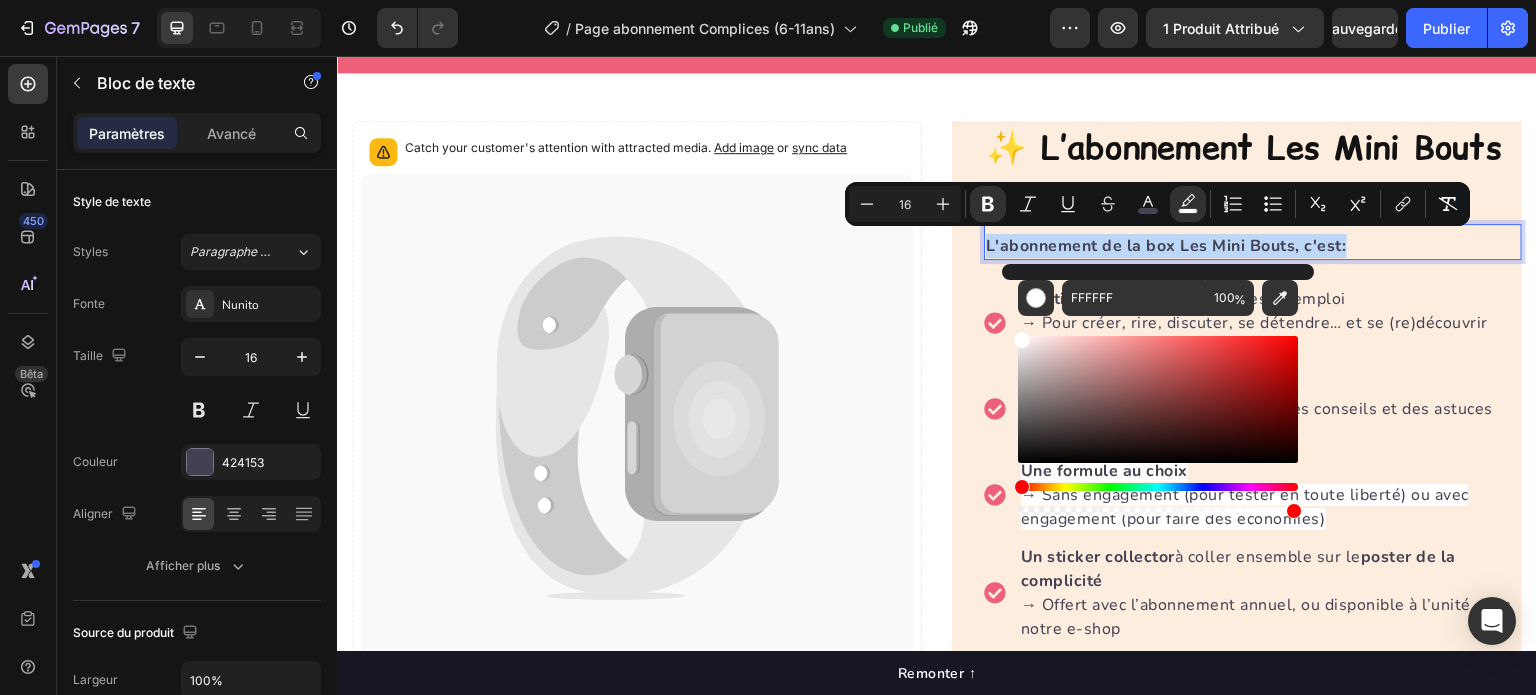 type on "FDEDDE" 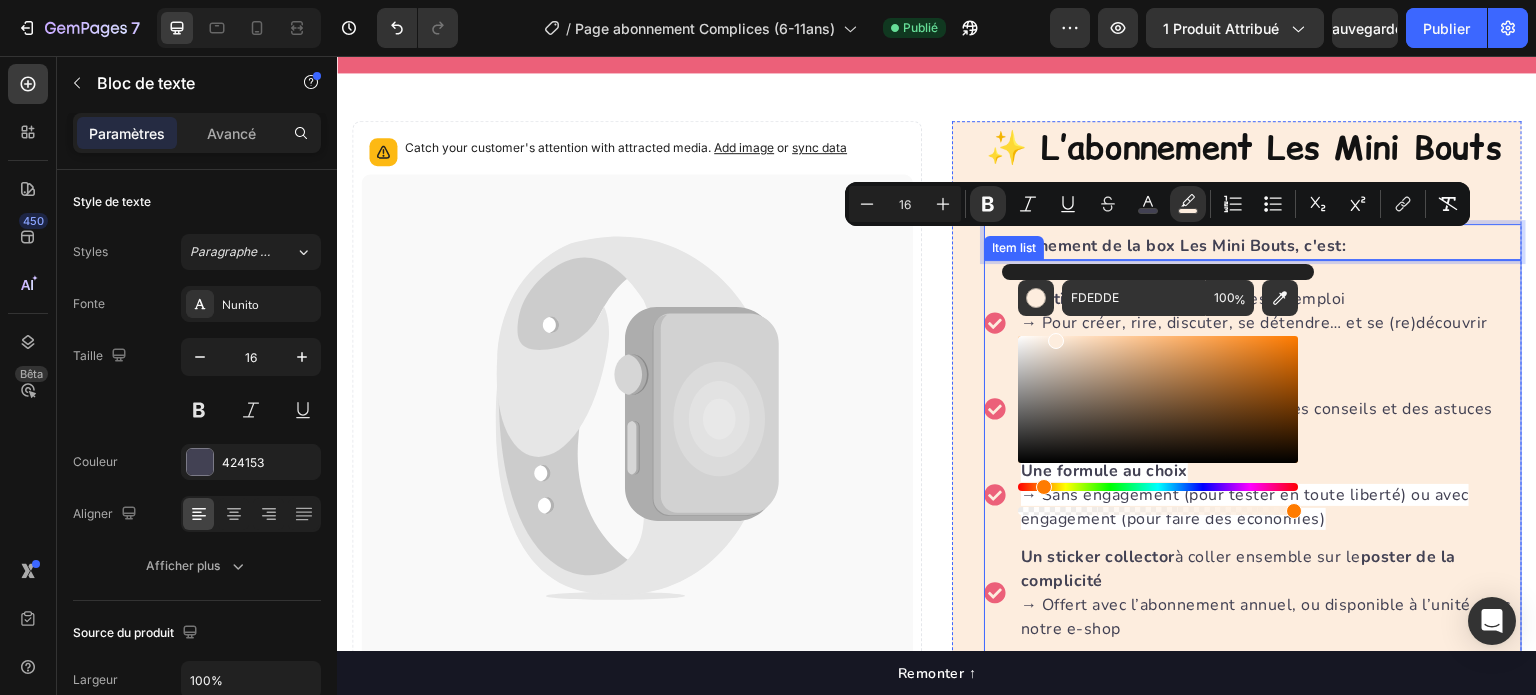 click on "→ Sans engagement (pour tester en toute liberté) ou avec engagement (pour faire des économies)" at bounding box center [1245, 507] 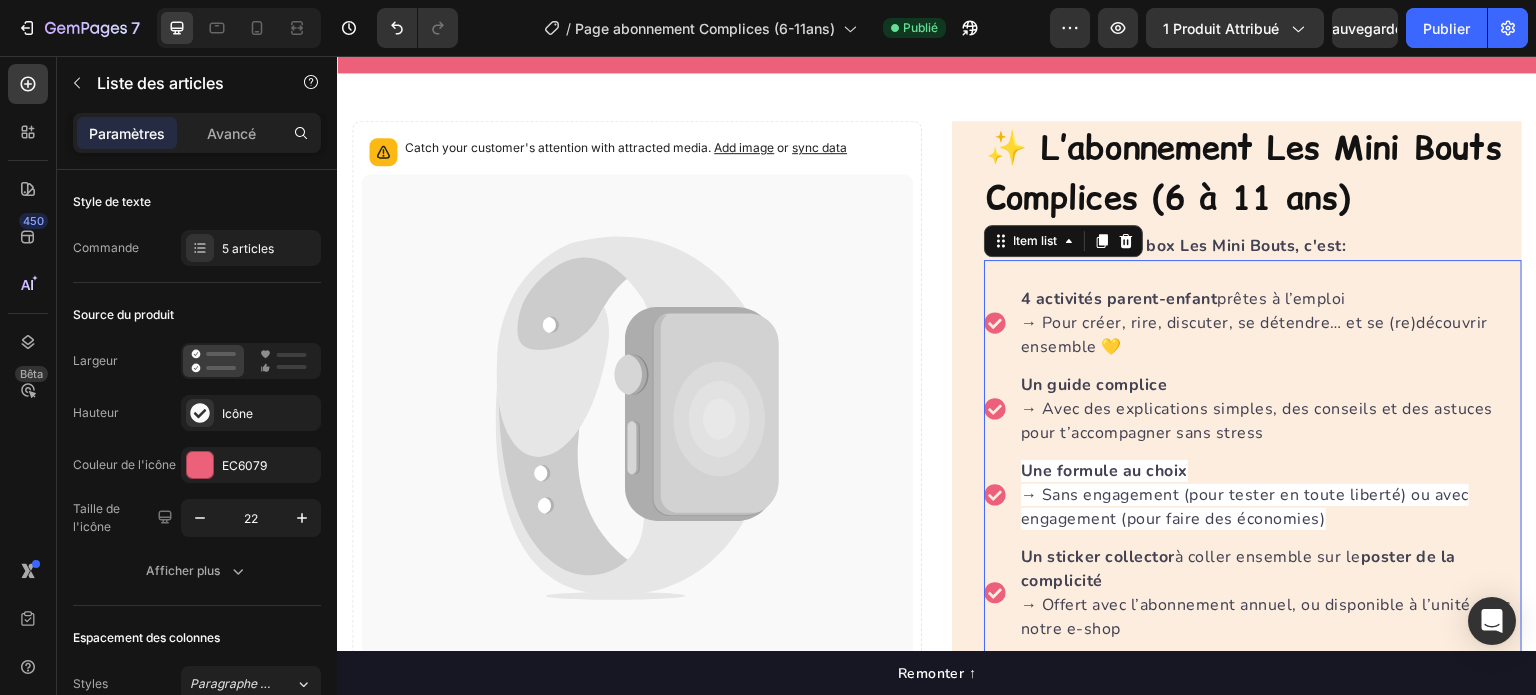 click on "→ Sans engagement (pour tester en toute liberté) ou avec engagement (pour faire des économies)" at bounding box center (1245, 507) 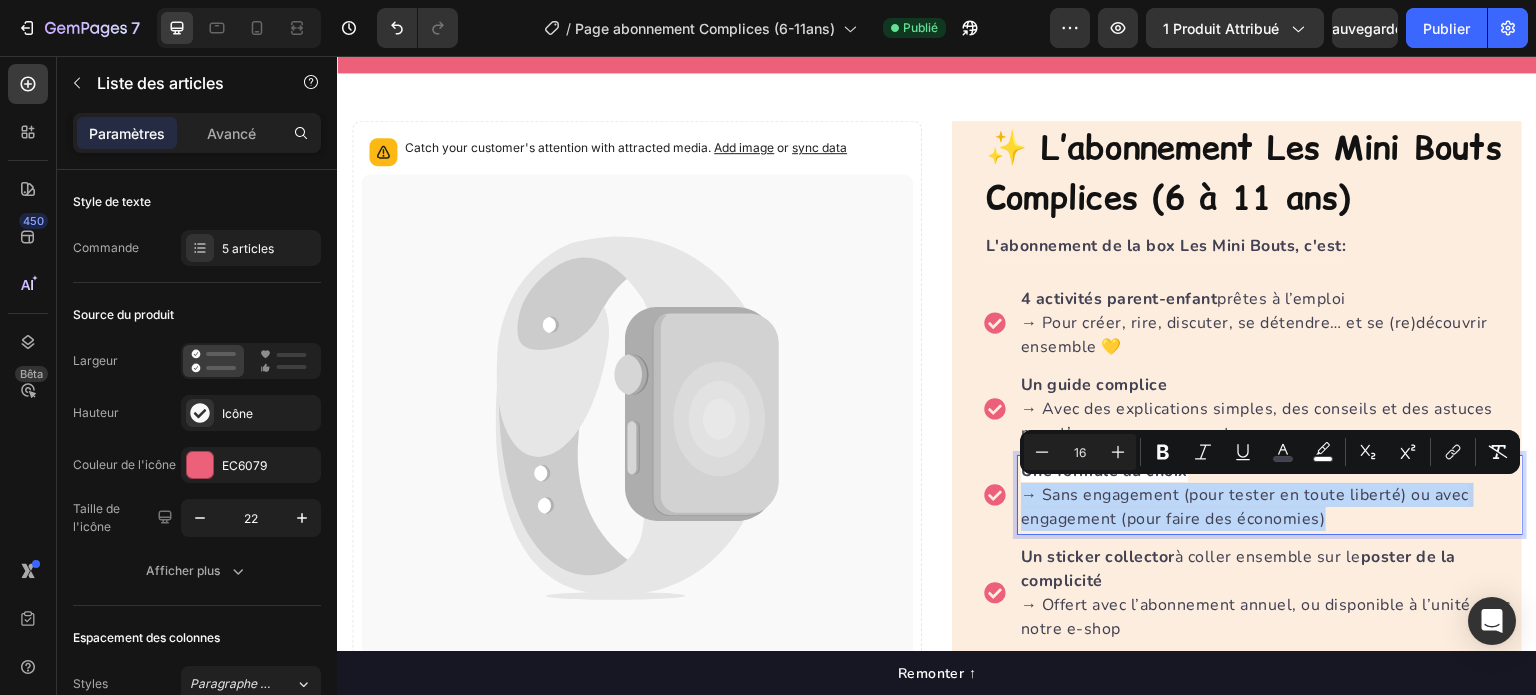 click on "→ Sans engagement (pour tester en toute liberté) ou avec engagement (pour faire des économies)" at bounding box center (1245, 507) 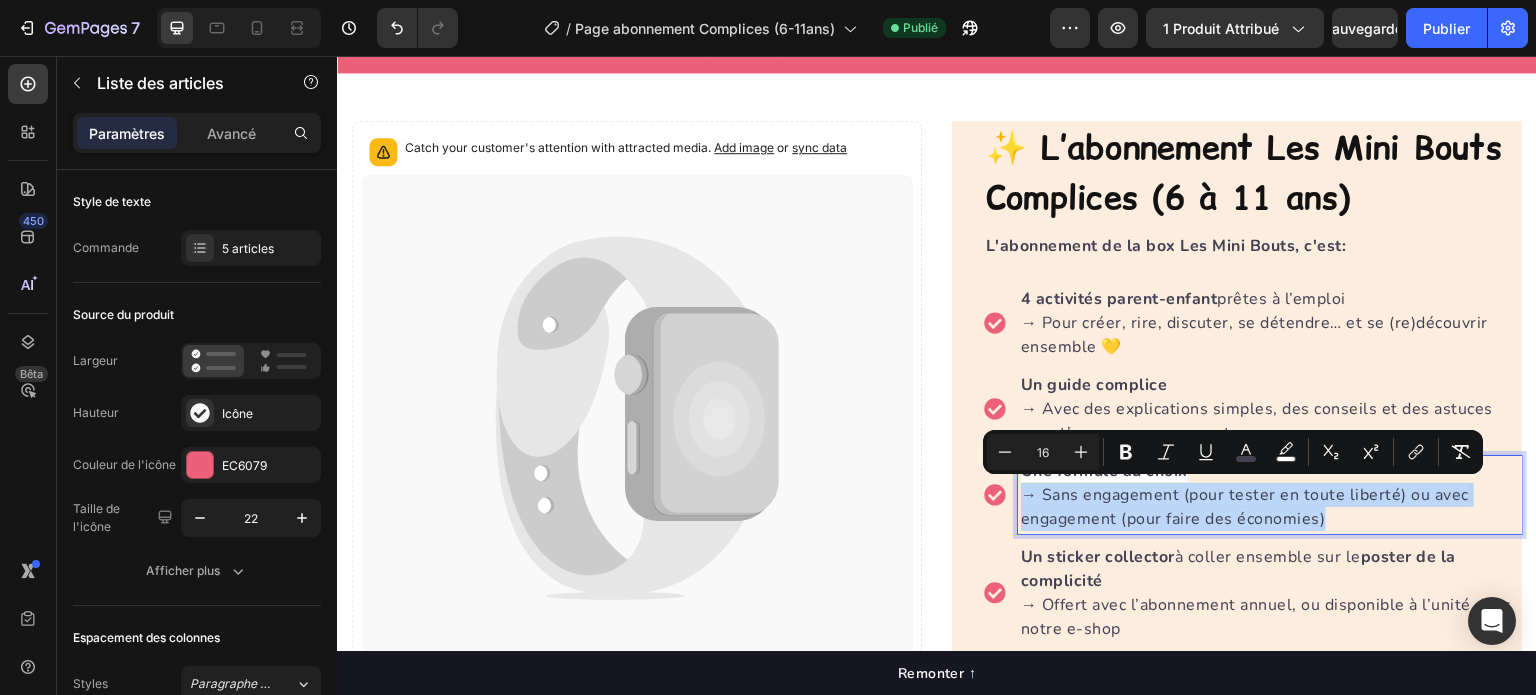 click on "→ Sans engagement (pour tester en toute liberté) ou avec engagement (pour faire des économies)" at bounding box center [1245, 507] 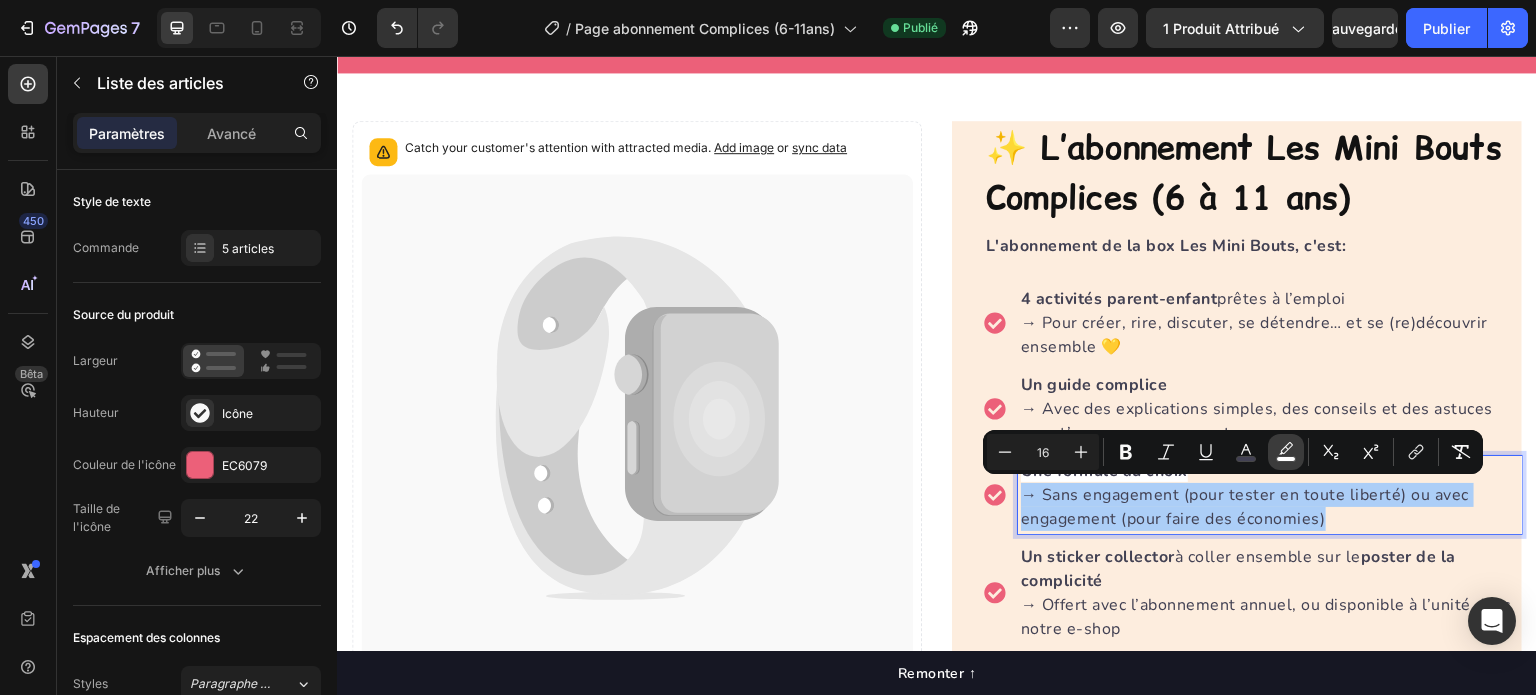 click on "color" at bounding box center [1286, 452] 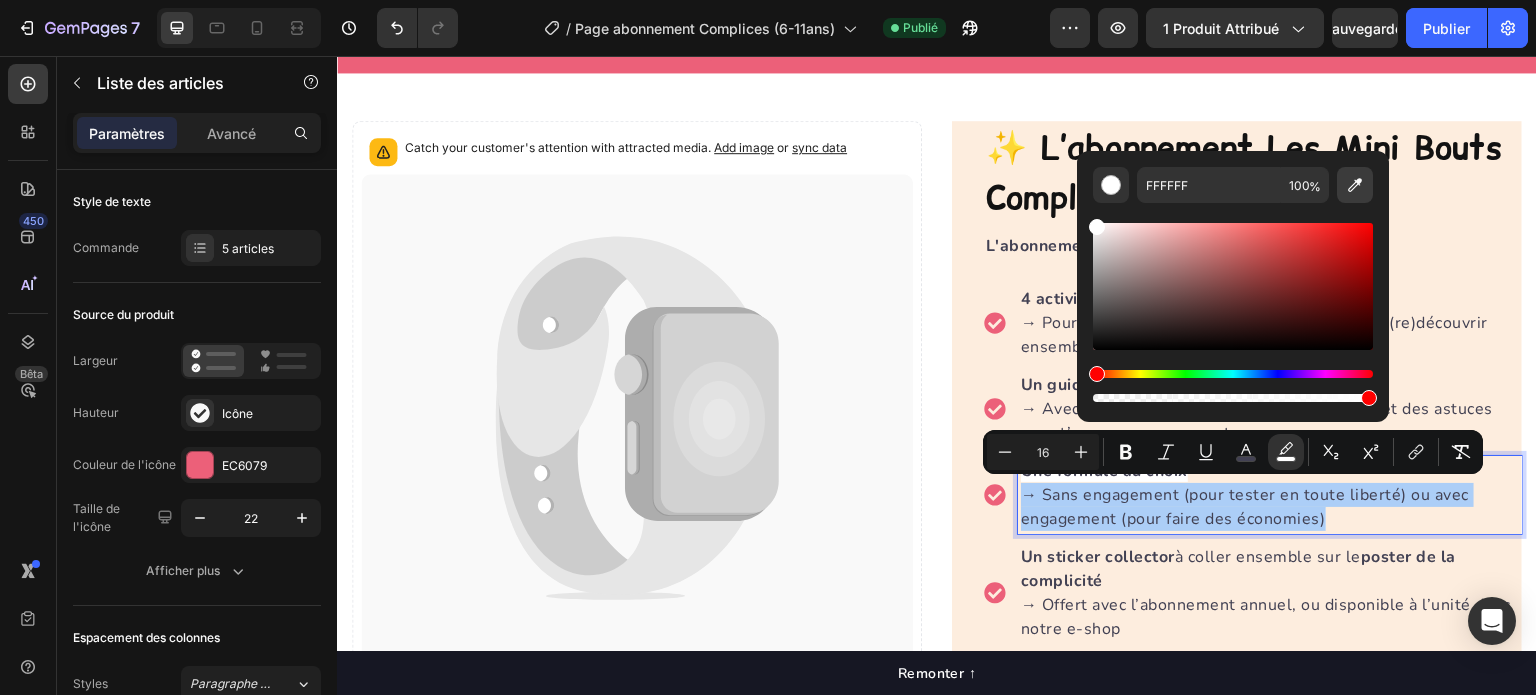click 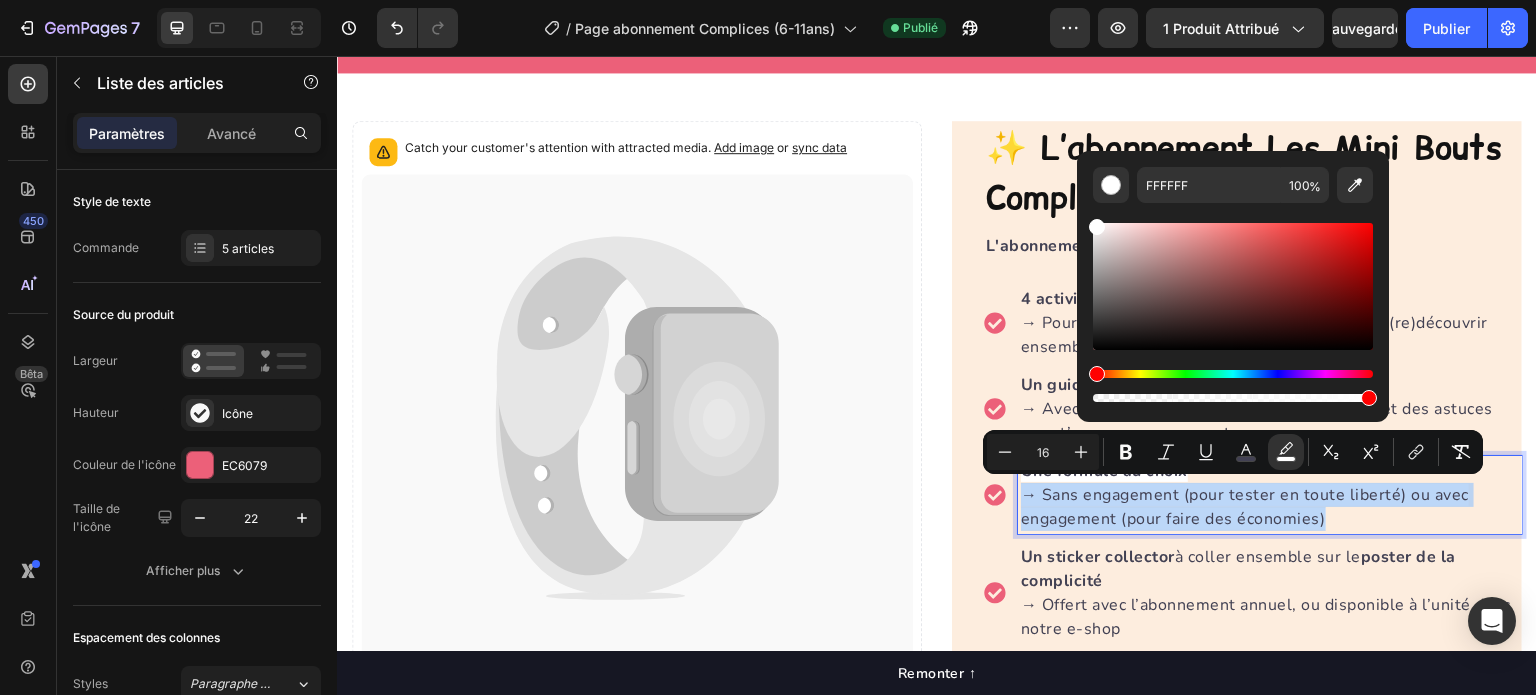 type on "FDEDDE" 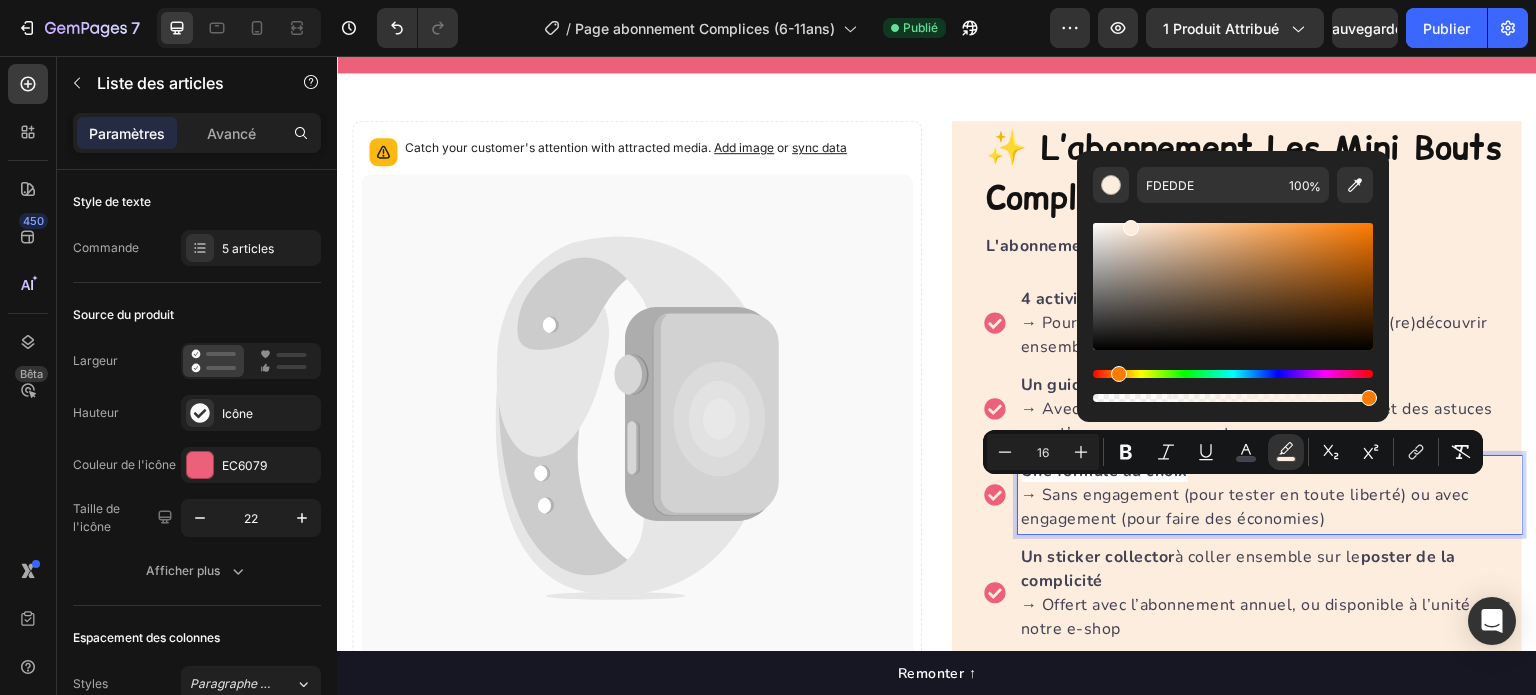 click on "Un guide complice → Avec des explications simples, des conseils et des astuces pour t’accompagner sans stress" at bounding box center (1270, 409) 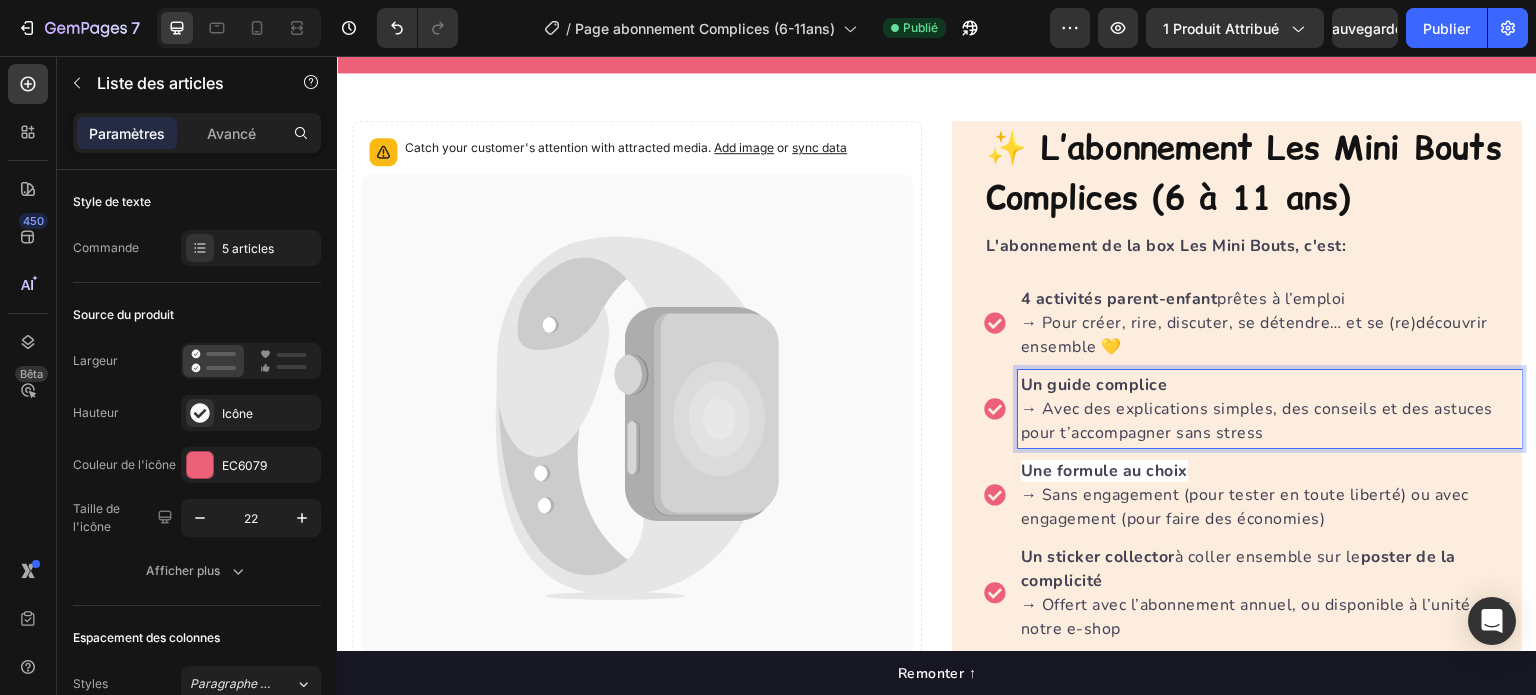 click on "Une formule au choix" at bounding box center [1104, 471] 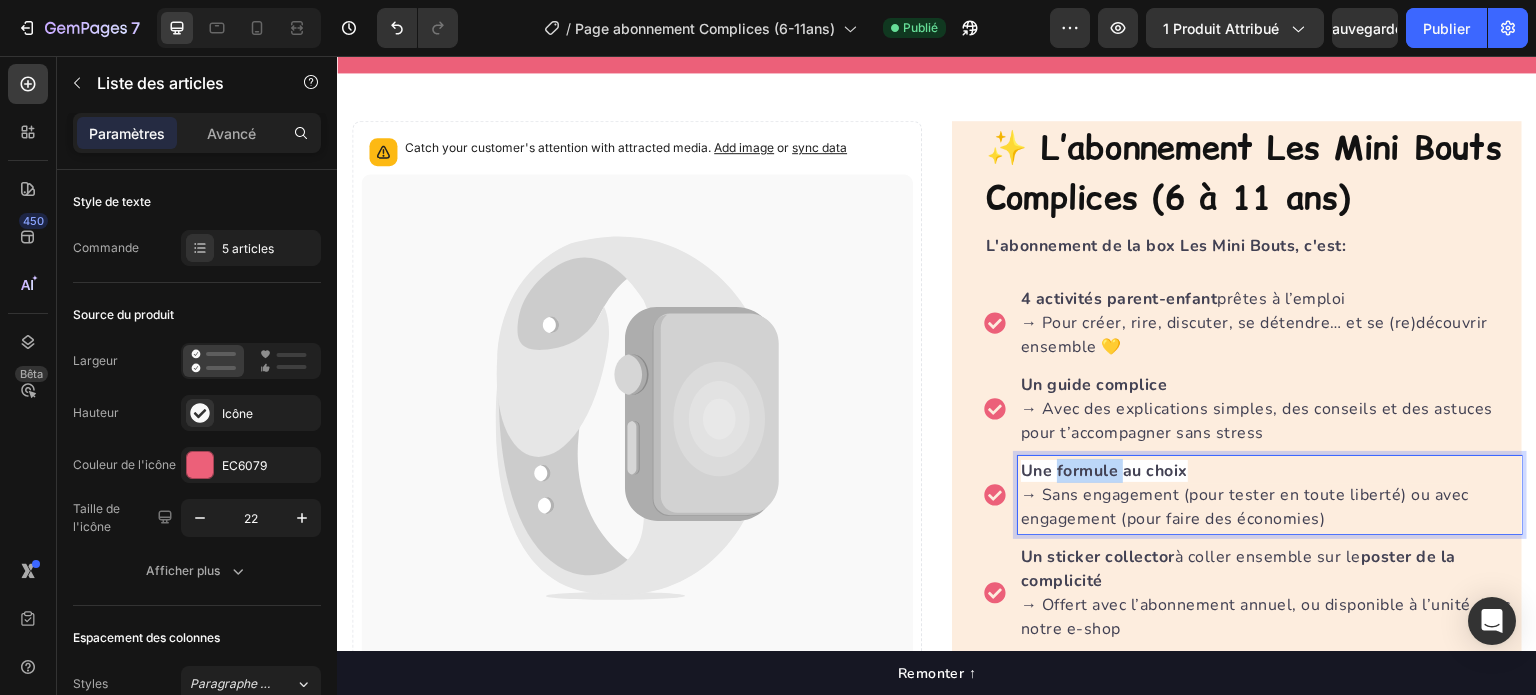 click on "Une formule au choix" at bounding box center (1104, 471) 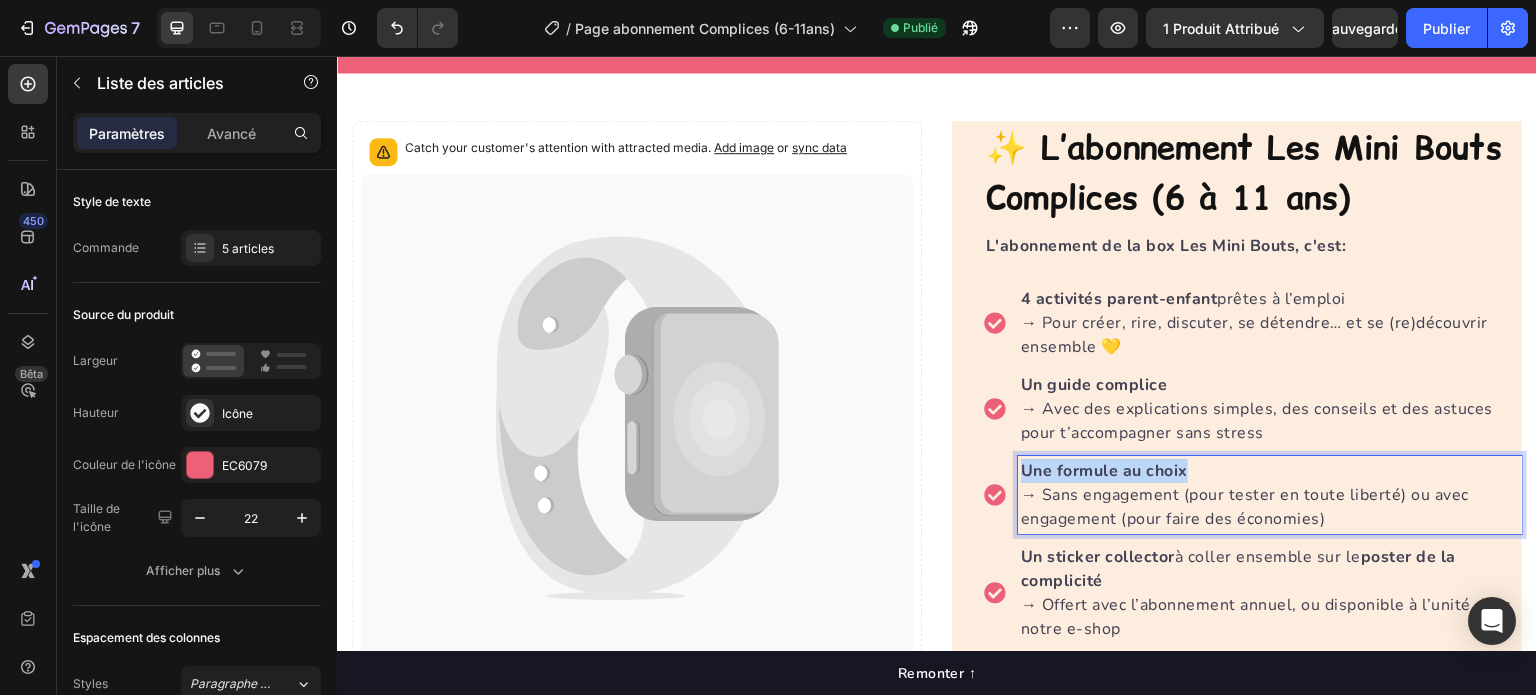 click on "Une formule au choix" at bounding box center (1104, 471) 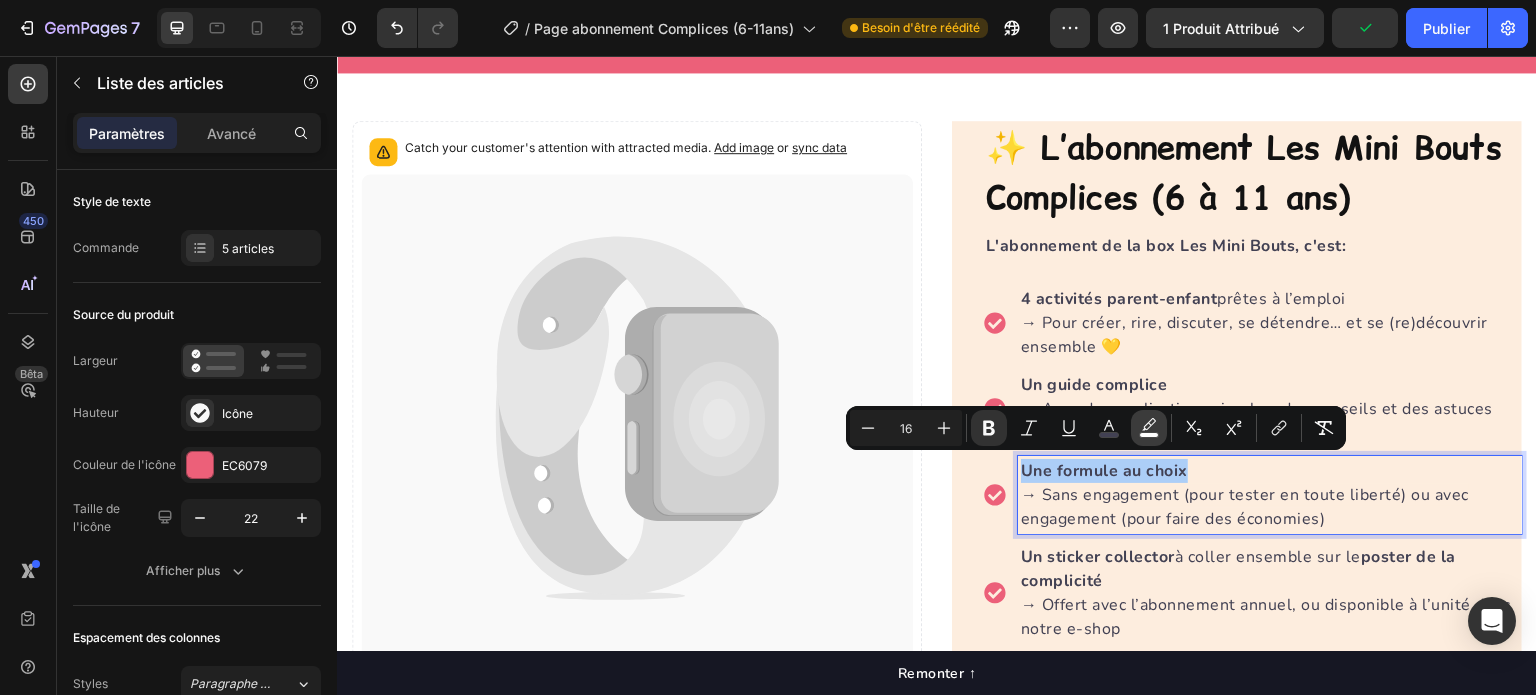 click 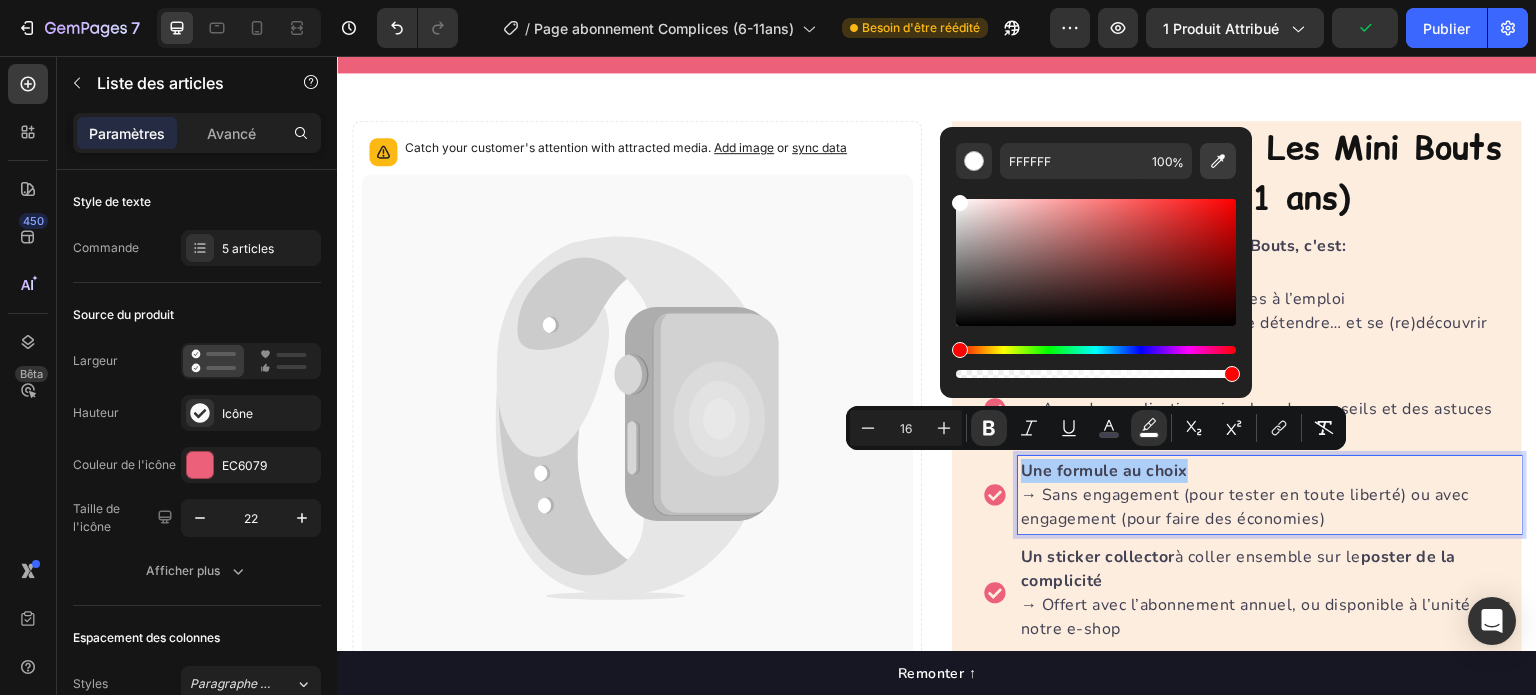 click 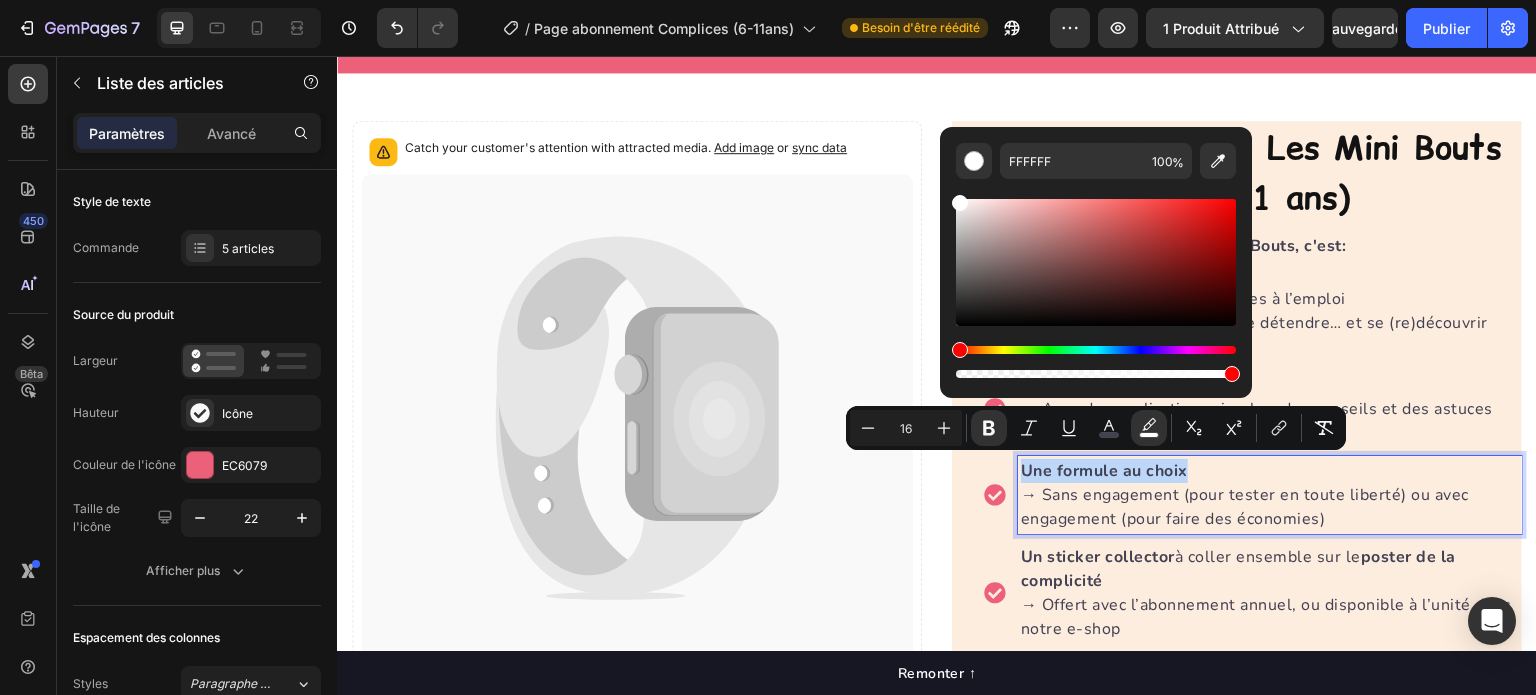 type on "FDEDDE" 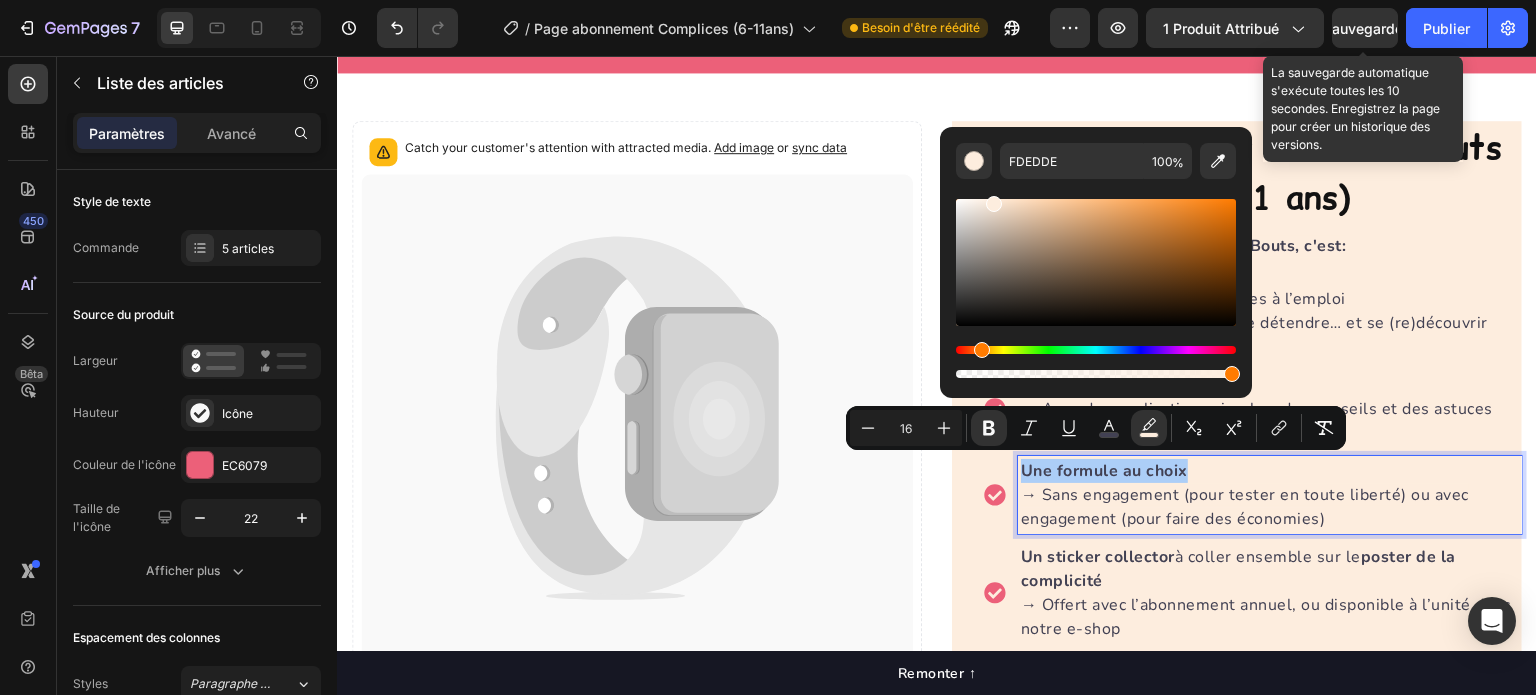 click on "Sauvegarder" at bounding box center [1365, 28] 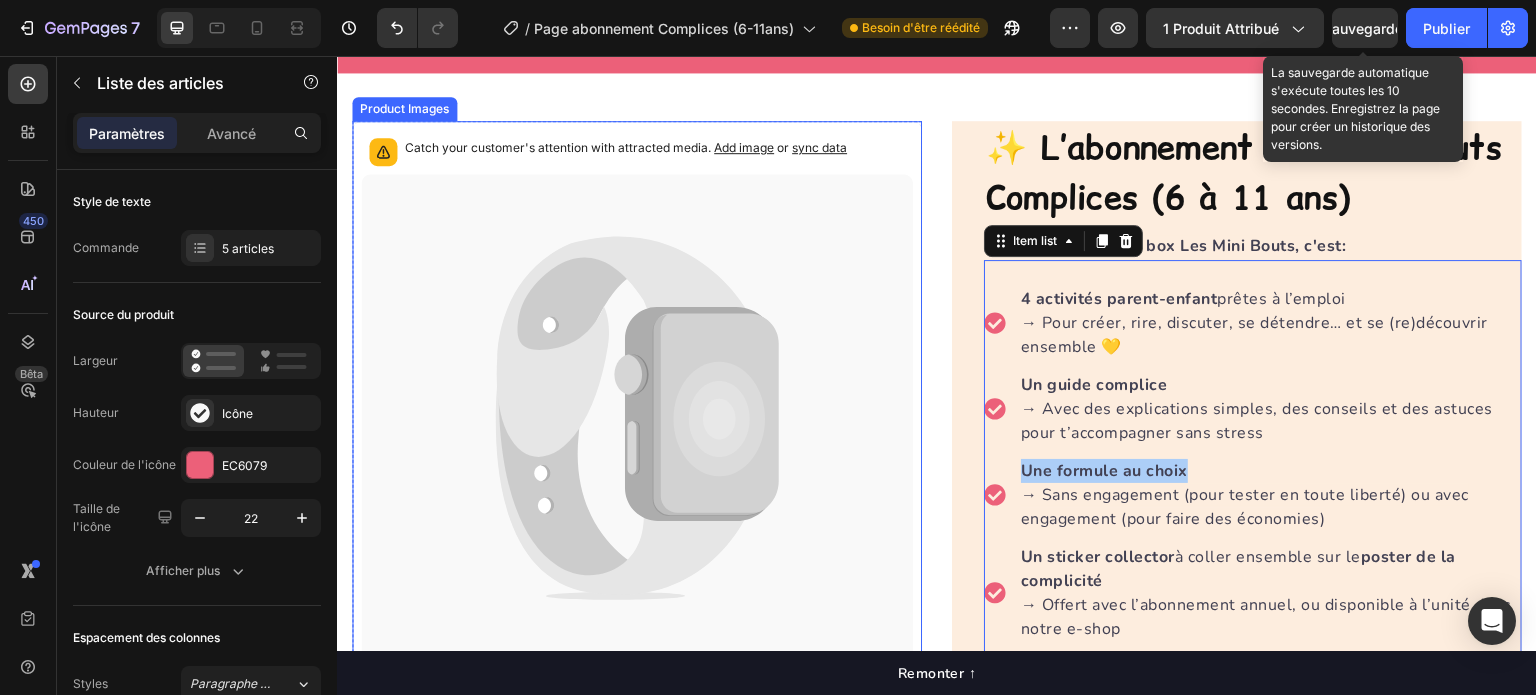 scroll, scrollTop: 500, scrollLeft: 0, axis: vertical 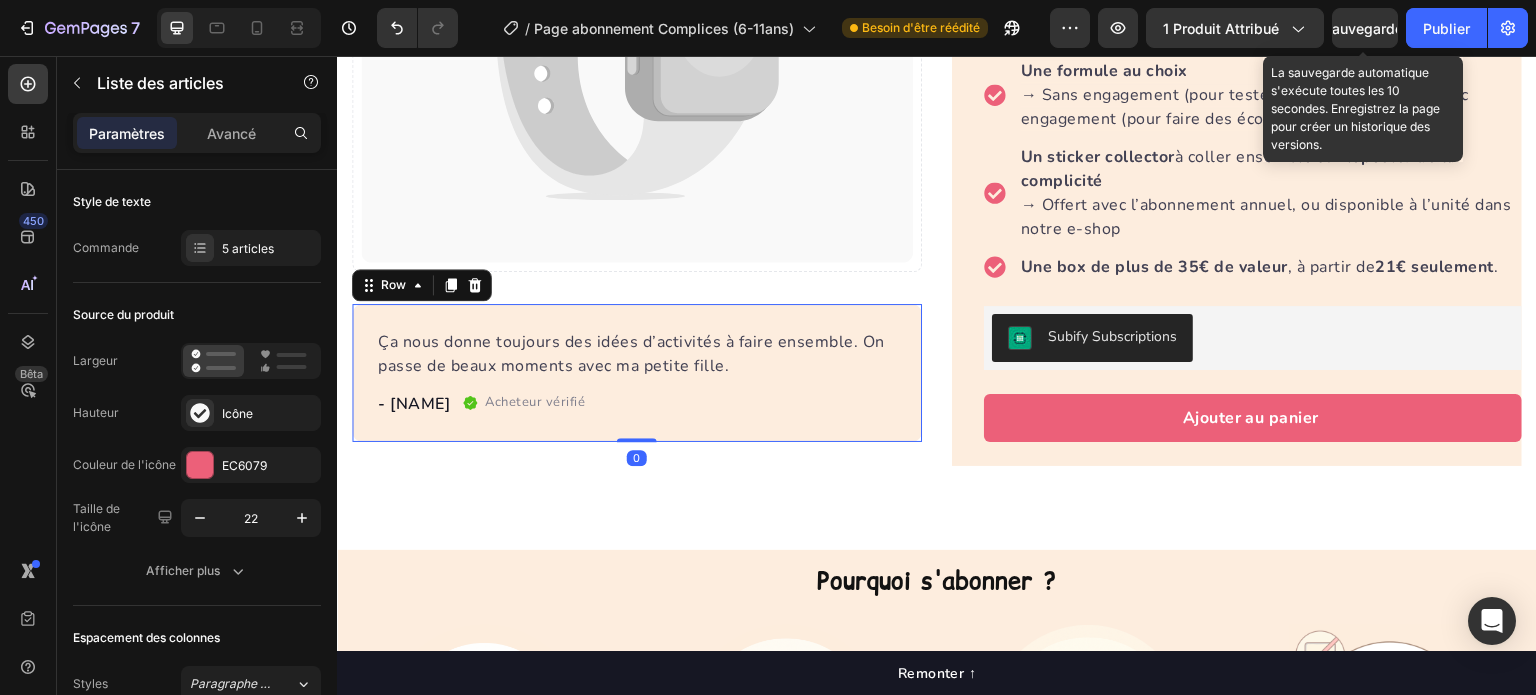 click on "Ça nous donne toujours des idées d’activités à faire ensemble. On passe de beaux moments avec ma petite fille. Text block - [NAME] Text block
Acheteur vérifié Item list Row Row   0" at bounding box center (637, 373) 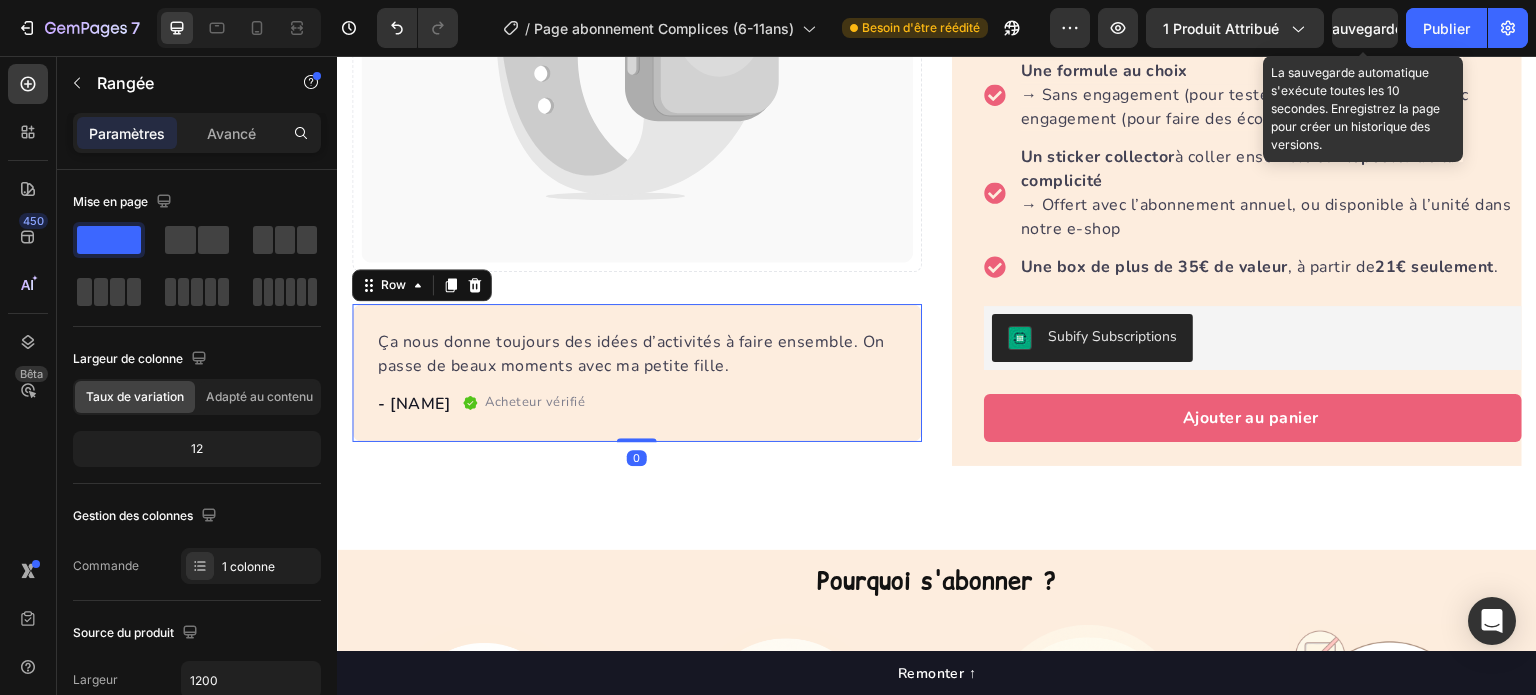 drag, startPoint x: 633, startPoint y: 434, endPoint x: 633, endPoint y: 419, distance: 15 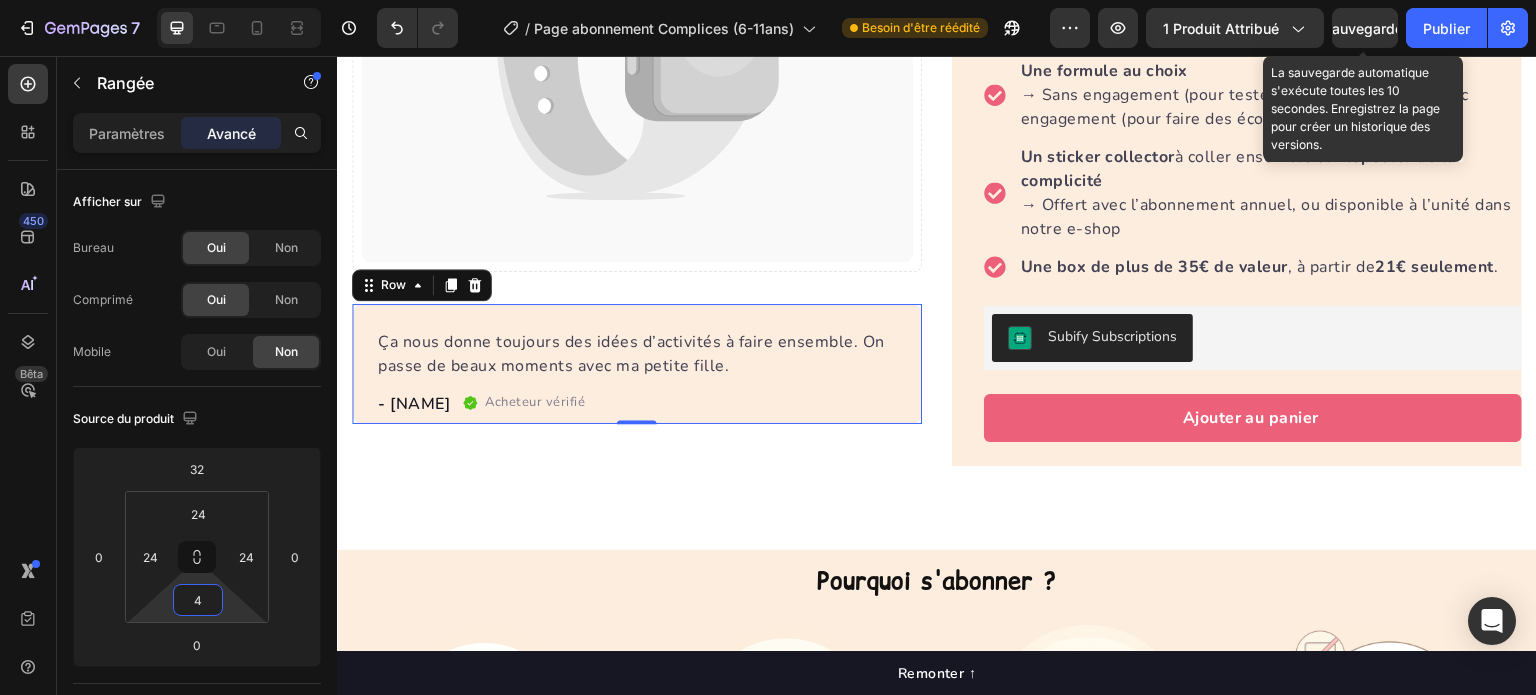 type on "2" 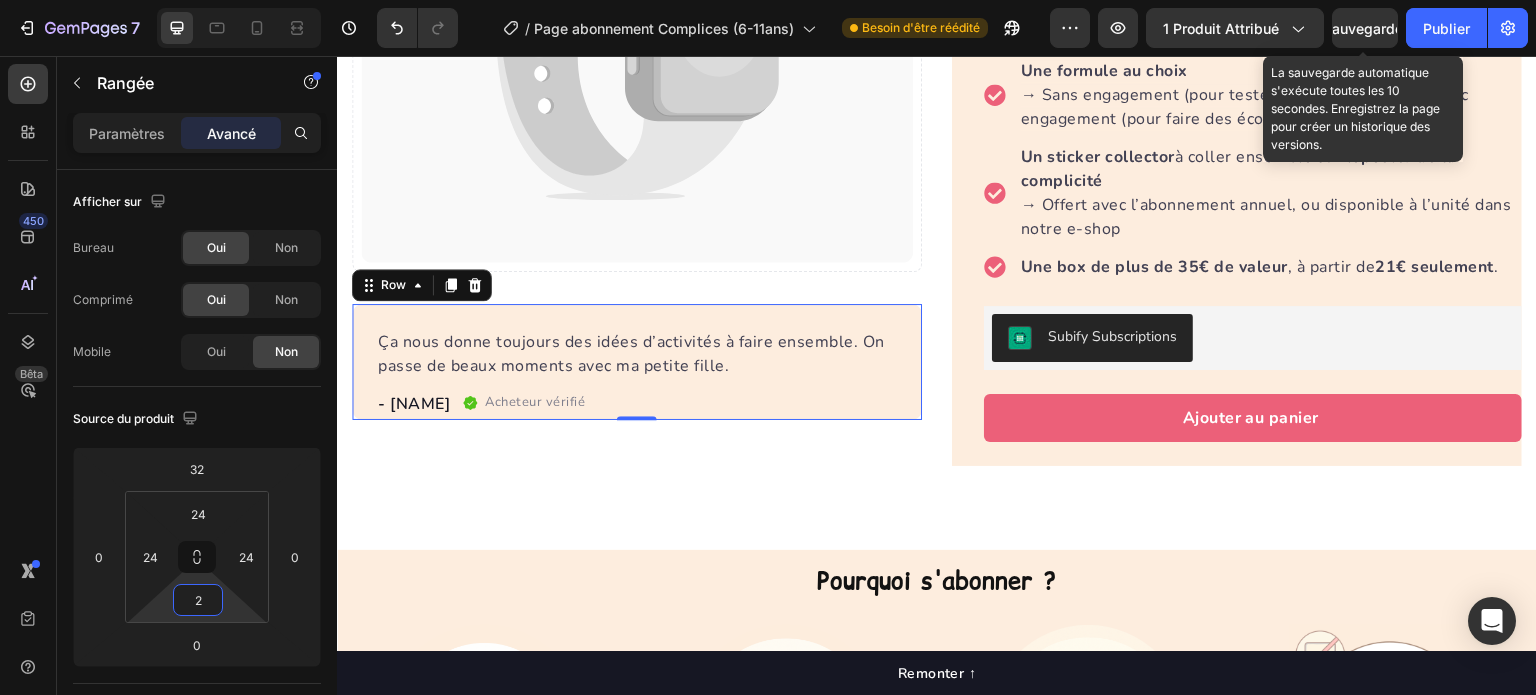 drag, startPoint x: 229, startPoint y: 608, endPoint x: 236, endPoint y: 619, distance: 13.038404 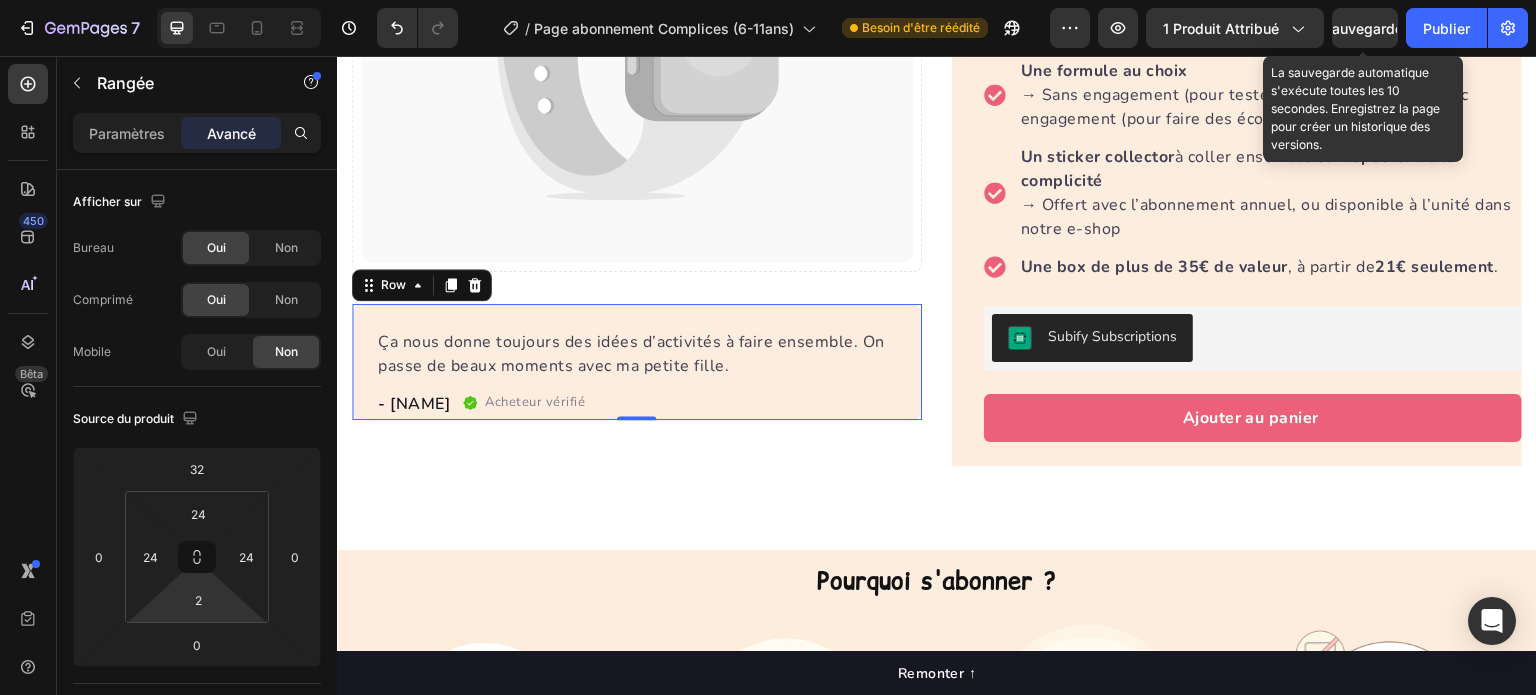 click on "Sauvegarder" at bounding box center [1365, 28] 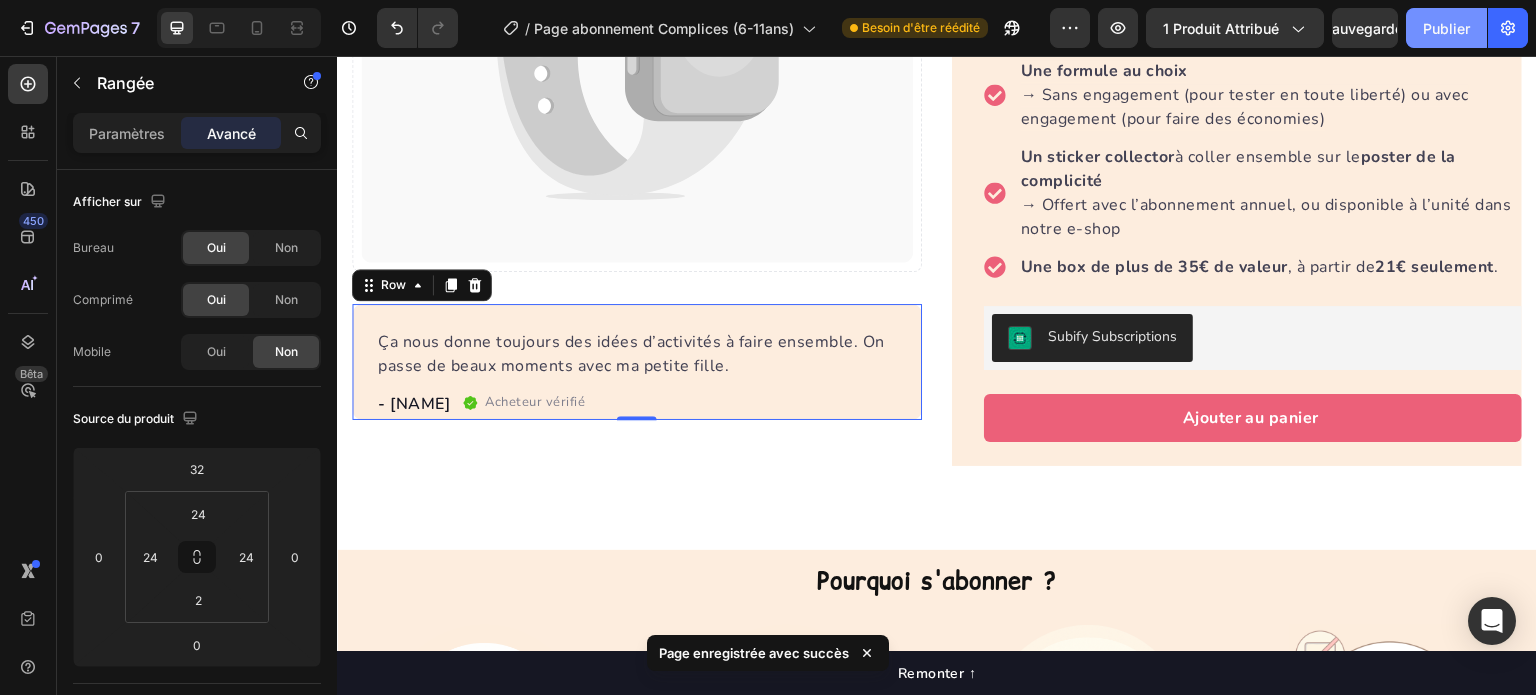 click on "Publier" at bounding box center [1446, 28] 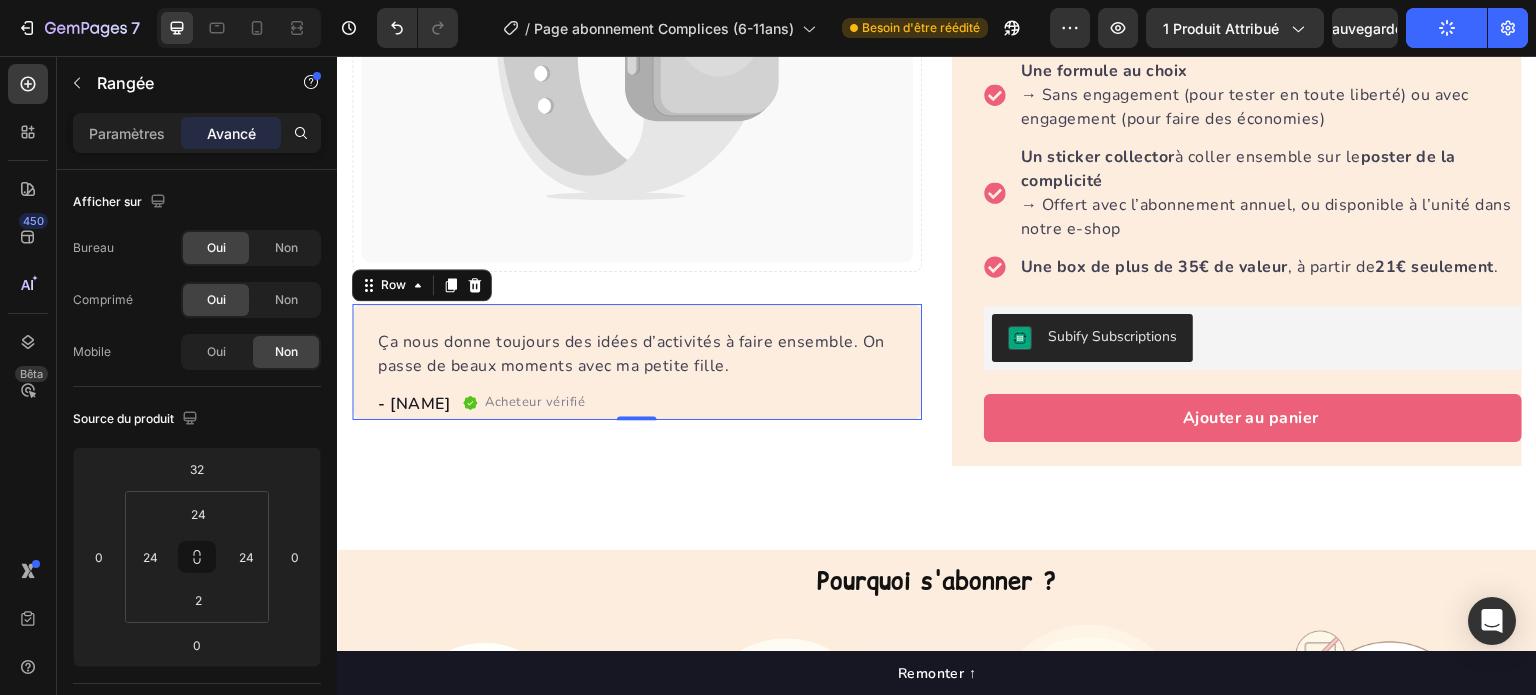 click on "Ça nous donne toujours des idées d’activités à faire ensemble. On passe de beaux moments avec ma petite fille. Text block - [NAME] Text block
Acheteur vérifié Item list Row Row   0" at bounding box center (637, 362) 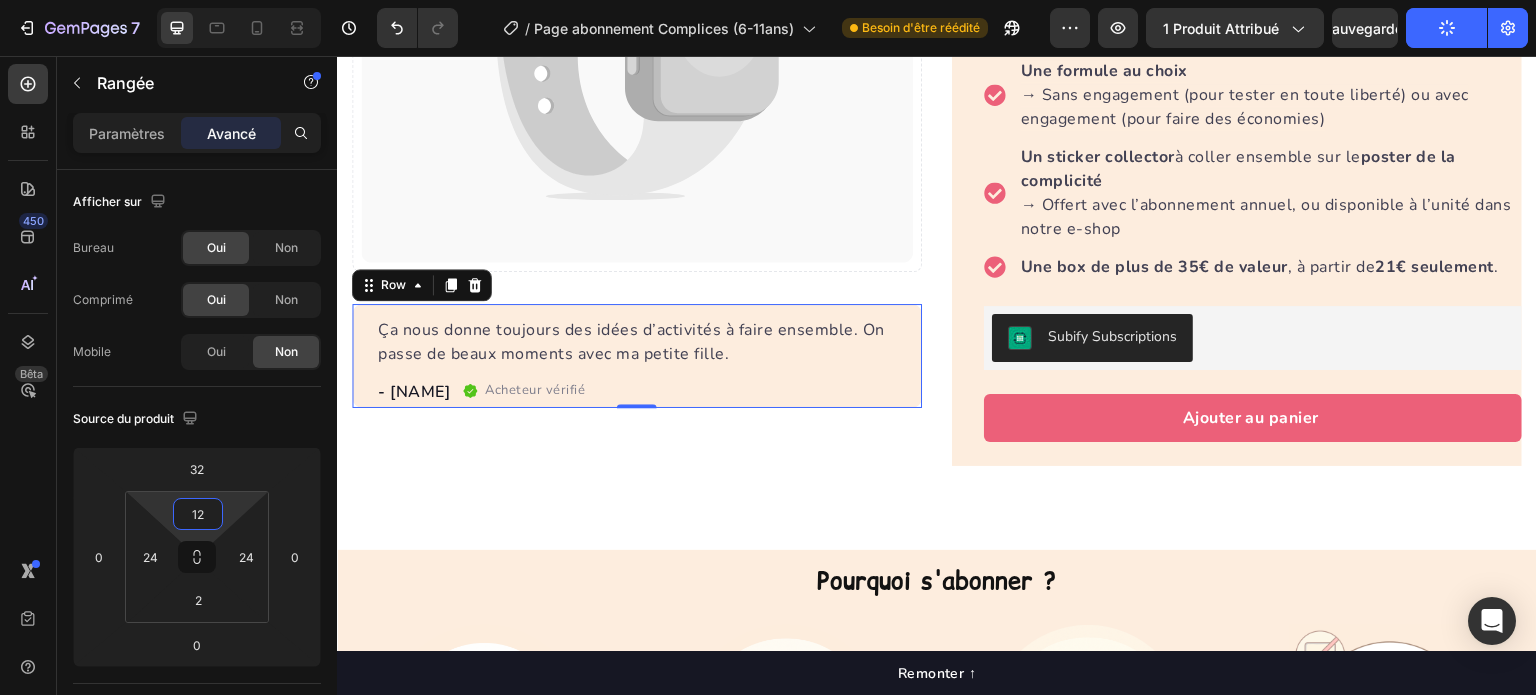 type on "10" 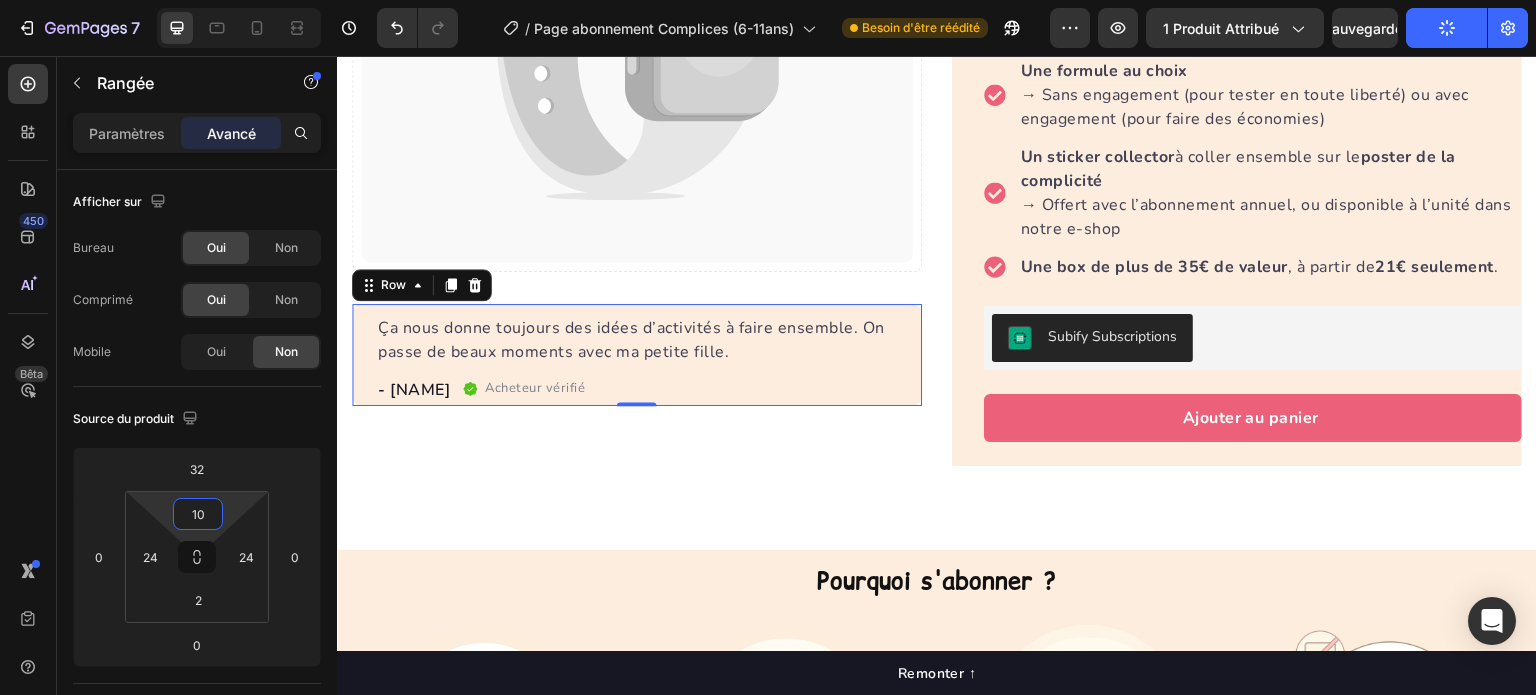 click on "7 Version history / Page abonnement Complices (6-11ans) Besoin d'être réédité Aperçu 1 produit attribué Sauvegarder Publier 450 Bêta Sections(18) Éléments (84) Section Élément Hero Section Product Detail Brands Trusted Badges Guarantee Product Breakdown How to use Testimonials Compare Bundle FAQs Social Proof Brand Story Product List Collection Blog List Contact Sticky Add to Cart Custom Footer Parcourir la bibliothèque 450 Mise en page
Rangée
Rangée
Rangée
Rangée Texte
Titre
Bloc de texte Bouton
Bouton
Bouton Médias
Image" at bounding box center [768, 0] 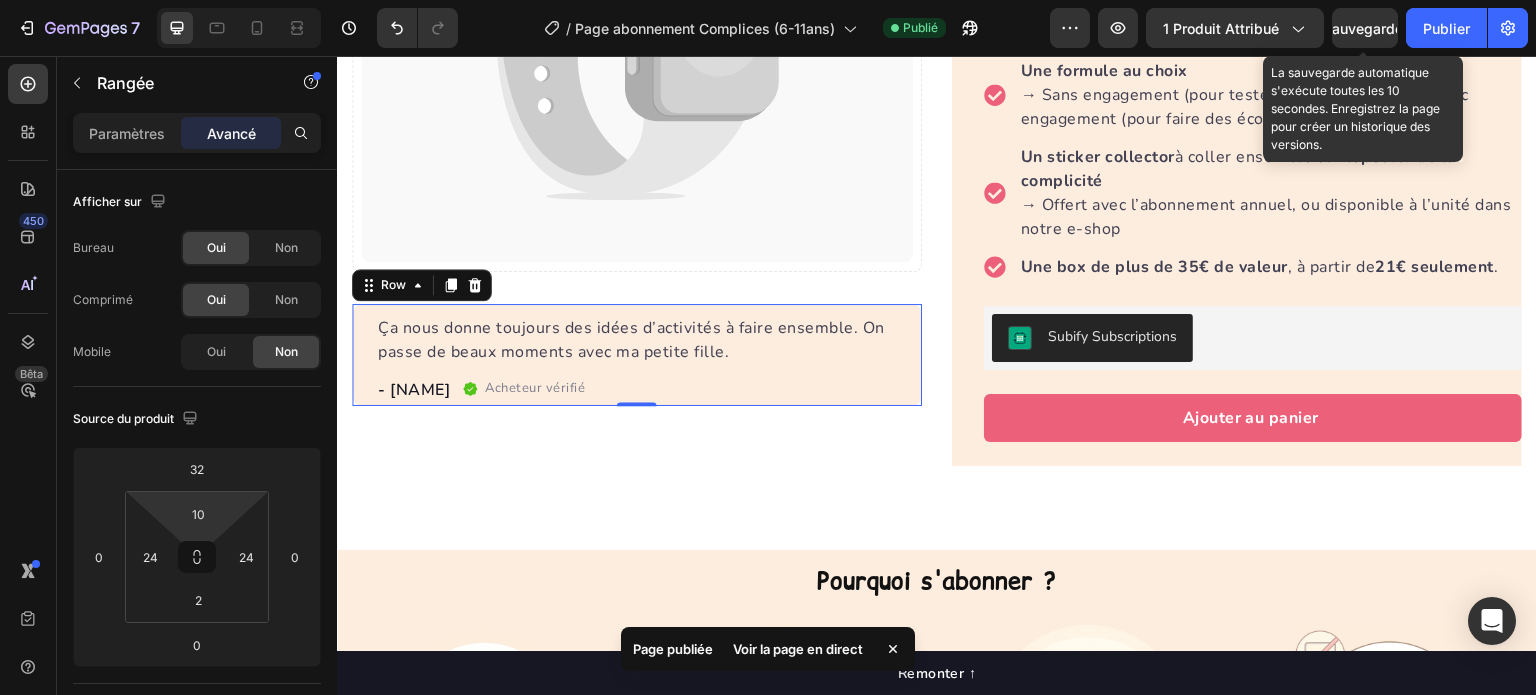click on "Sauvegarder" at bounding box center [1365, 28] 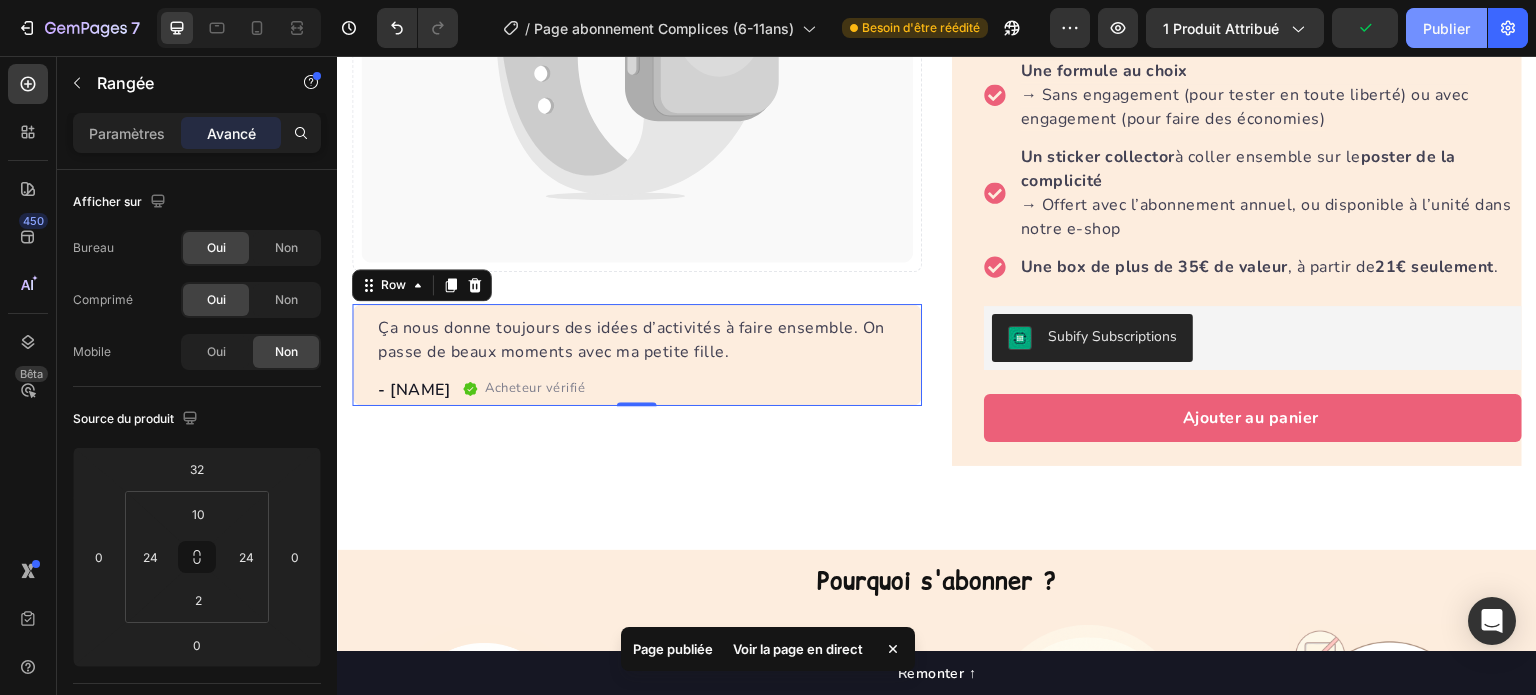 click on "Publier" at bounding box center (1446, 28) 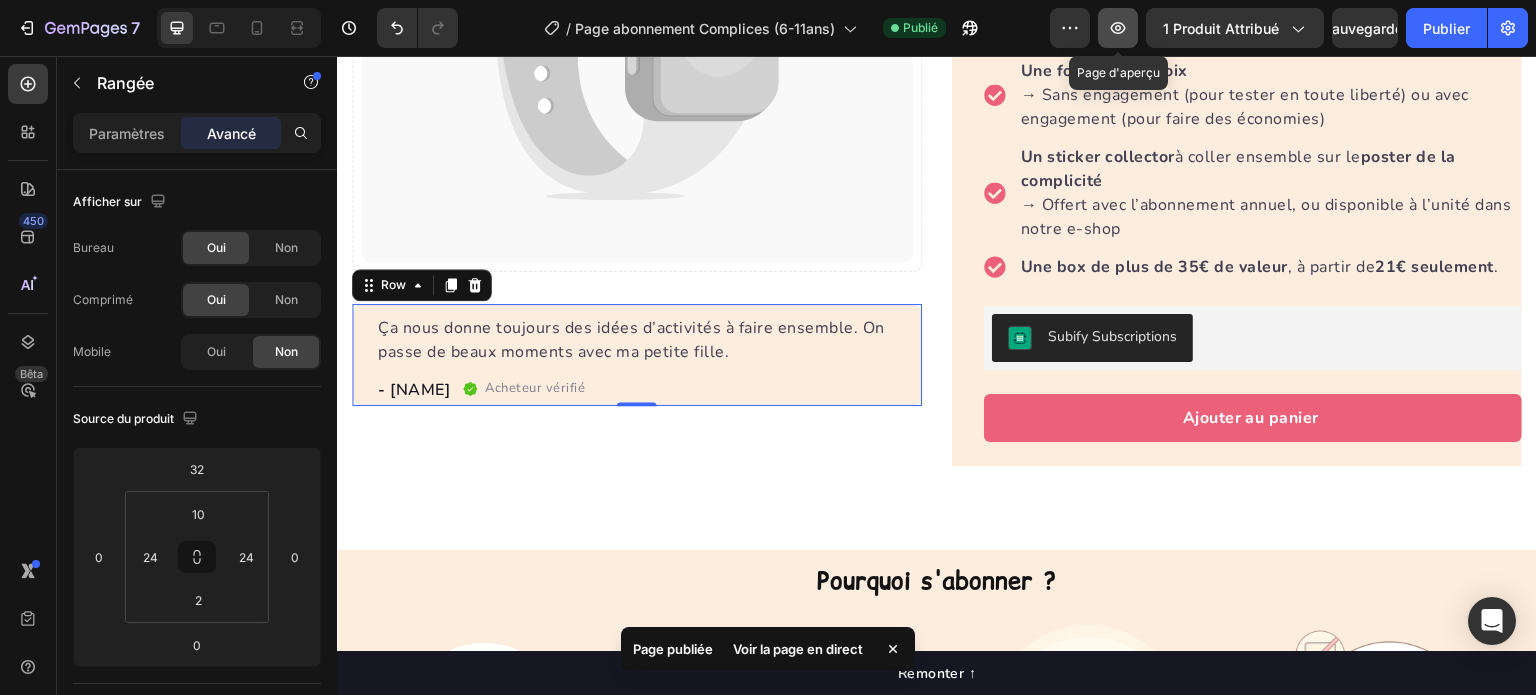 click 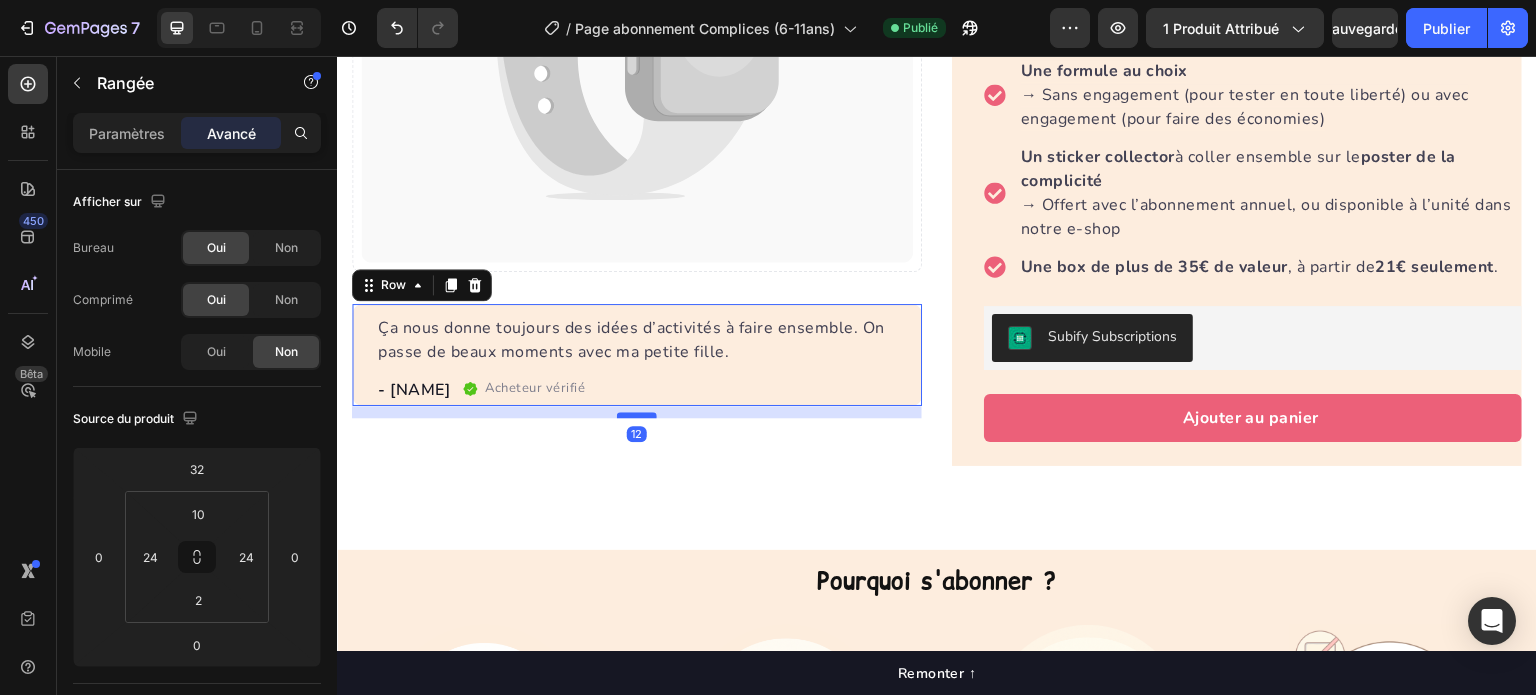 drag, startPoint x: 634, startPoint y: 396, endPoint x: 639, endPoint y: 408, distance: 13 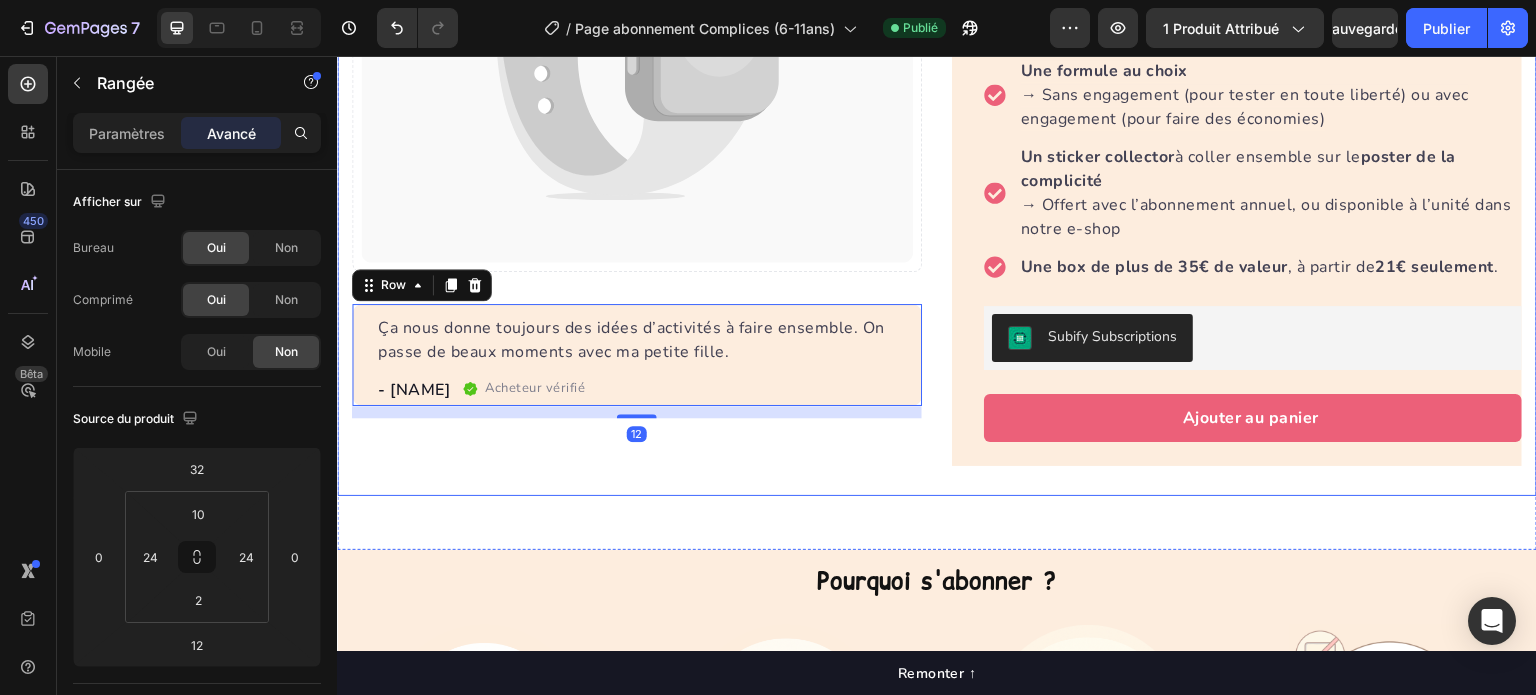 click on "Catch your customer's attention with attracted media.       Add image   or   sync data
Product Images Ça nous donne toujours des idées d’activités à faire ensemble. On passe de beaux moments avec ma petite fille. Text block - [NAME] Text block
Acheteur vérifié Item list Row Row "My dog absolutely loves this food! It's clear that the taste and quality are top-notch."  -Daisy Text block Row Row" at bounding box center [637, 93] 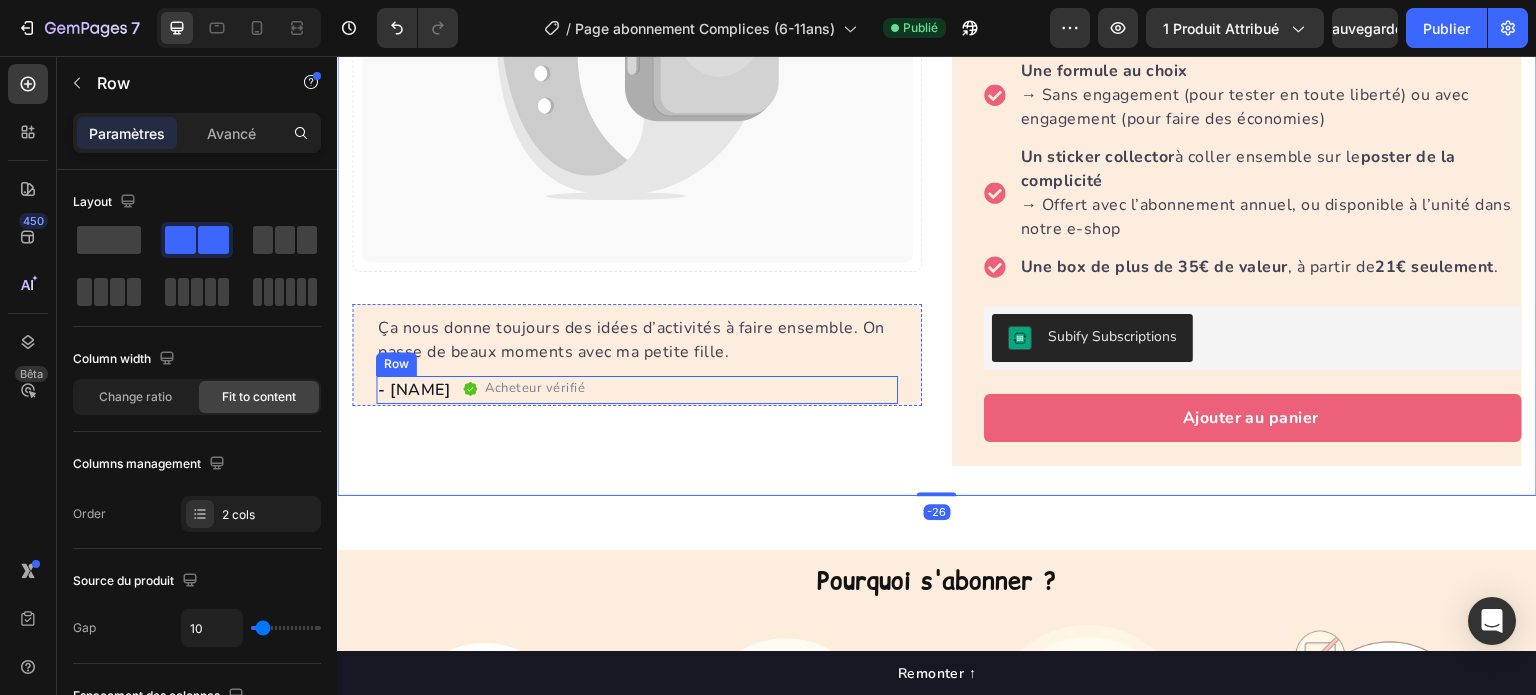 click on "- [NAME] Text block
Acheteur vérifié Item list Row" at bounding box center [637, 390] 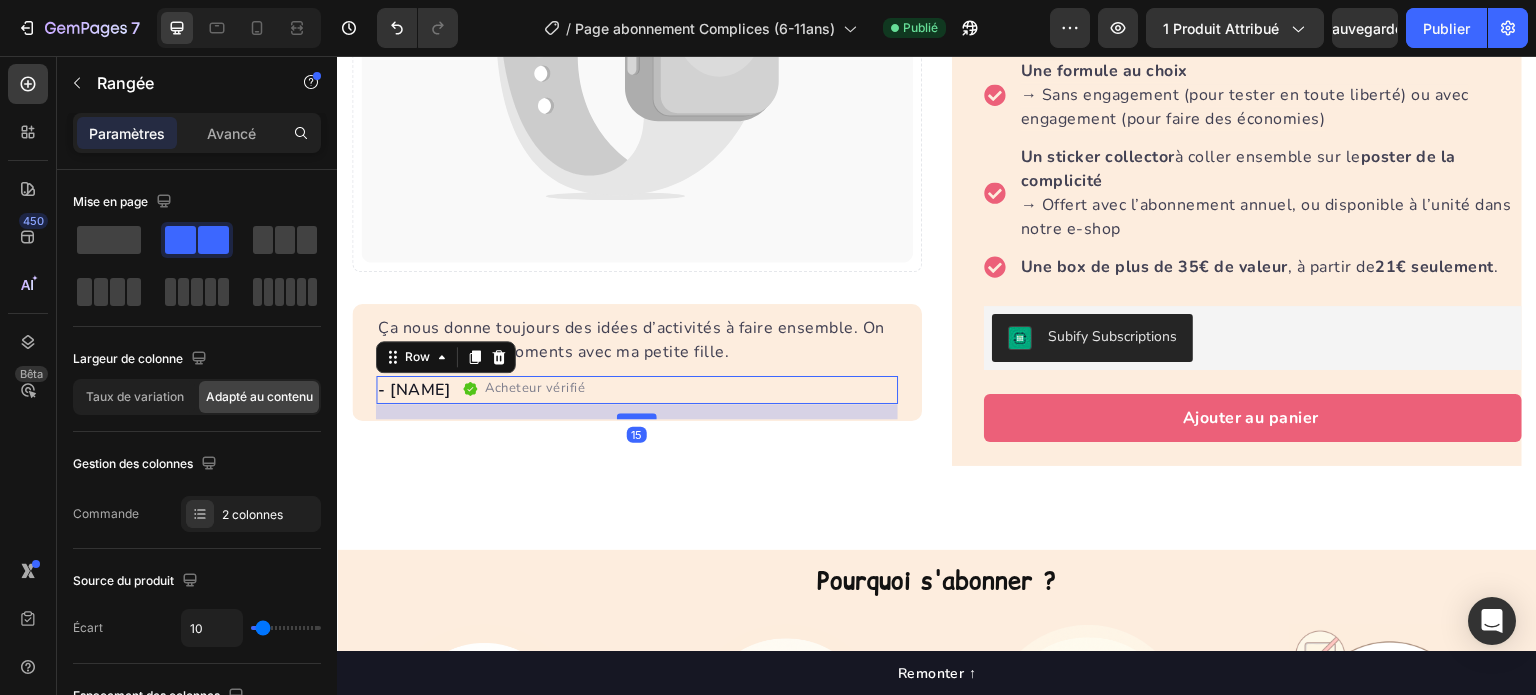 drag, startPoint x: 628, startPoint y: 395, endPoint x: 631, endPoint y: 410, distance: 15.297058 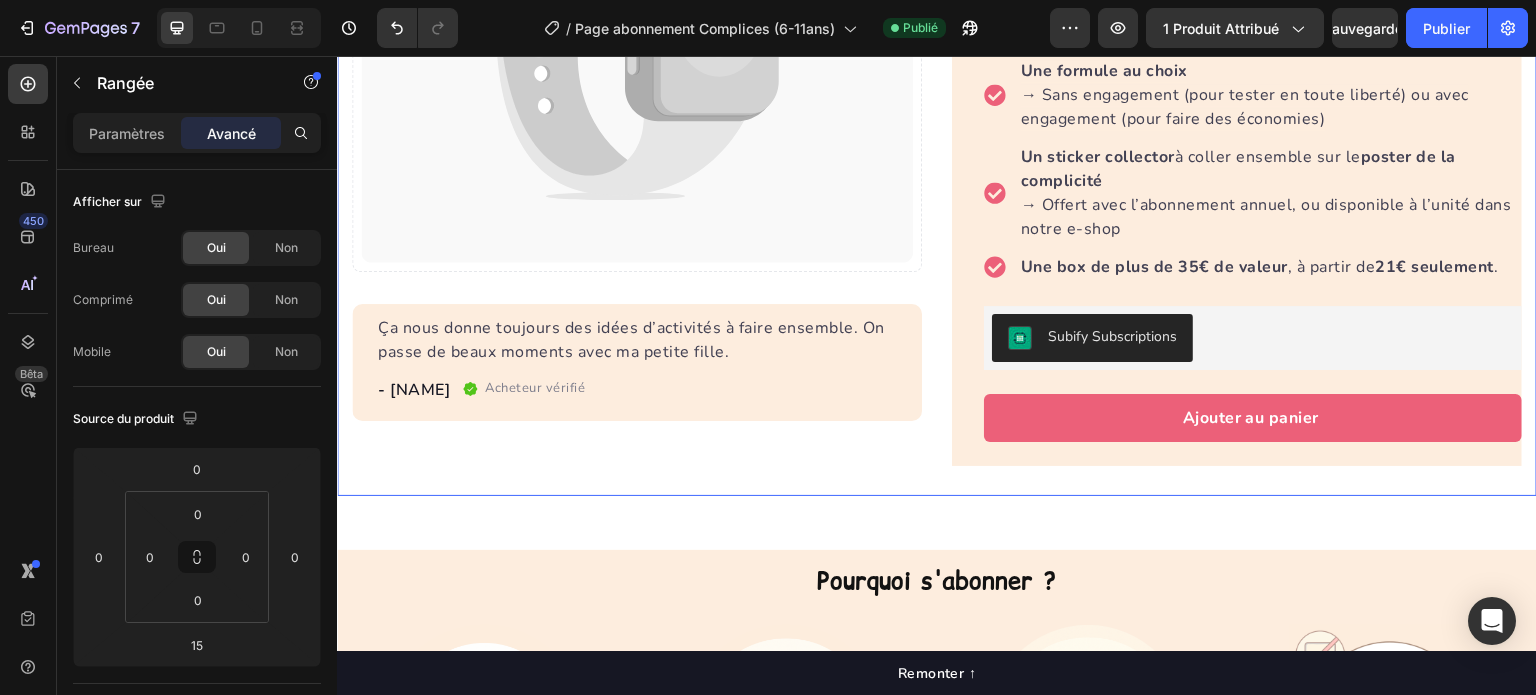 click on "Catch your customer's attention with attracted media.       Add image   or   sync data
Product Images Ça nous donne toujours des idées d’activités à faire ensemble. On passe de beaux moments avec ma petite fille. Text block - [NAME] Text block
Acheteur vérifié Item list Row Row "My dog absolutely loves this food! It's clear that the taste and quality are top-notch."  -Daisy Text block Row Row" at bounding box center [637, 93] 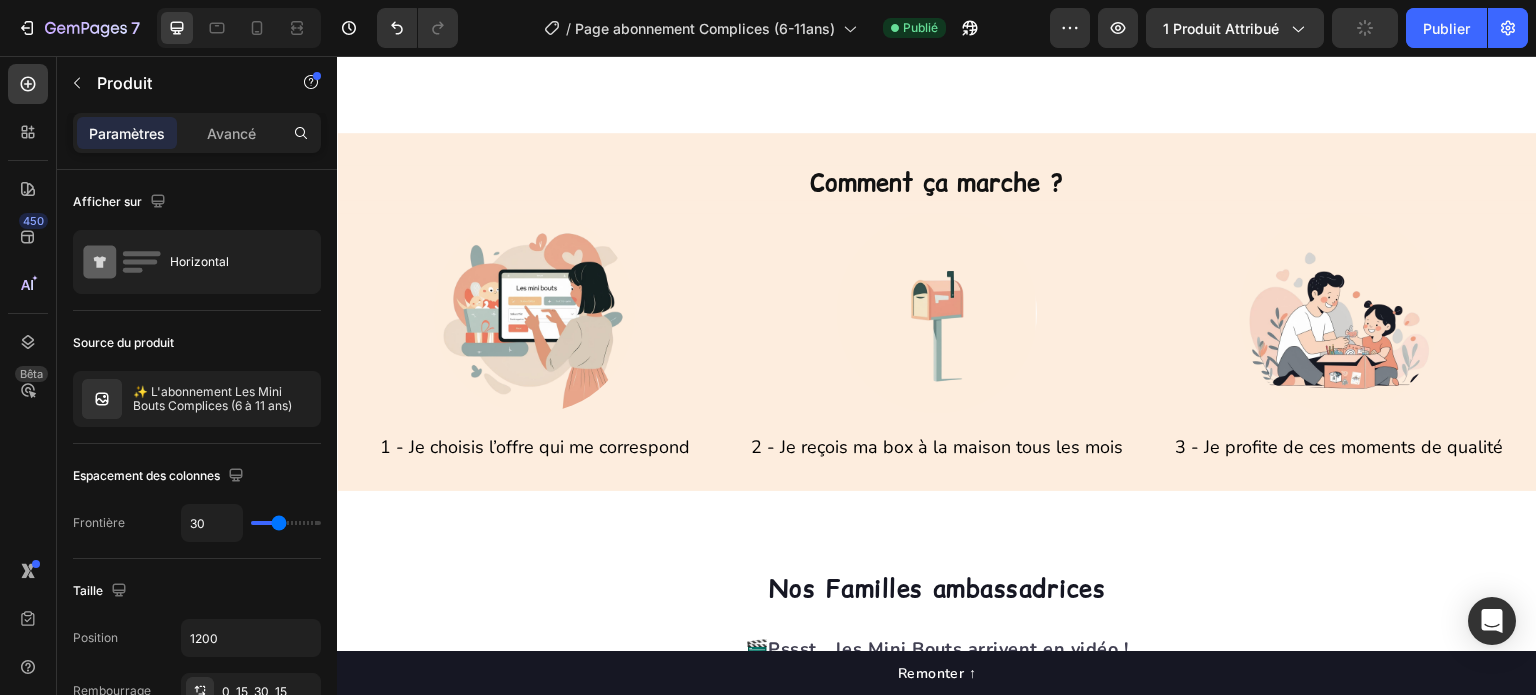 scroll, scrollTop: 2200, scrollLeft: 0, axis: vertical 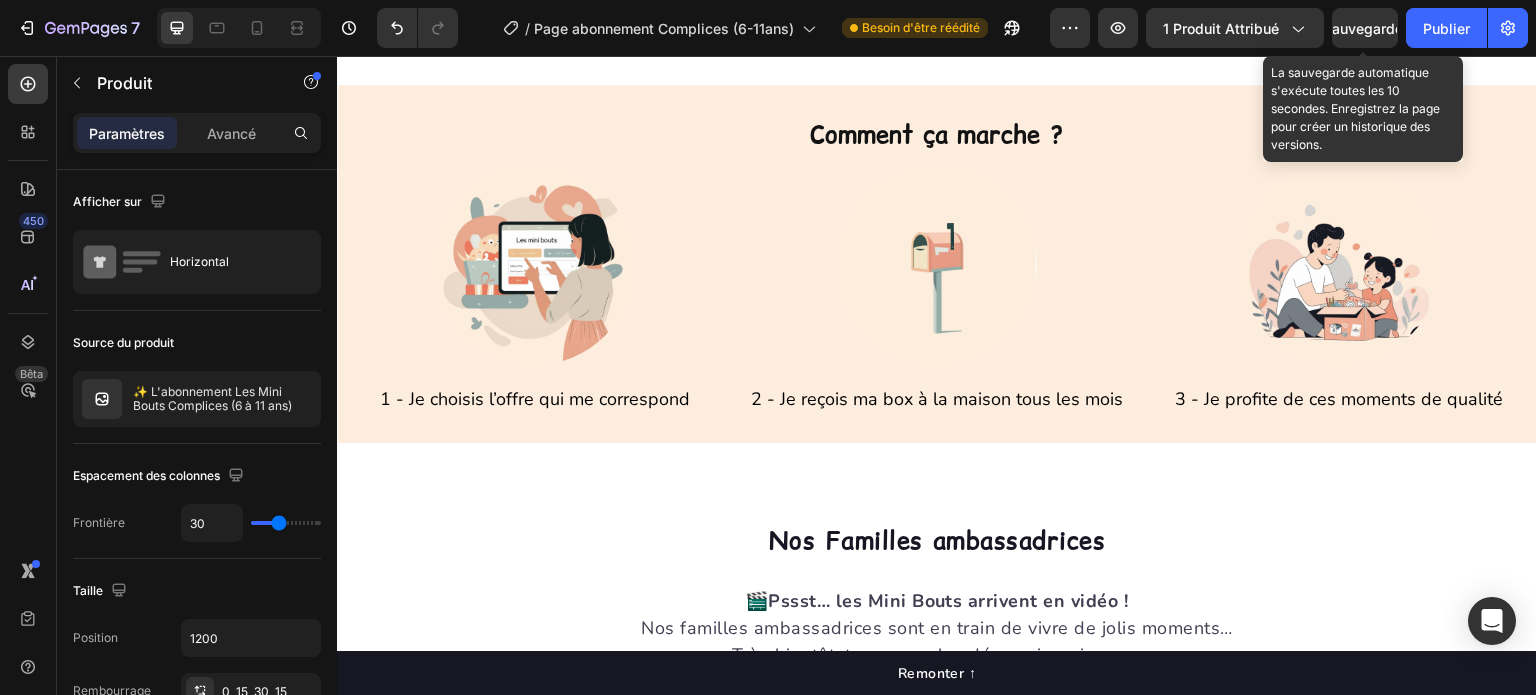 click on "Sauvegarder" 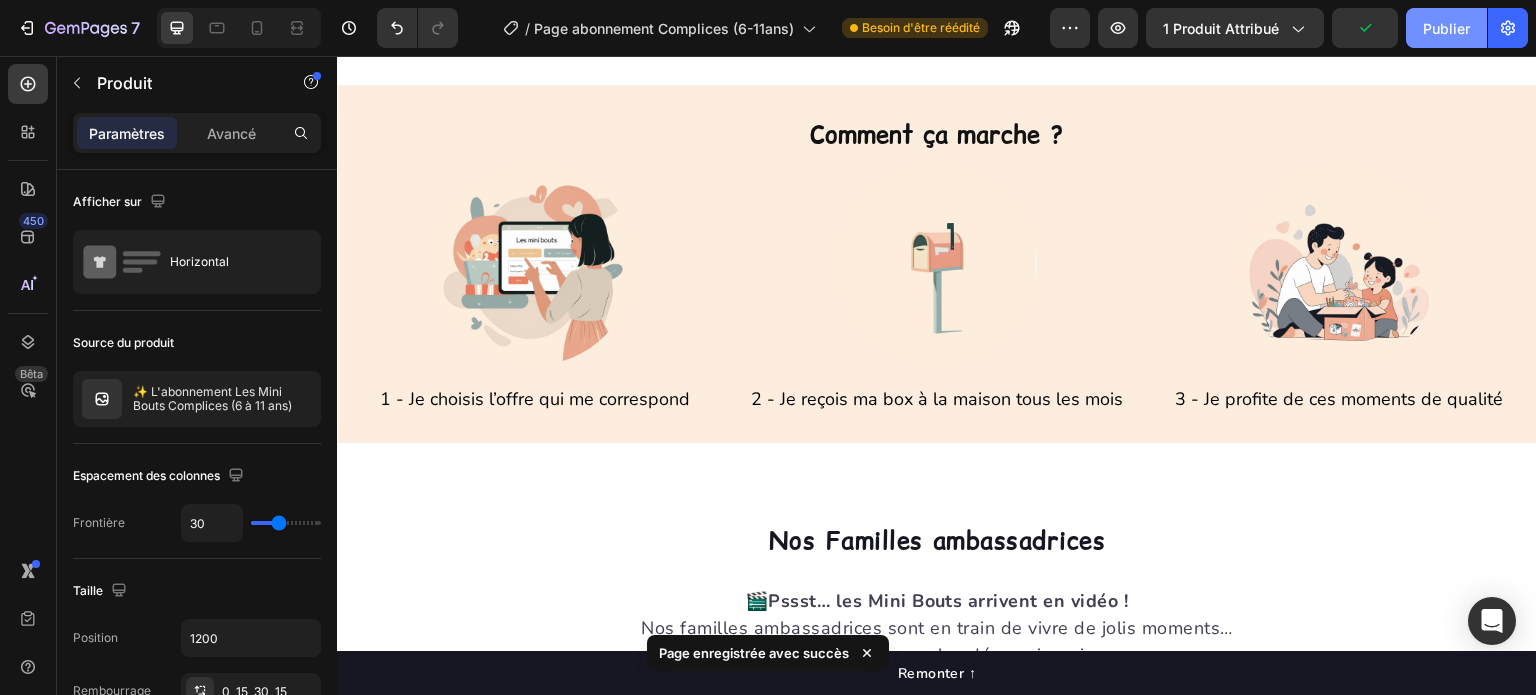 click on "Publier" at bounding box center [1446, 28] 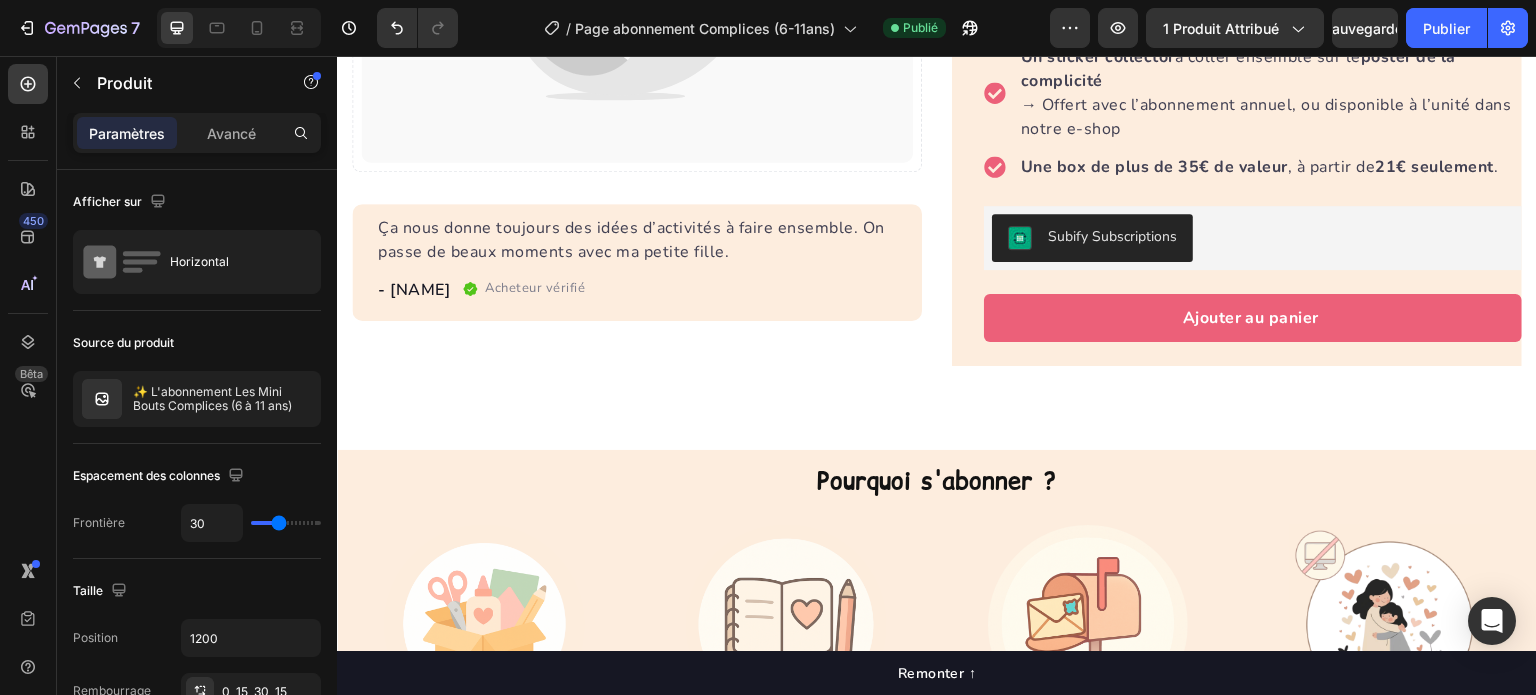 scroll, scrollTop: 200, scrollLeft: 0, axis: vertical 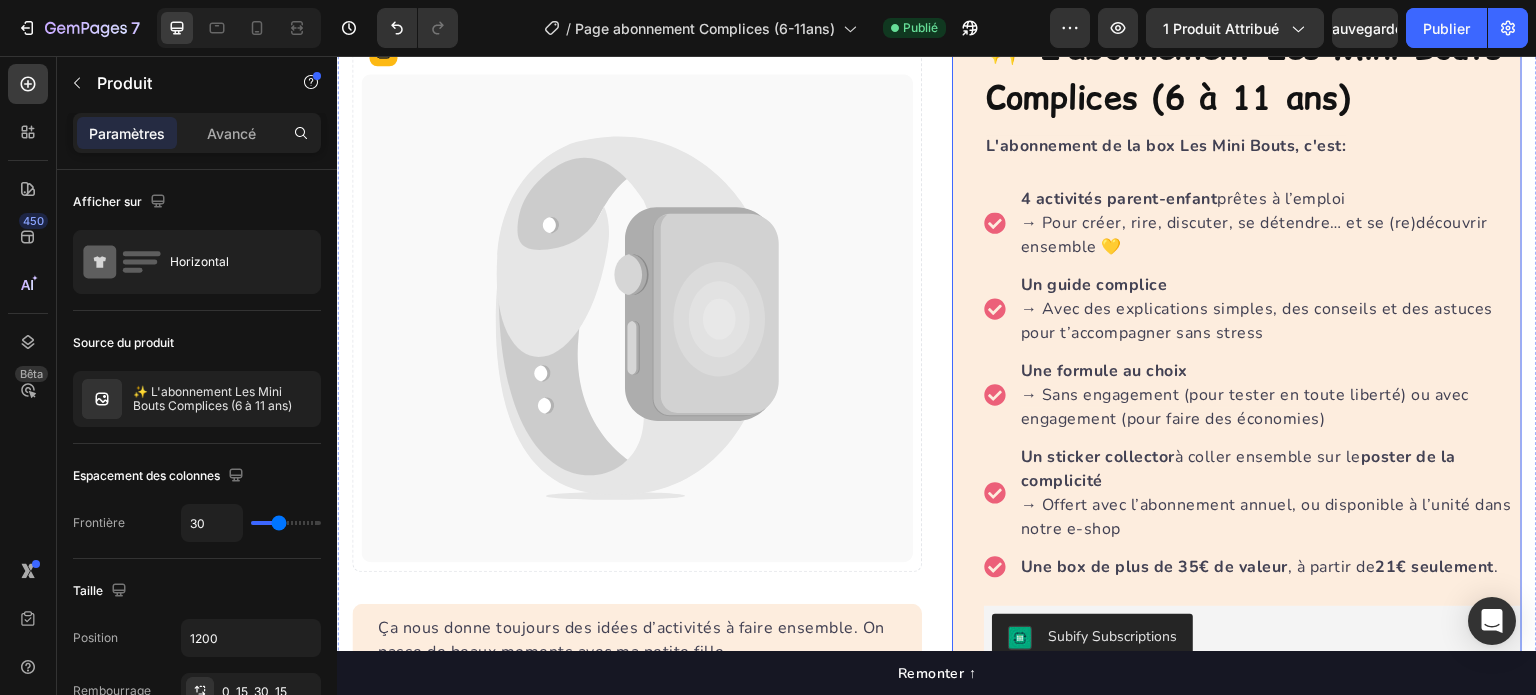 click on "✨ L’abonnement Les Mini Bouts Complices (6 à 11 ans) Product Title L'abonnement de la box Les Mini Bouts, c'est: Text block 4 activités parent-enfant  prêtes à l’emploi → Pour créer, rire, discuter, se détendre… et se (re)découvrir ensemble 💛 Un guide complice → Avec des explications simples, des conseils et des astuces pour t’accompagner sans stress Une formule au choix → Sans engagement (pour tester en toute liberté) ou avec engagement (pour faire des économies) Un sticker collector  à coller ensemble sur le  poster de la complicité → Offert avec l’abonnement annuel, ou disponible à l’unité dans notre e-shop Une box de plus de 35€ de valeur , à partir de  21€ seulement . Item list Subify Subscriptions Subify Subscriptions Ajouter au panier Product Cart Button Perfect for sensitive tummies Supercharge immunity System Bursting with protein, vitamins, and minerals Supports strong muscles, increases bone strength Item list Row" at bounding box center [1237, 393] 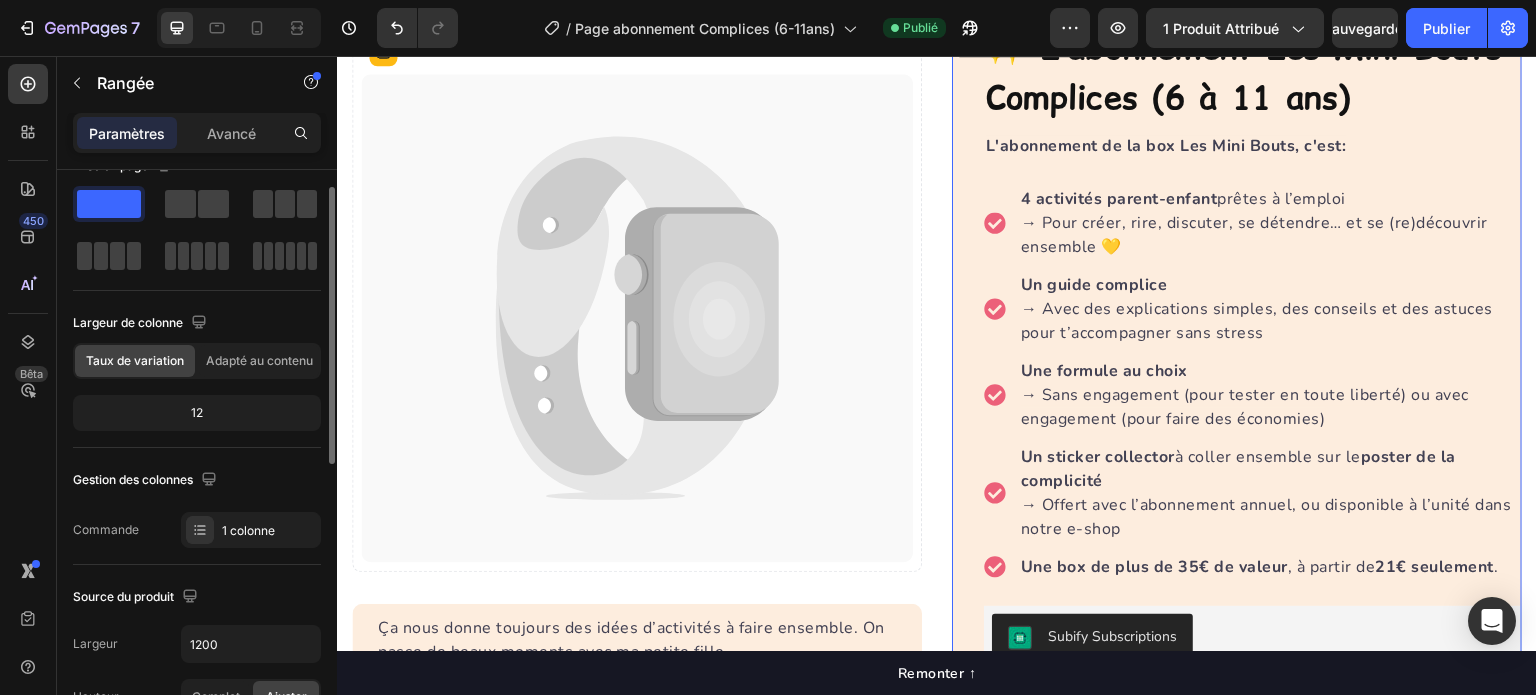 scroll, scrollTop: 0, scrollLeft: 0, axis: both 